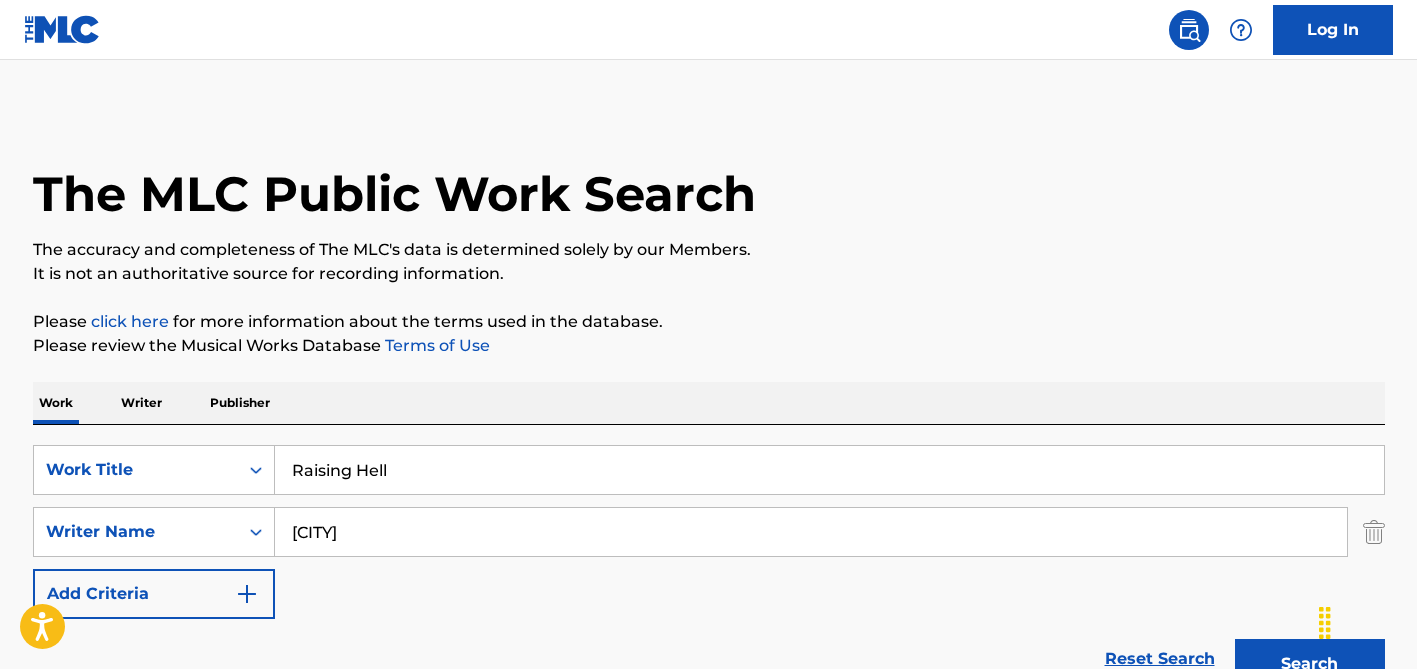 click on "[CITY]" at bounding box center [811, 532] 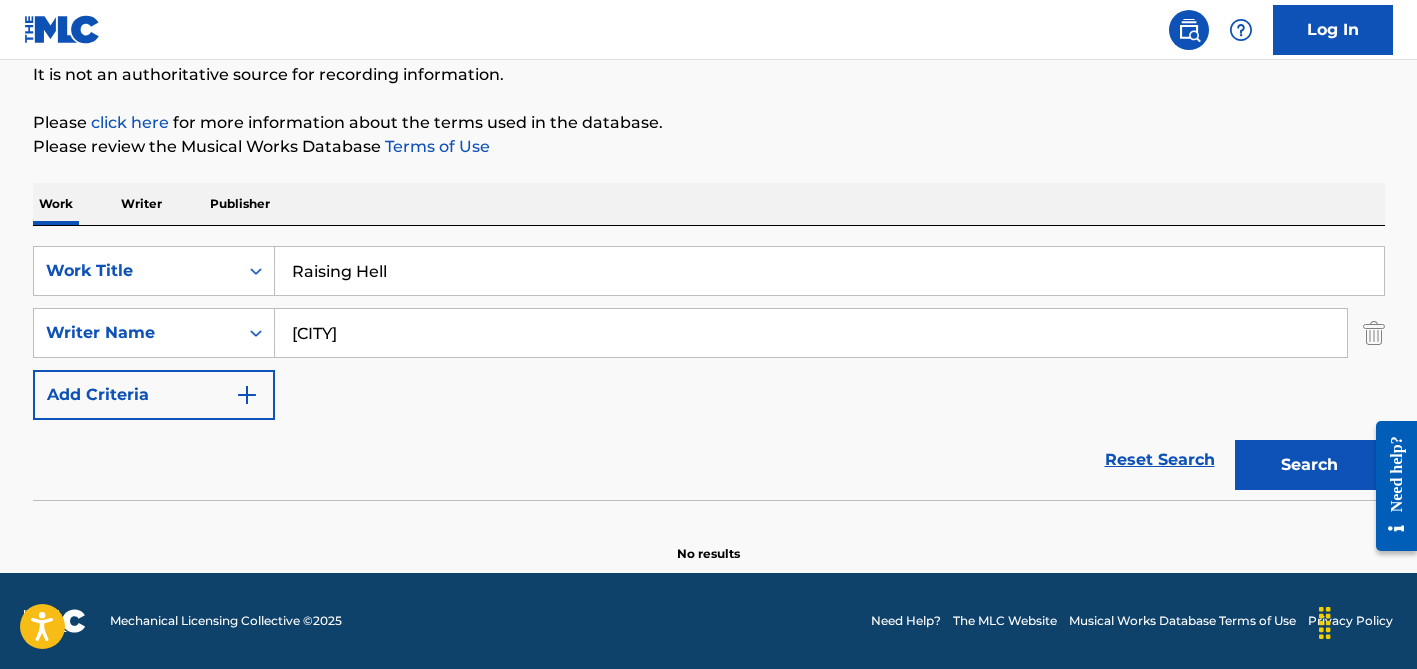 scroll, scrollTop: 0, scrollLeft: 0, axis: both 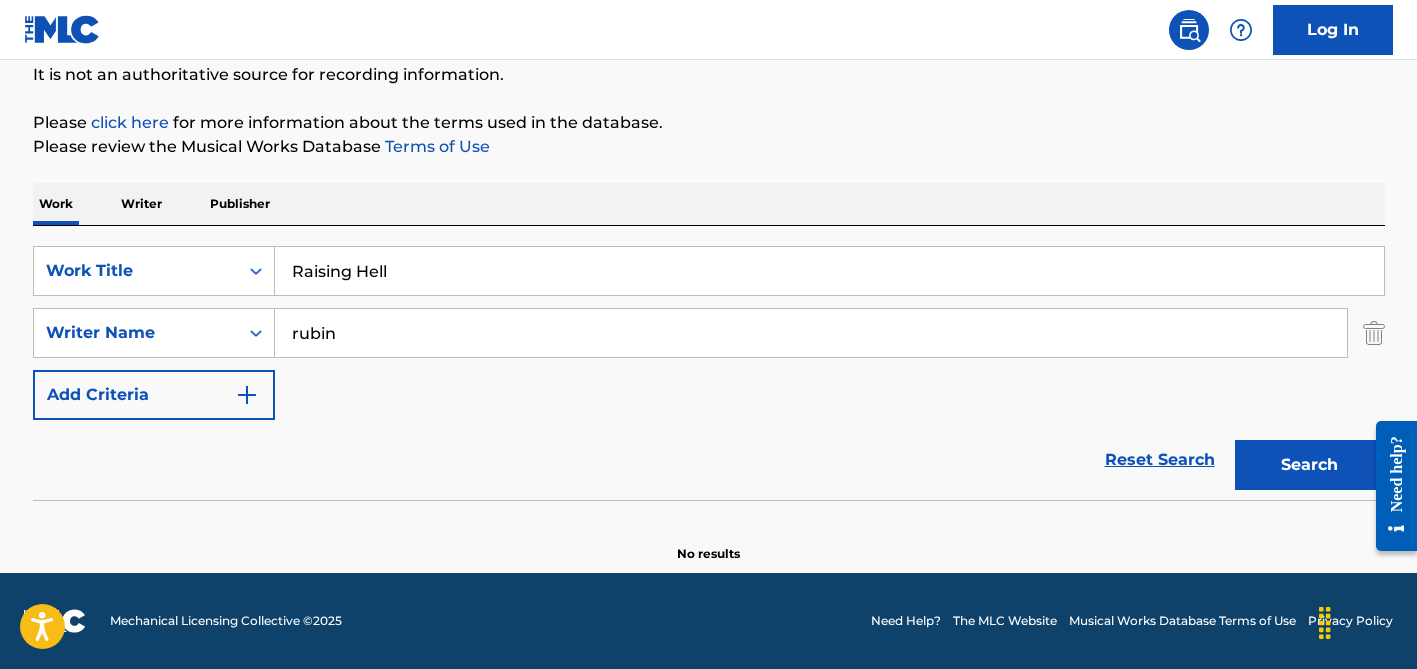 type on "rubin" 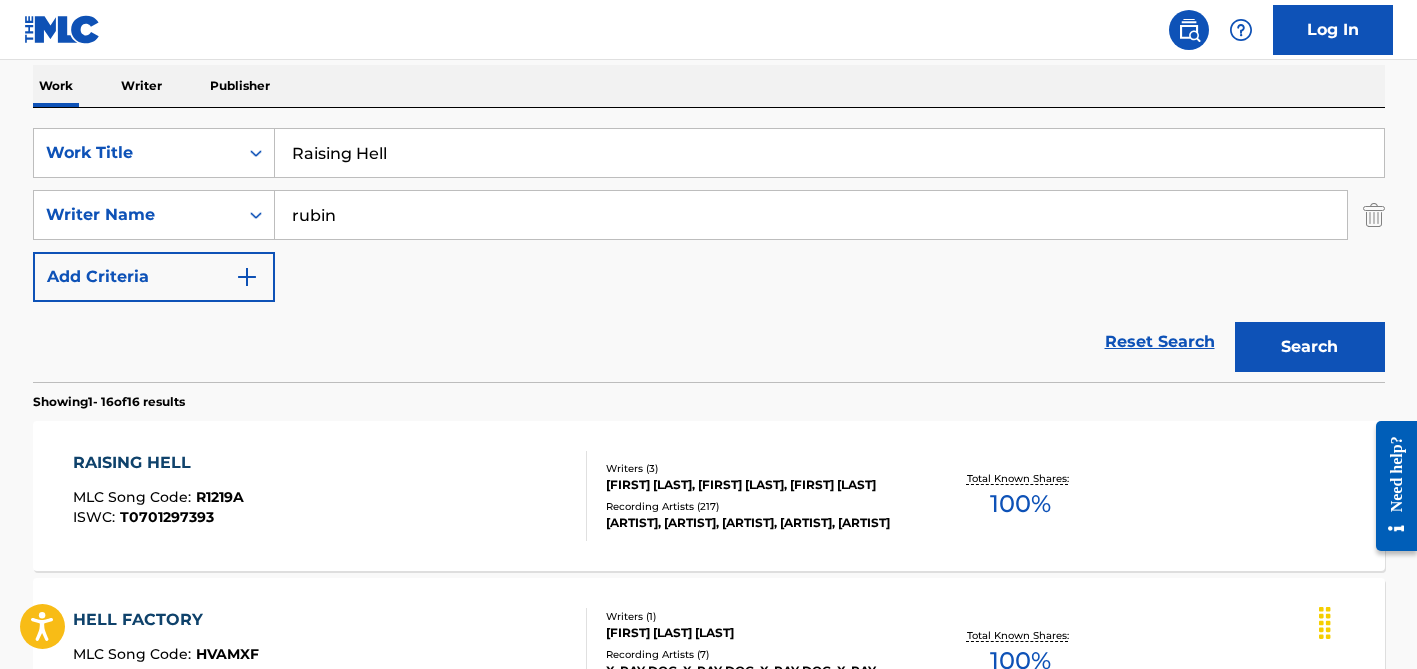 scroll, scrollTop: 433, scrollLeft: 0, axis: vertical 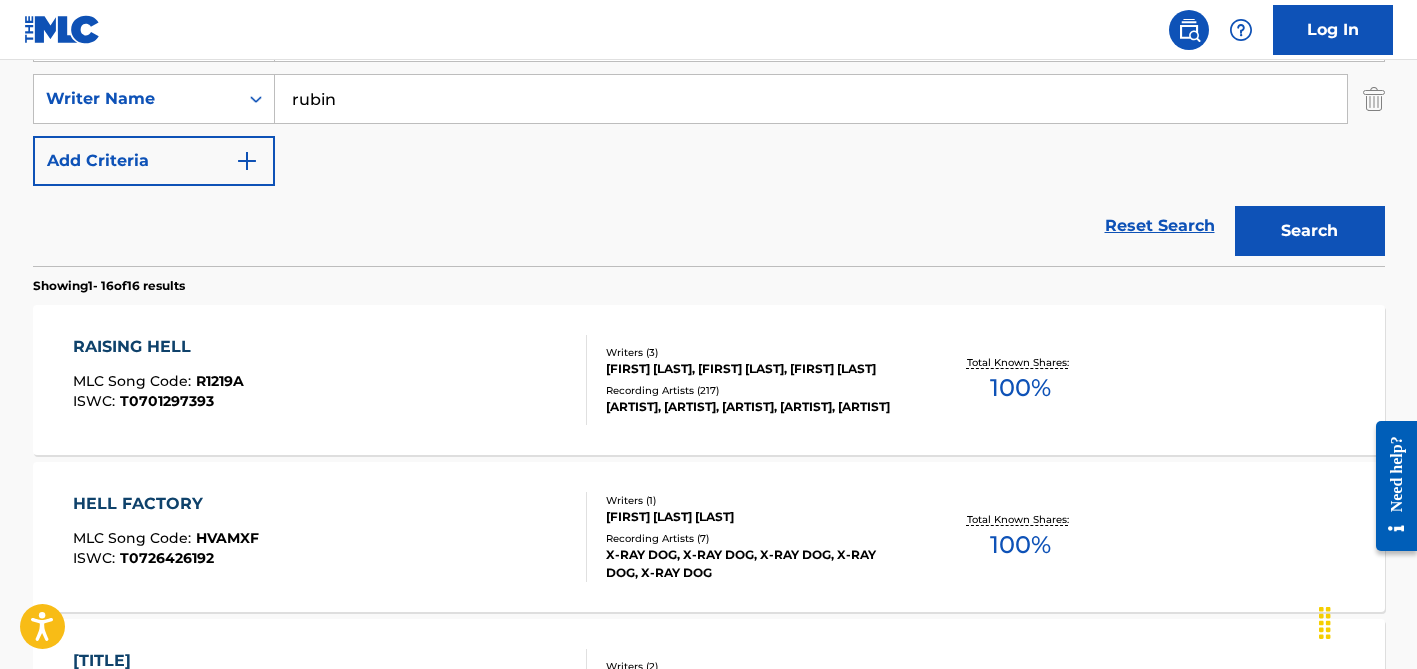 click on "Writers ( 3 ) [FIRST] [LAST], [FIRST] [LAST] [LAST], [FIRST] Recording Artists ( 217 ) [BRAND], [BRAND], [BRAND], [BRAND], [BRAND]" at bounding box center (747, 380) 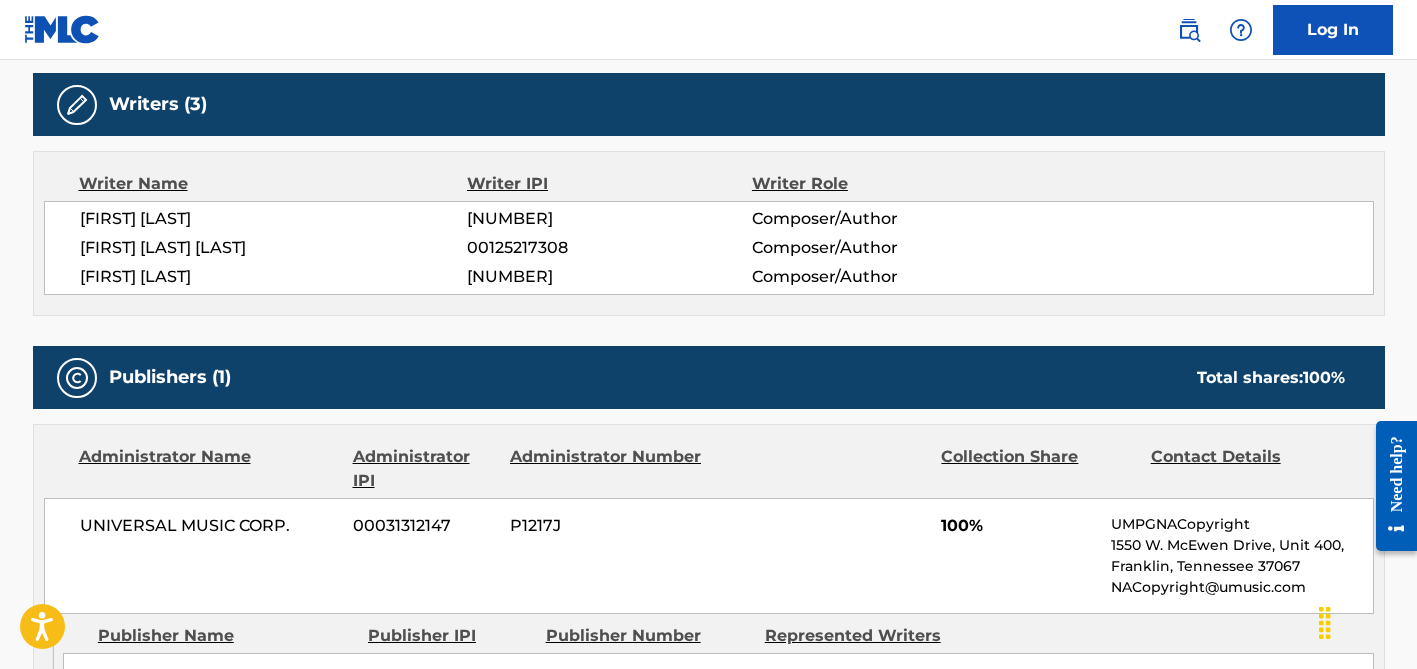 scroll, scrollTop: 0, scrollLeft: 0, axis: both 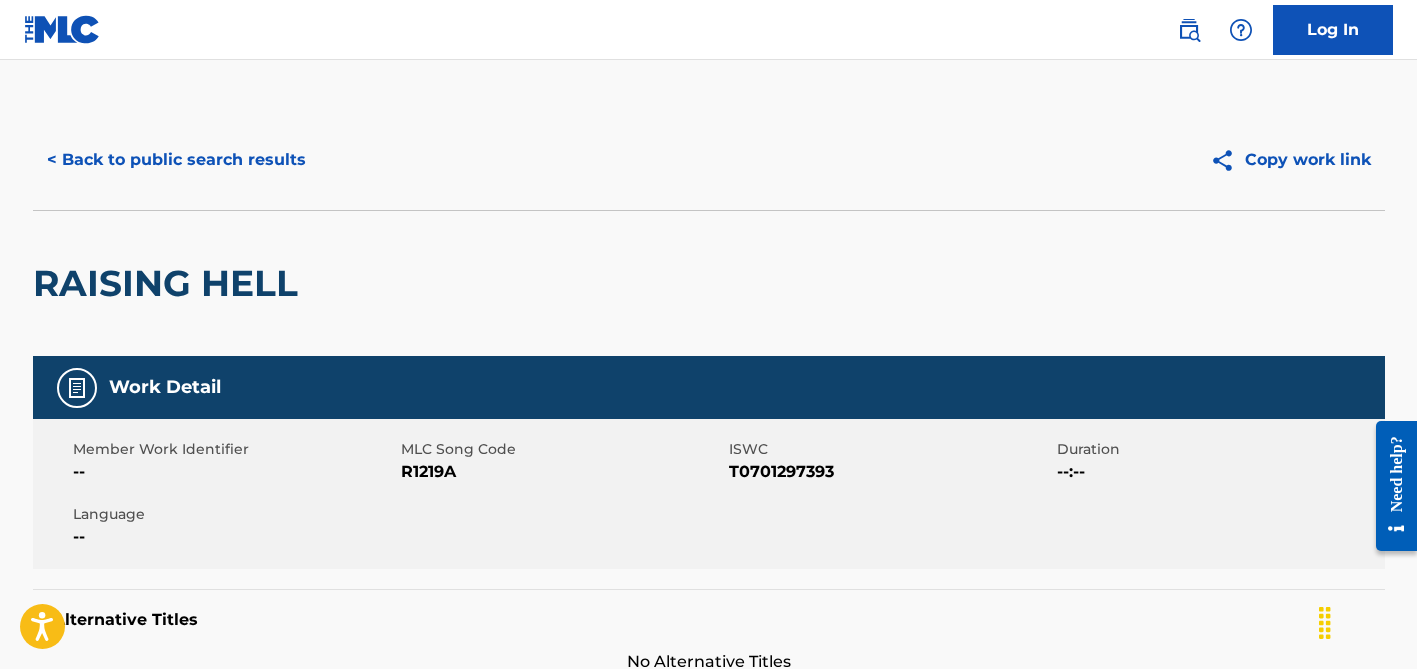 click on "< Back to public search results" at bounding box center (176, 160) 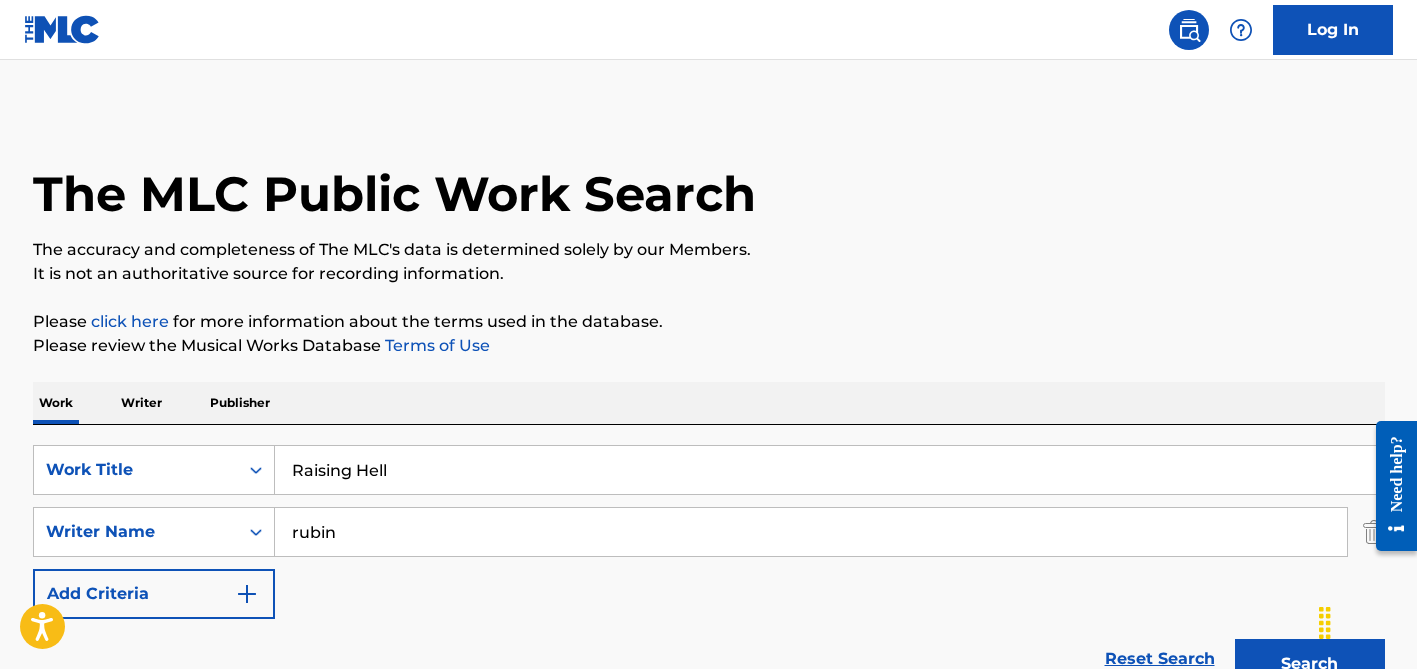 scroll, scrollTop: 433, scrollLeft: 0, axis: vertical 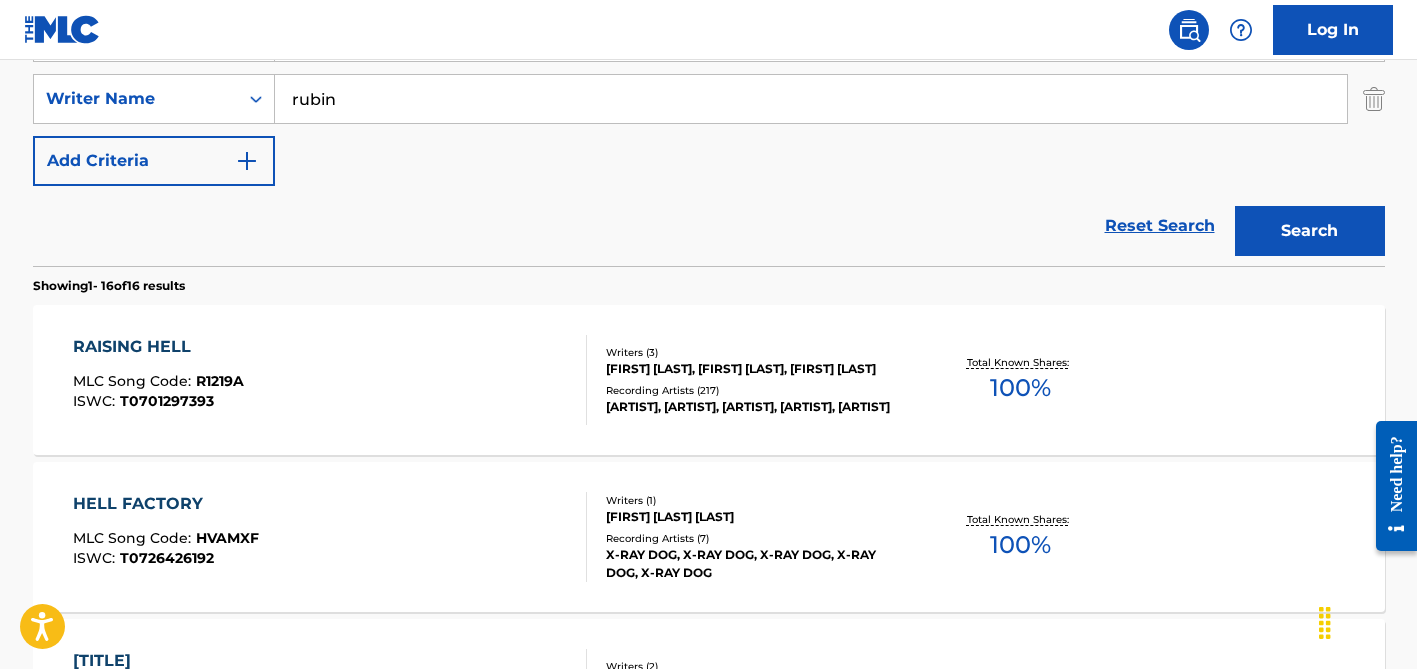 click on "[FIRST] [LAST], [FIRST] [LAST], [FIRST] [LAST]" at bounding box center [757, 369] 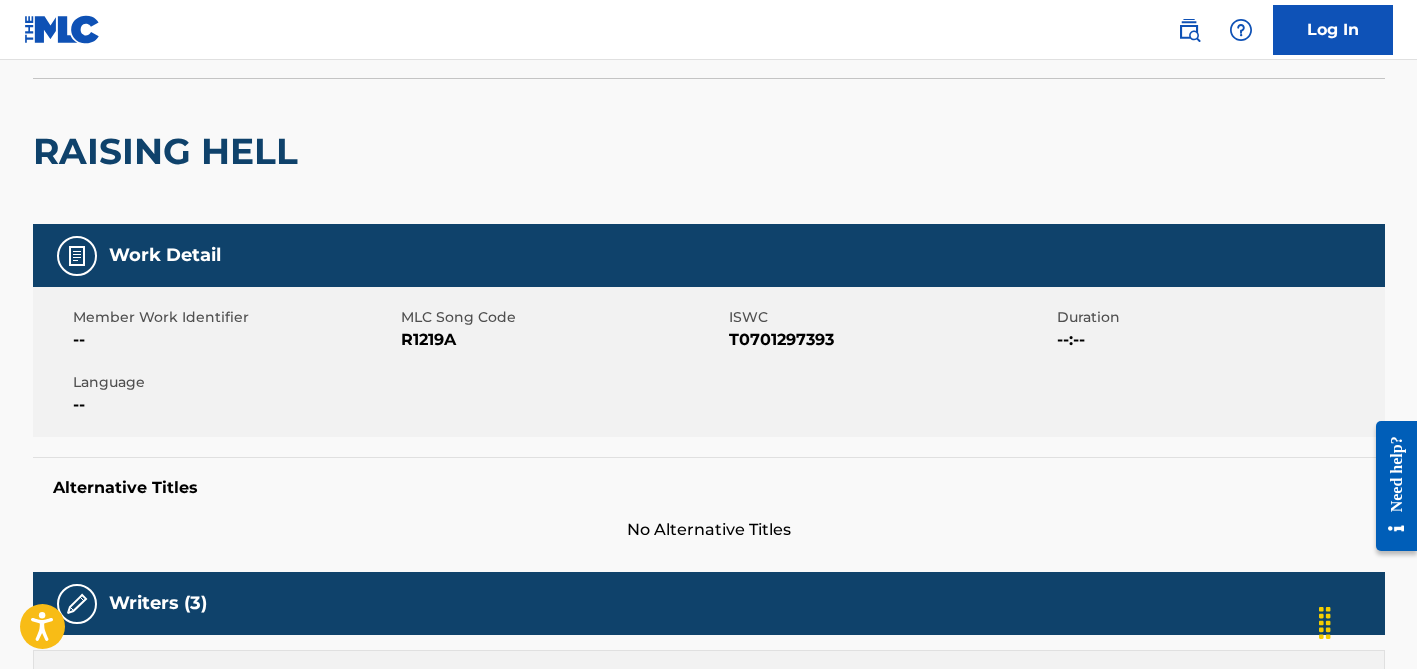 scroll, scrollTop: 0, scrollLeft: 0, axis: both 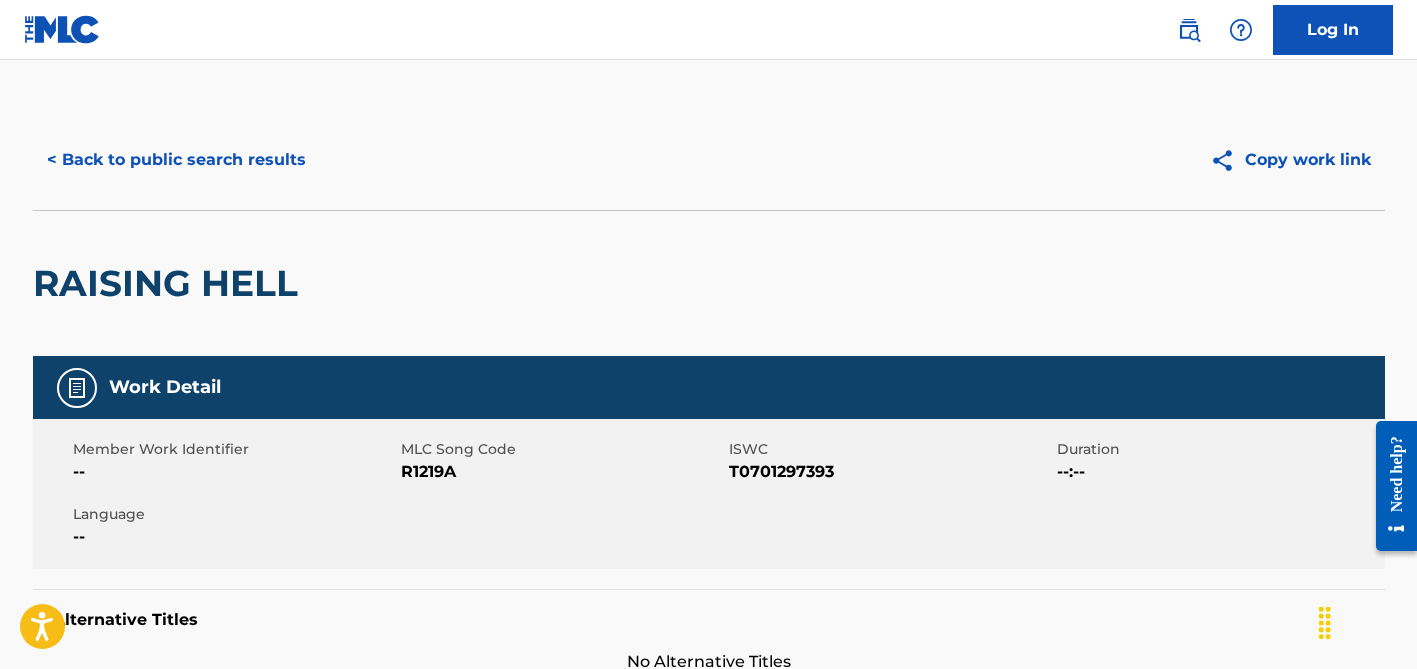 click on "< Back to public search results" at bounding box center (176, 160) 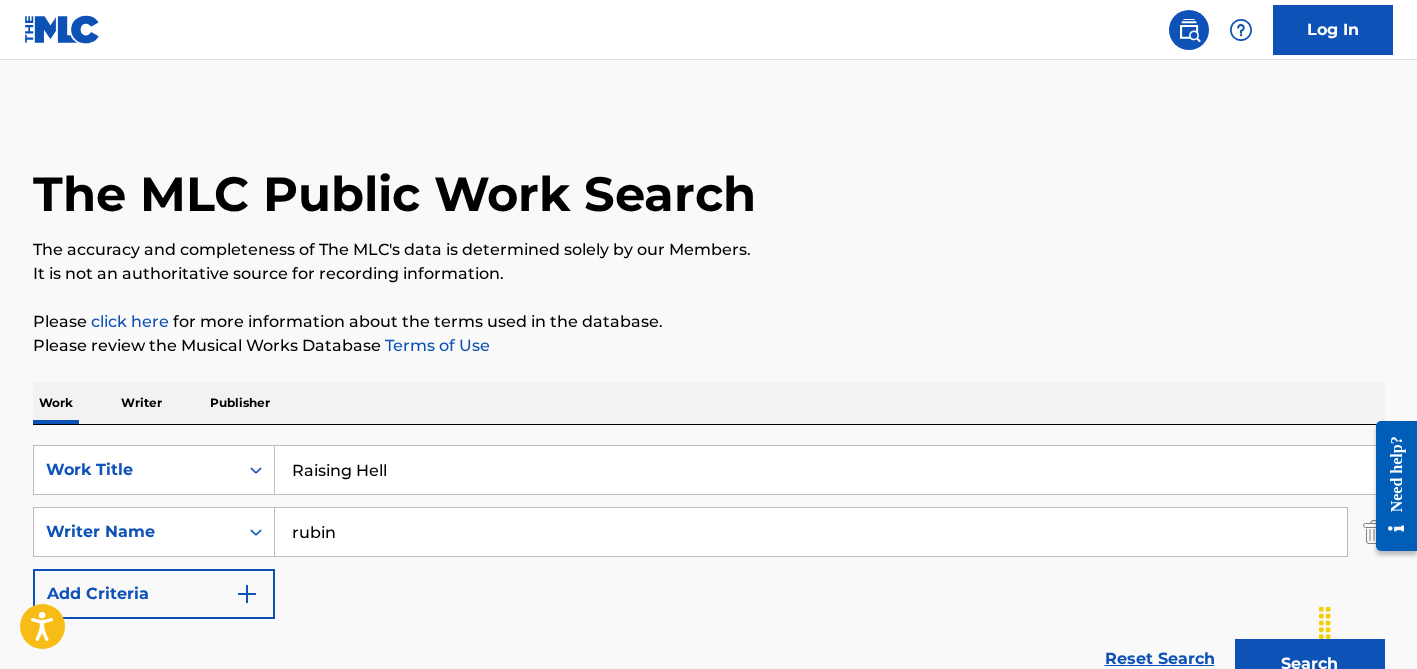 scroll, scrollTop: 433, scrollLeft: 0, axis: vertical 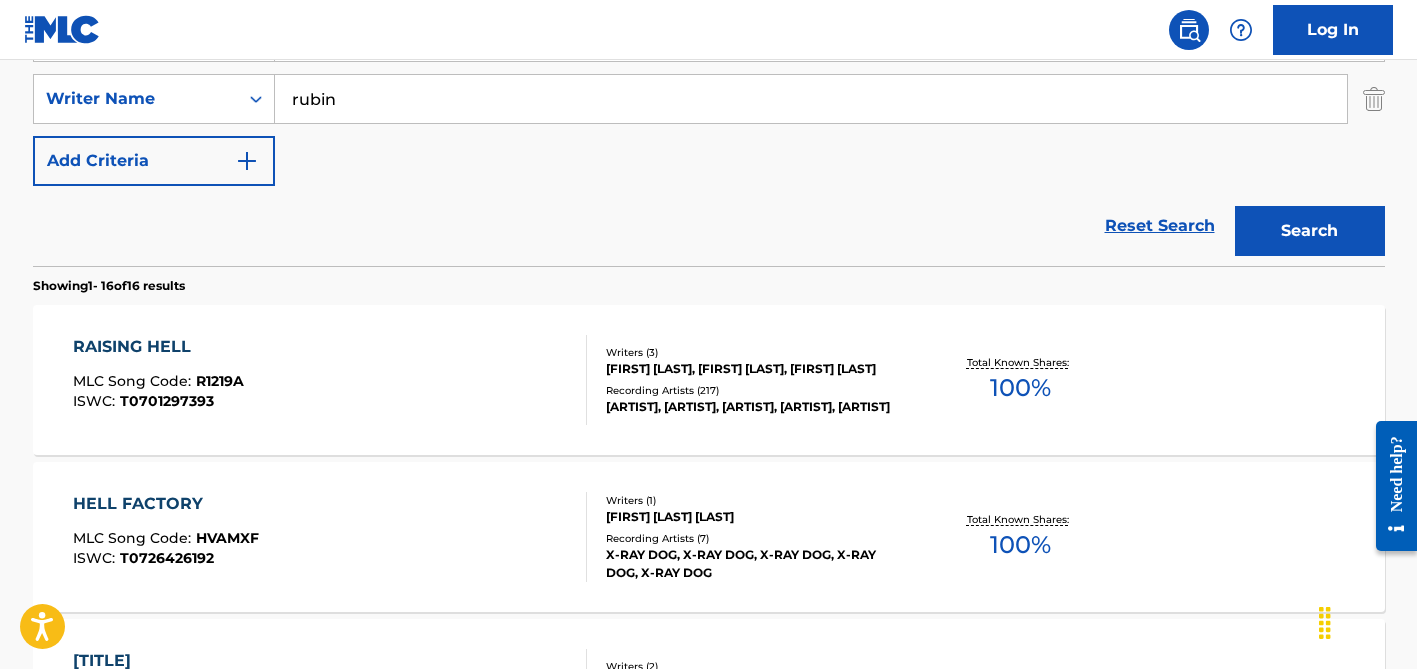 click on "rubin" at bounding box center (811, 99) 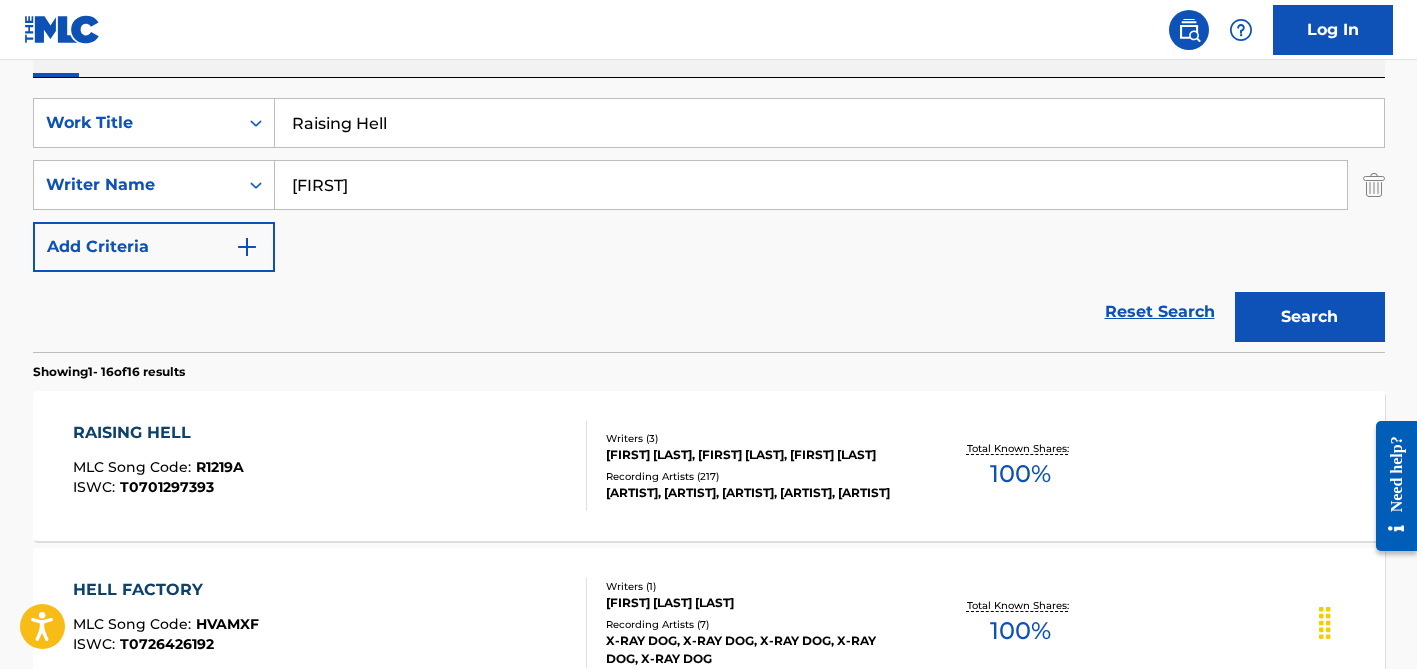 scroll, scrollTop: 343, scrollLeft: 0, axis: vertical 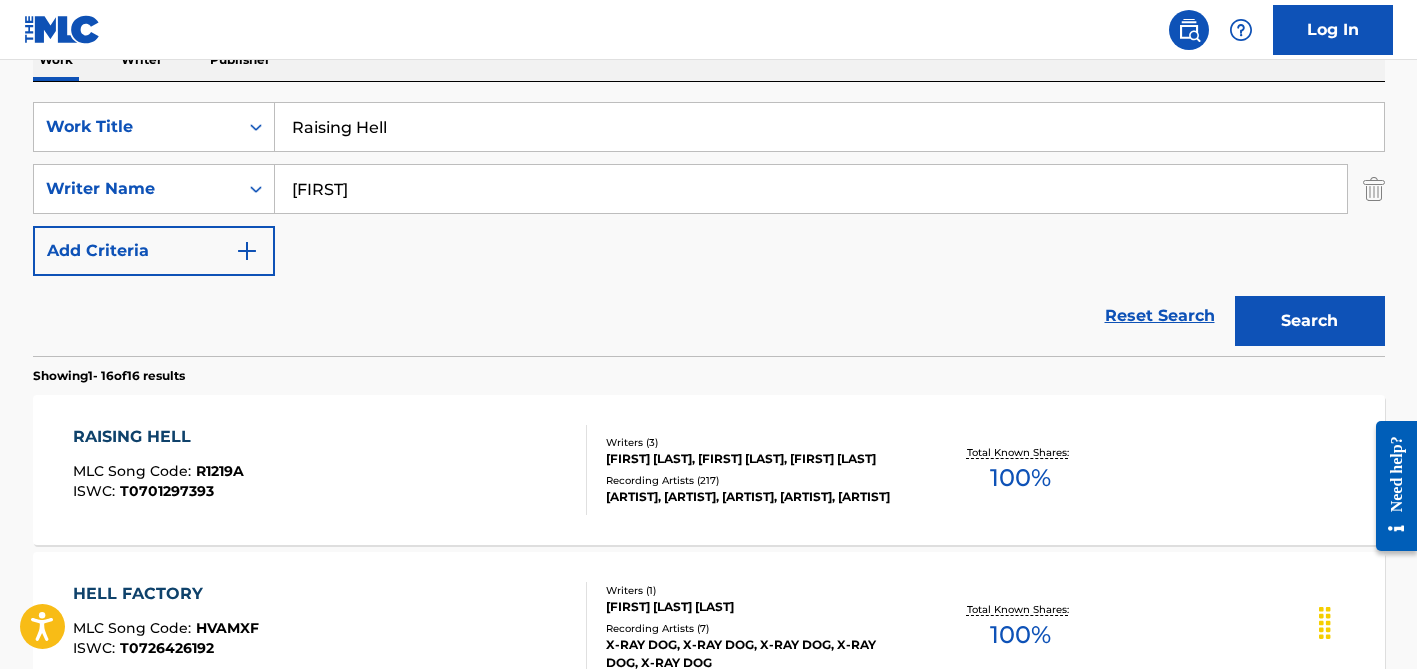 type on "[FIRST]" 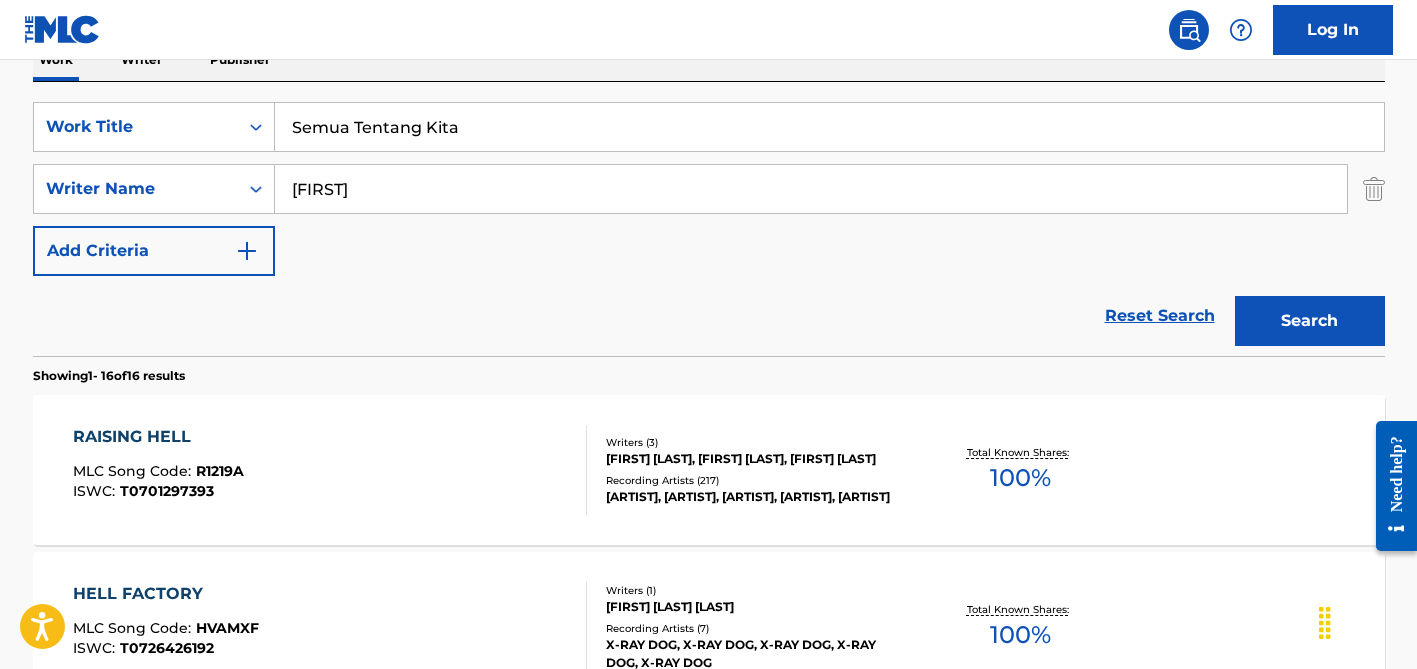 click on "[FIRST]" at bounding box center (811, 189) 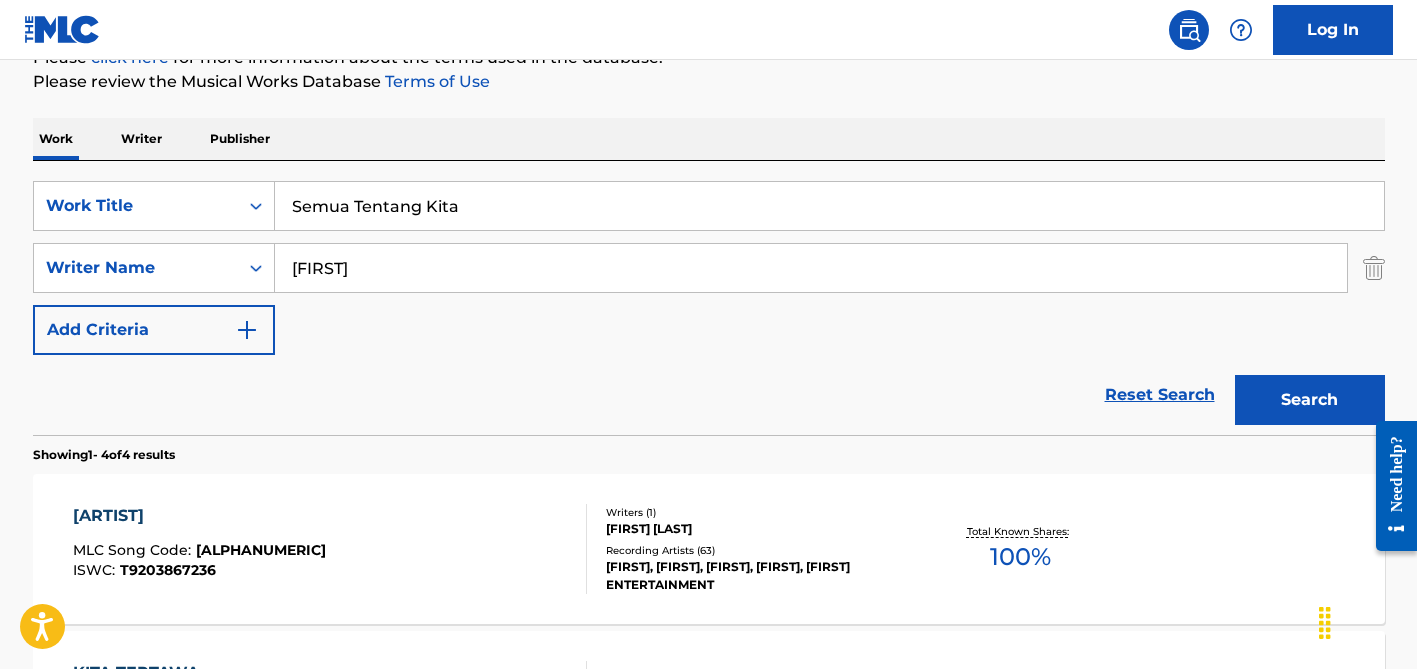scroll, scrollTop: 343, scrollLeft: 0, axis: vertical 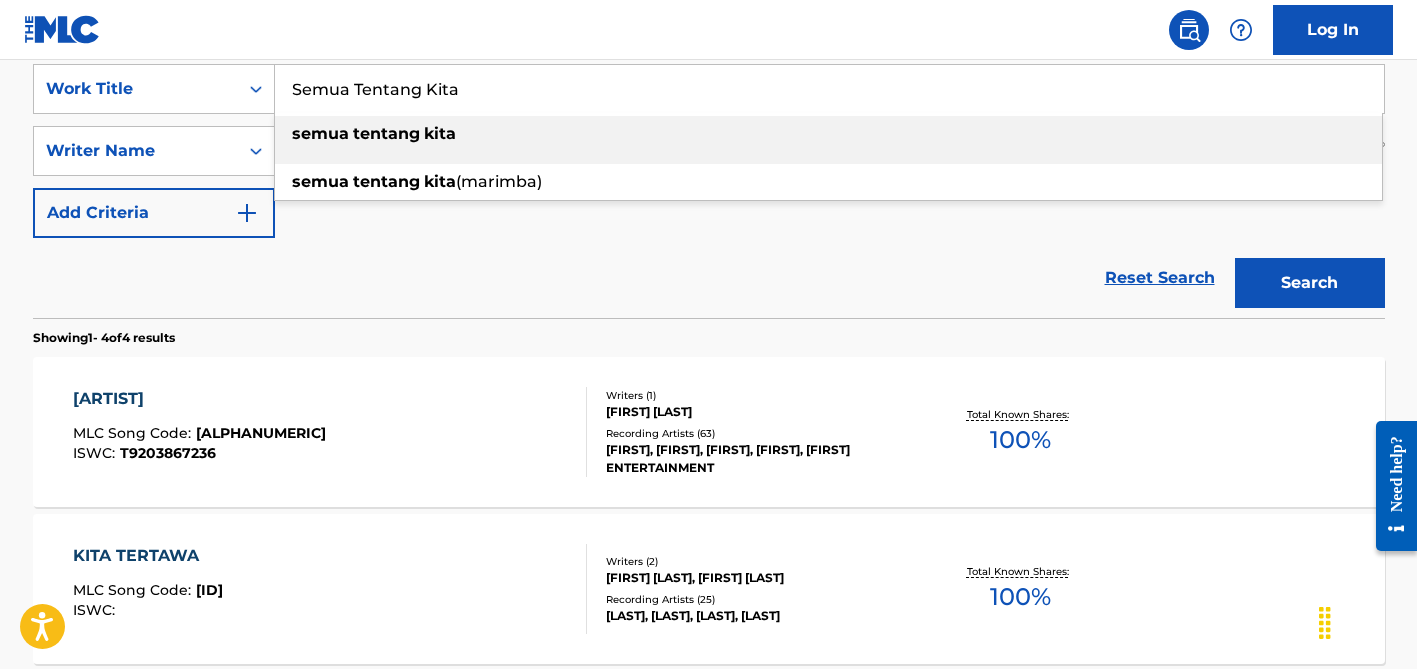 click on "Semua Tentang Kita" at bounding box center [829, 89] 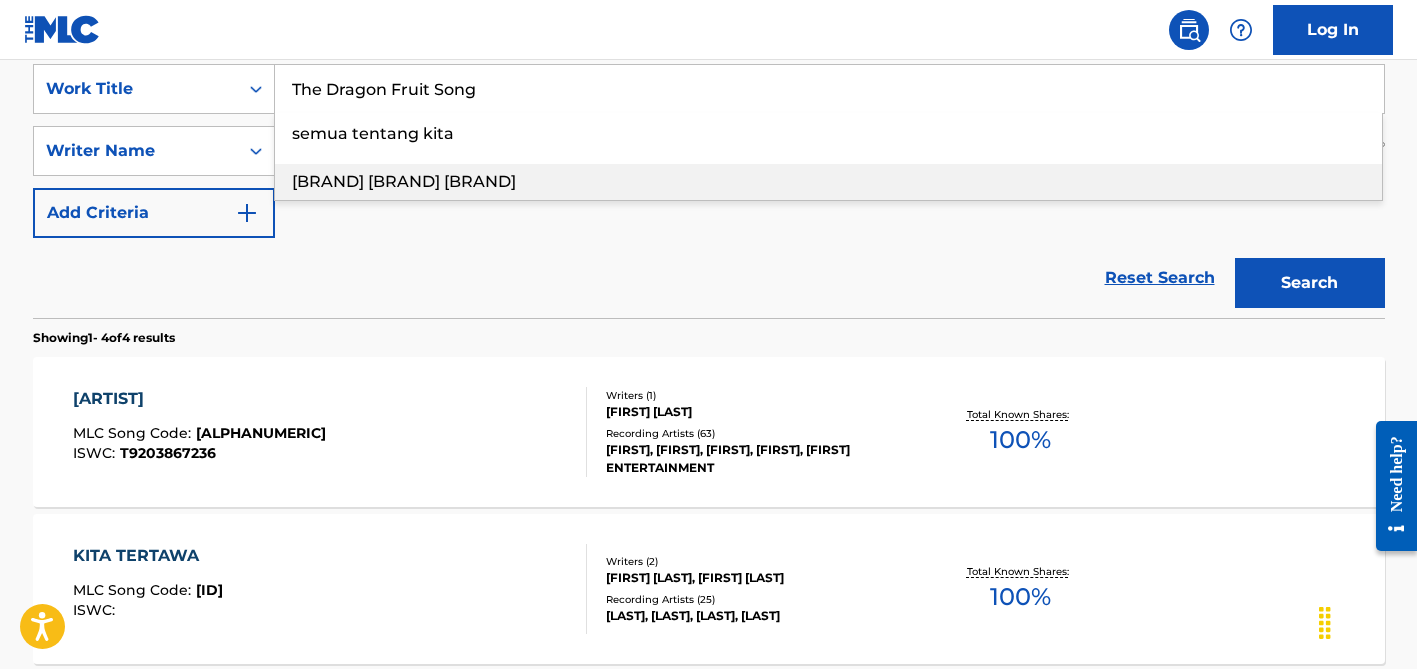 type on "The Dragon Fruit Song" 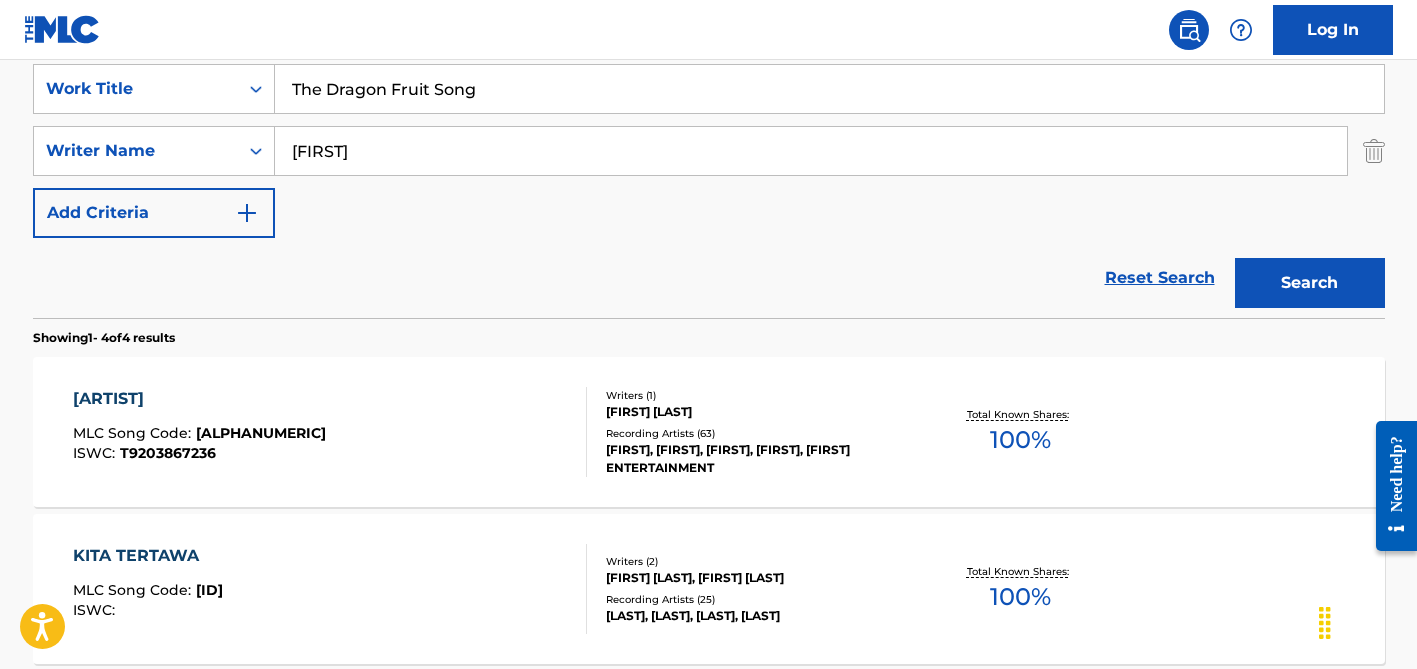 click on "Reset Search Search" at bounding box center [709, 278] 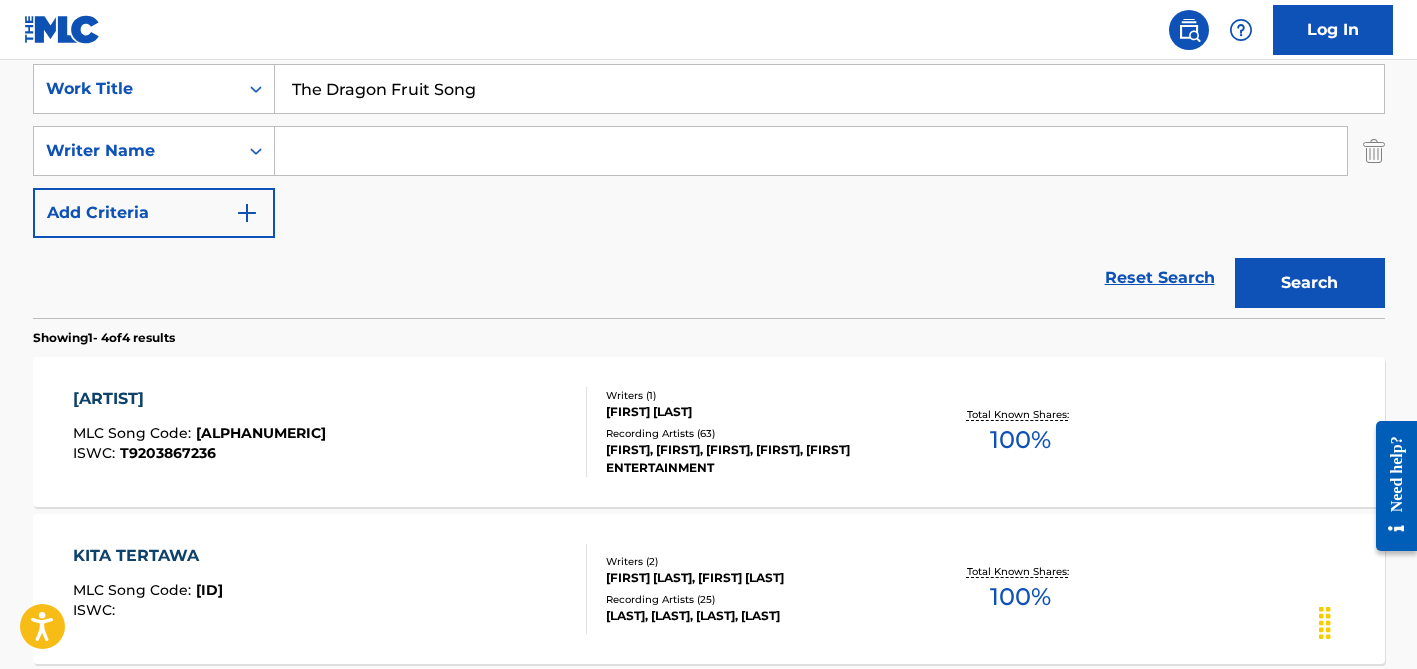 type 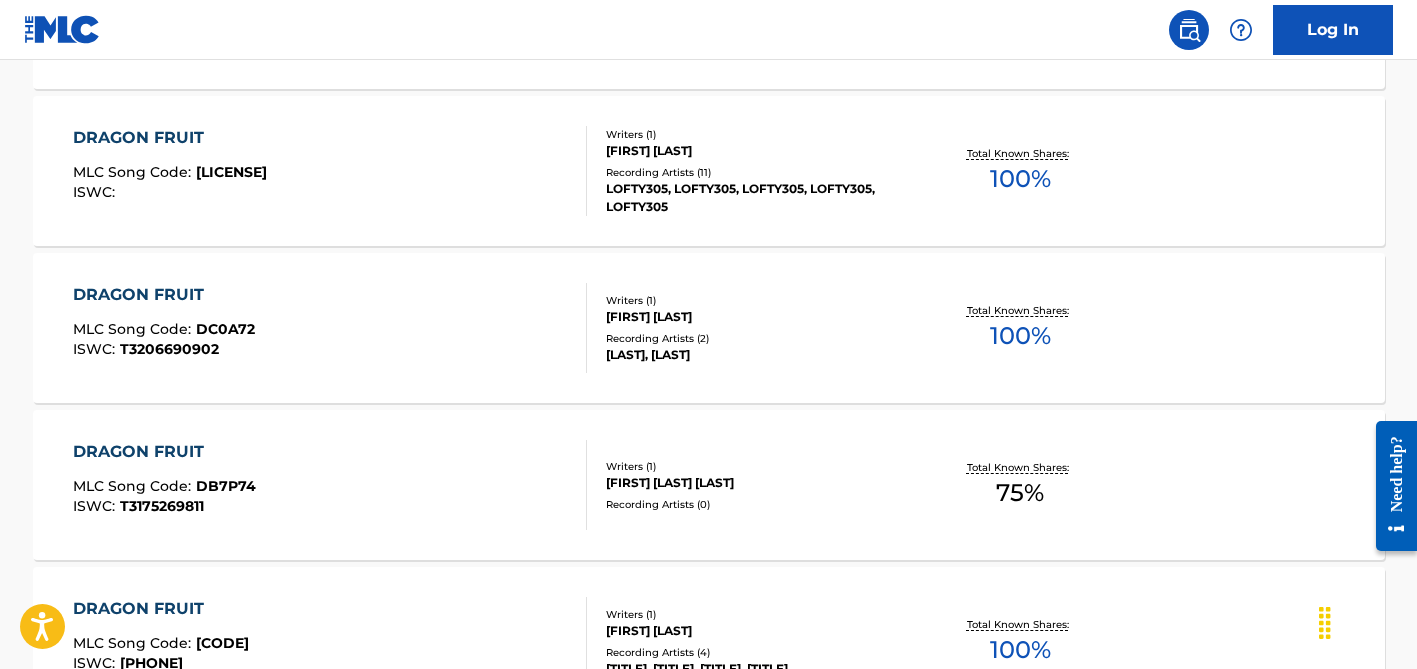 scroll, scrollTop: 2291, scrollLeft: 0, axis: vertical 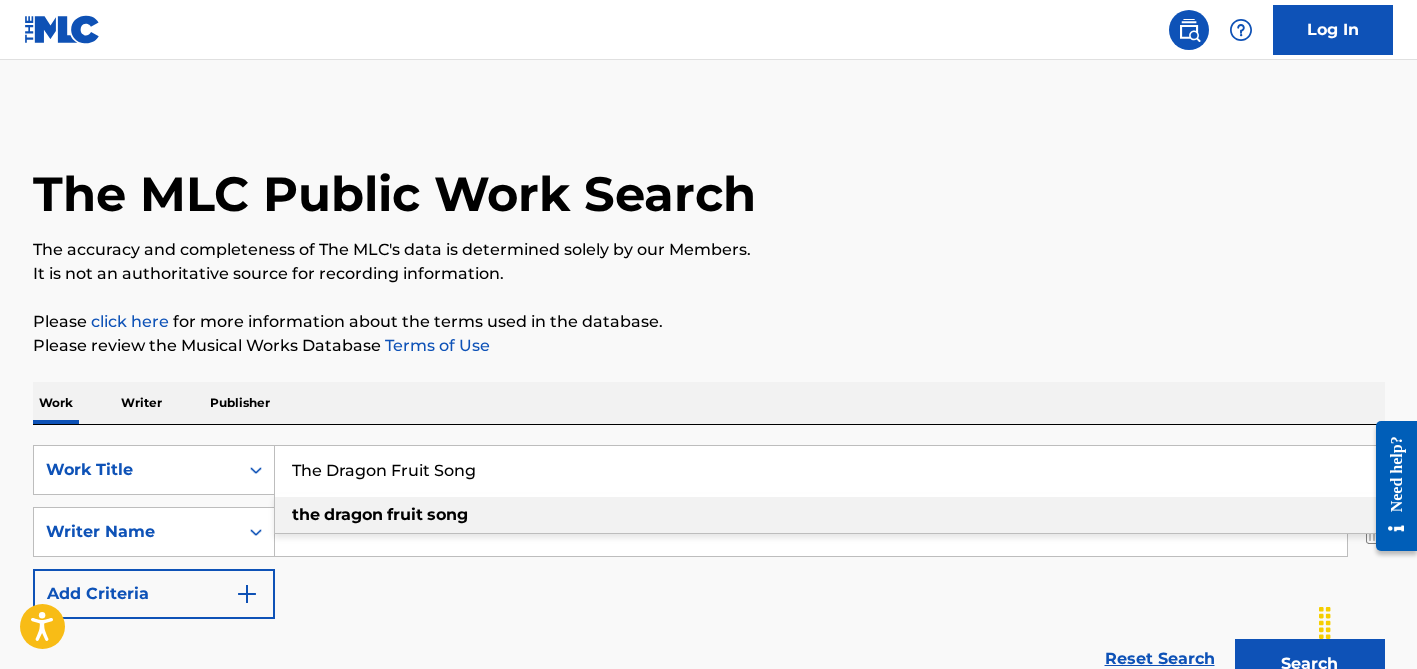 click on "The Dragon Fruit Song" at bounding box center (829, 470) 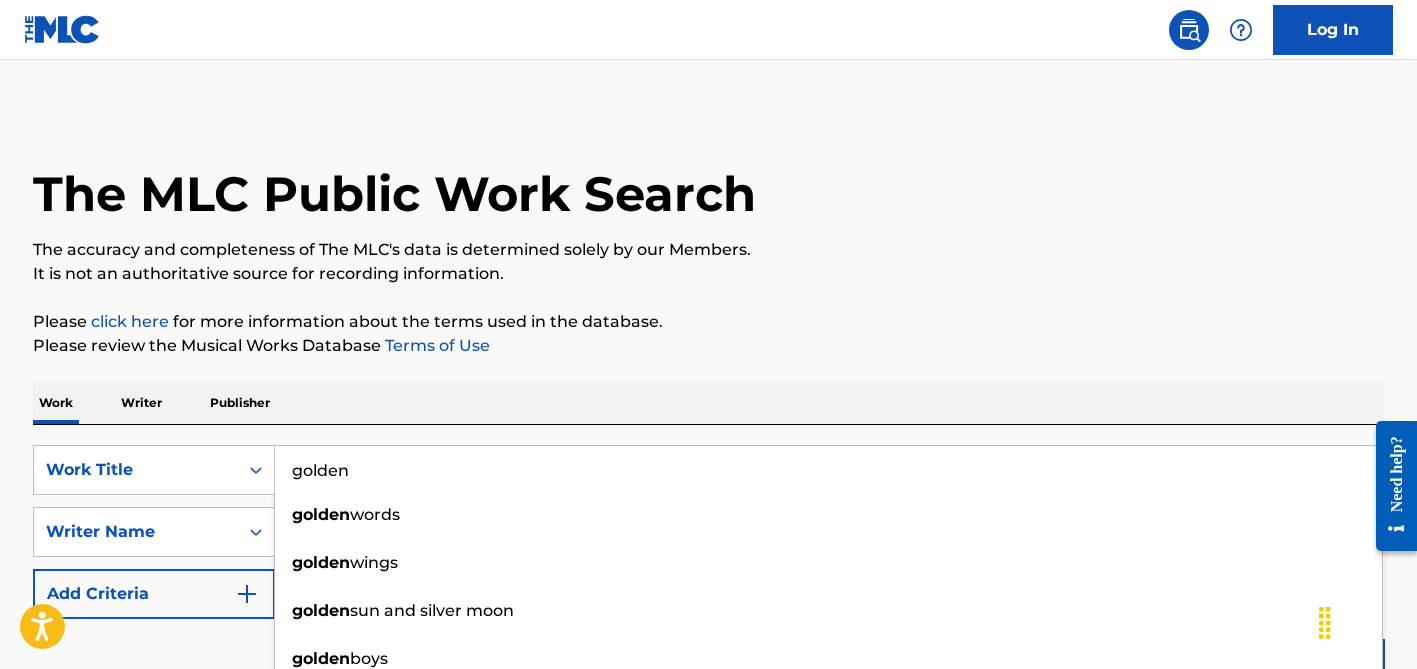 type on "golden" 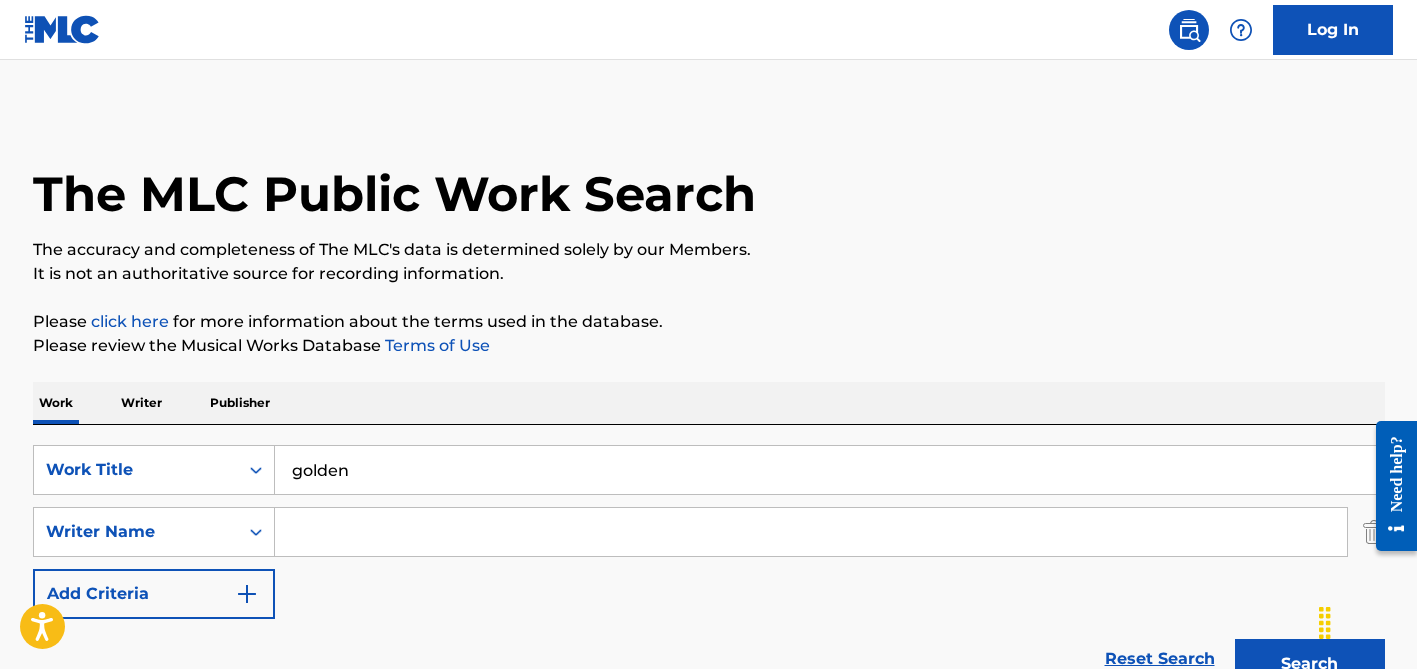 click at bounding box center [811, 532] 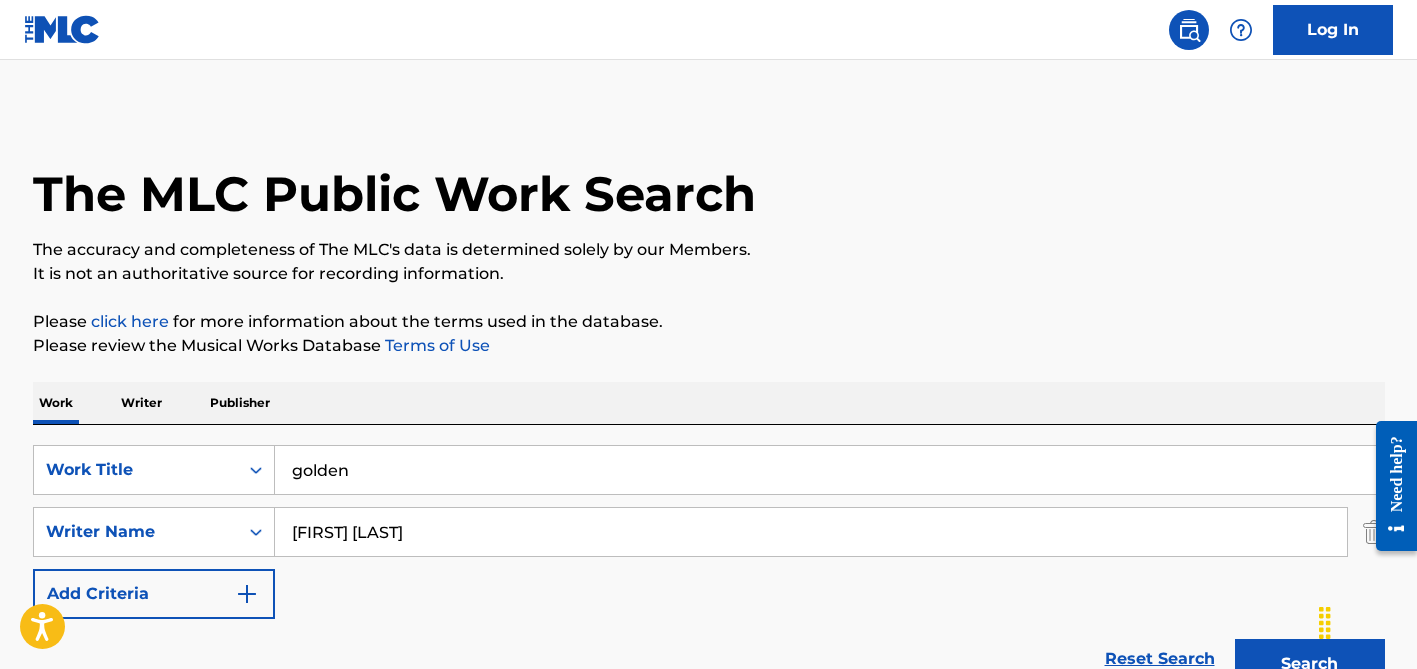 click on "[FIRST] [LAST]" at bounding box center [811, 532] 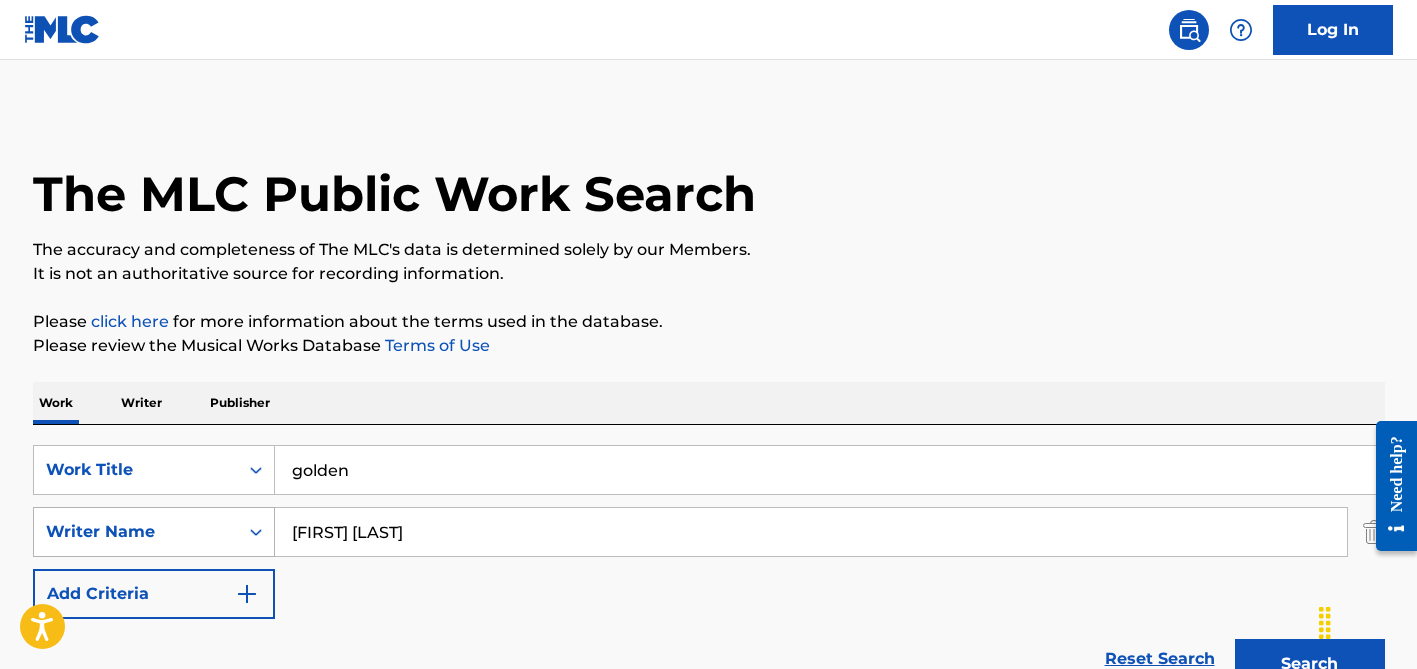 drag, startPoint x: 339, startPoint y: 529, endPoint x: 252, endPoint y: 509, distance: 89.26926 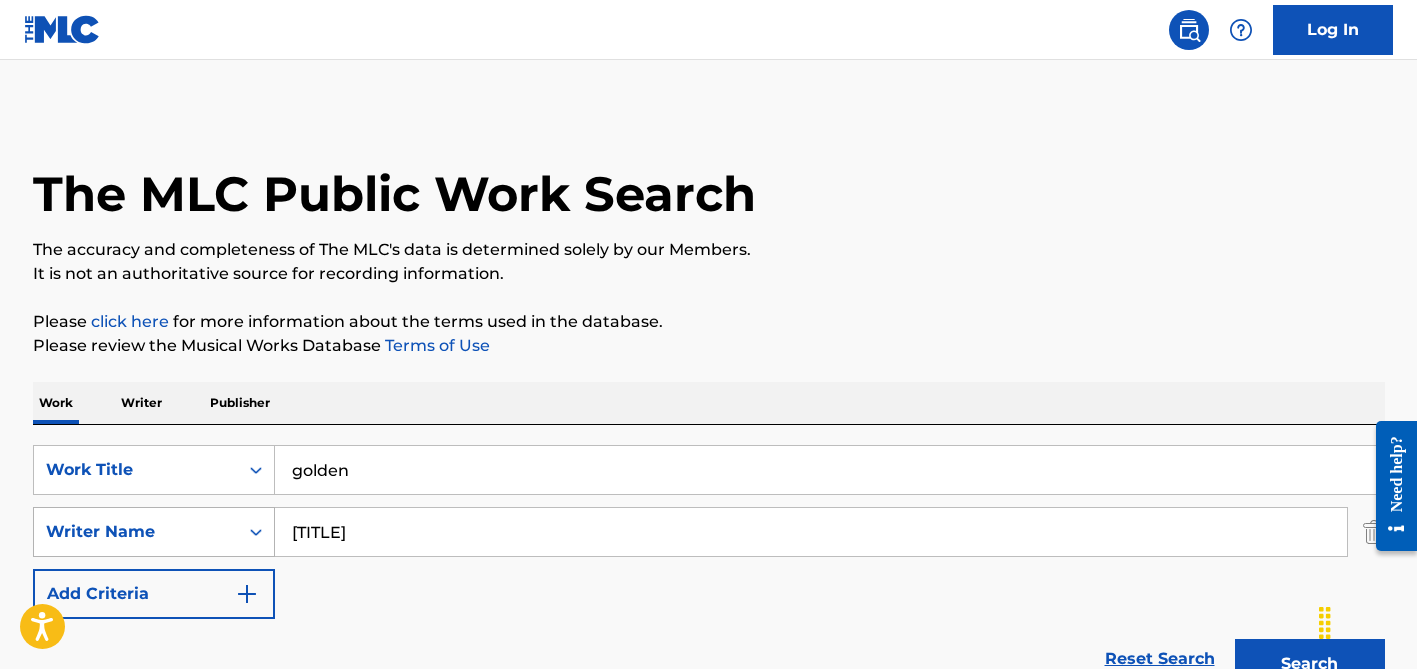 click on "Search" at bounding box center [1310, 664] 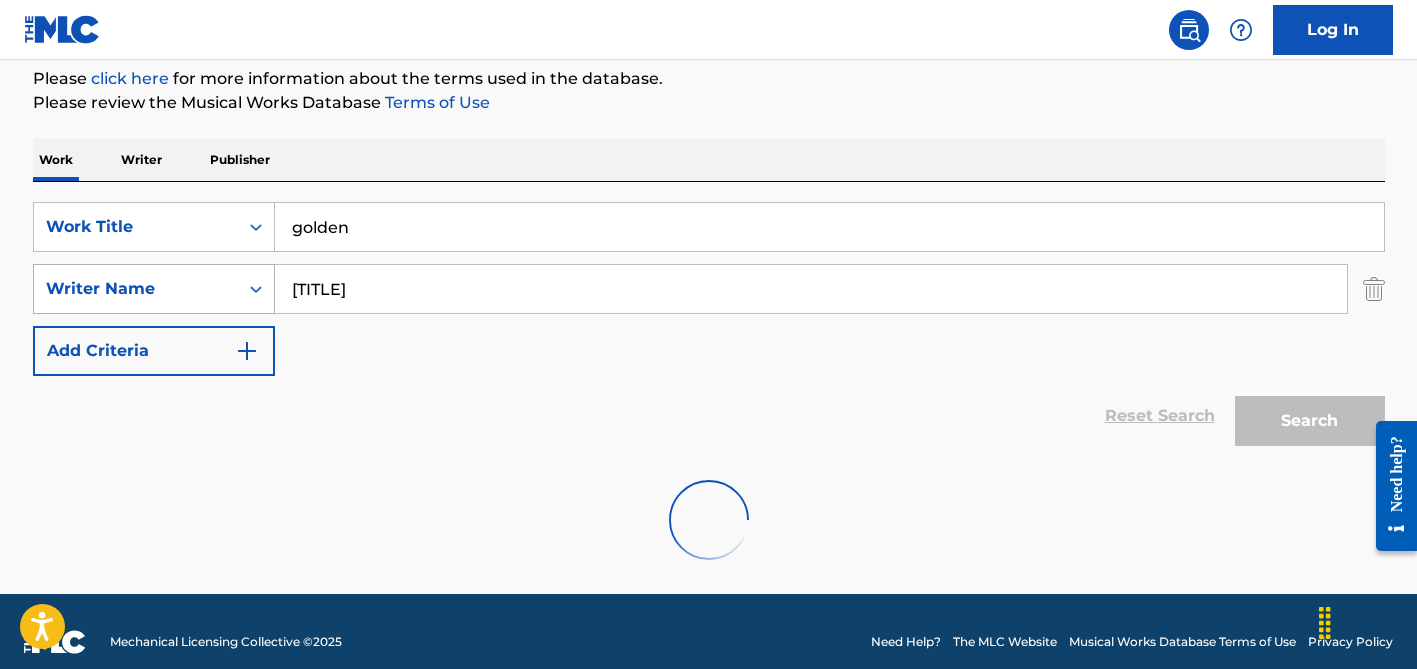 scroll, scrollTop: 264, scrollLeft: 0, axis: vertical 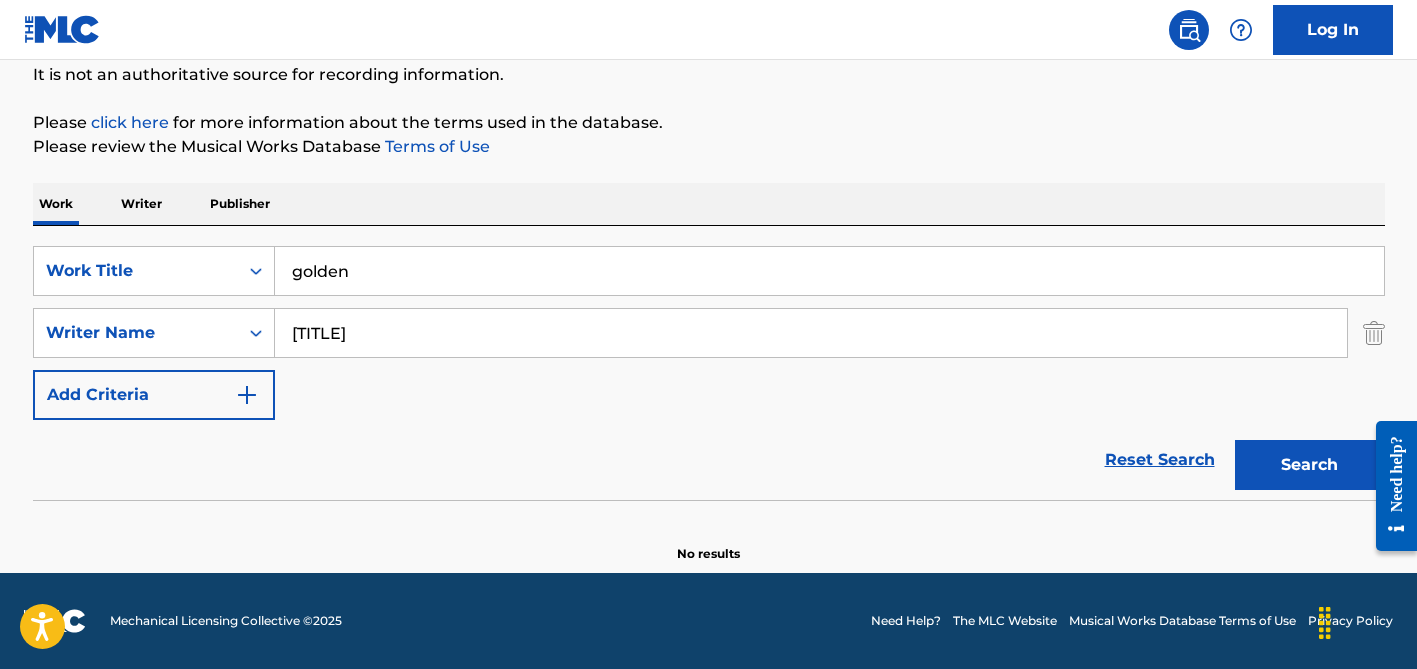click on "[TITLE]" at bounding box center (811, 333) 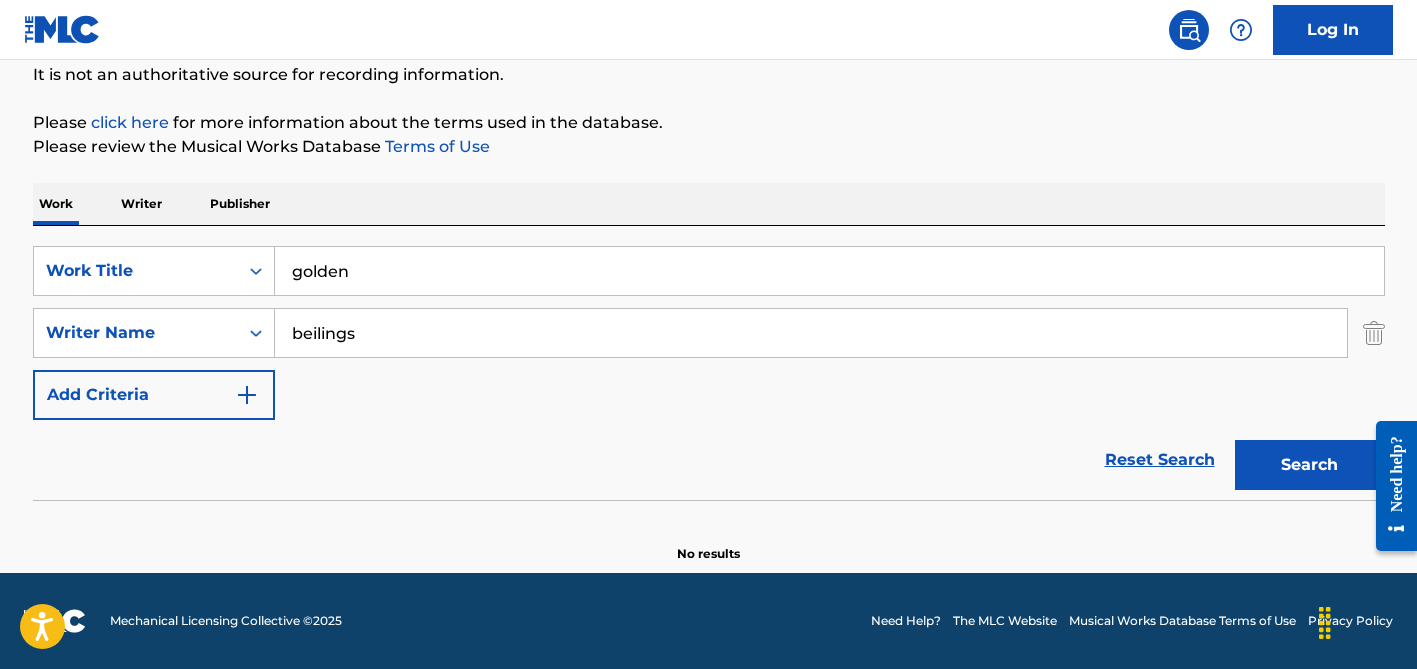type on "beilings" 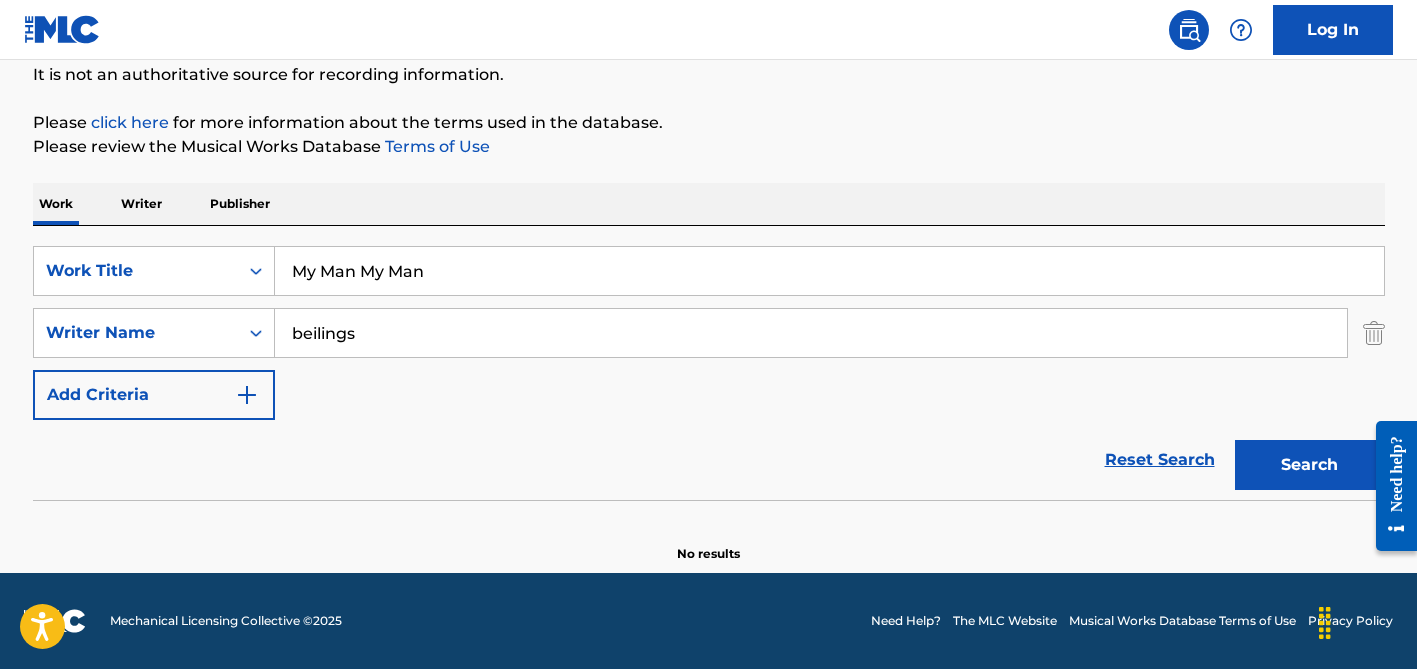 type on "My Man My Man" 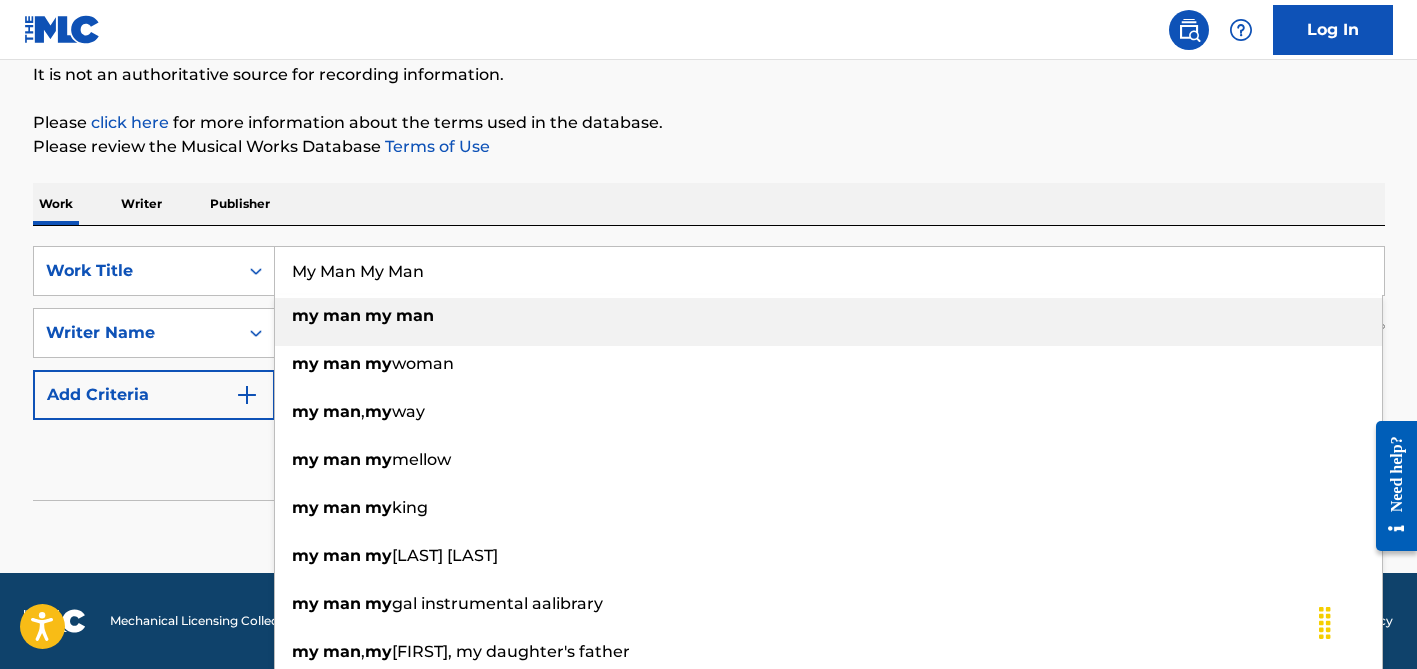 click on "Work Writer Publisher" at bounding box center [709, 204] 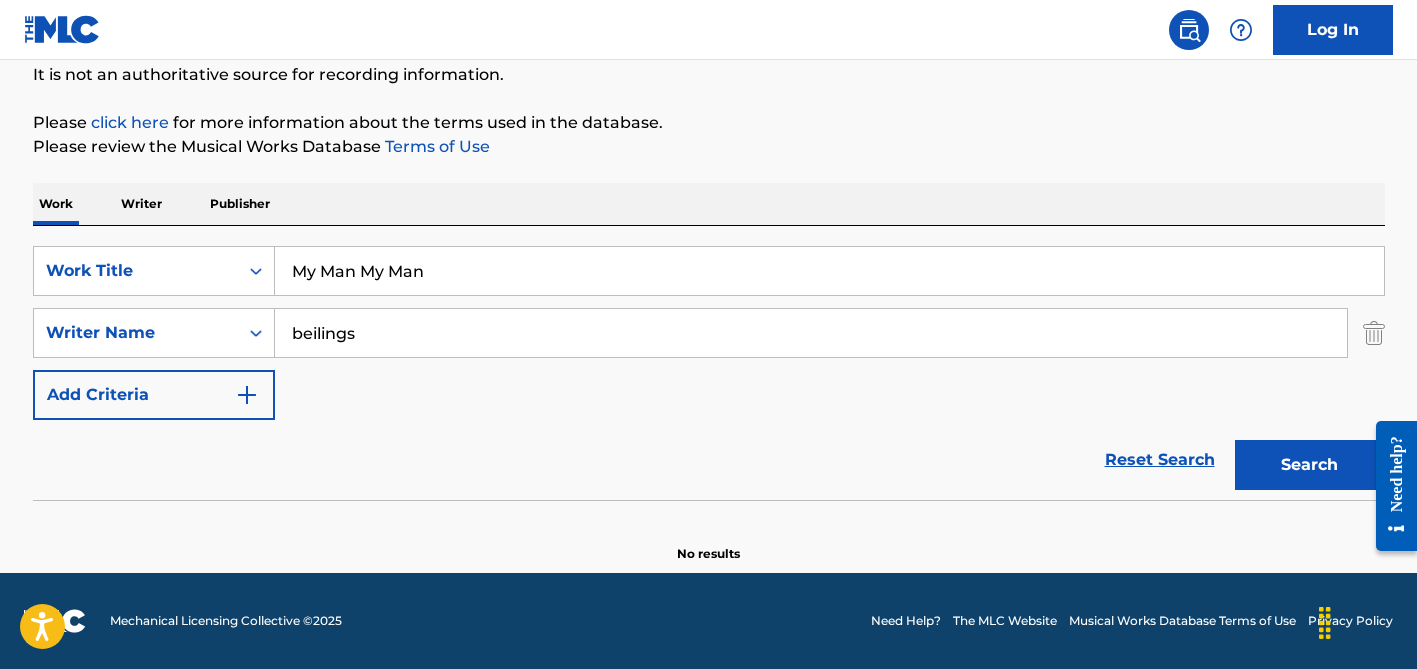 click on "My Man My Man" at bounding box center (829, 271) 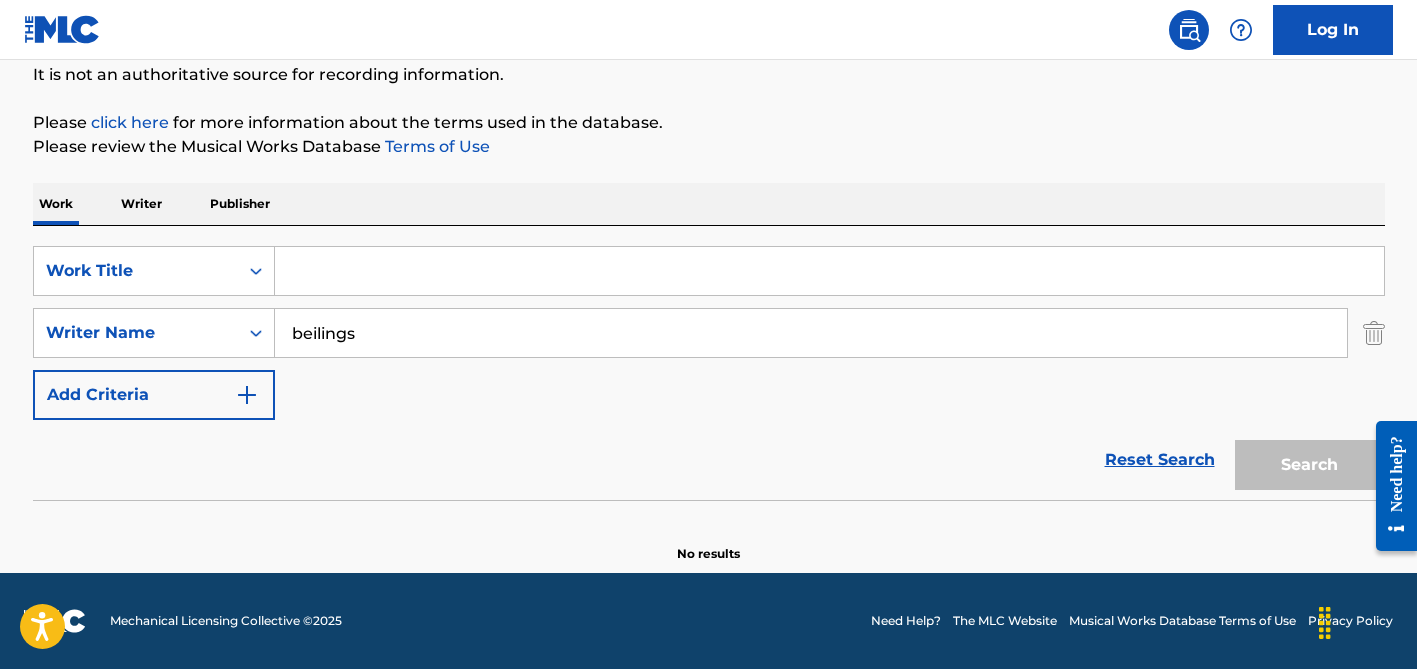 paste on "Easy Lover" 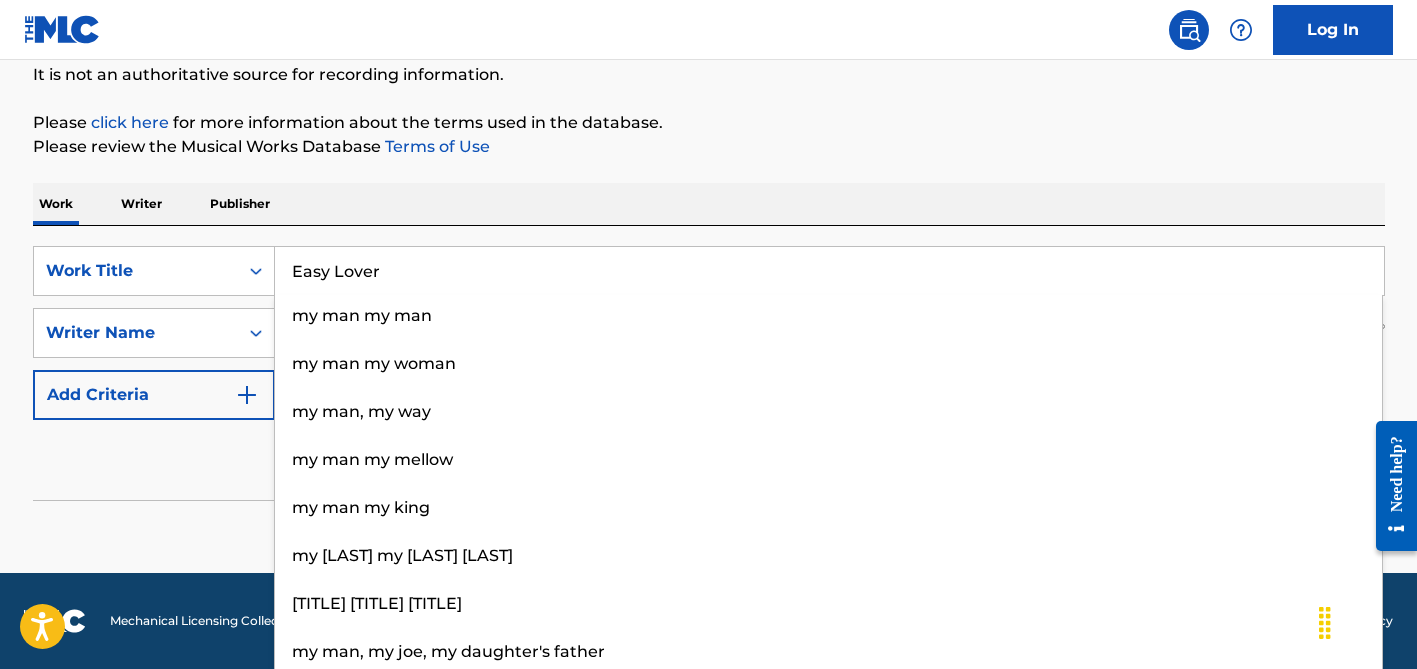 type on "Easy Lover" 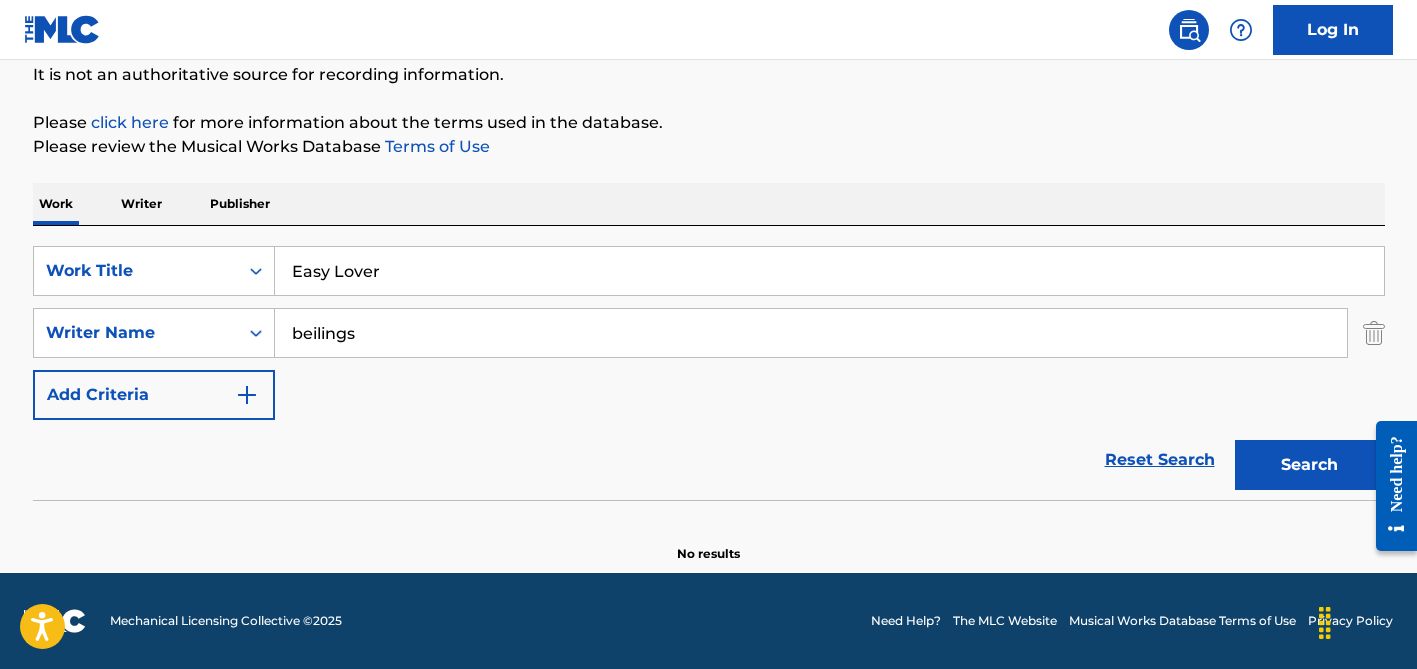 click on "Work Writer Publisher" at bounding box center (709, 204) 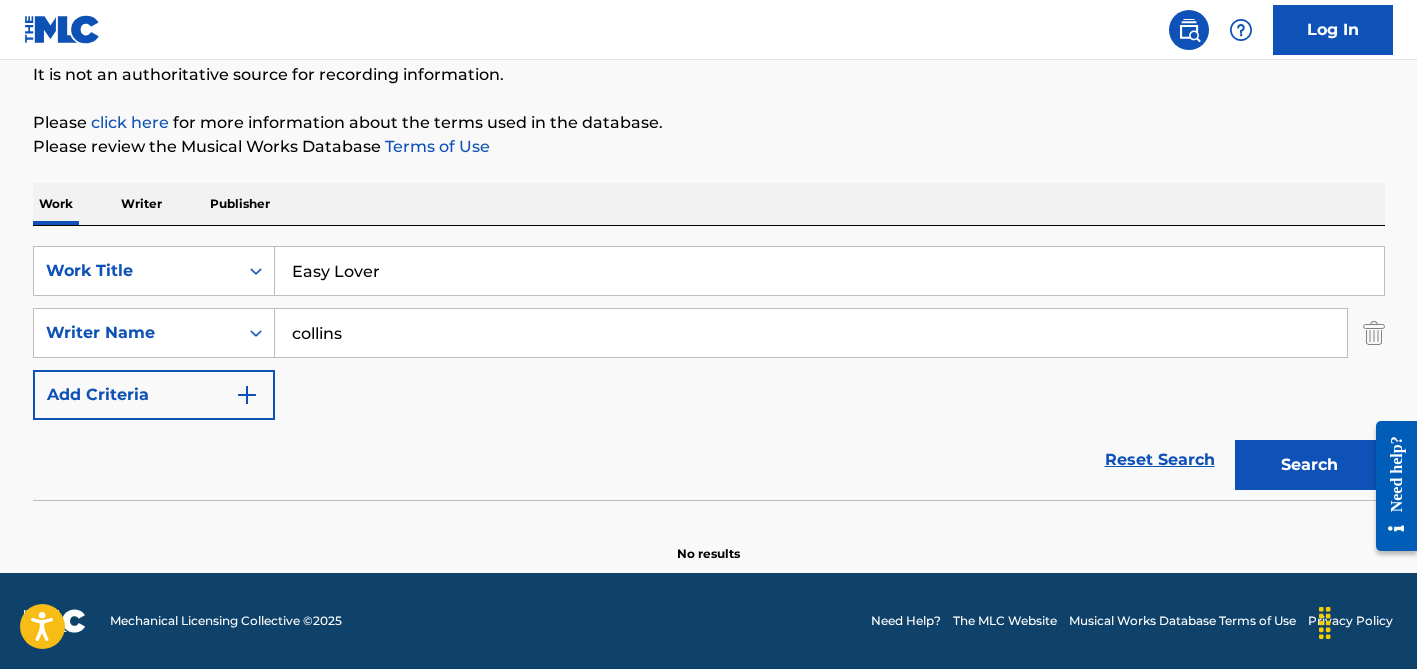 type on "collins" 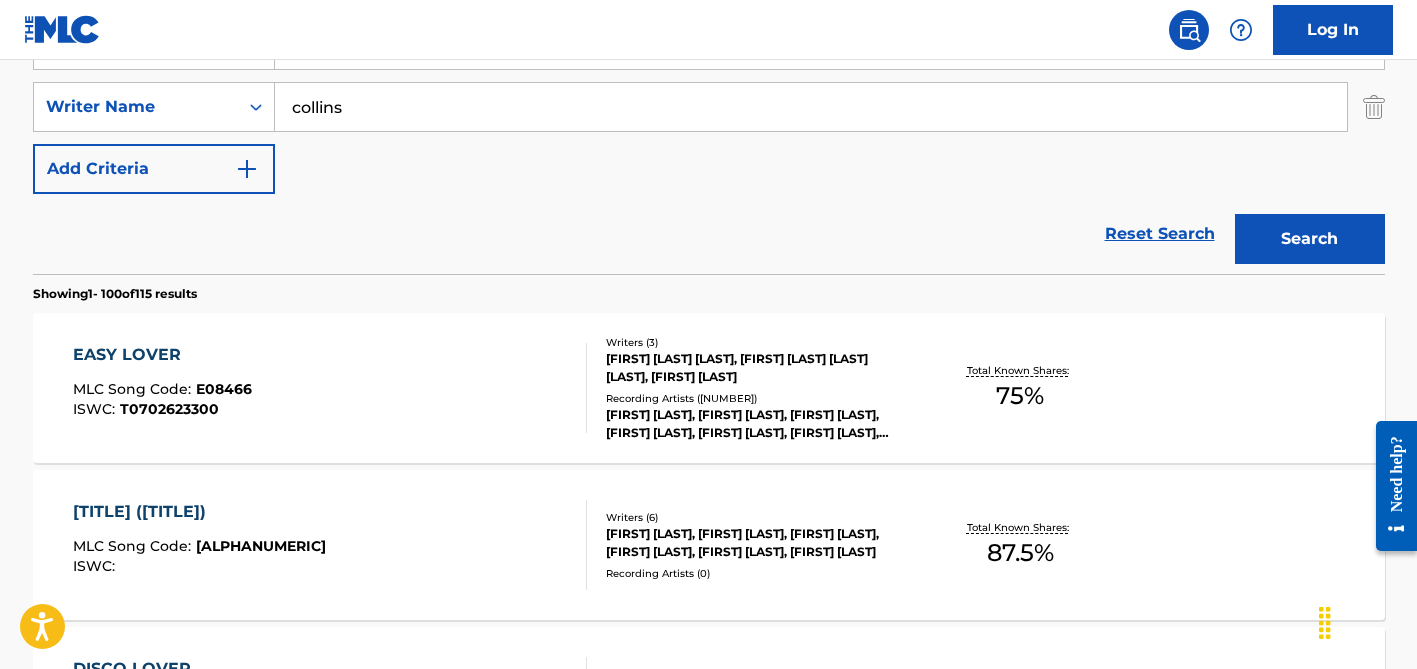 scroll, scrollTop: 426, scrollLeft: 0, axis: vertical 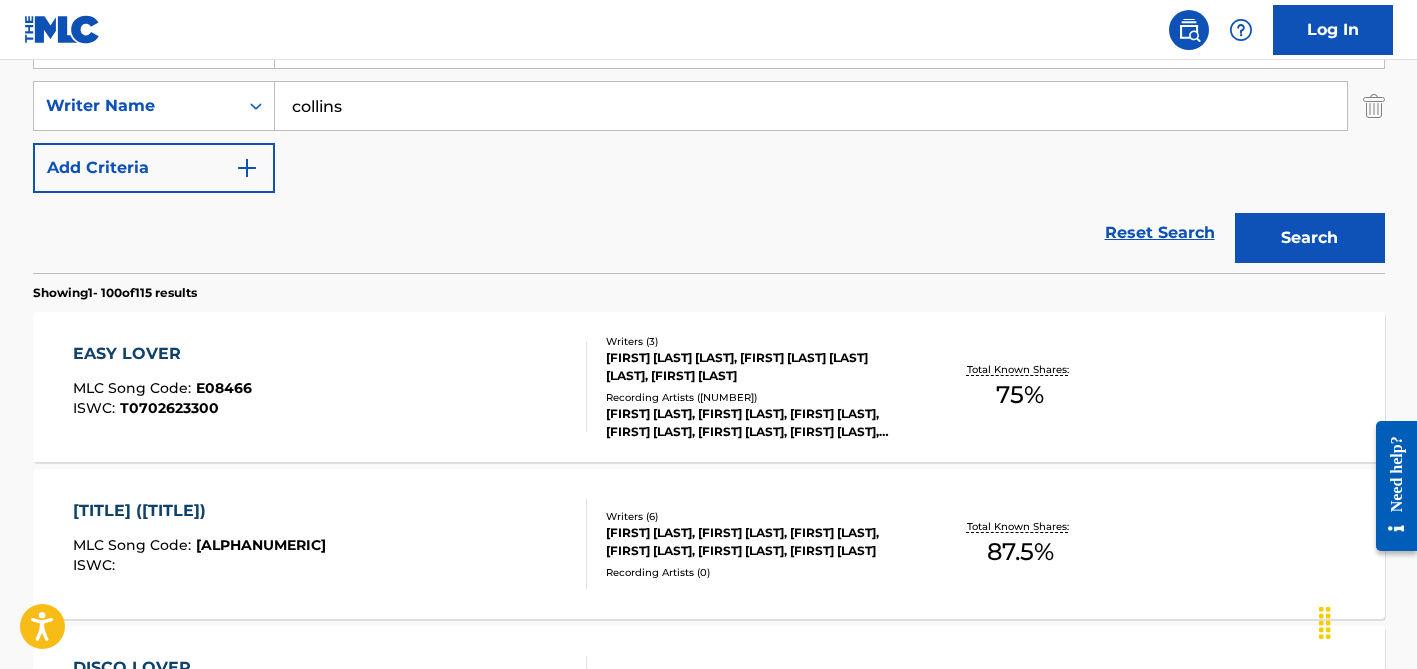 click on "[FIRST] [LAST] [LAST], [FIRST] [LAST] [LAST] [LAST], [FIRST] [LAST]" at bounding box center (757, 367) 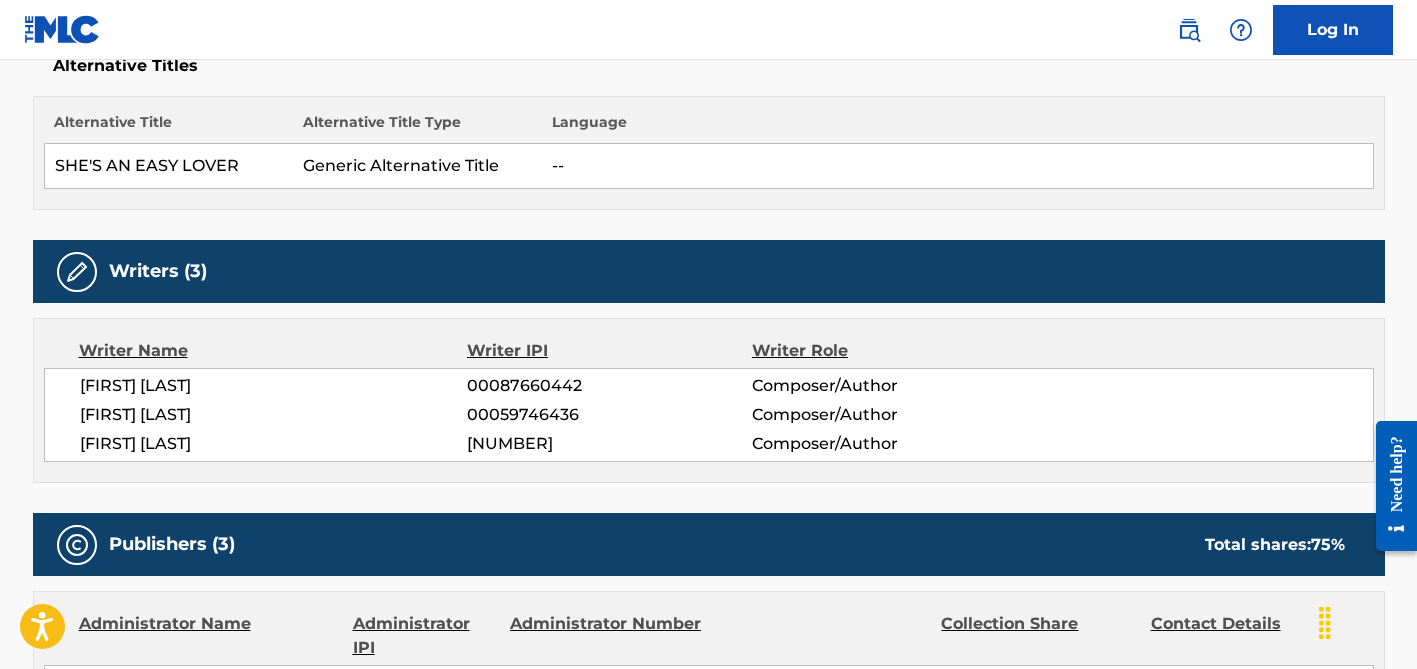 scroll, scrollTop: 0, scrollLeft: 0, axis: both 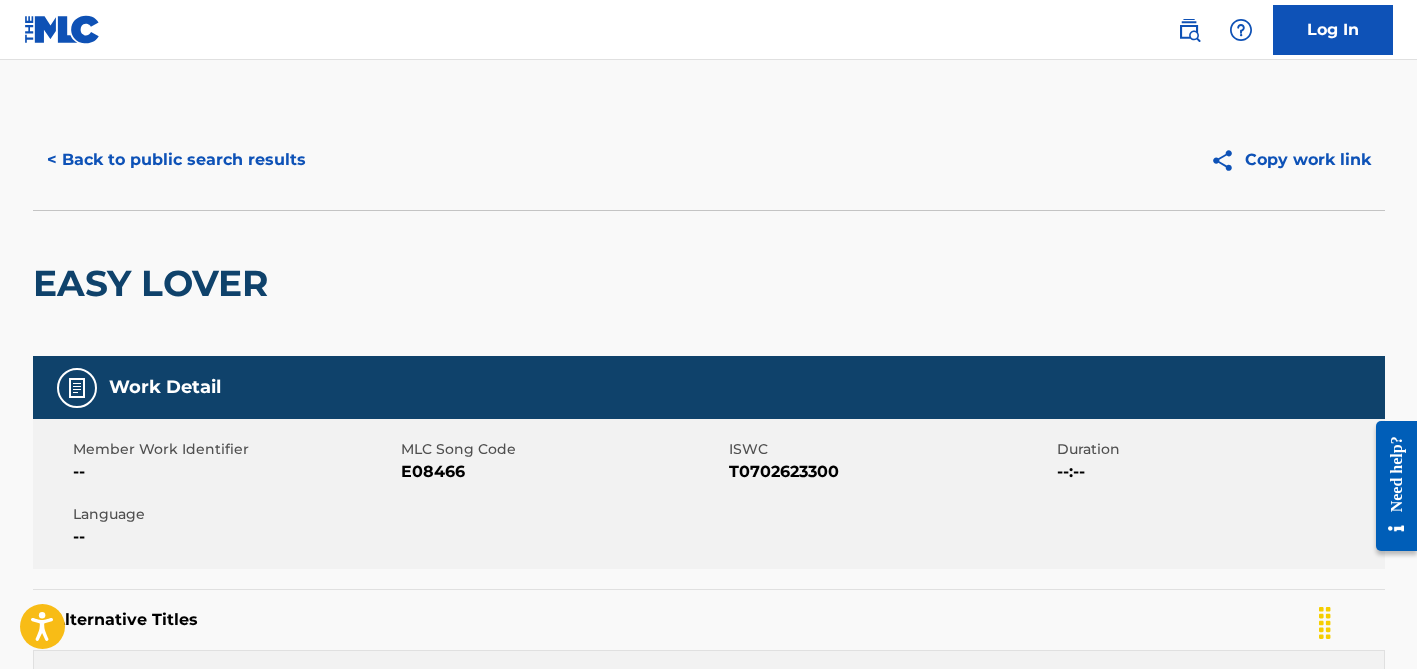 click on "< Back to public search results" at bounding box center (176, 160) 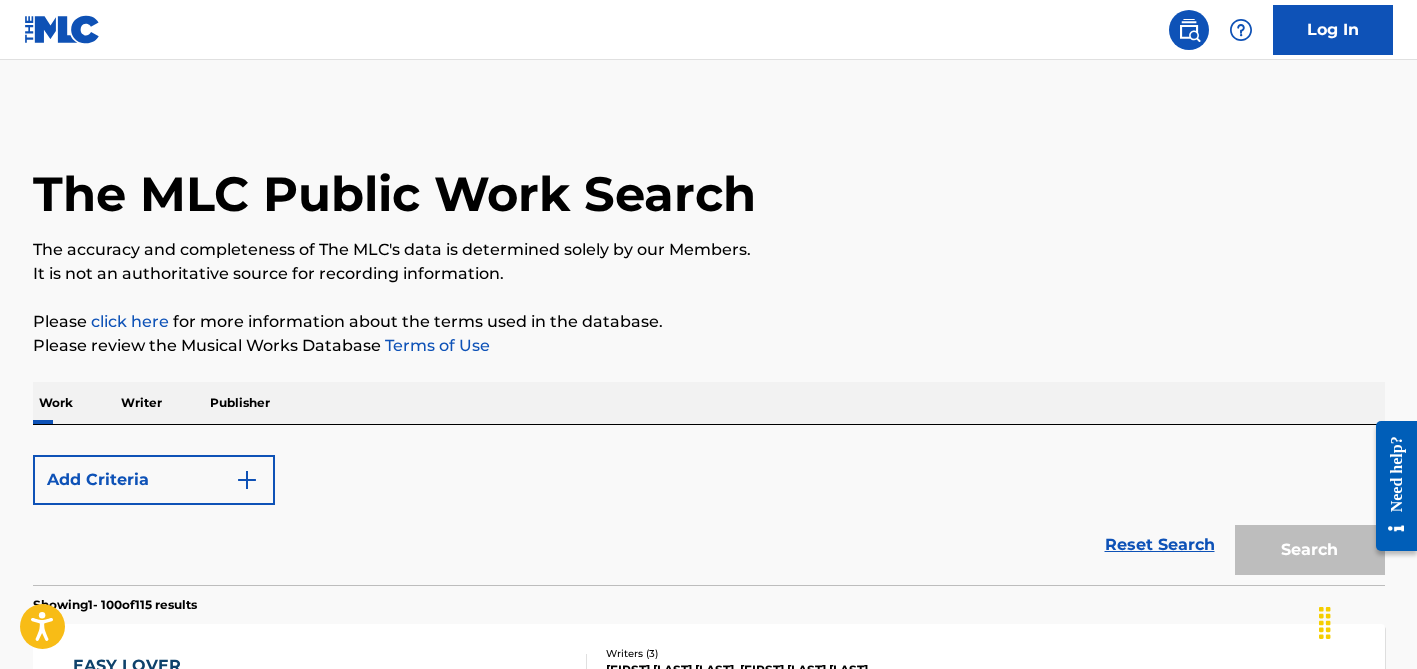 scroll, scrollTop: 426, scrollLeft: 0, axis: vertical 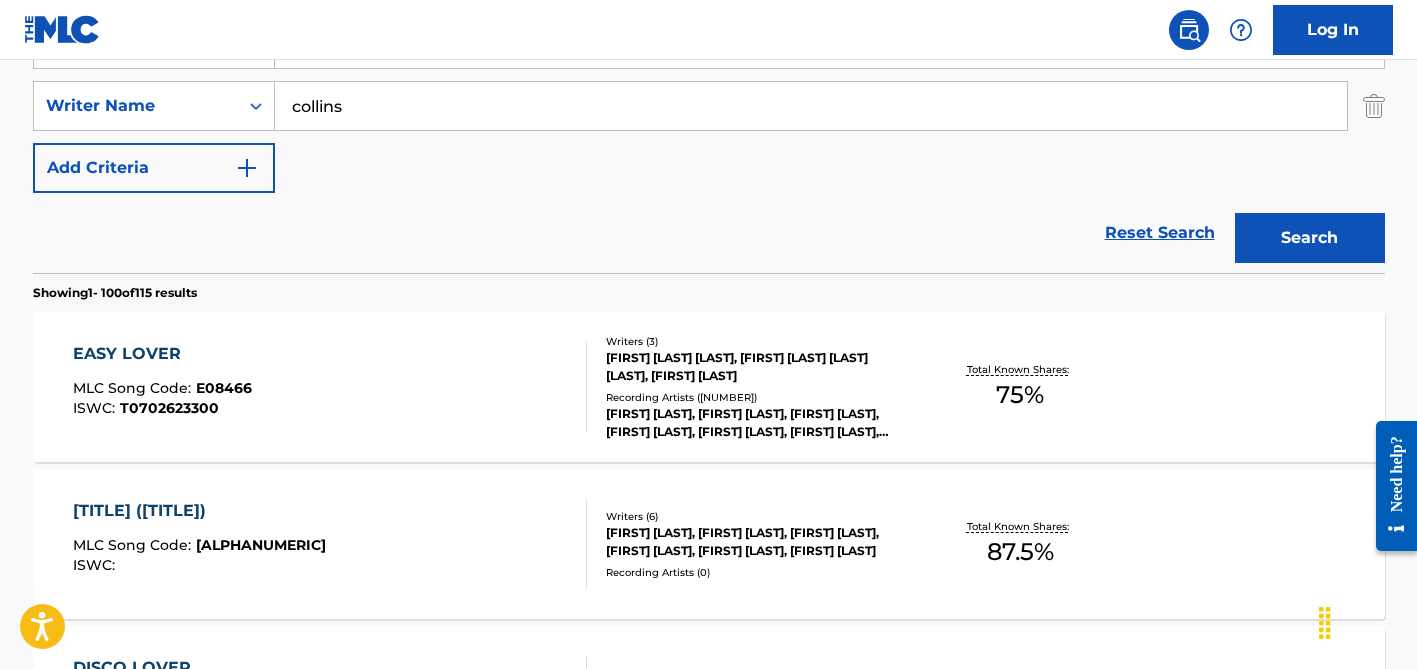 click on "collins" at bounding box center [811, 106] 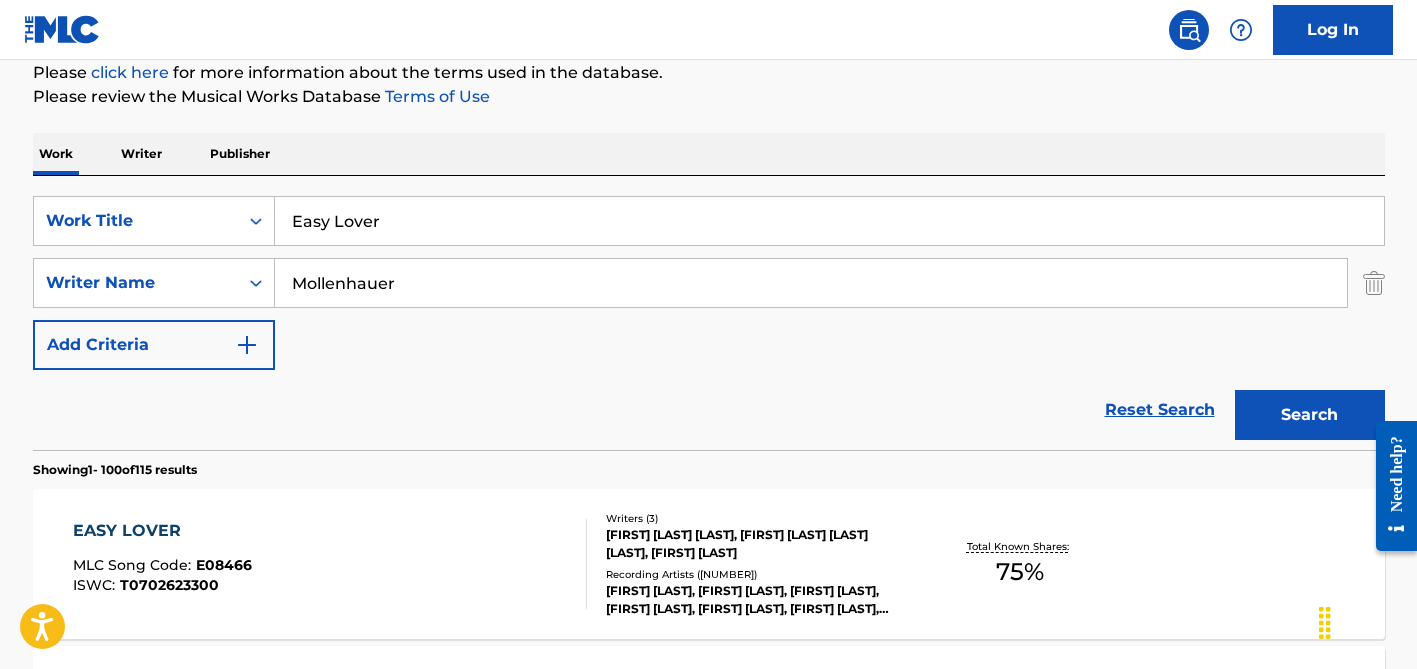 scroll, scrollTop: 247, scrollLeft: 0, axis: vertical 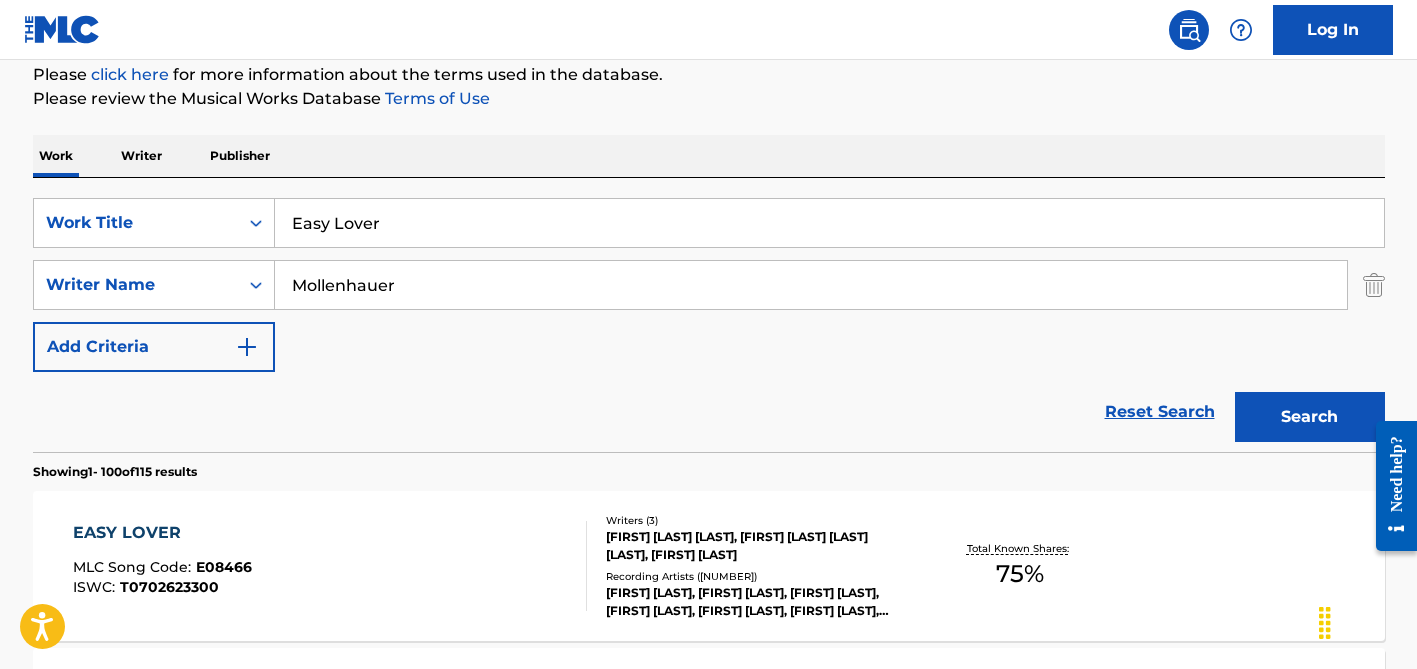 type on "Mollenhauer" 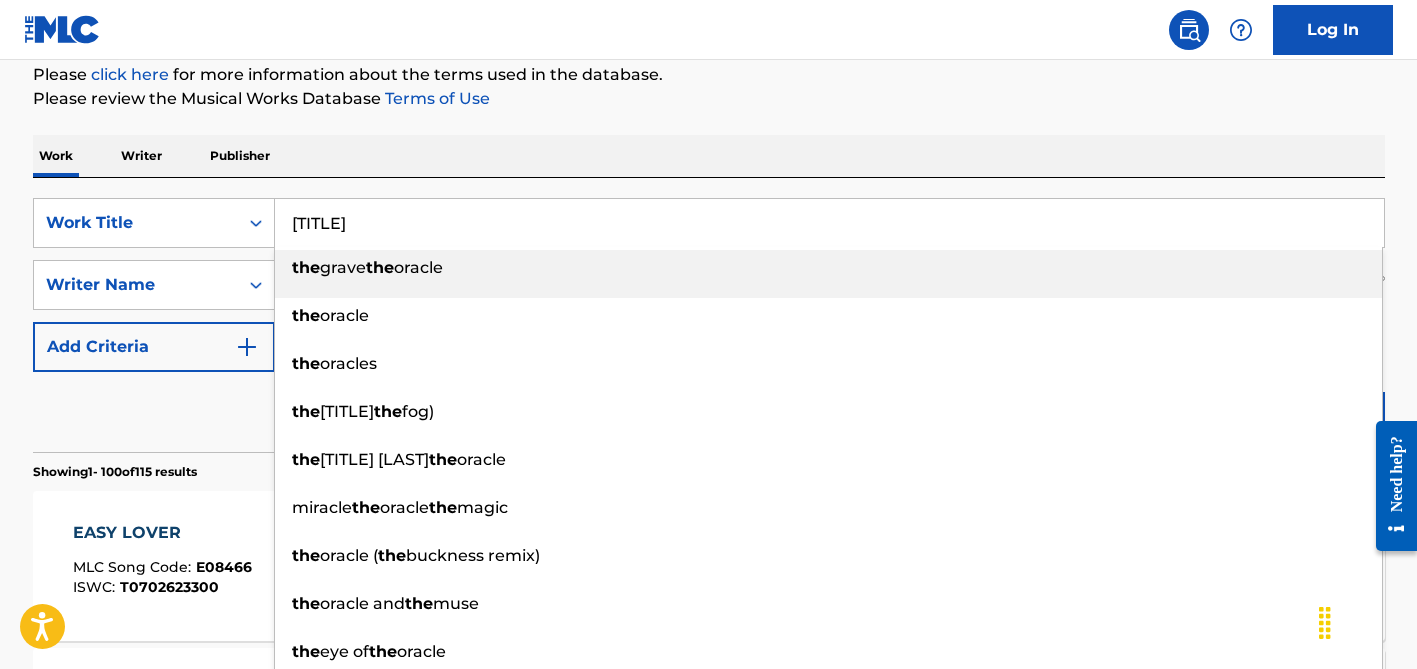 click on "[TITLE]" at bounding box center (829, 223) 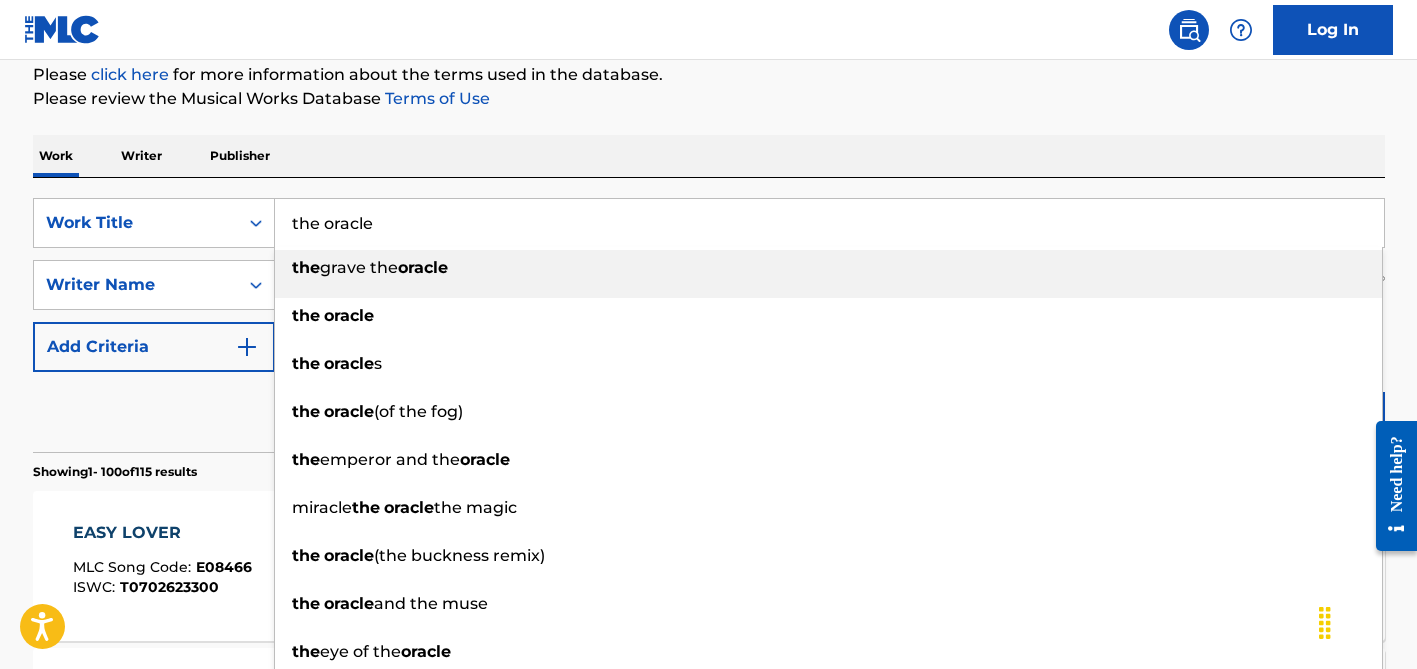 type on "the oracle" 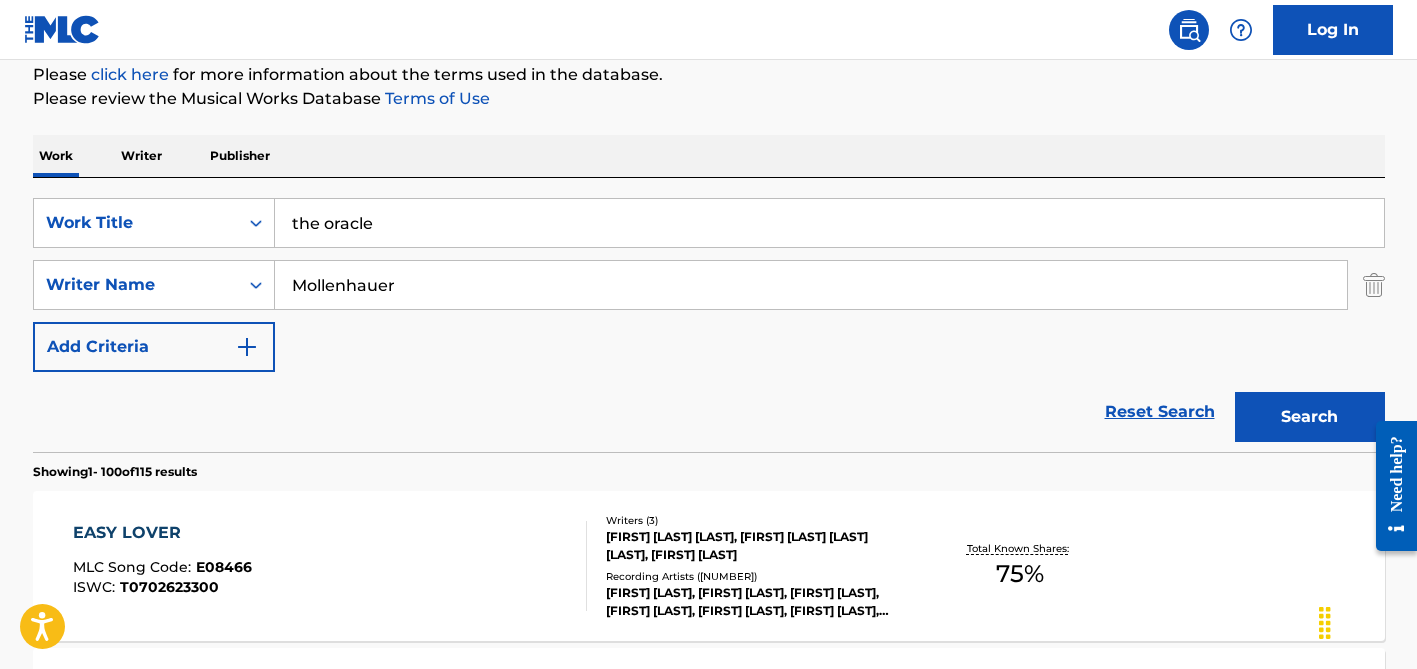 click on "Mollenhauer" at bounding box center [811, 285] 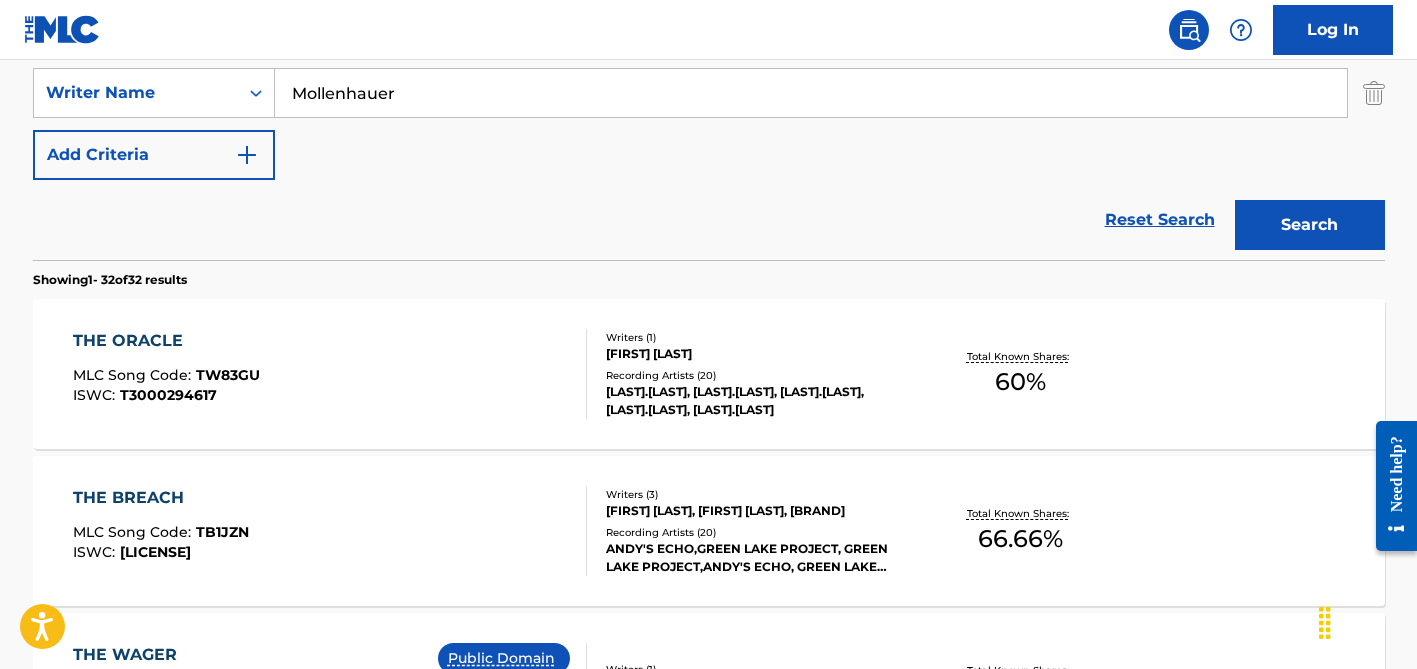 scroll, scrollTop: 505, scrollLeft: 0, axis: vertical 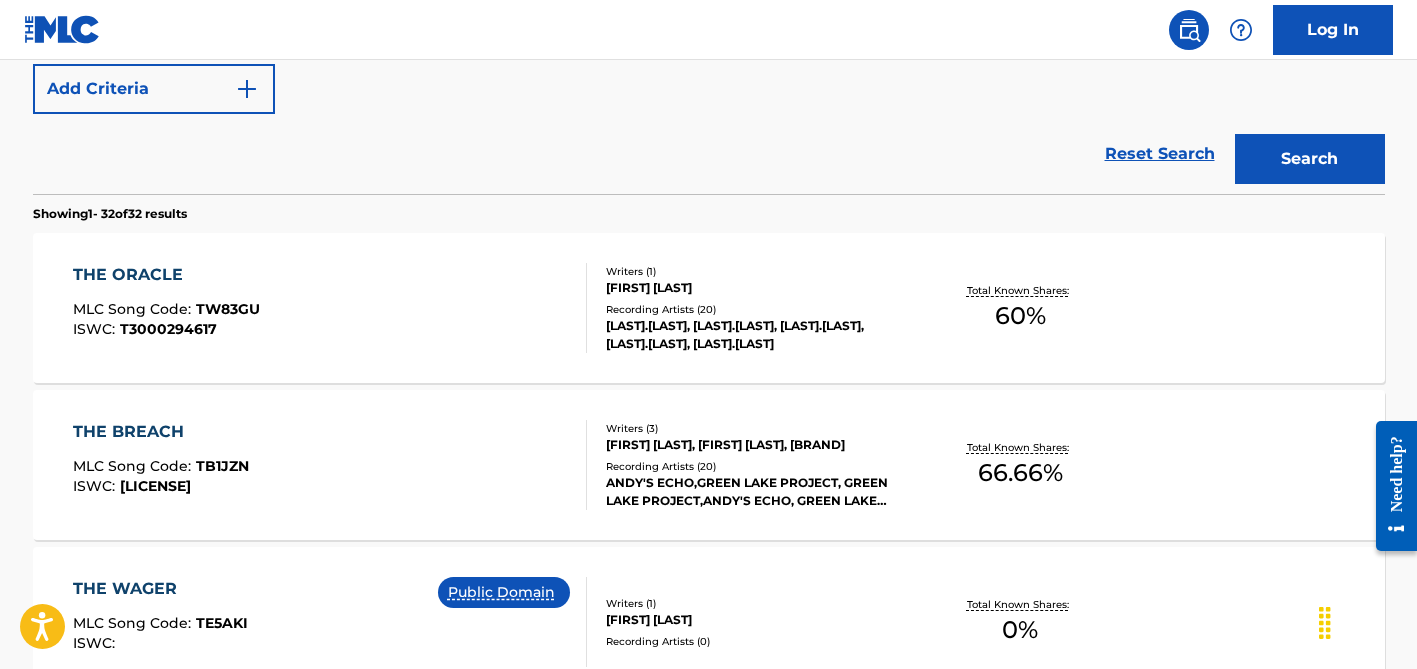 click on "[FIRST] [LAST]" at bounding box center [757, 288] 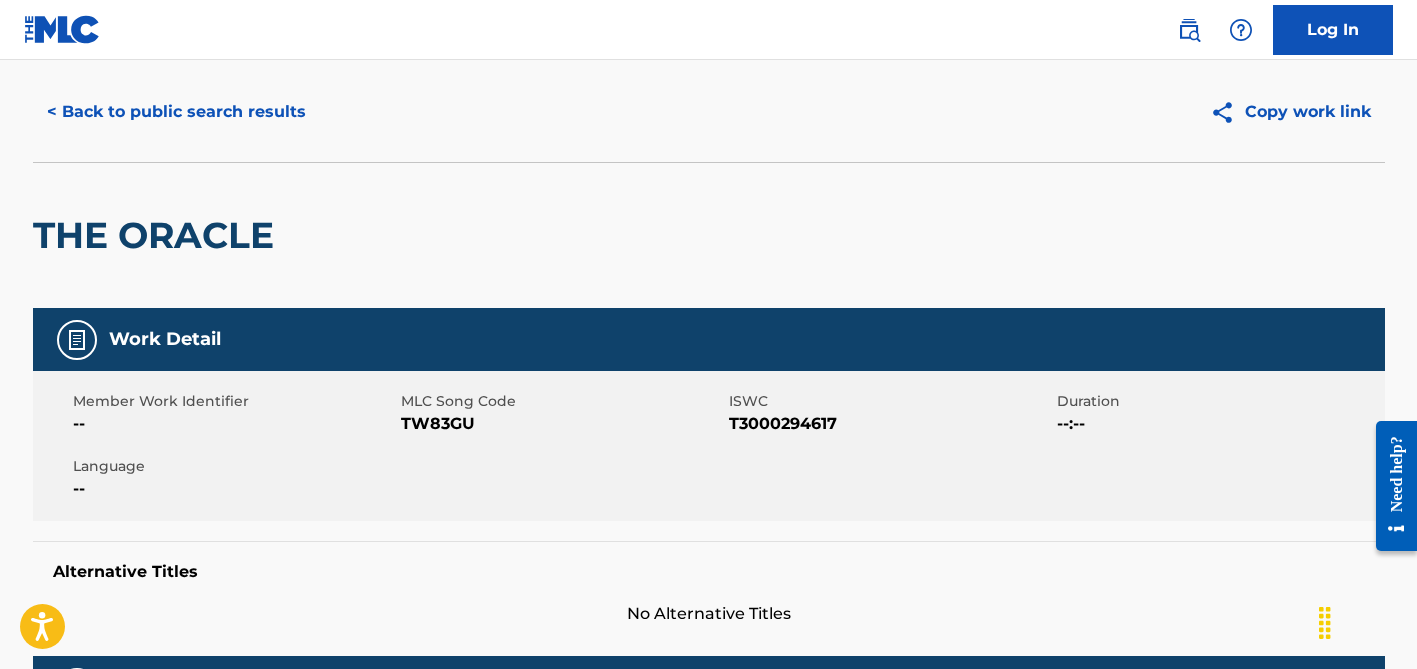 scroll, scrollTop: 0, scrollLeft: 0, axis: both 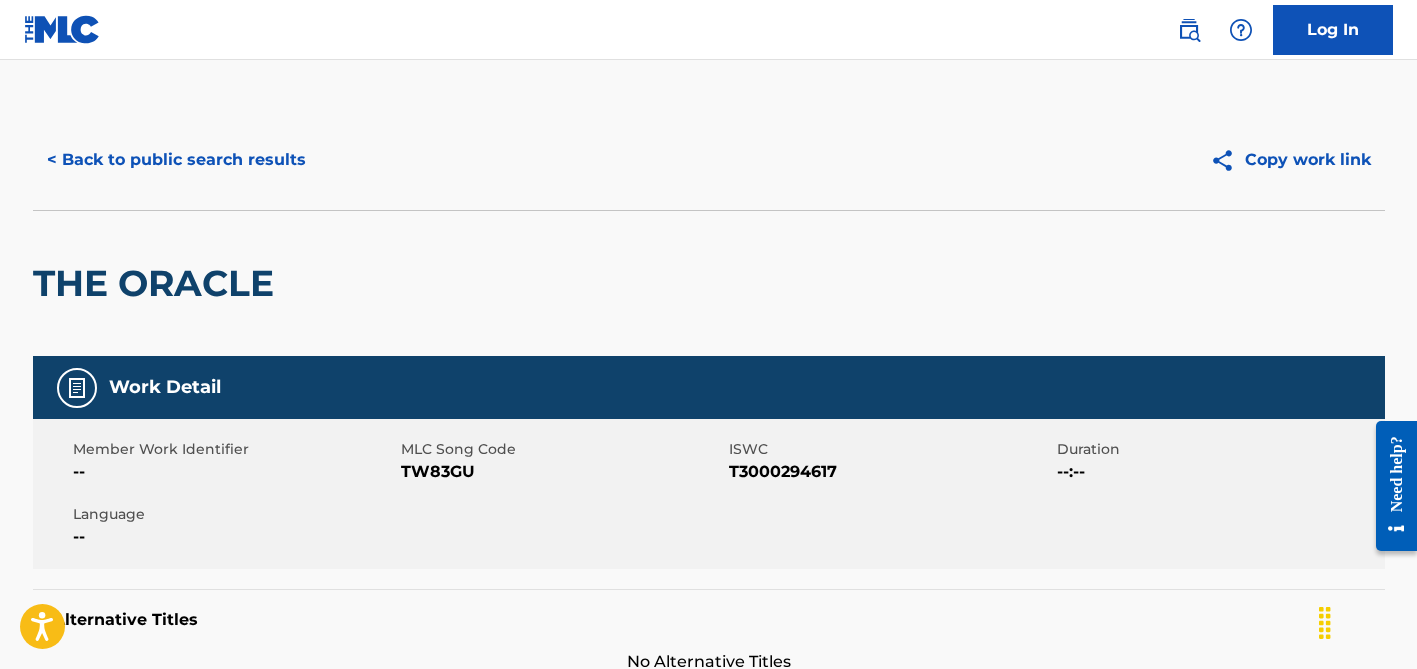 click on "< Back to public search results" at bounding box center (176, 160) 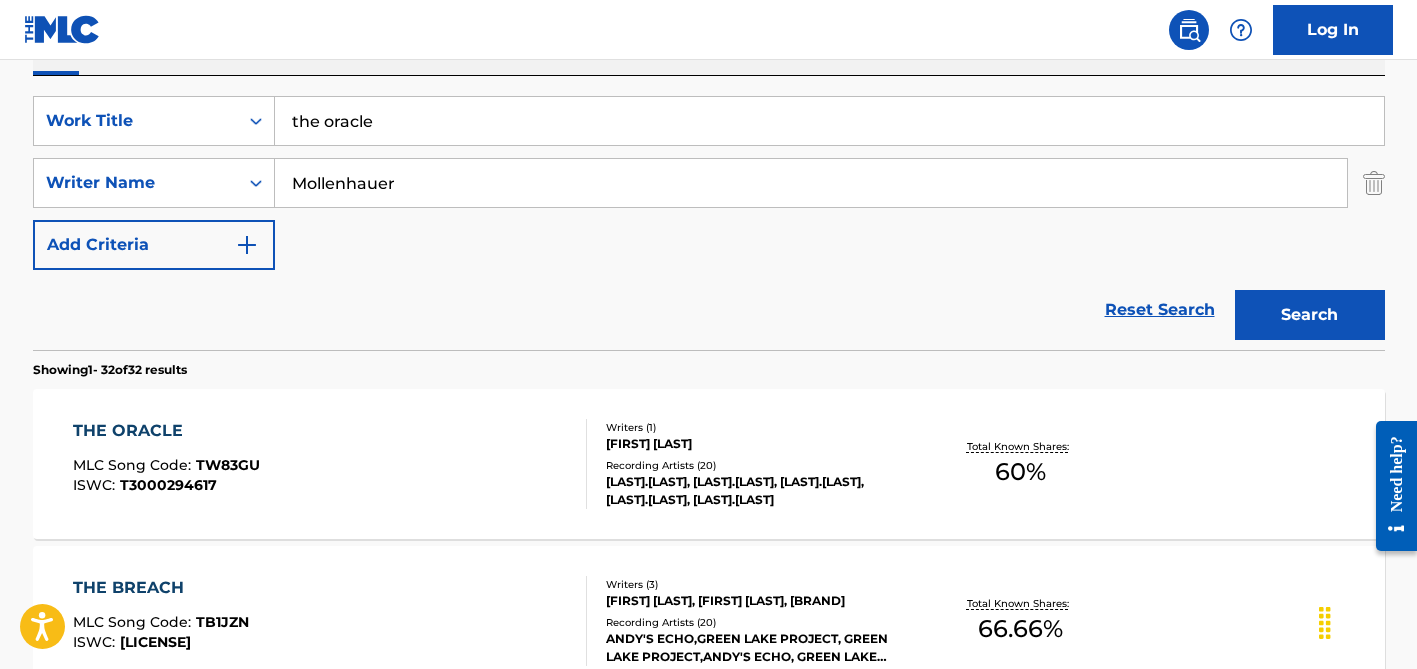 scroll, scrollTop: 327, scrollLeft: 0, axis: vertical 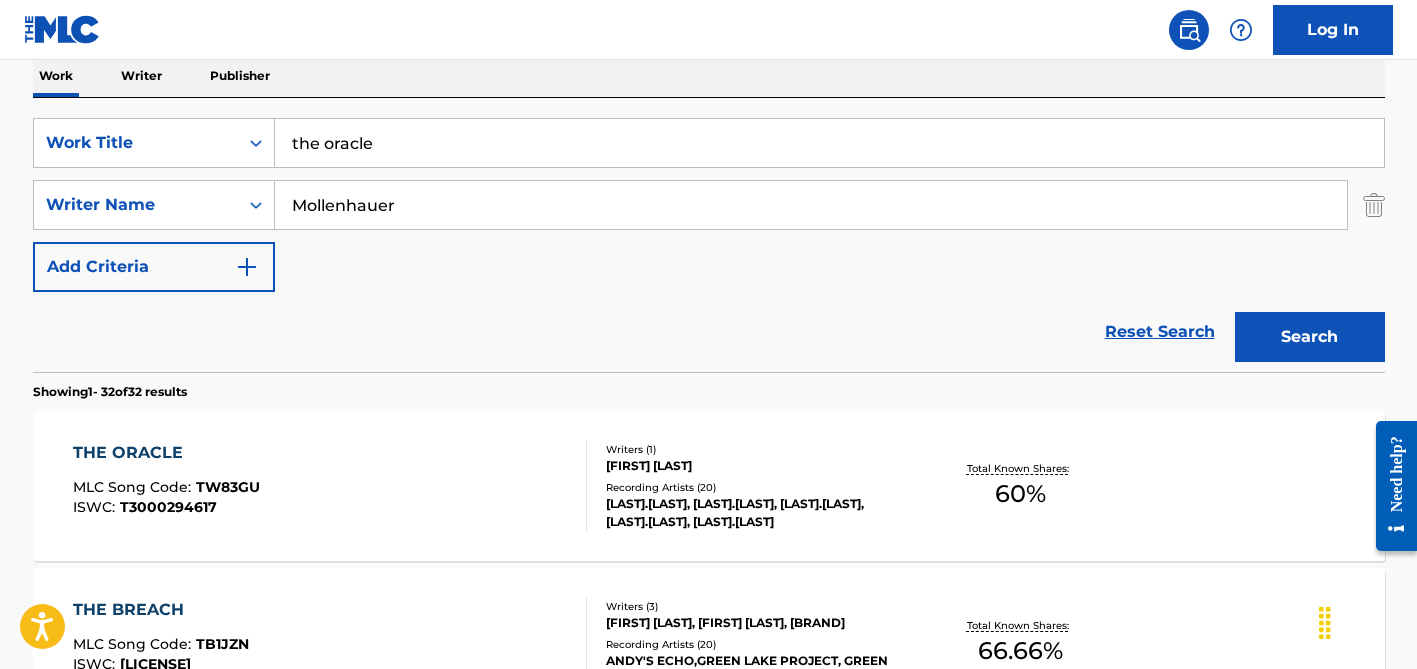 click on "the oracle" at bounding box center (829, 143) 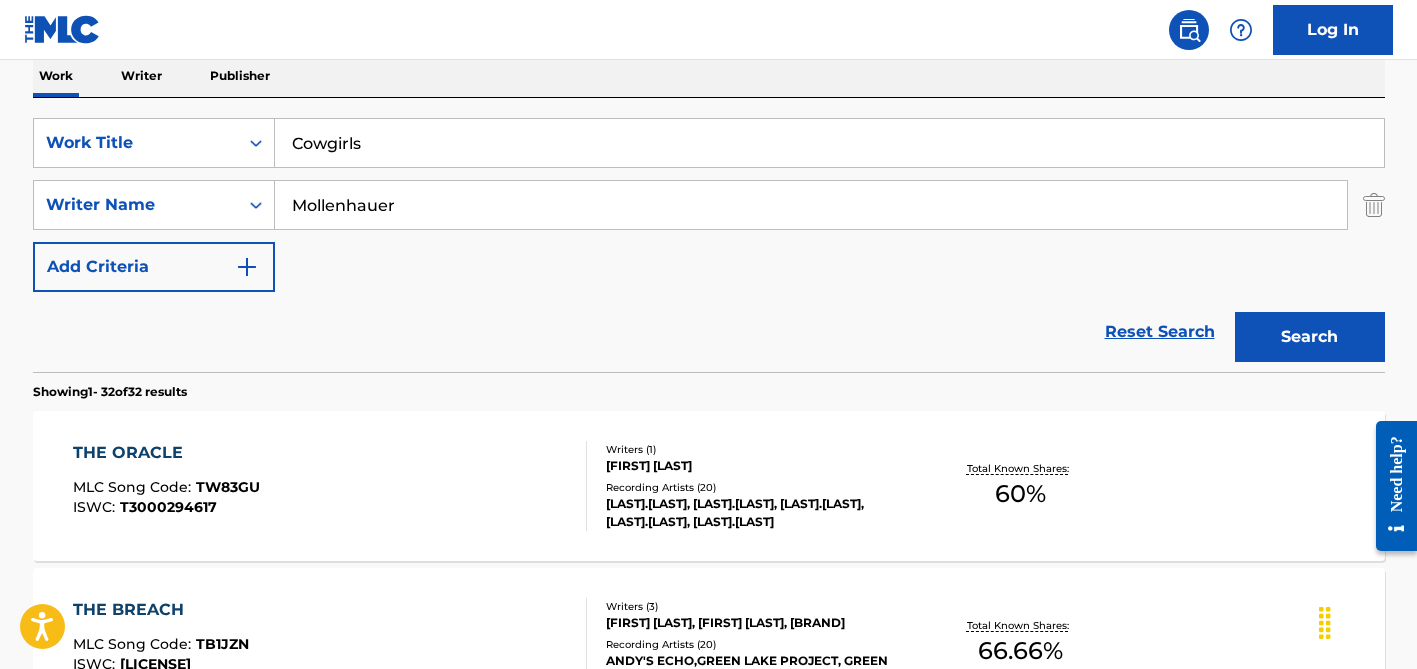 type on "Cowgirls" 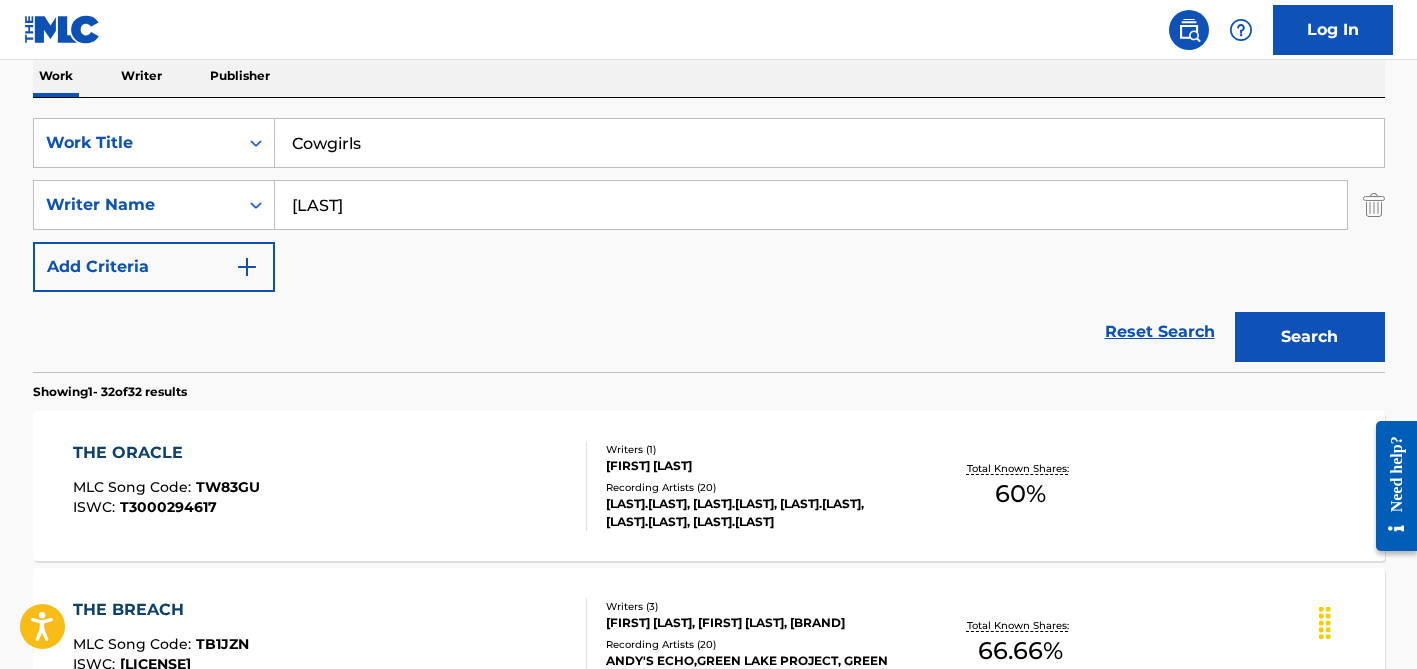 type on "[LAST]" 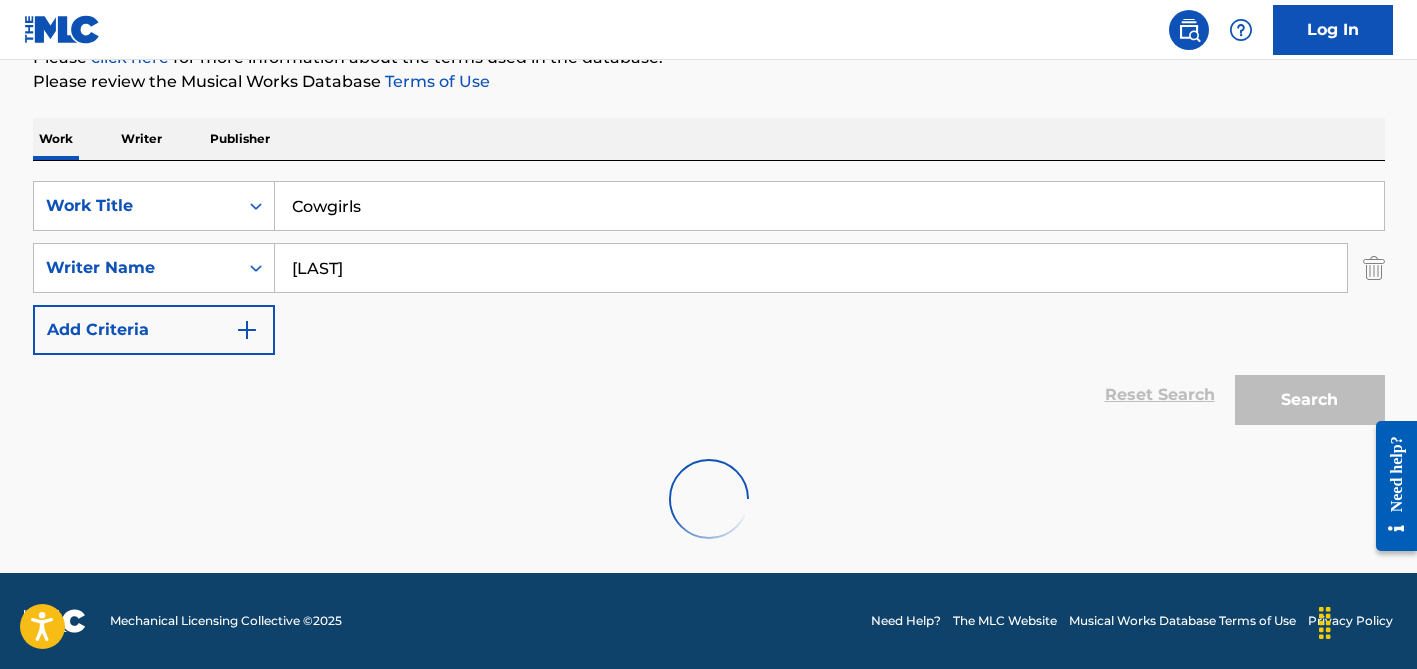 scroll, scrollTop: 327, scrollLeft: 0, axis: vertical 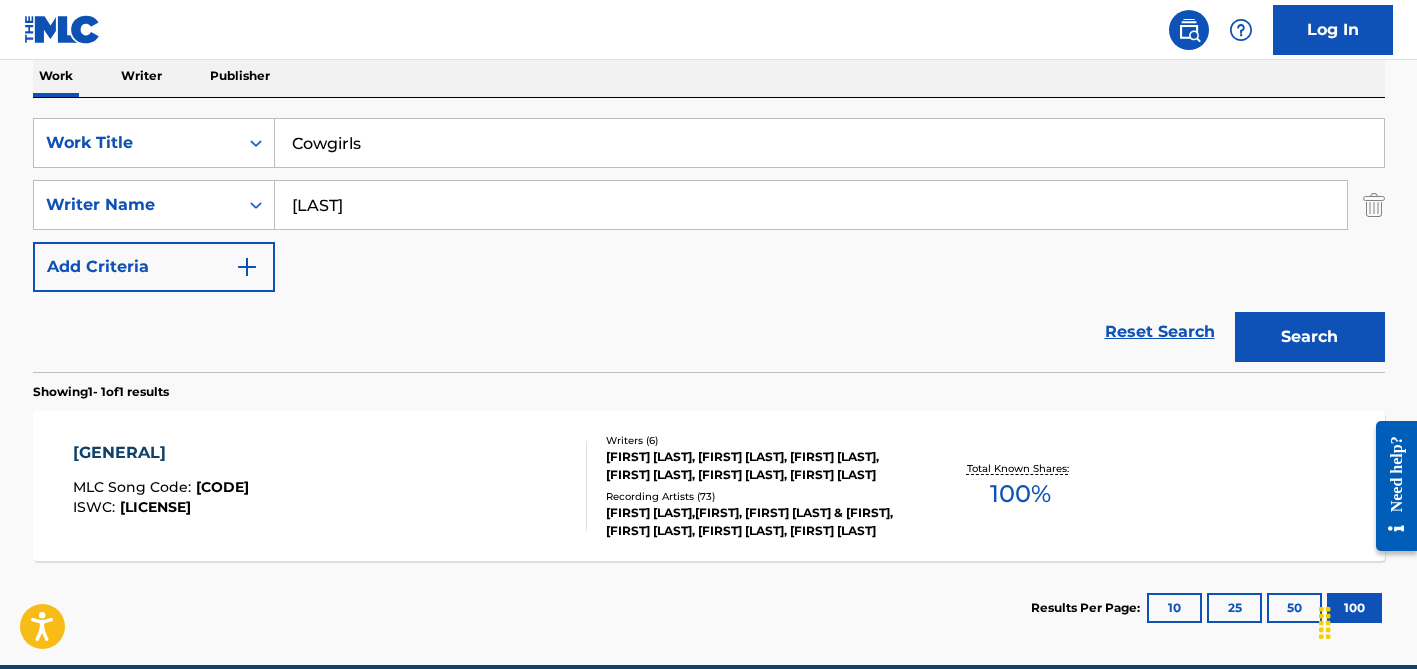 click on "[FIRST] [LAST], [FIRST] [LAST], [FIRST] [LAST], [FIRST] [LAST], [FIRST] [LAST], [FIRST] [LAST]" at bounding box center (757, 466) 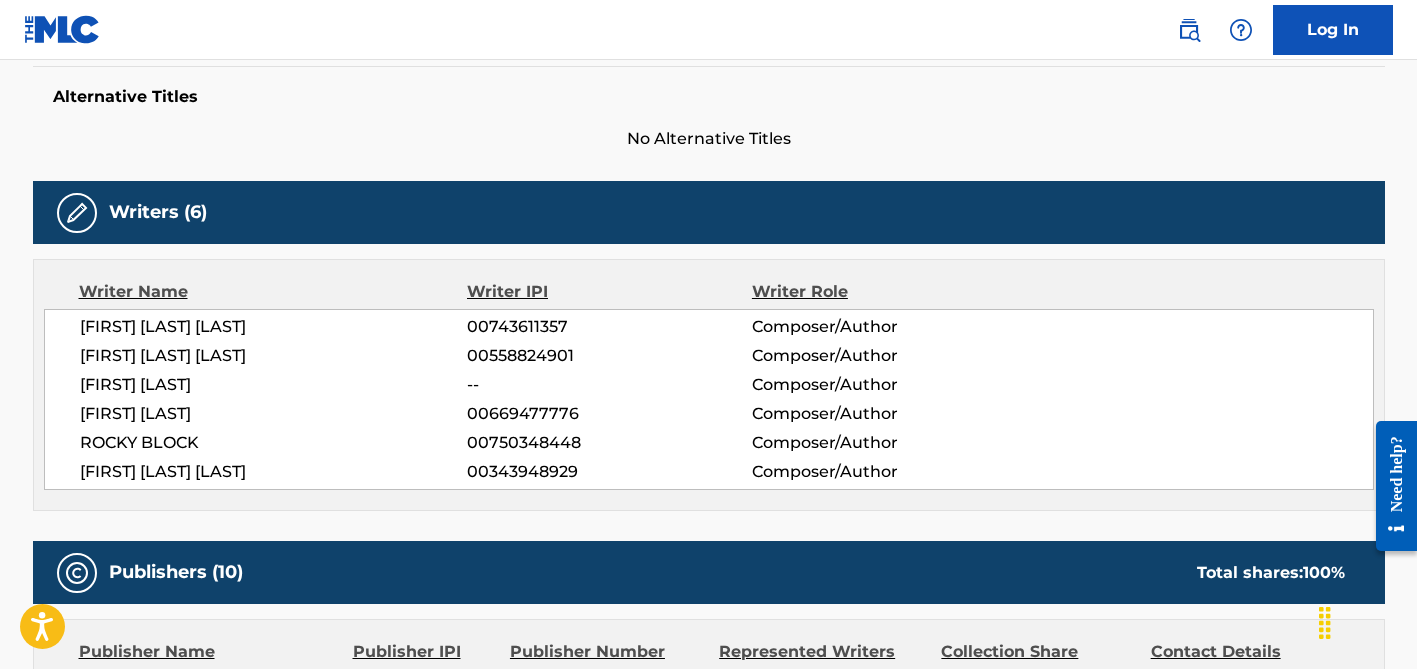 scroll, scrollTop: 0, scrollLeft: 0, axis: both 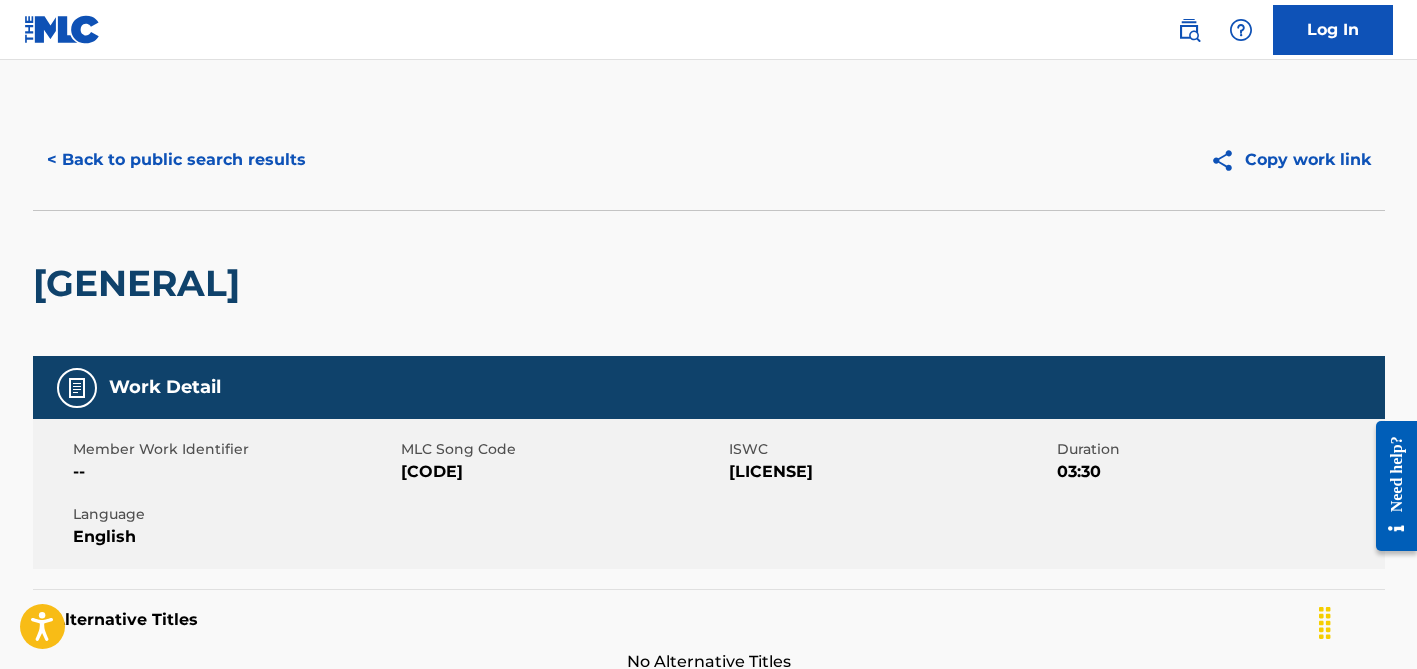 click on "< Back to public search results" at bounding box center (176, 160) 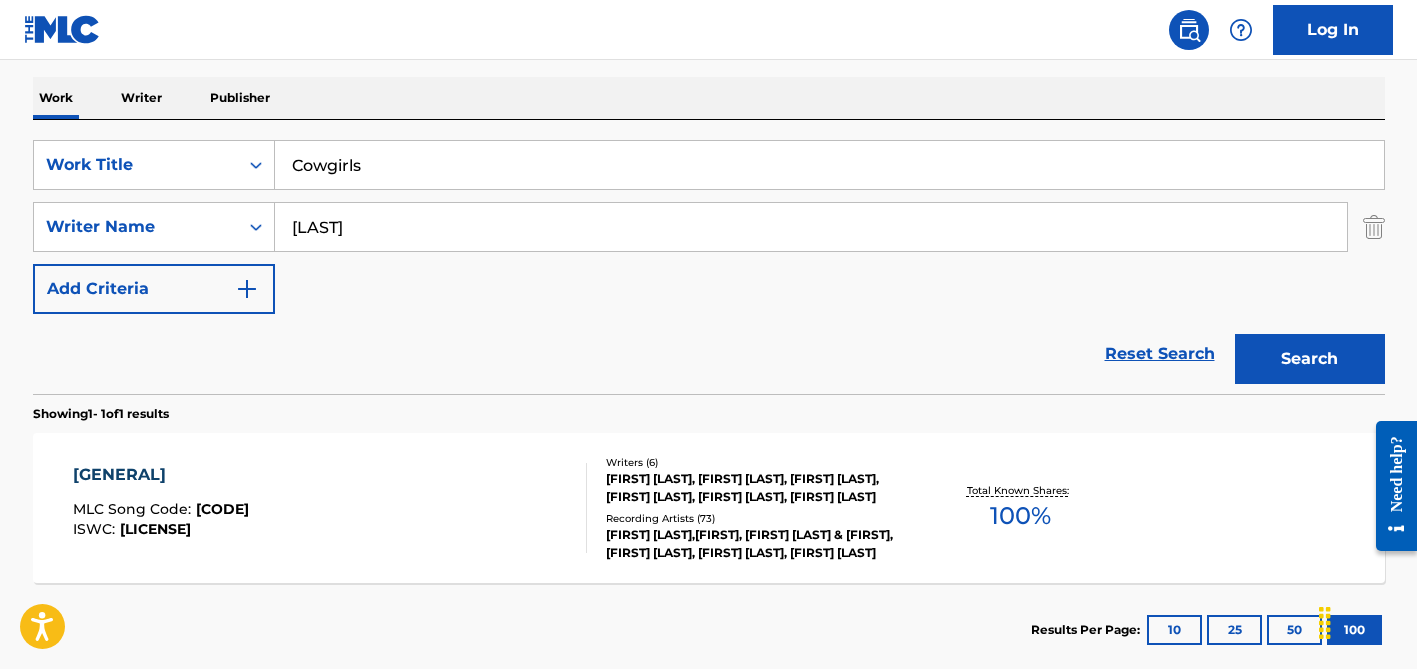 click on "Cowgirls" at bounding box center (829, 165) 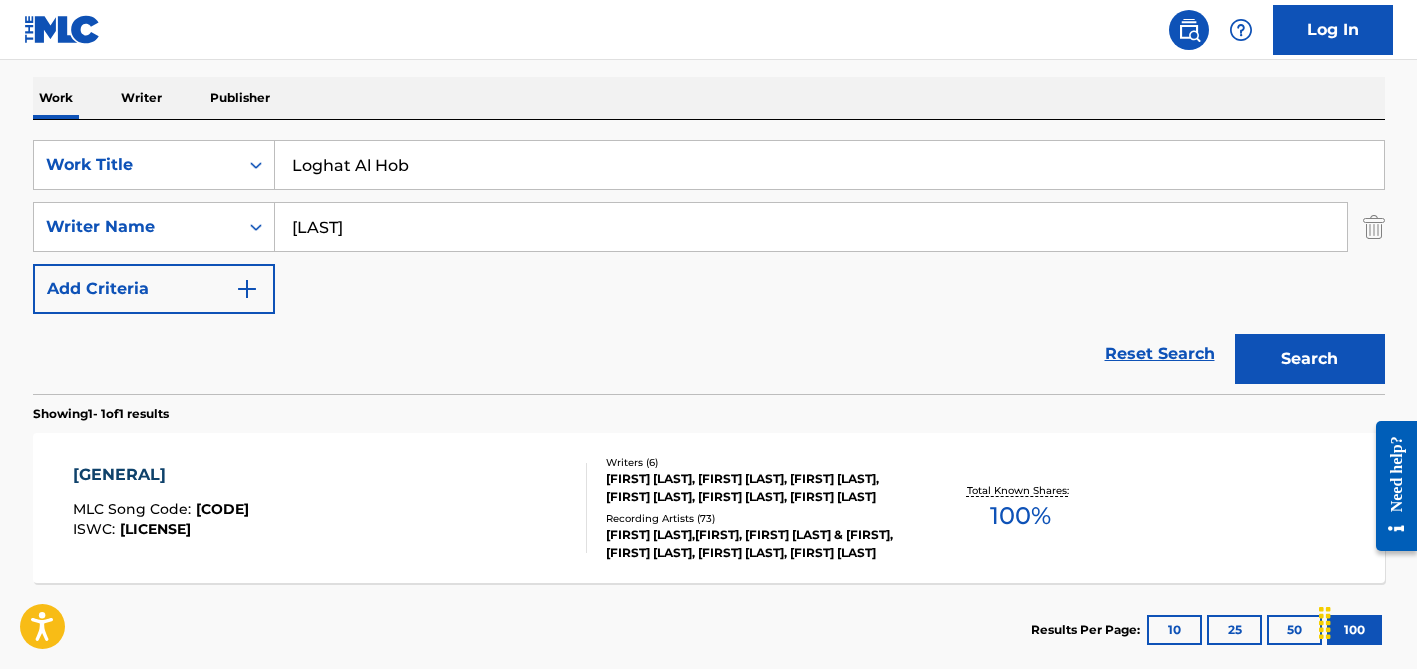 type on "Loghat Al Hob" 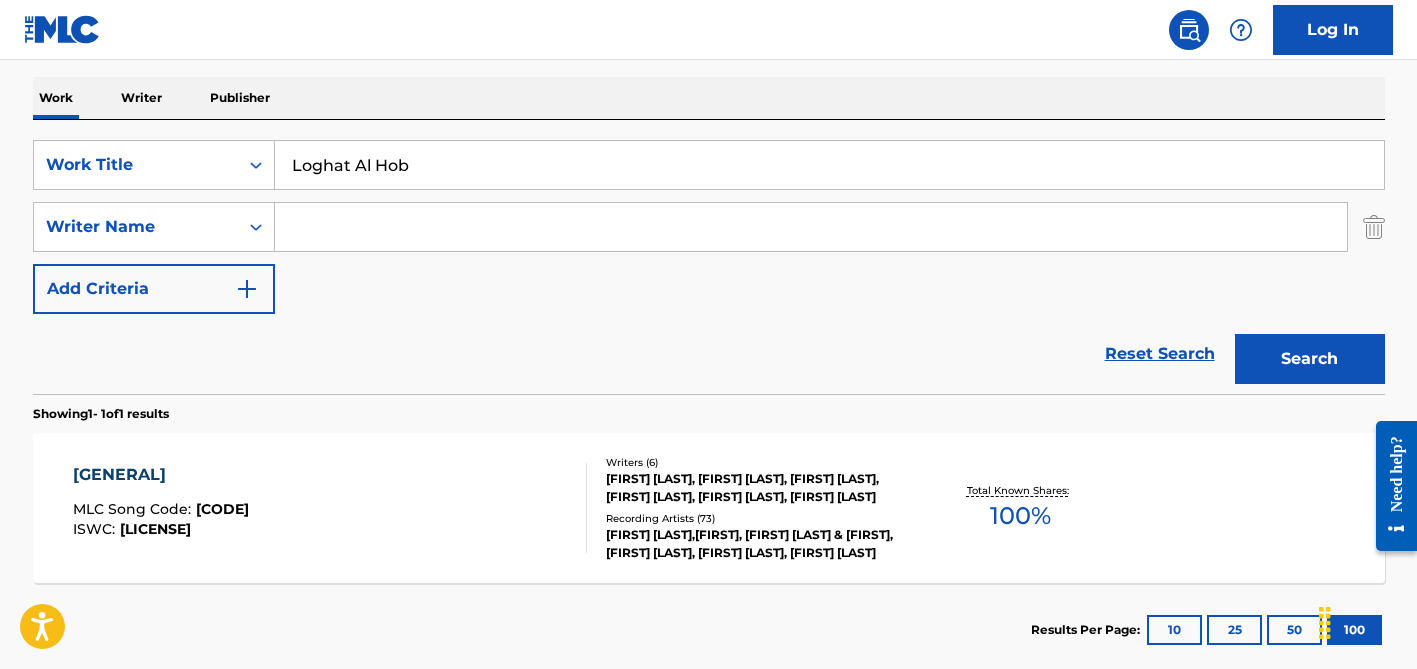 click on "Search" at bounding box center (1310, 359) 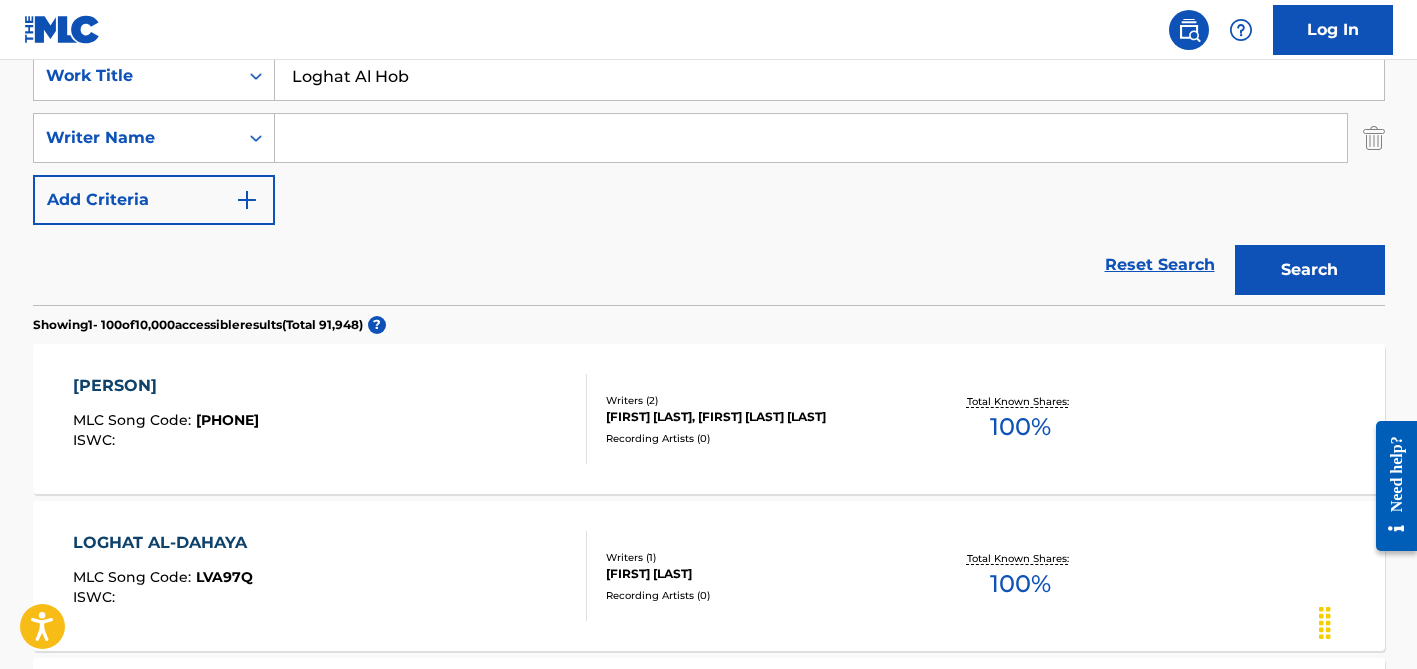 scroll, scrollTop: 395, scrollLeft: 0, axis: vertical 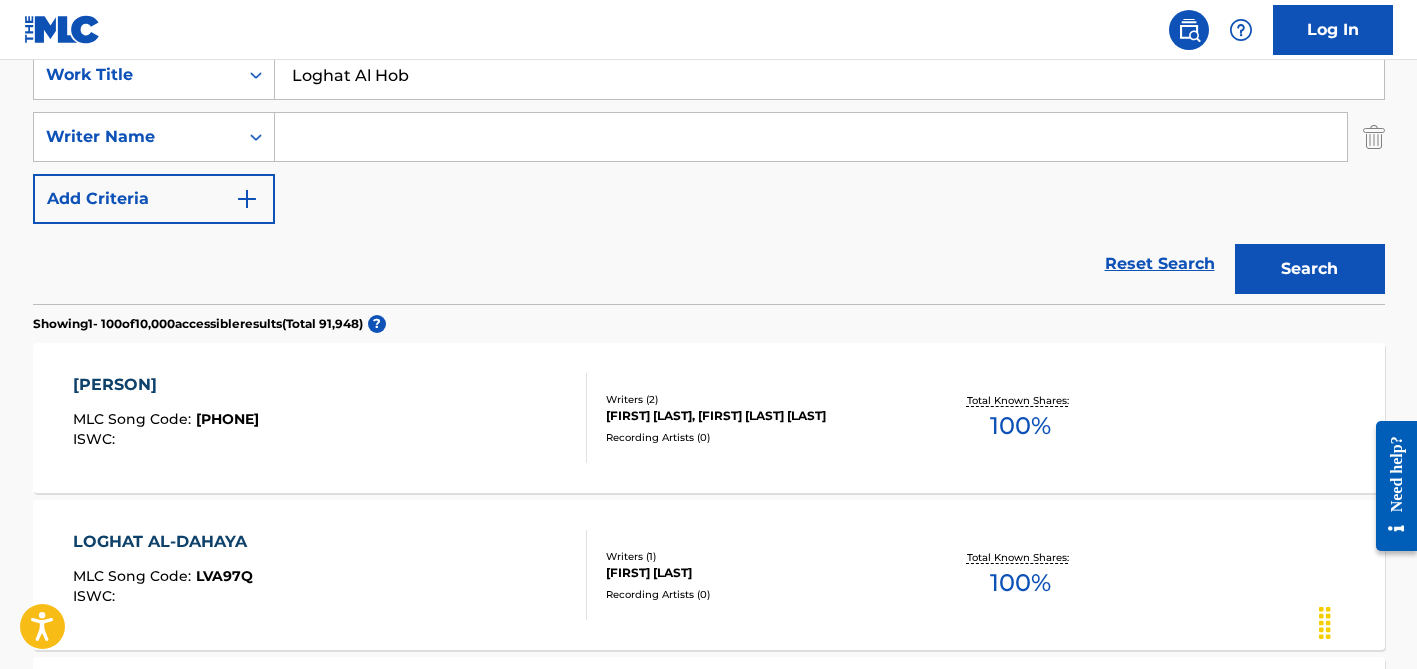 paste on "[FIRST] [LAST] [LAST]" 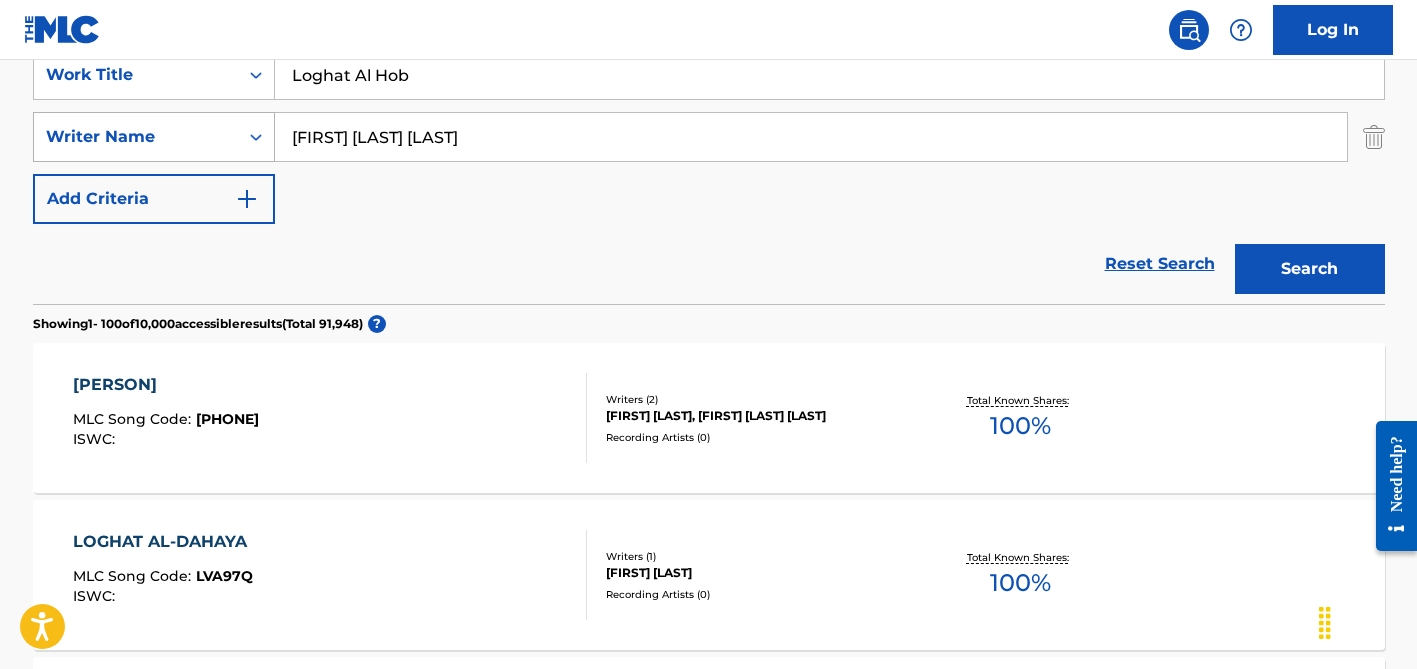 drag, startPoint x: 396, startPoint y: 135, endPoint x: 201, endPoint y: 134, distance: 195.00256 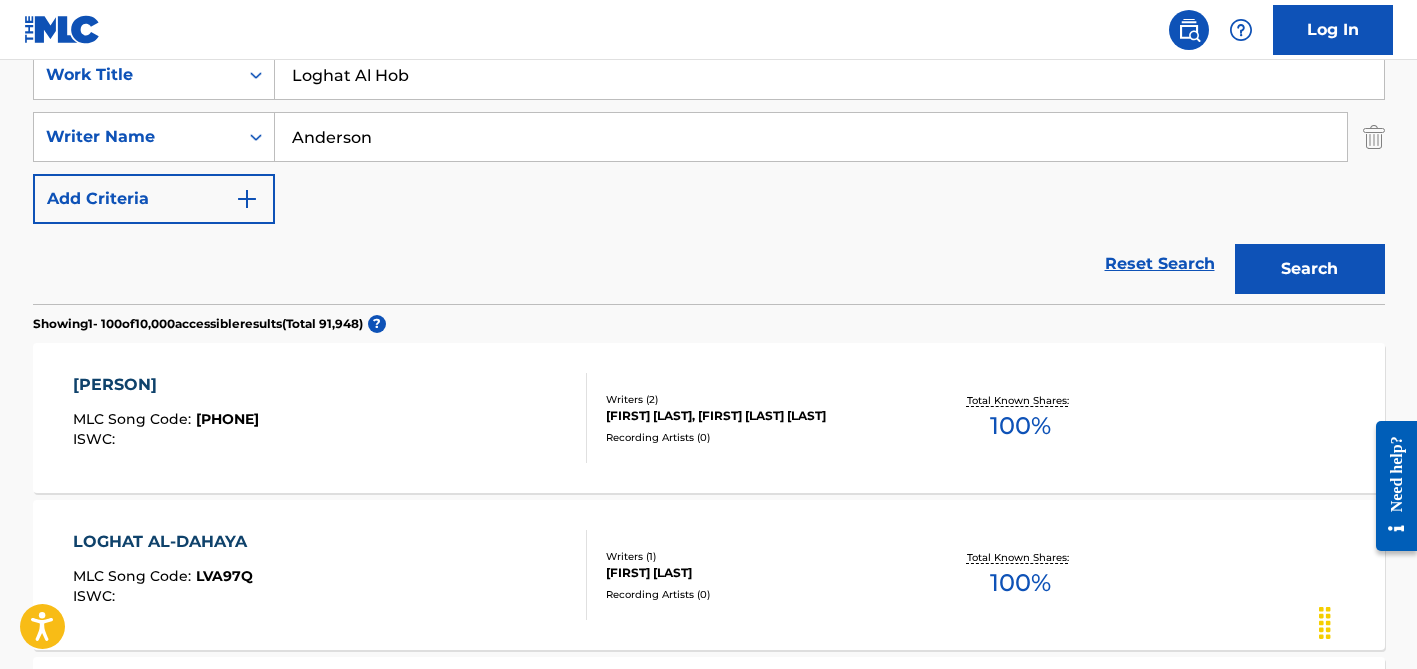 type on "Anderson" 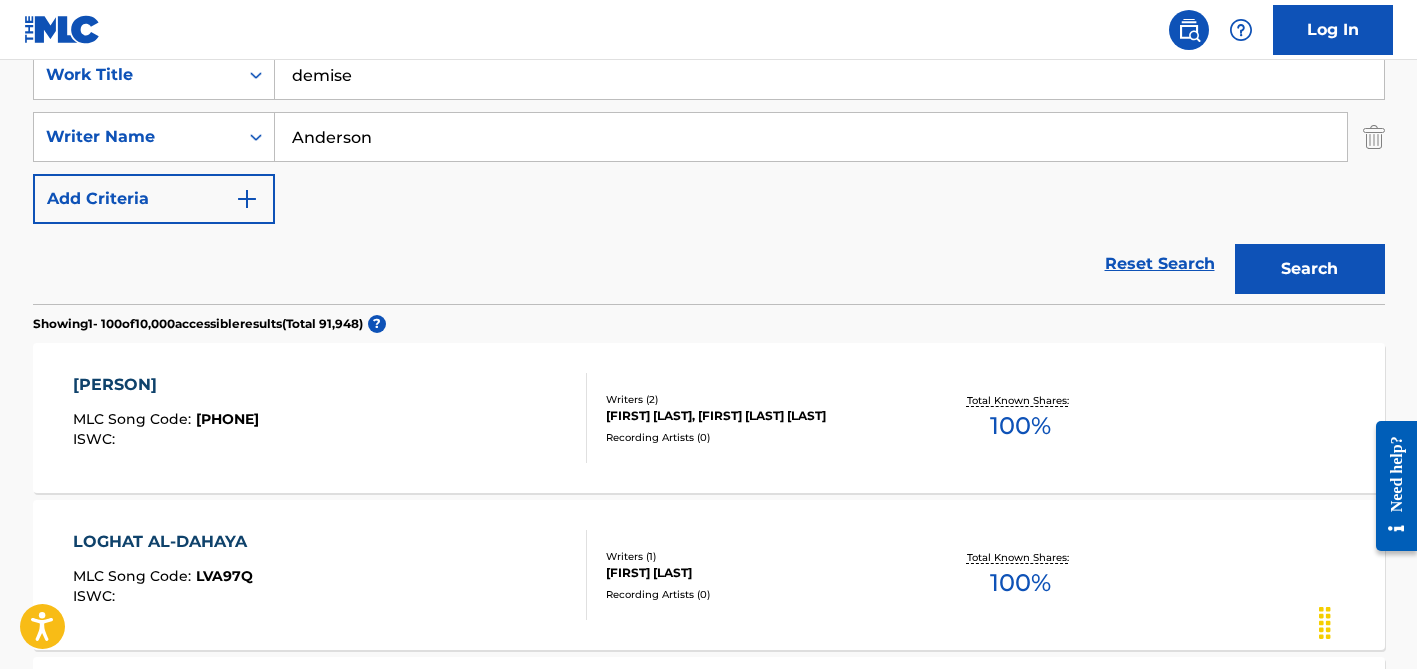 type on "demise" 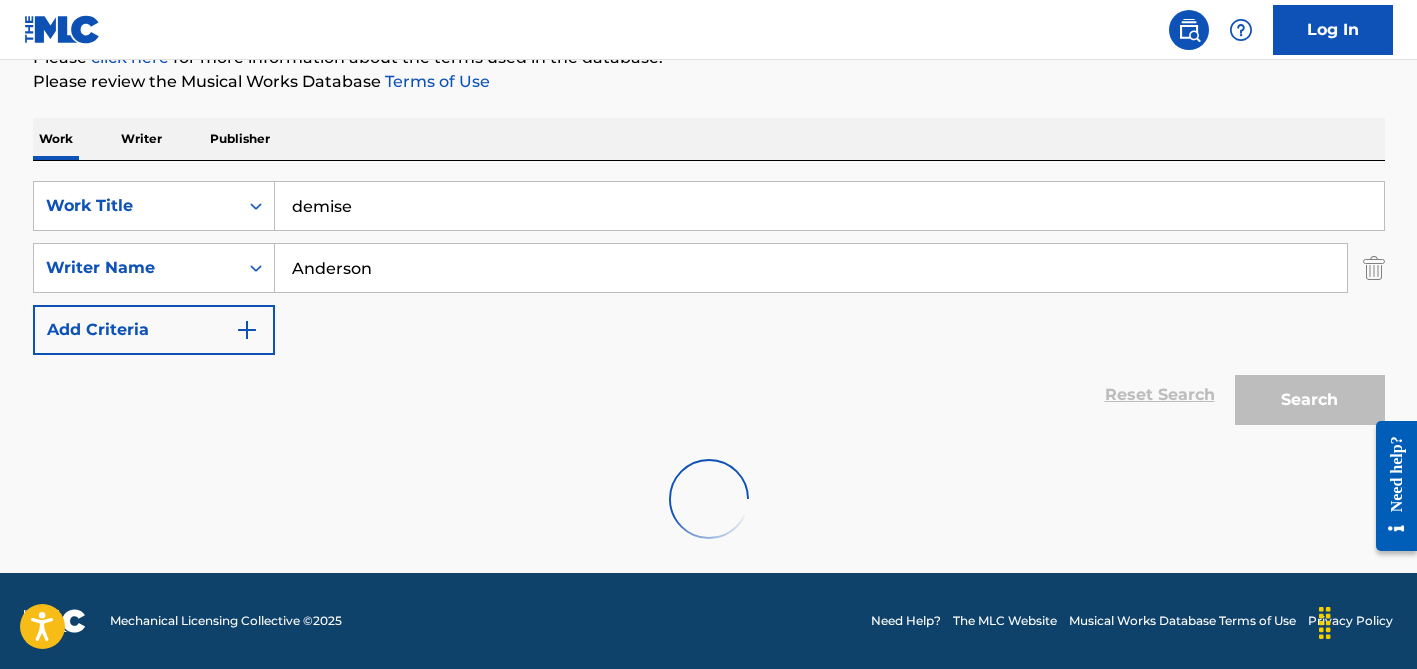 scroll, scrollTop: 264, scrollLeft: 0, axis: vertical 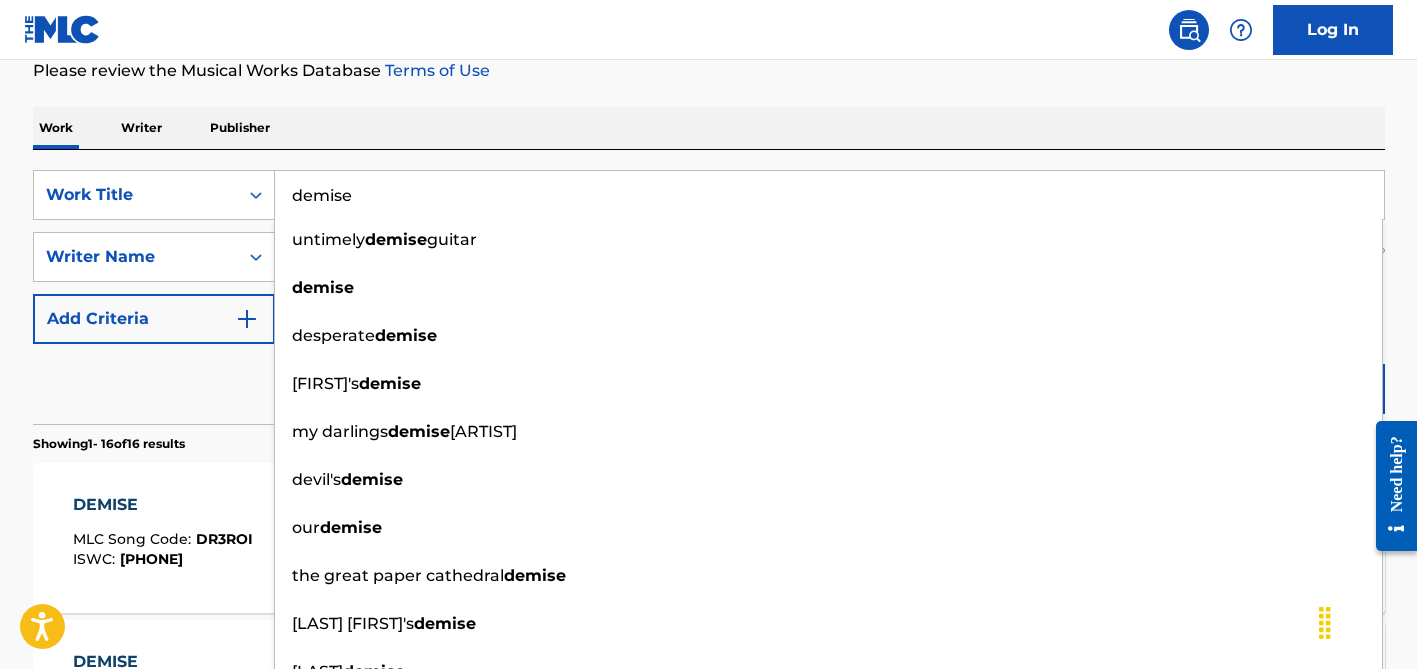 click on "Reset Search Search" at bounding box center (709, 384) 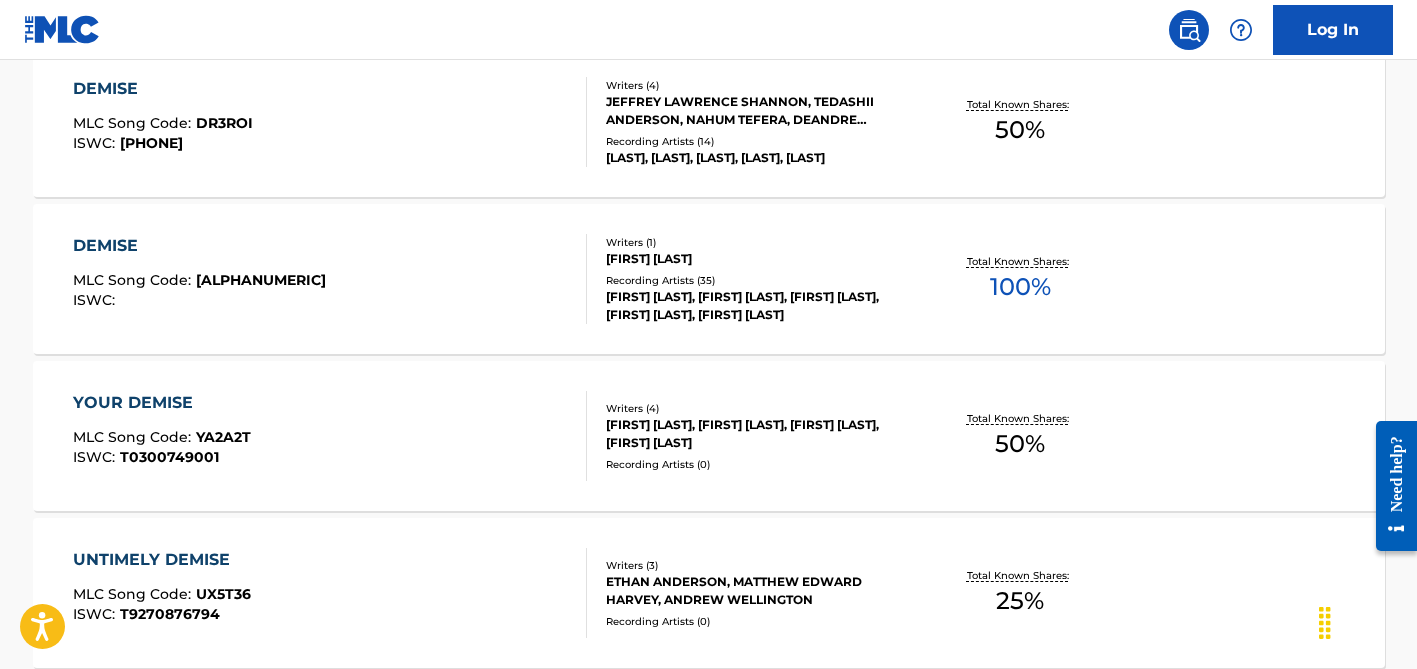 scroll, scrollTop: 712, scrollLeft: 0, axis: vertical 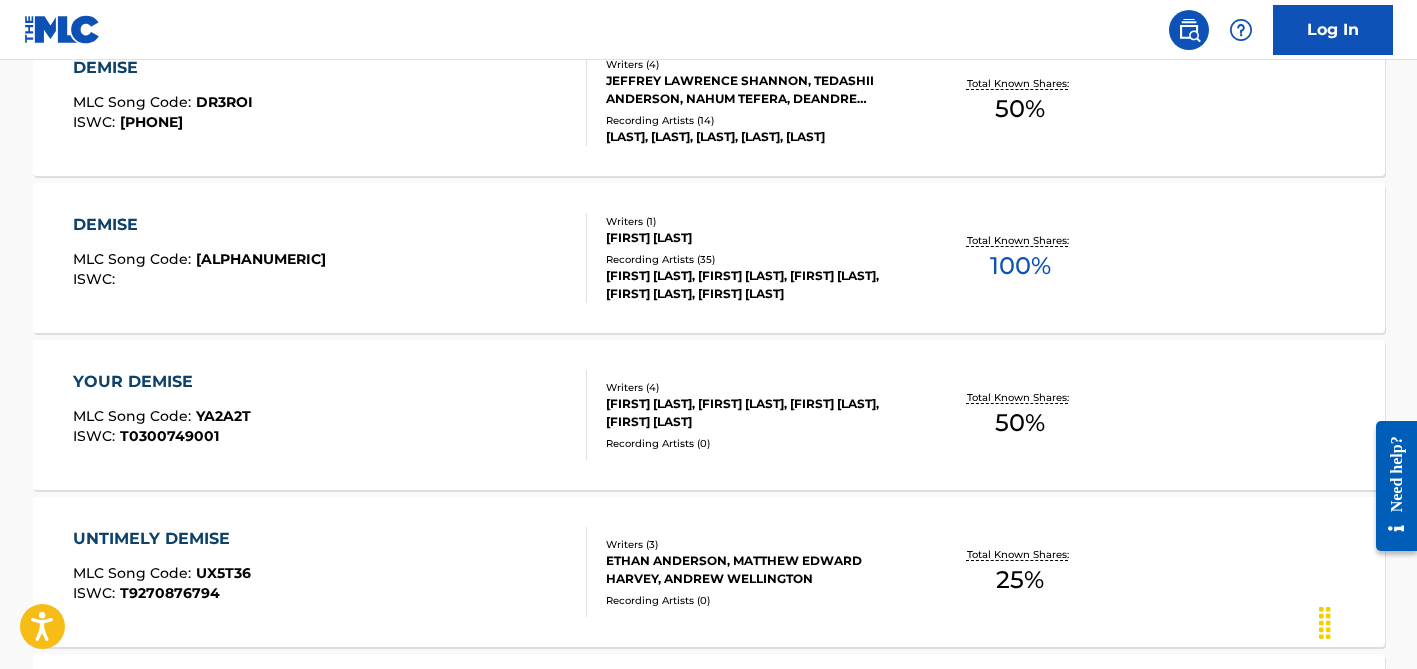click on "[FIRST] [LAST]" at bounding box center (757, 238) 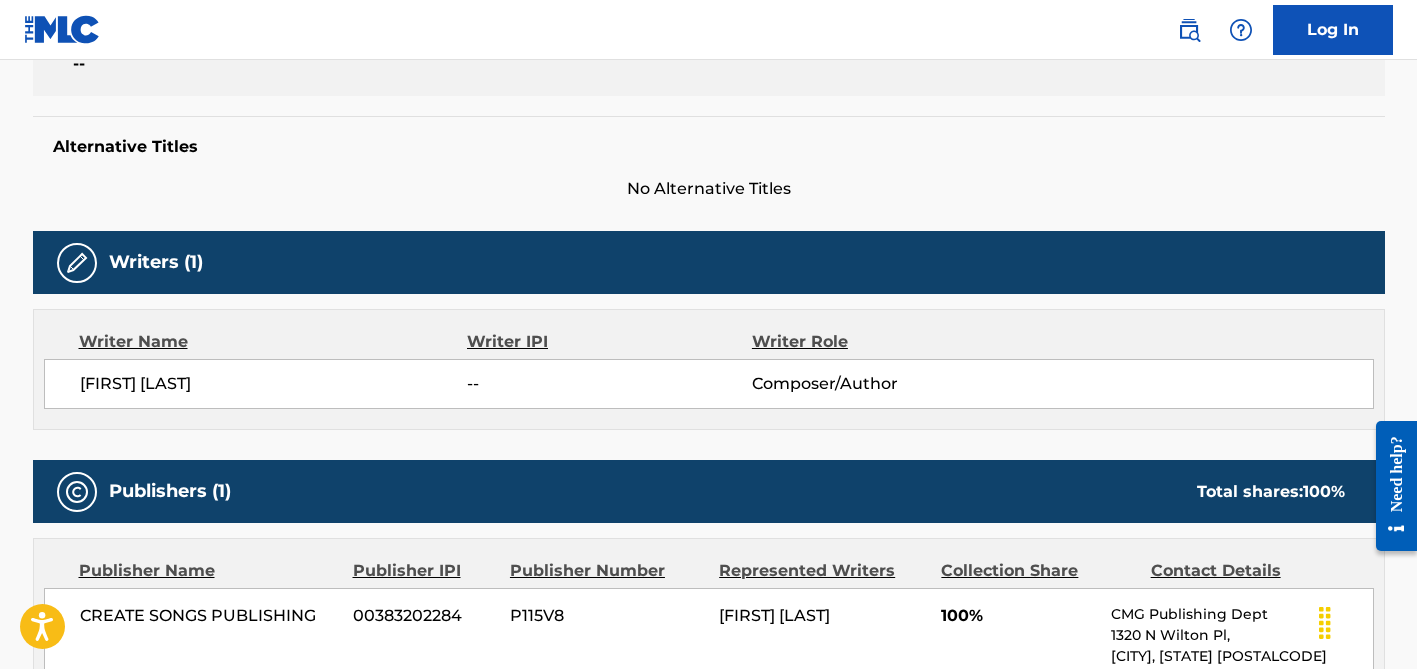 scroll, scrollTop: 0, scrollLeft: 0, axis: both 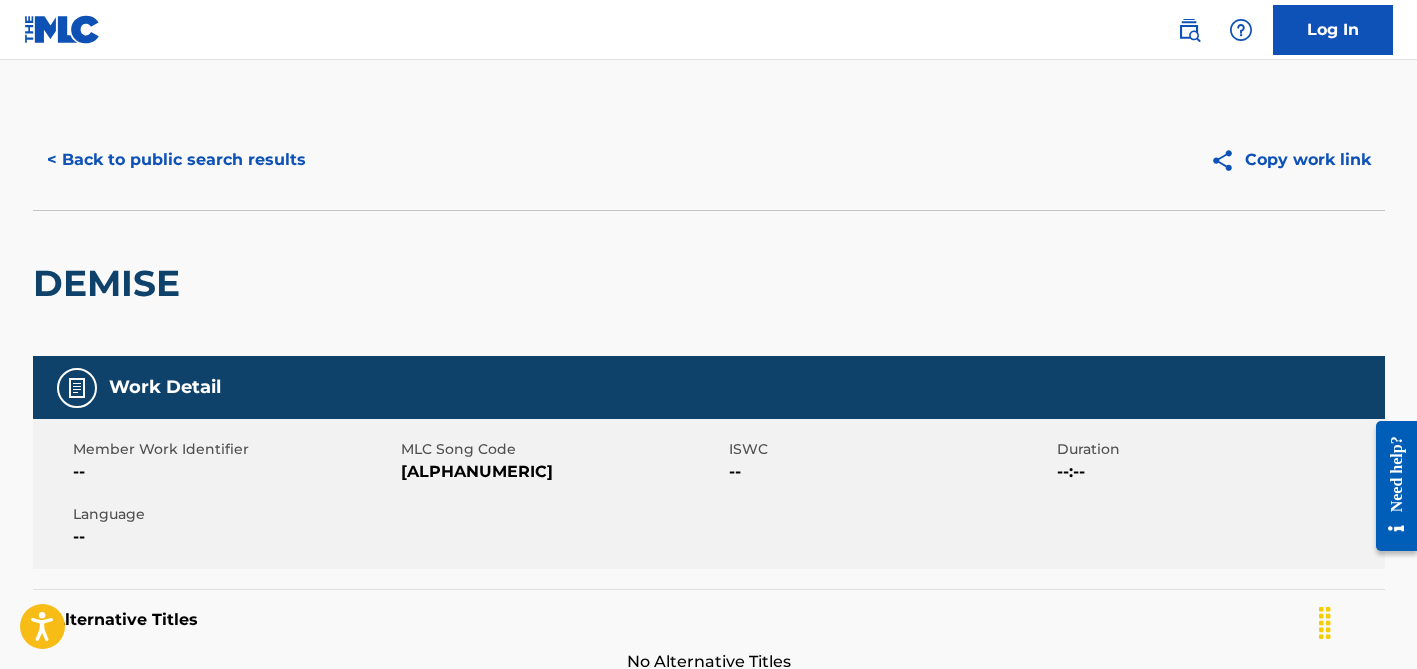 click on "< Back to public search results" at bounding box center (176, 160) 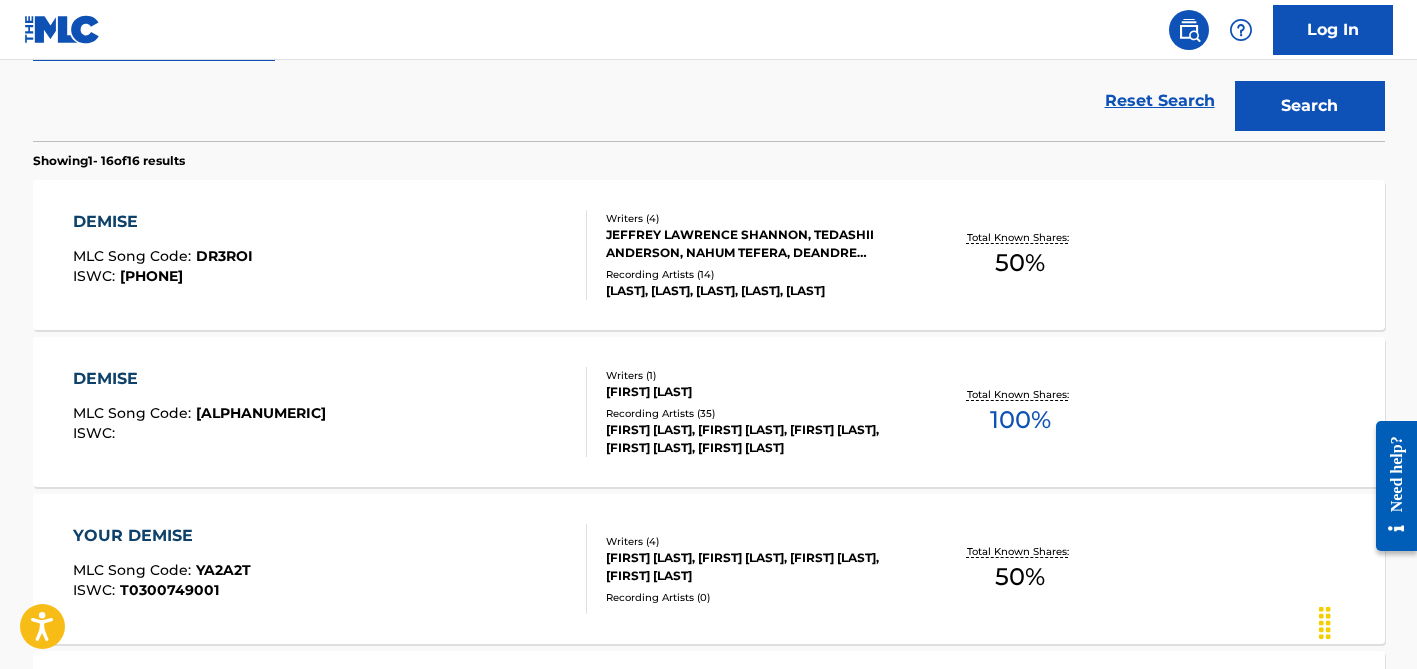scroll, scrollTop: 471, scrollLeft: 0, axis: vertical 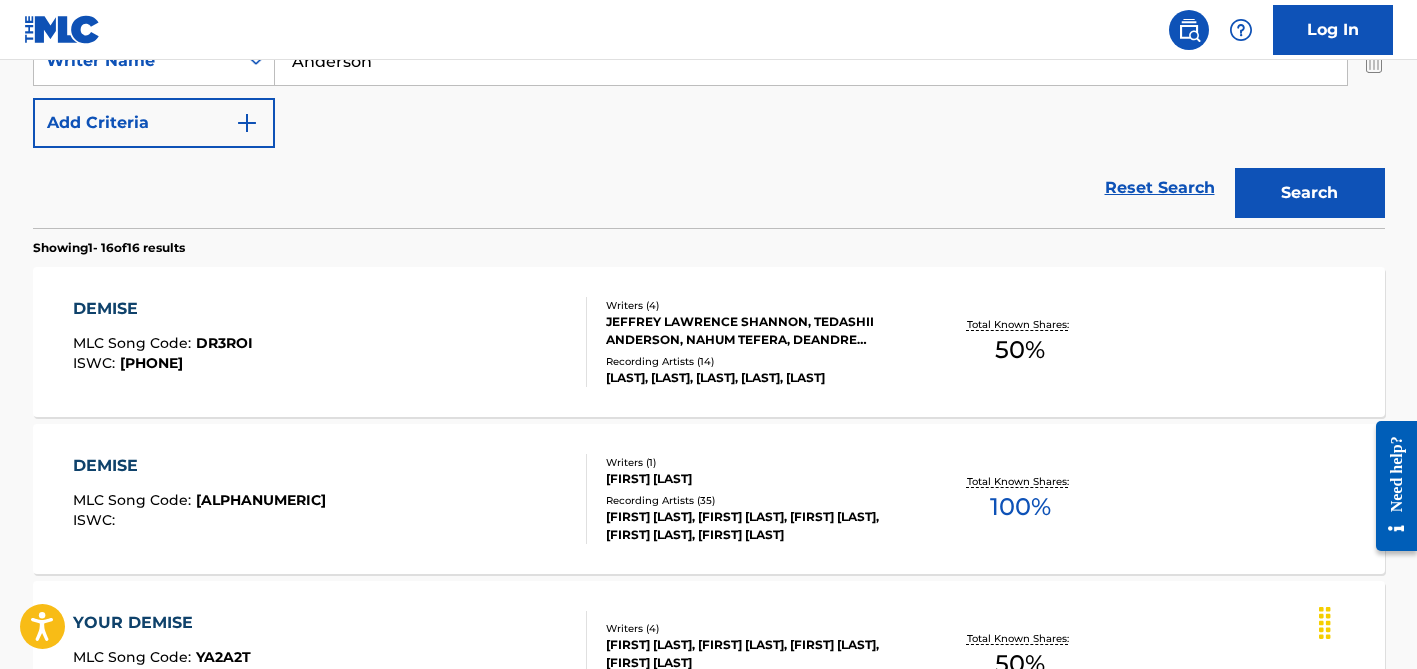 click on "Anderson" at bounding box center (811, 61) 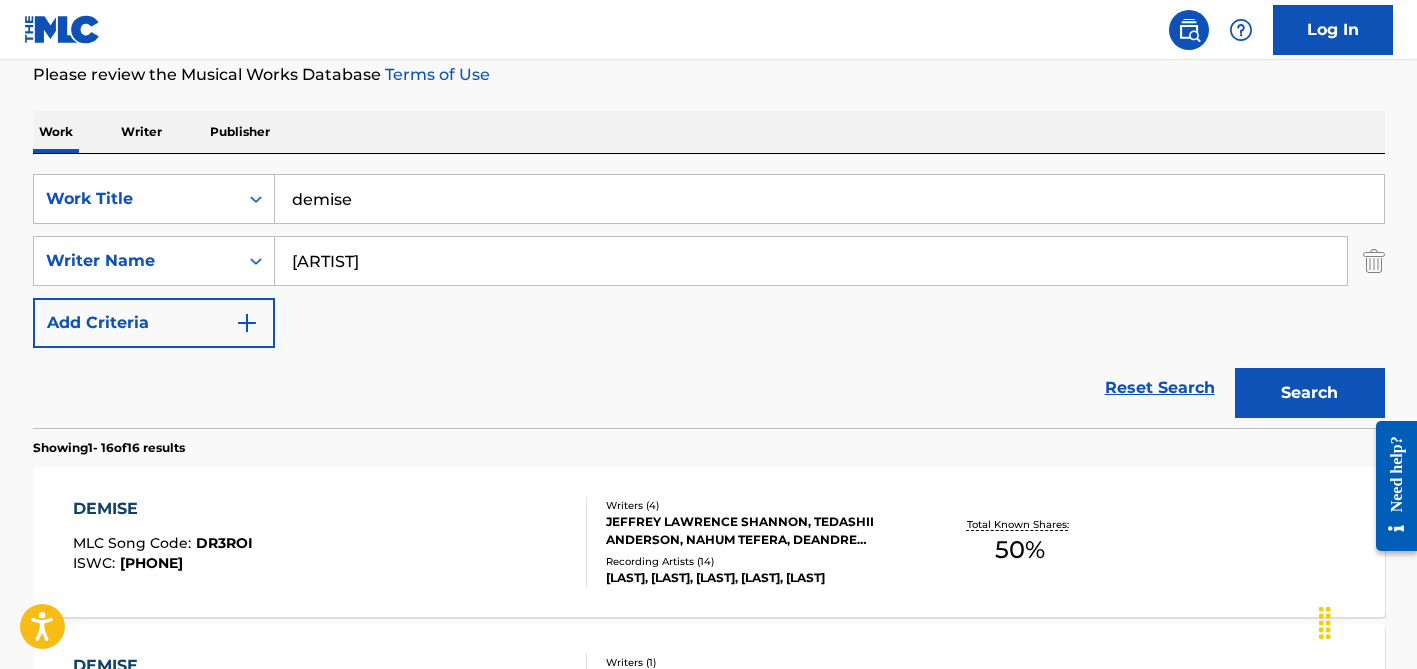 scroll, scrollTop: 266, scrollLeft: 0, axis: vertical 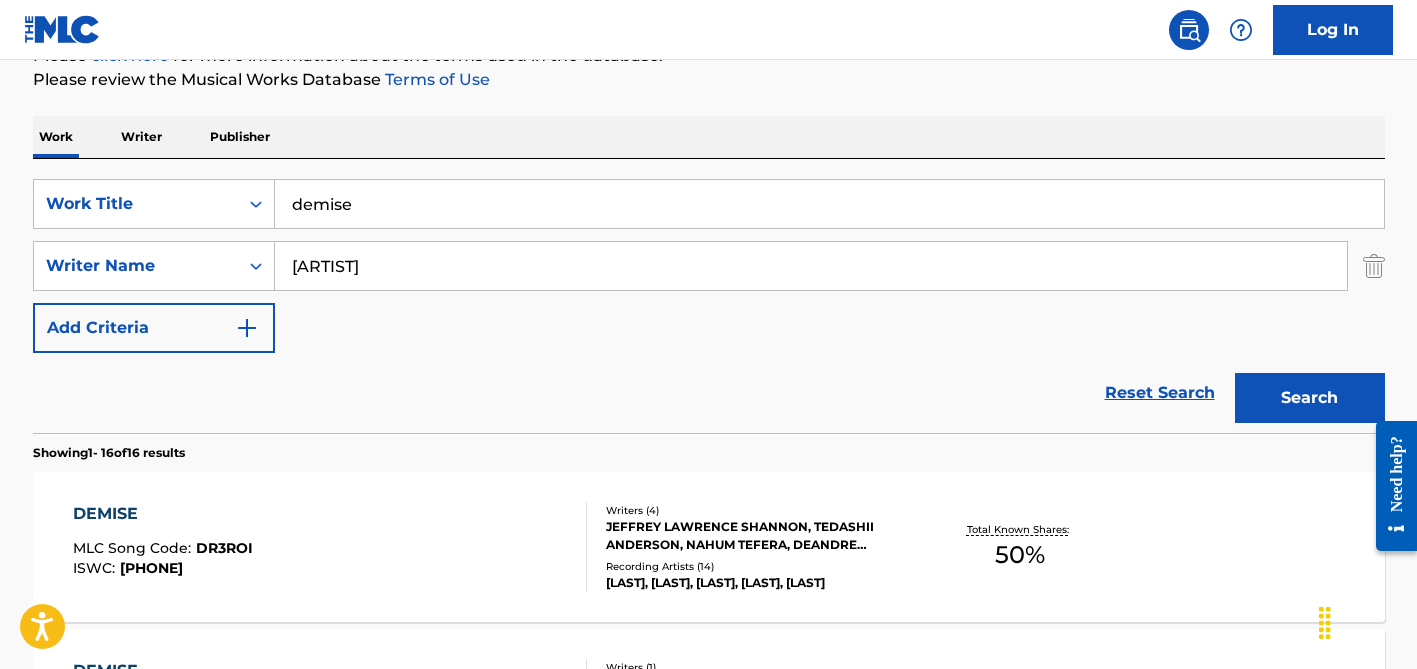 type on "[ARTIST]" 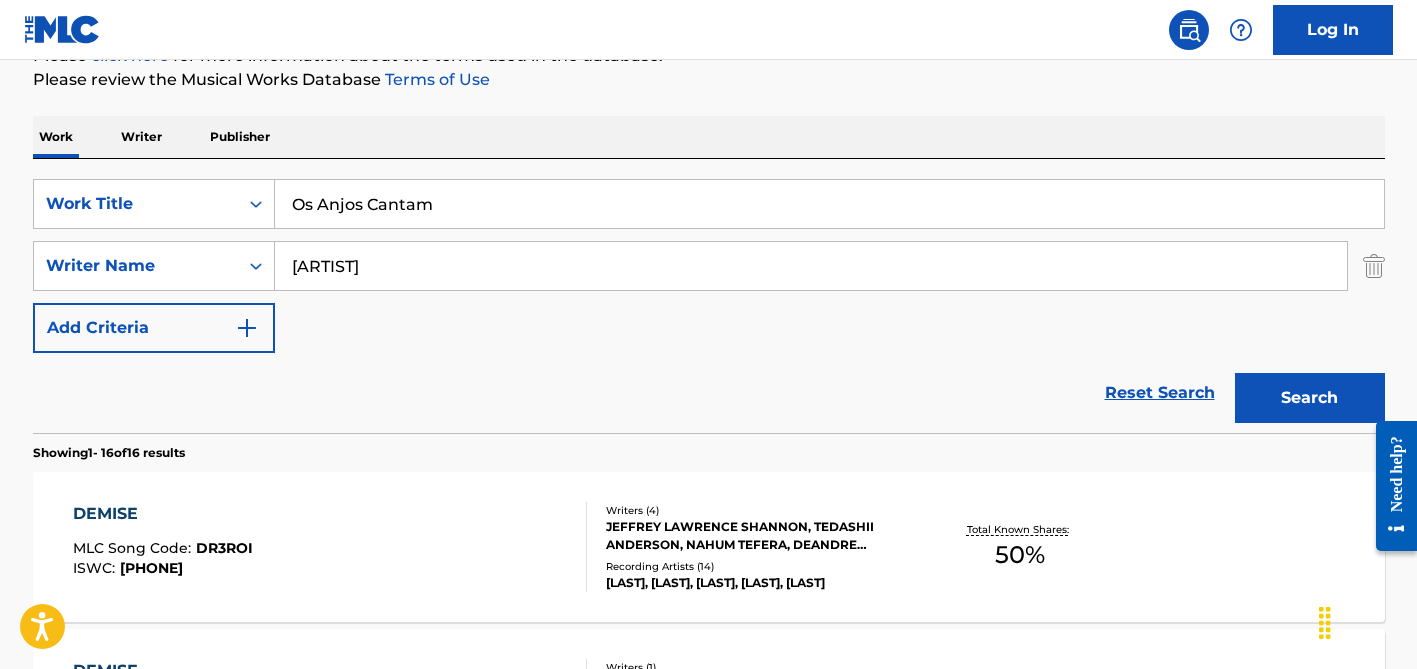 type on "Os Anjos Cantam" 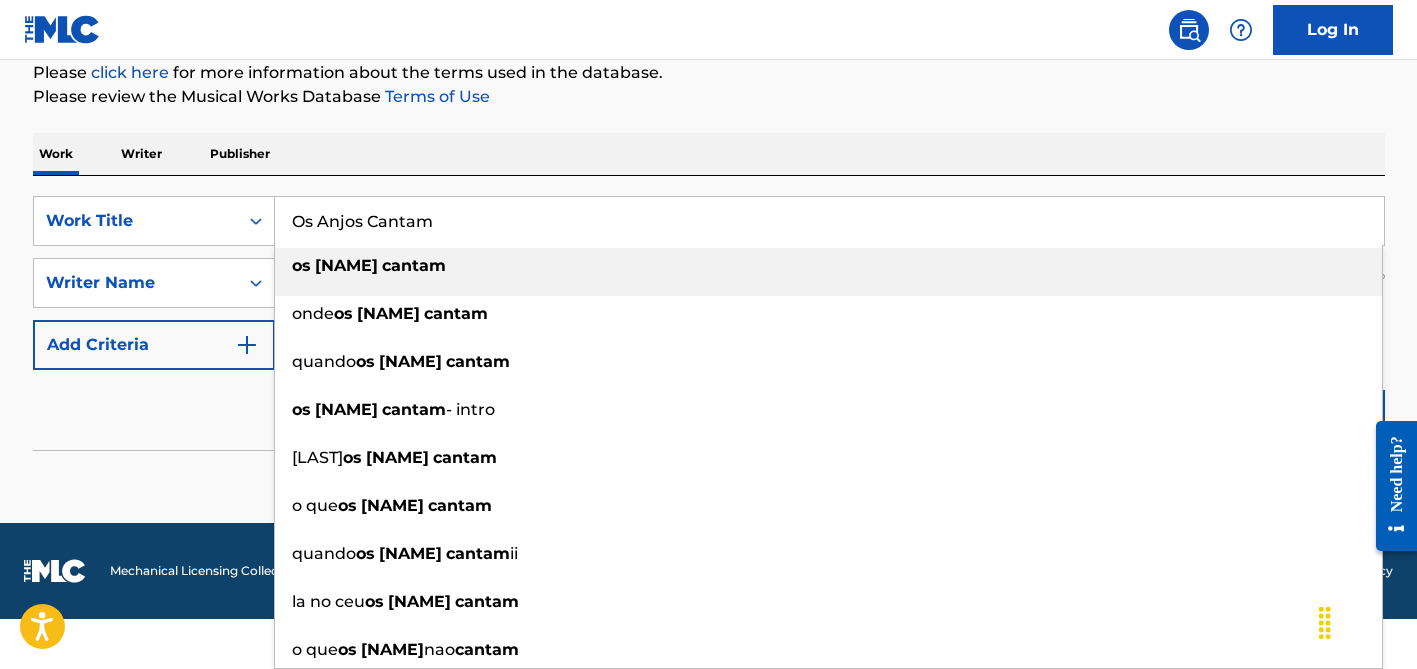 scroll, scrollTop: 199, scrollLeft: 0, axis: vertical 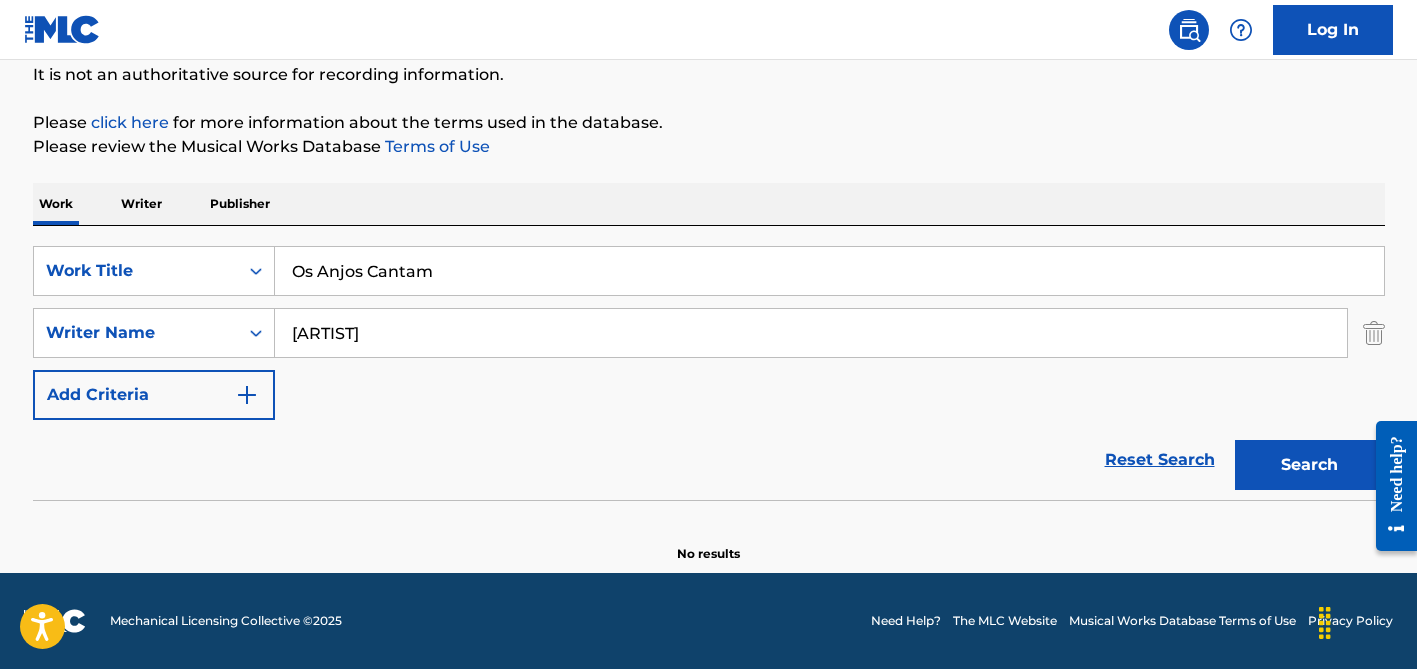 click on "The MLC Public Work Search The accuracy and completeness of The MLC's data is determined solely by our Members. It is not an authoritative source for recording information. Please click here for more information about the terms used in the database. Please review the Musical Works Database Terms of Use Work Writer Publisher SearchWithCriteriaa627c383-9a24-4013-b74b-c2bfada7103c Work Title Os Anjos Cantam SearchWithCriteriad4a31804-51f9-40d5-af1a-87e4183dbe69 Writer Name [FIRST] Add Criteria Reset Search Search No results" at bounding box center [709, 237] 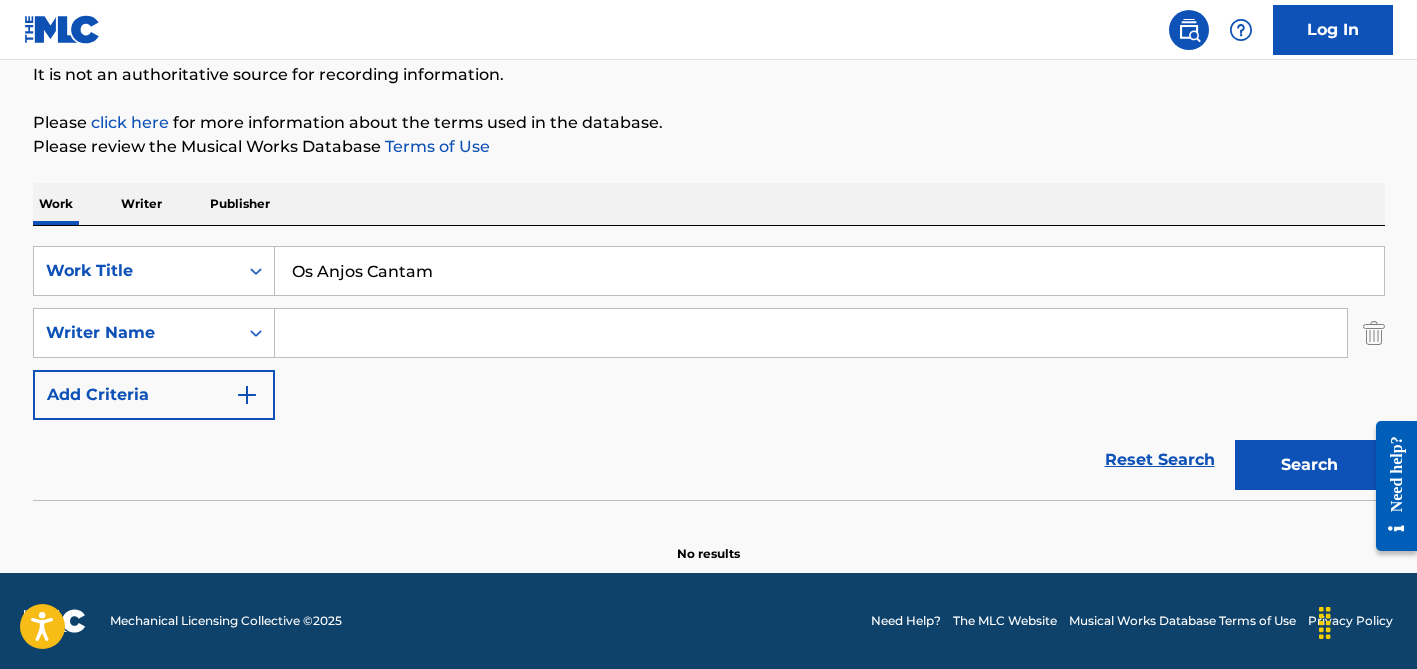 type 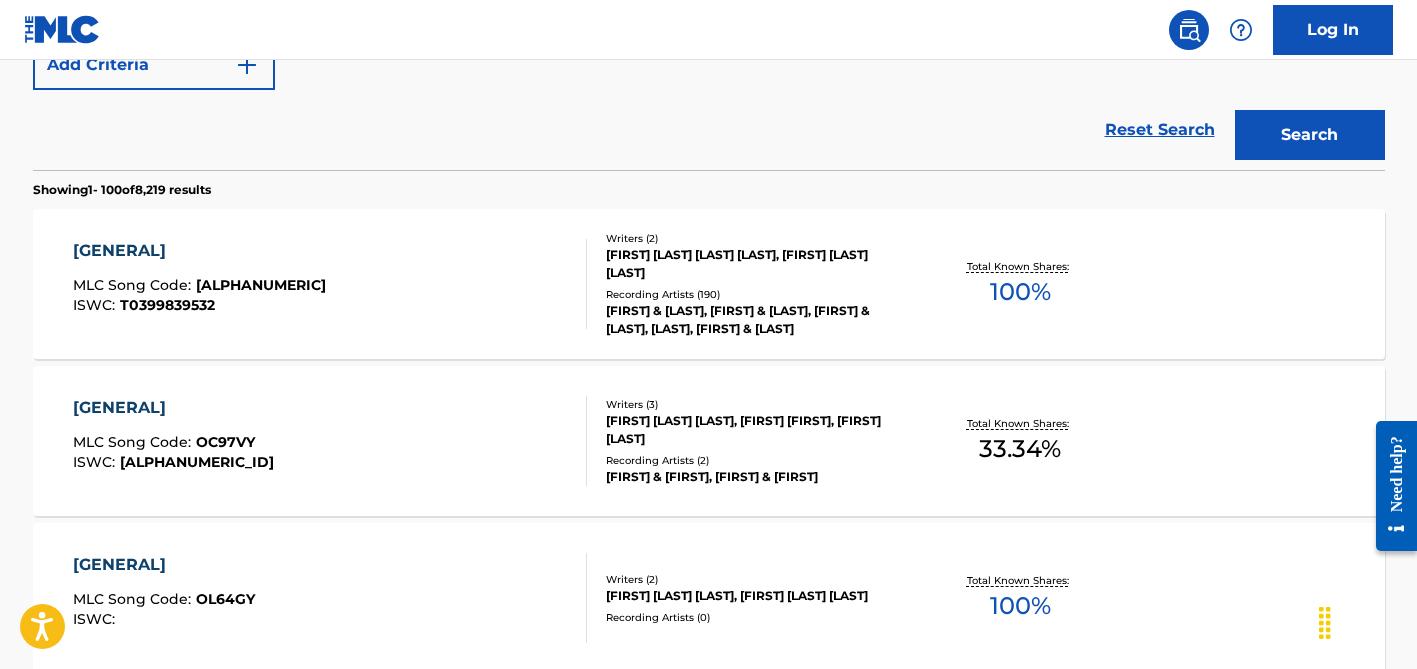 scroll, scrollTop: 536, scrollLeft: 0, axis: vertical 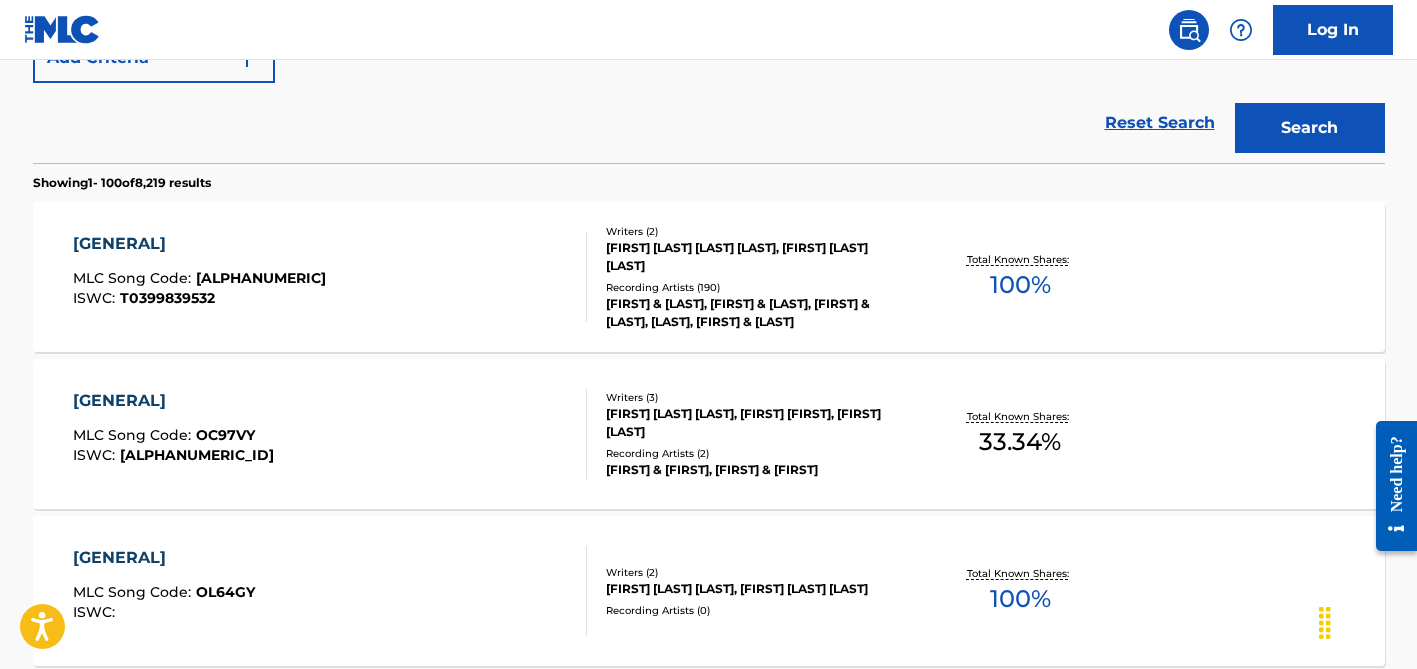 click on "[FIRST] [LAST] [LAST] [LAST], [FIRST] [LAST] [LAST]" at bounding box center [757, 257] 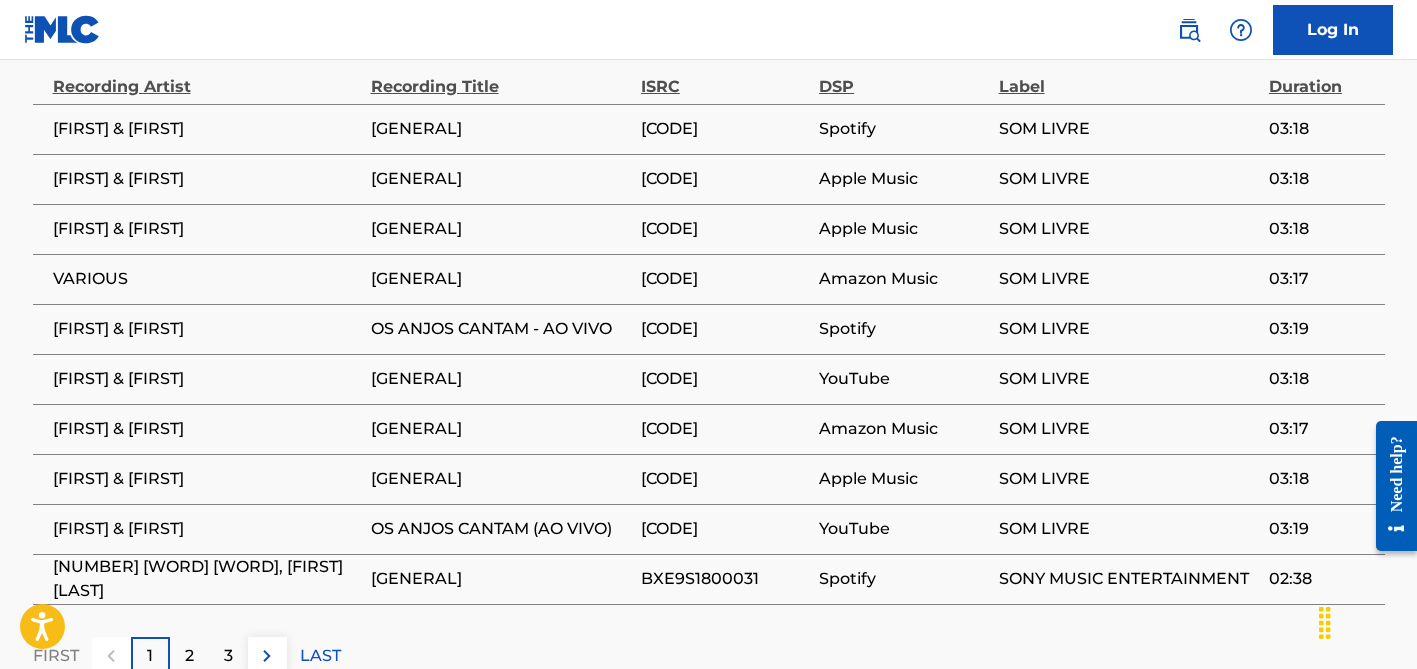 scroll, scrollTop: 1754, scrollLeft: 0, axis: vertical 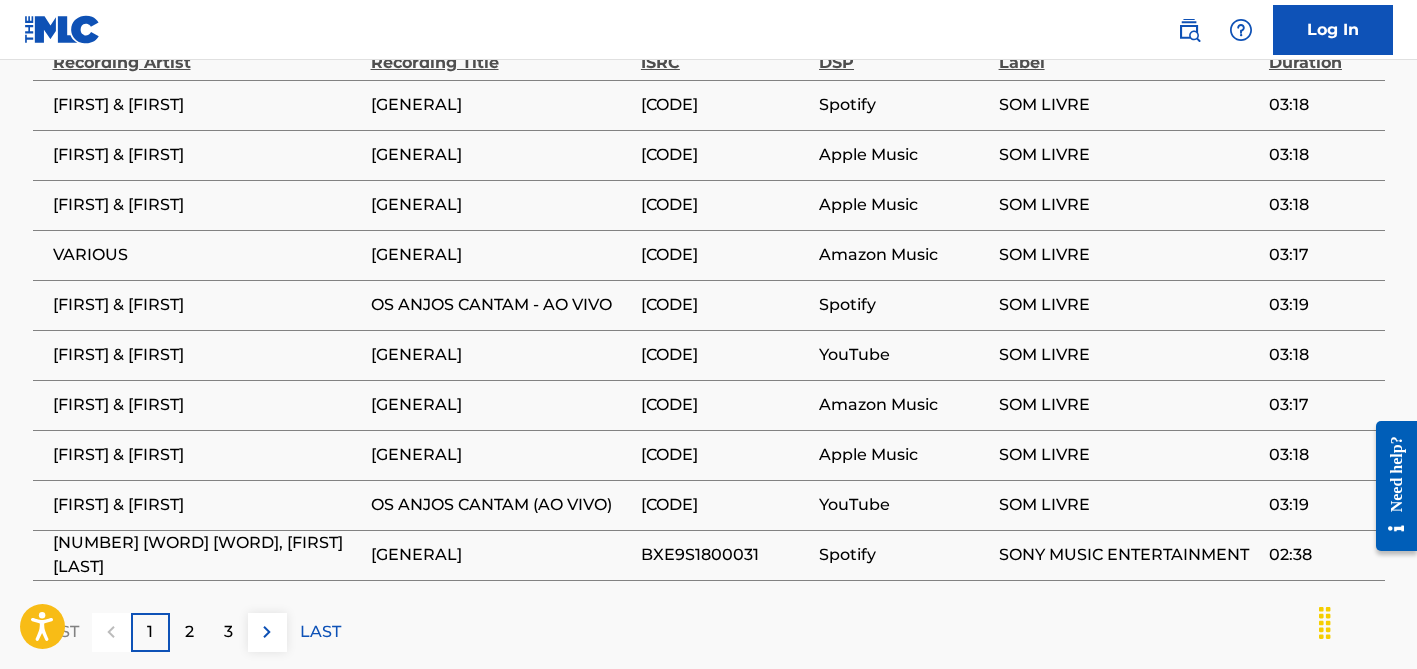 click on "2" at bounding box center [189, 632] 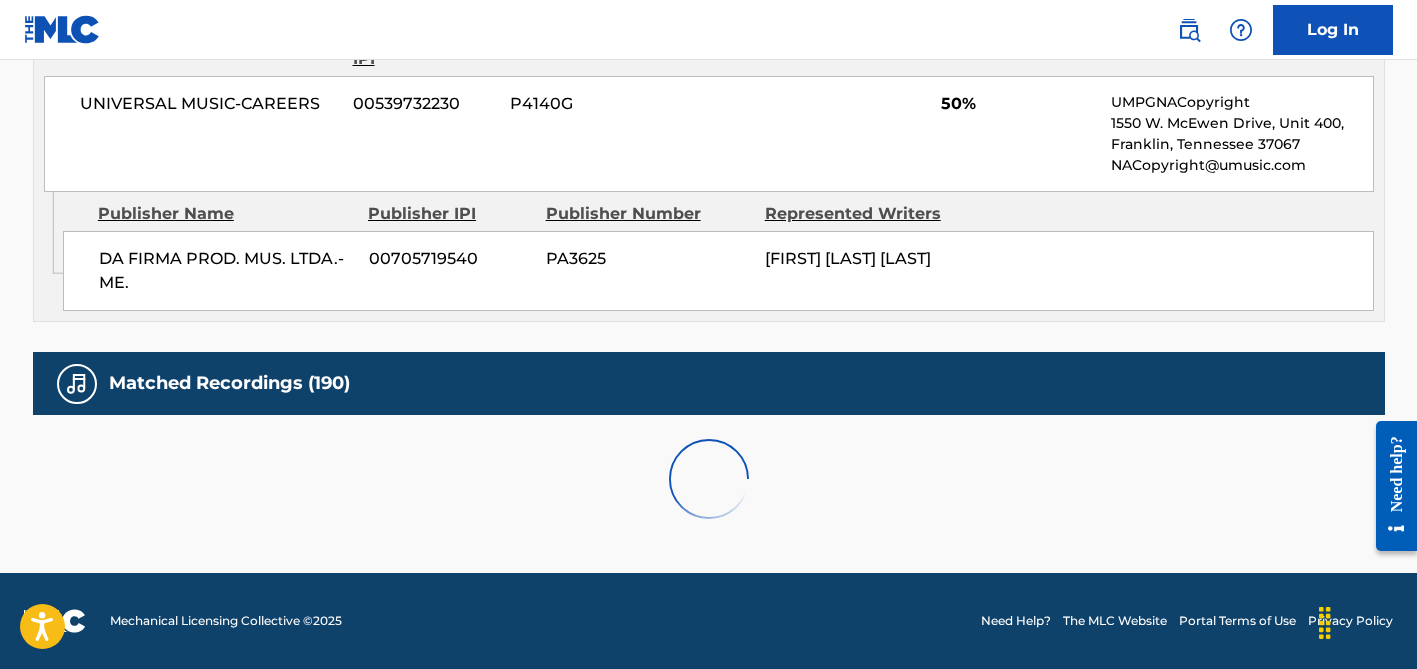scroll, scrollTop: 1754, scrollLeft: 0, axis: vertical 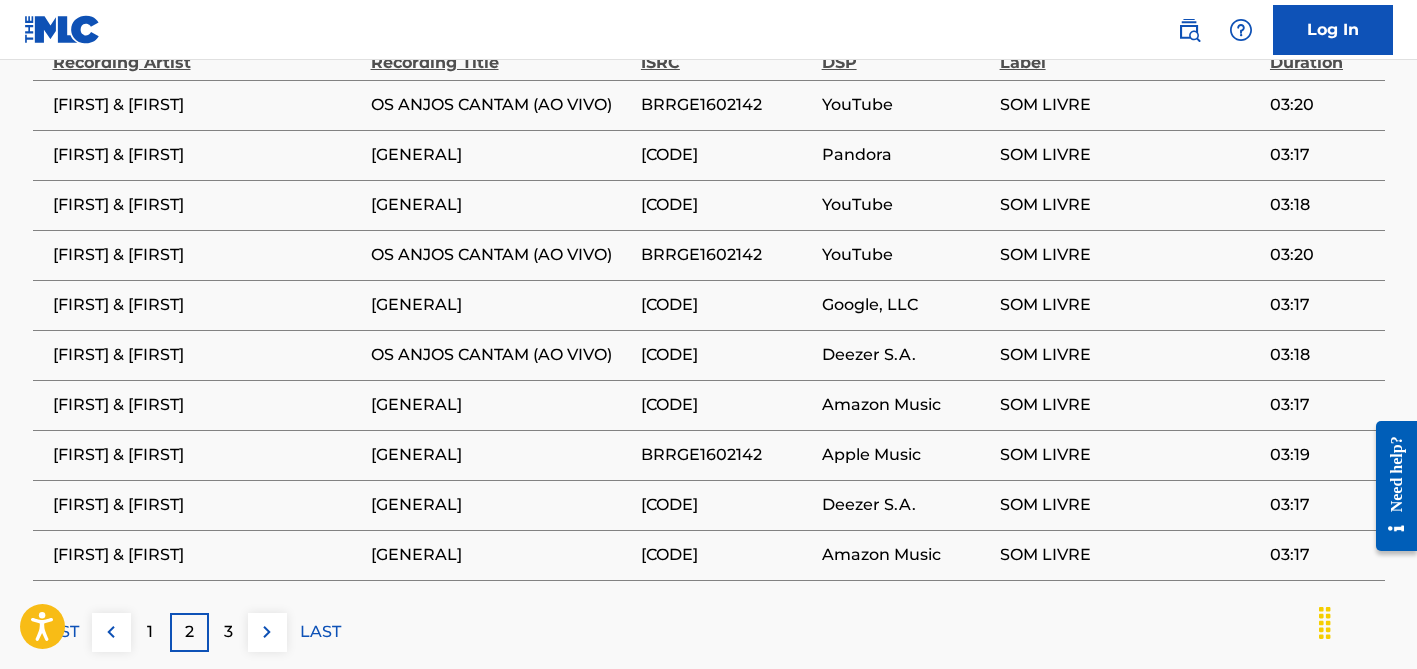 click on "3" at bounding box center (228, 632) 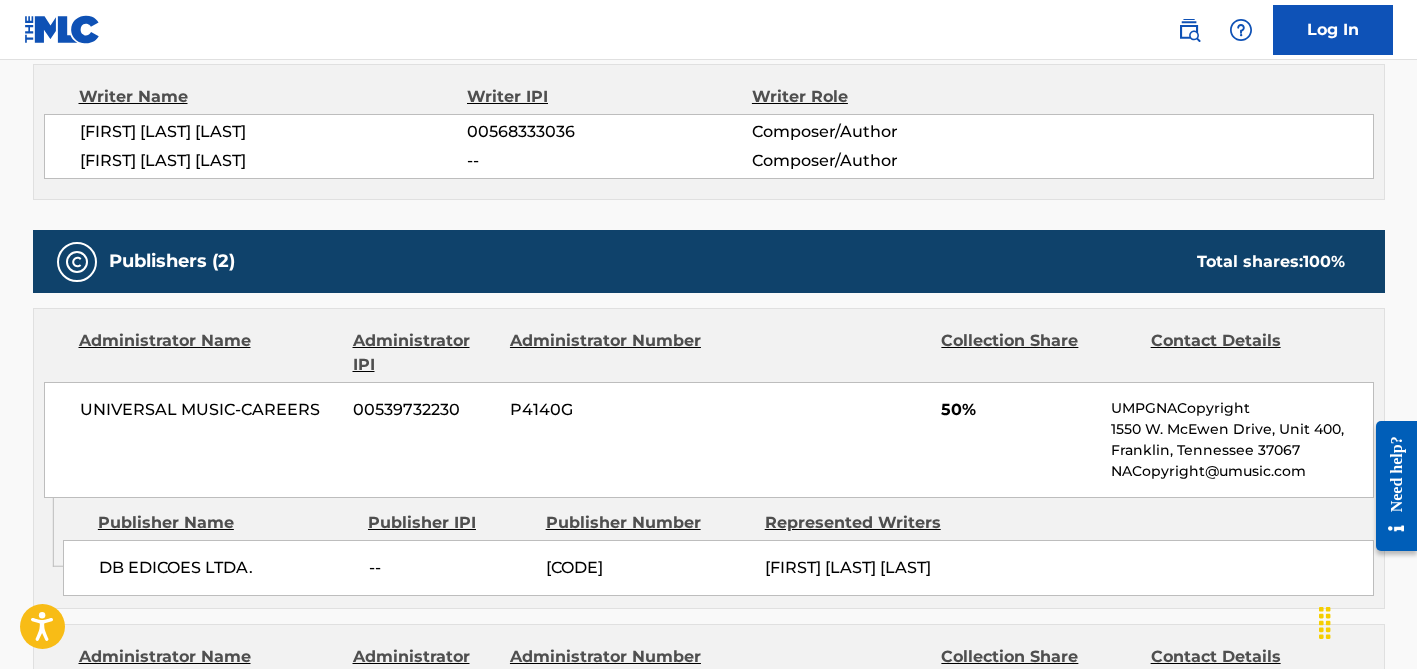 scroll, scrollTop: 47, scrollLeft: 0, axis: vertical 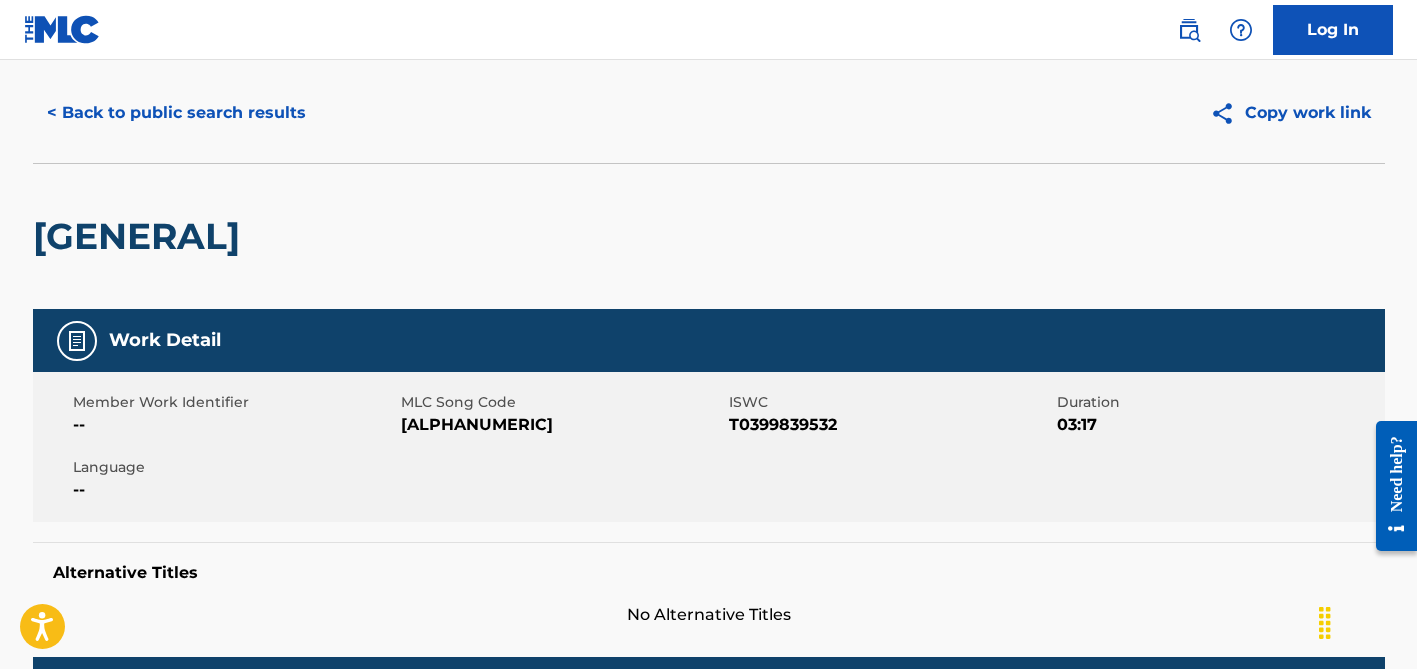 click on "< Back to public search results" at bounding box center [176, 113] 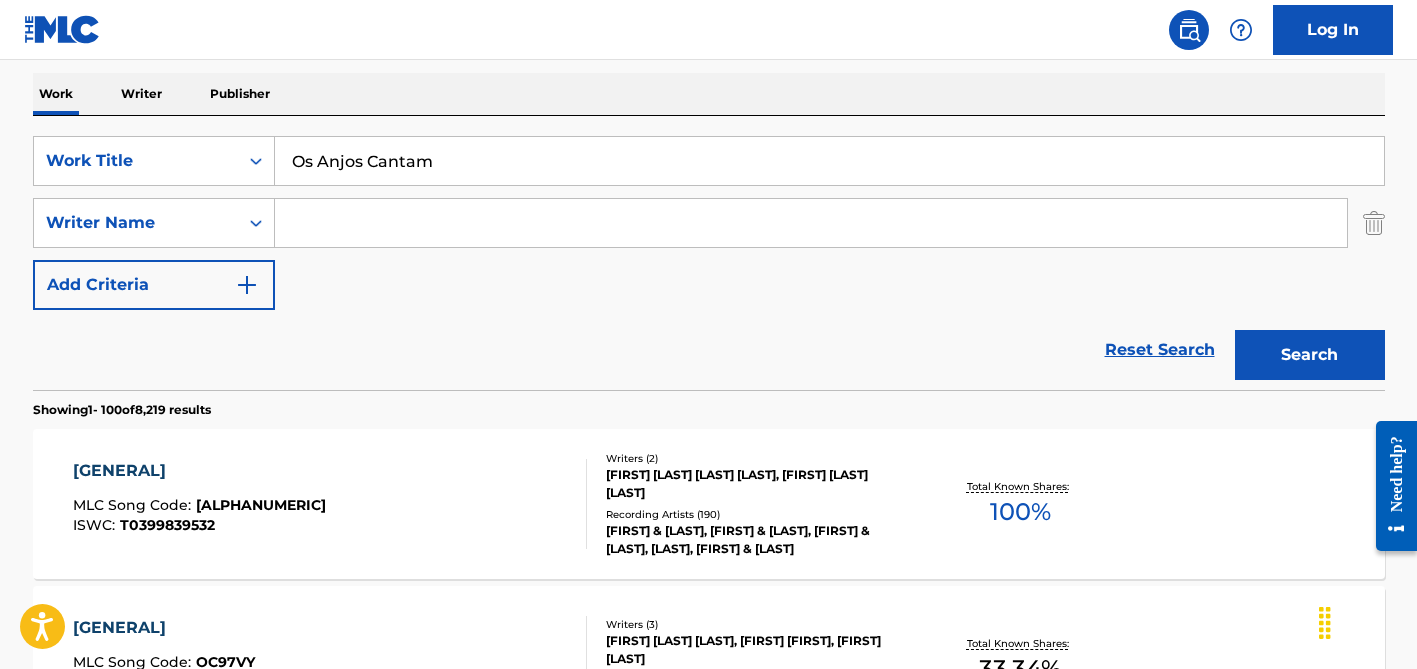 scroll, scrollTop: 299, scrollLeft: 0, axis: vertical 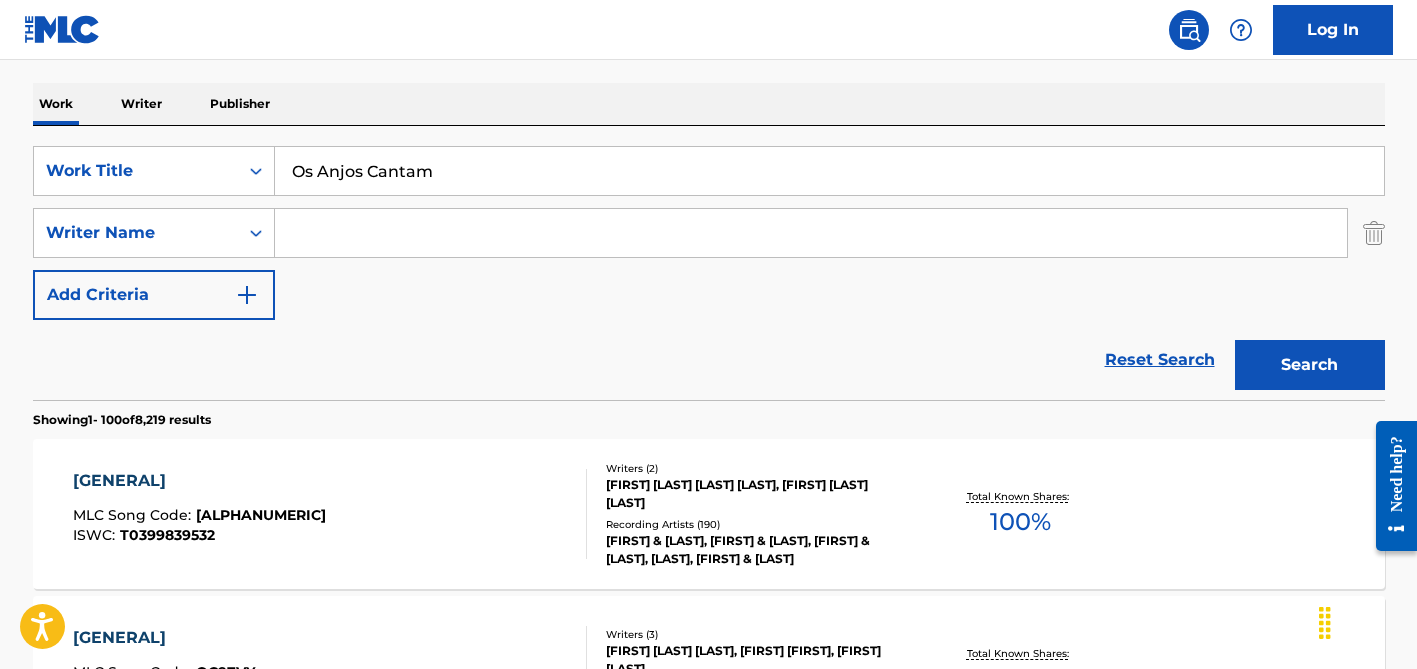 click on "Os Anjos Cantam" at bounding box center [829, 171] 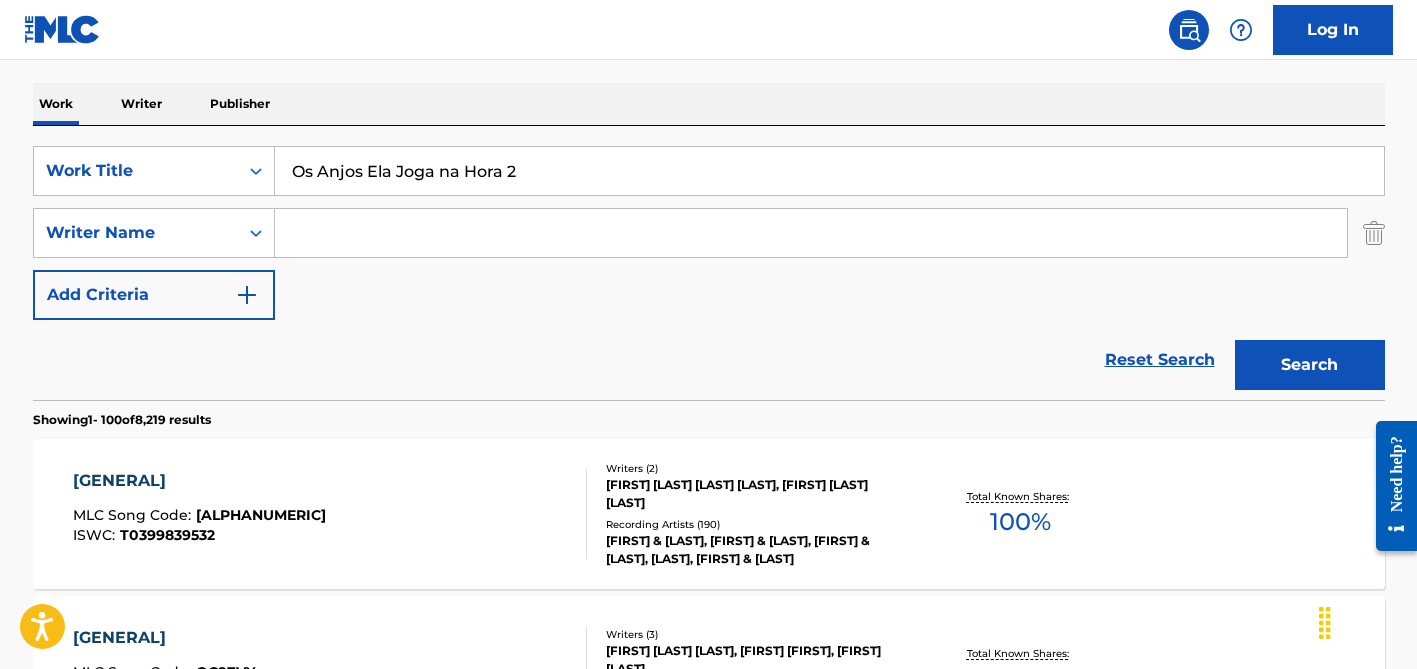 click on "Os Anjos Ela Joga na Hora 2" at bounding box center (829, 171) 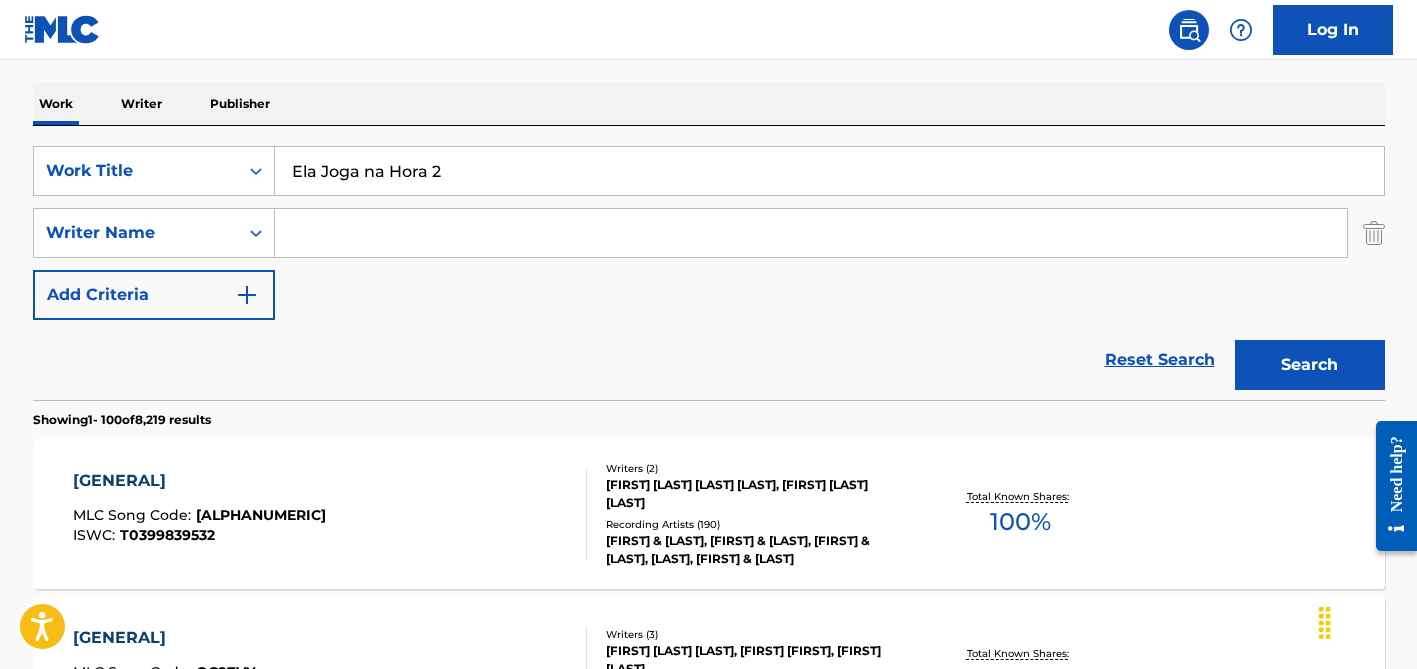 type on "Ela Joga na Hora 2" 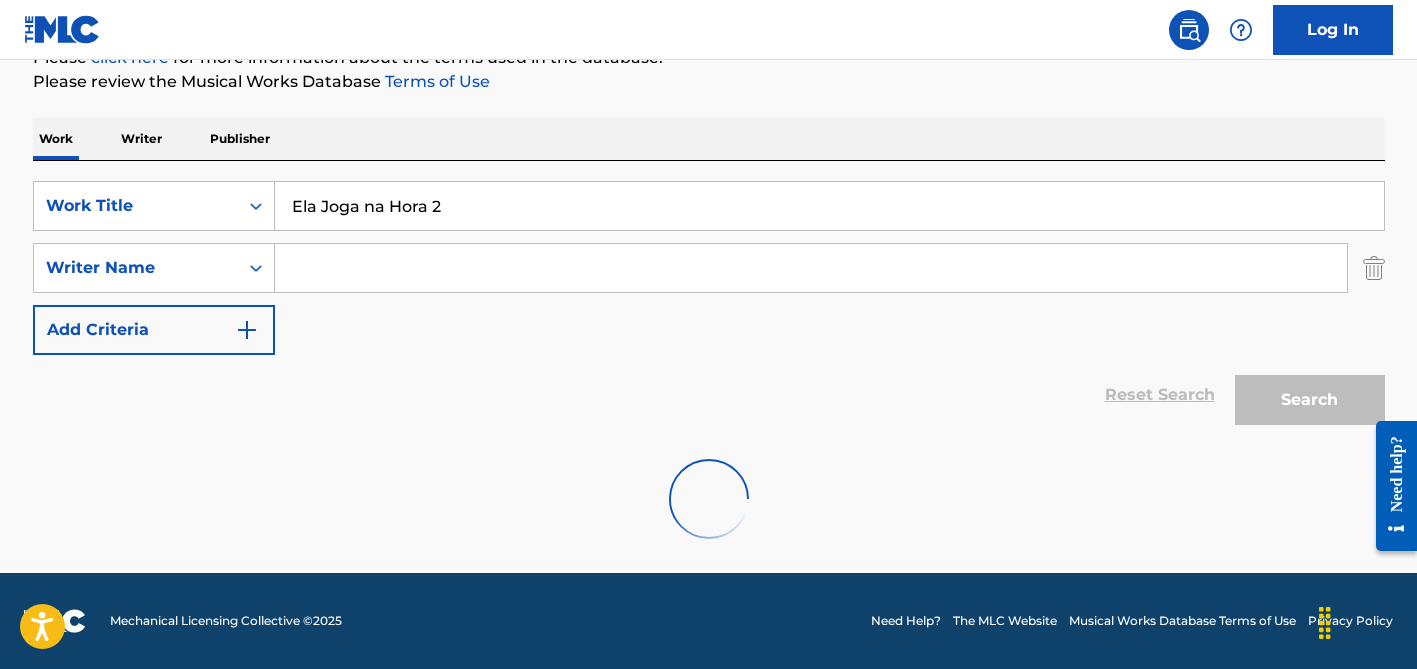 scroll, scrollTop: 264, scrollLeft: 0, axis: vertical 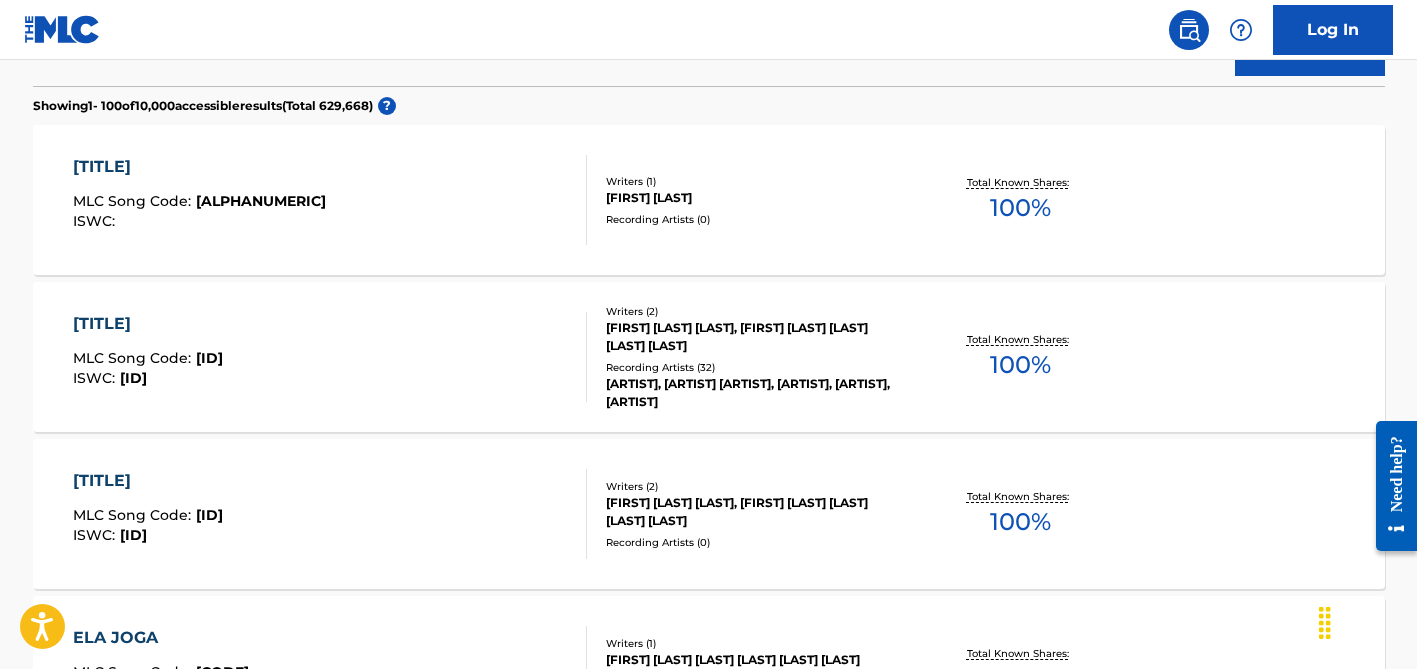 click on "Recording Artists ( 32 )" at bounding box center (757, 367) 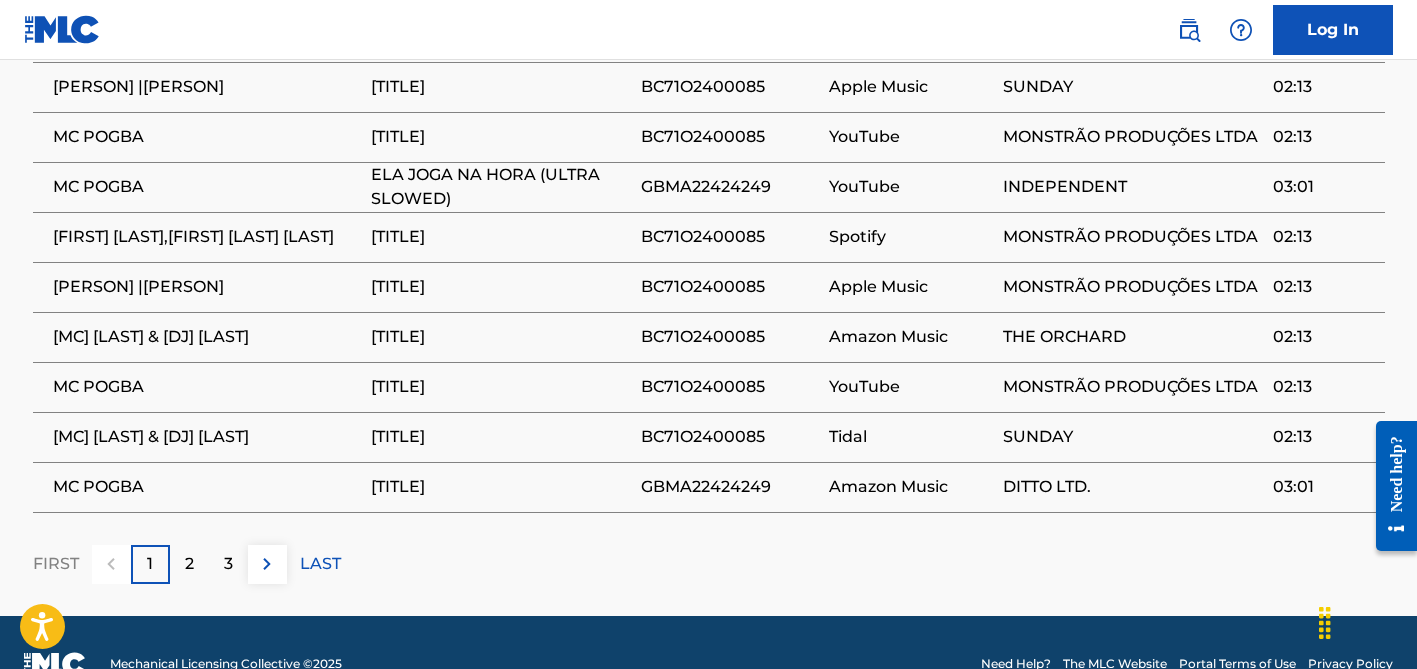 scroll, scrollTop: 1527, scrollLeft: 0, axis: vertical 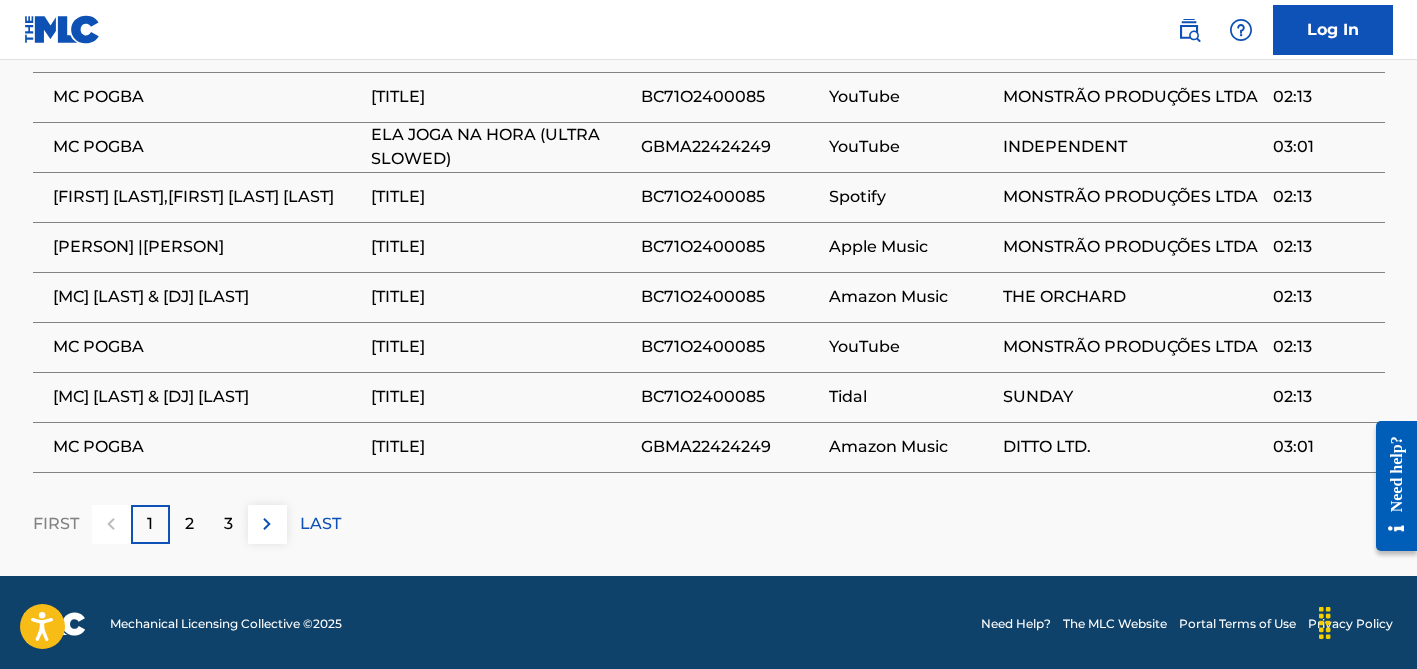 click on "2" at bounding box center [189, 524] 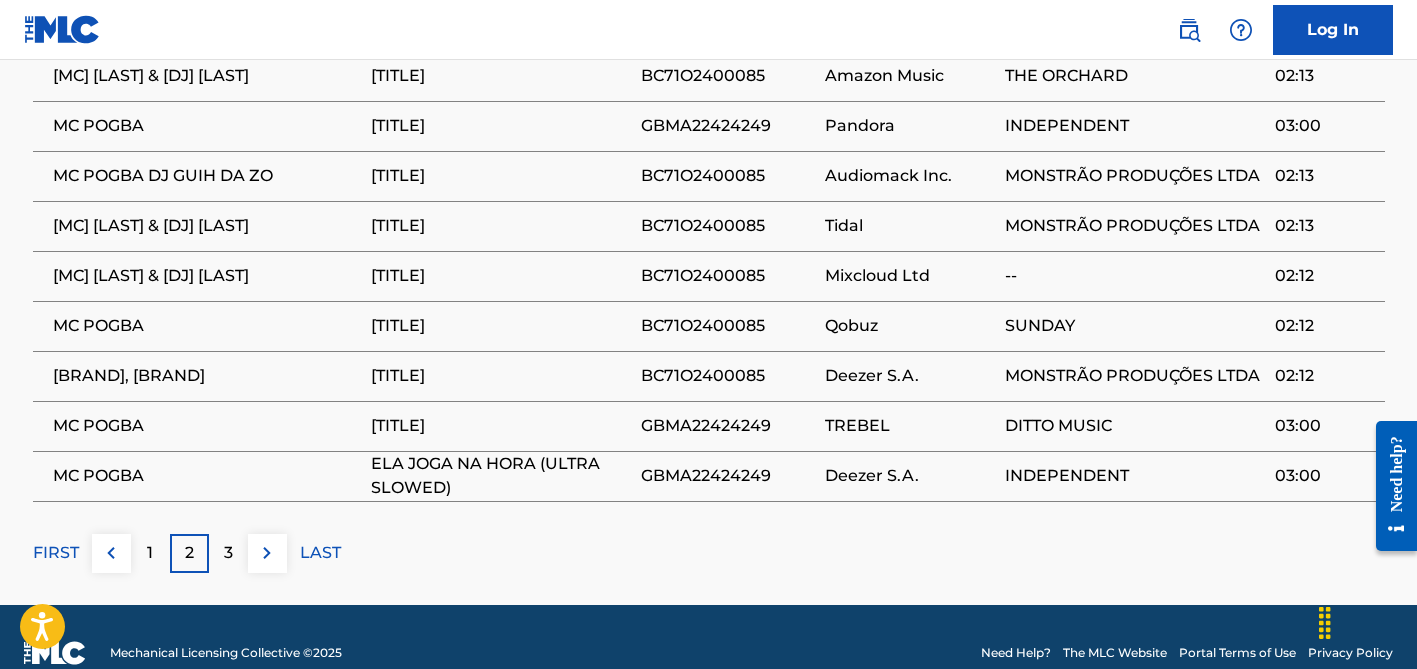 scroll, scrollTop: 1527, scrollLeft: 0, axis: vertical 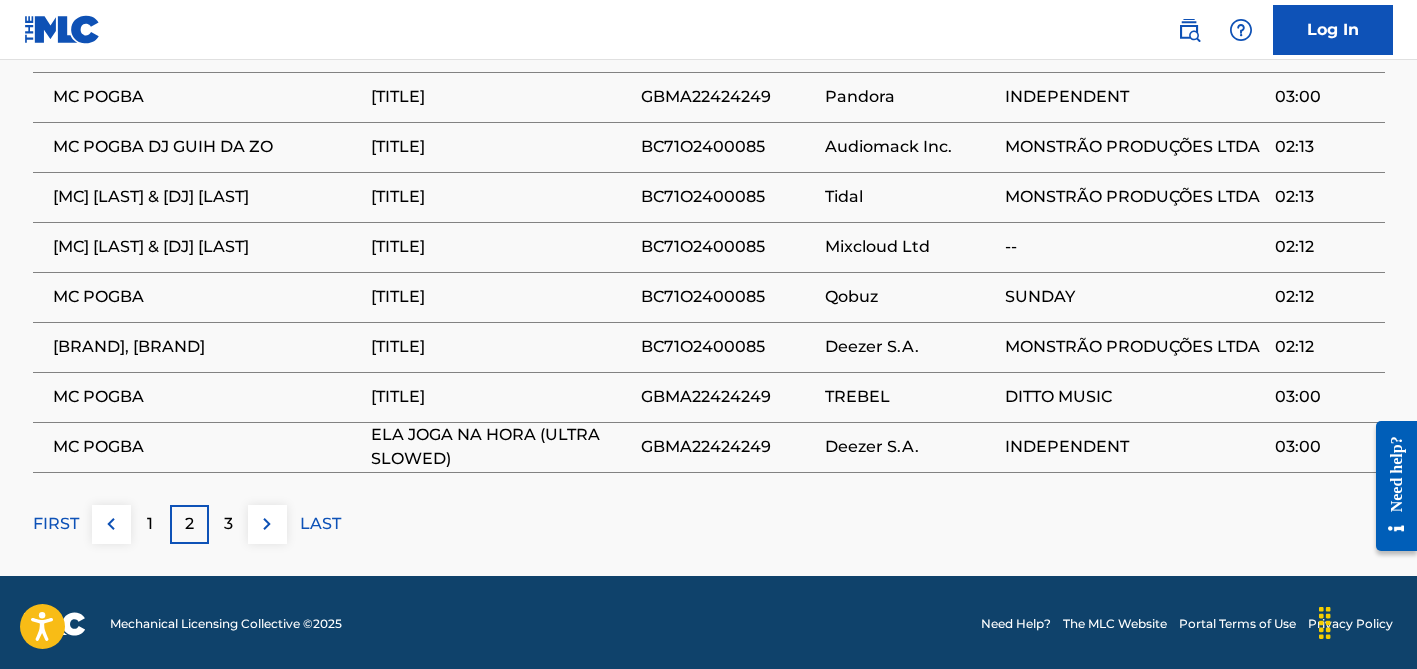 click on "3" at bounding box center (228, 524) 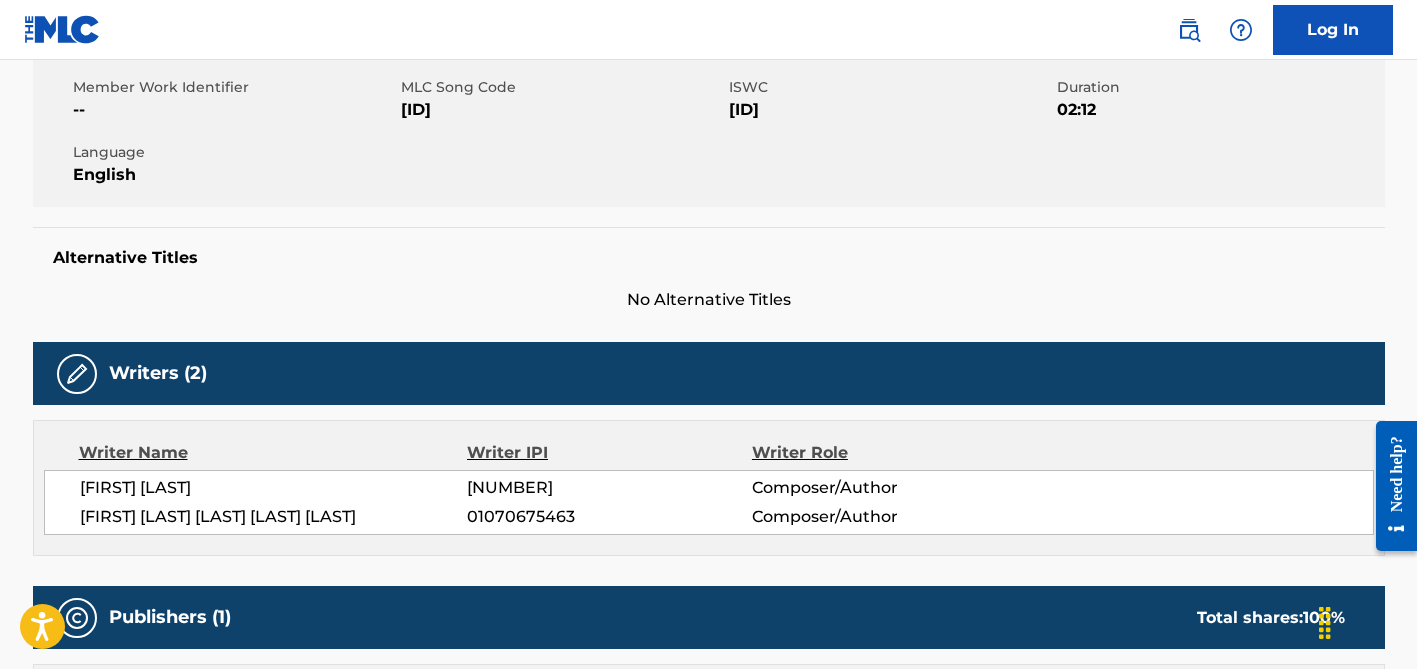 scroll, scrollTop: 0, scrollLeft: 0, axis: both 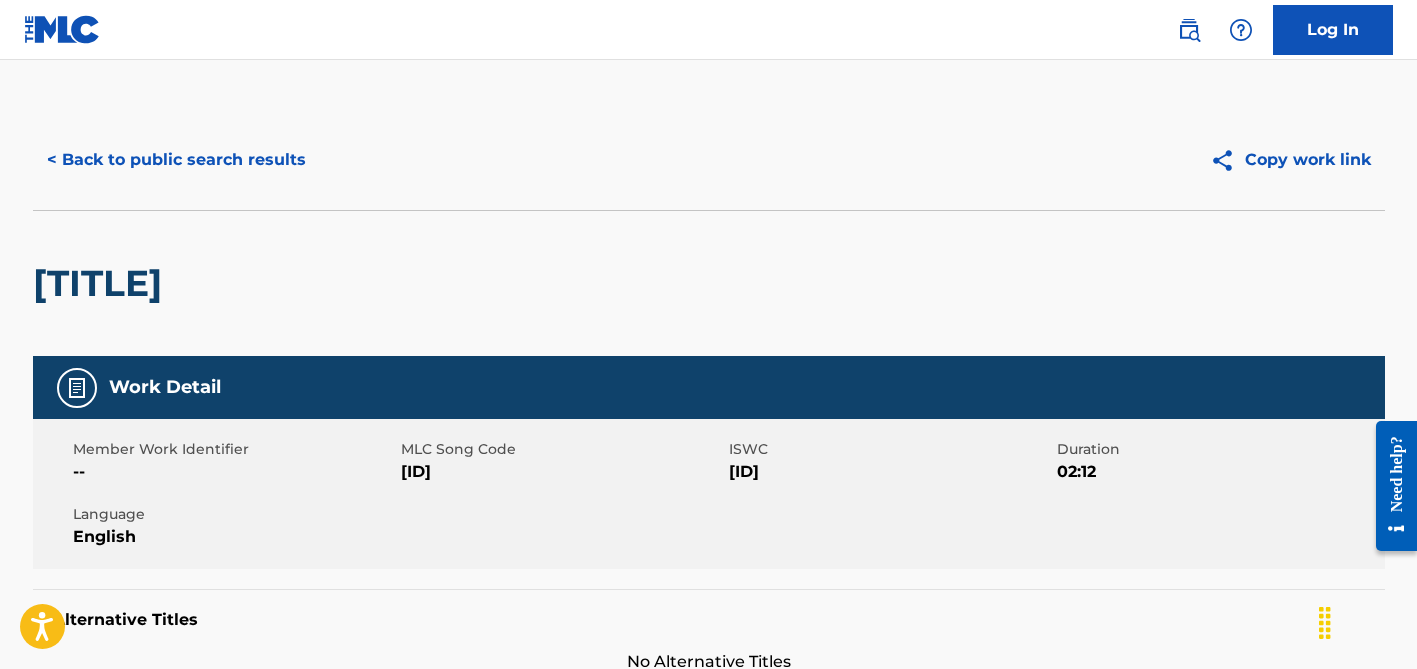 click on "< Back to public search results" at bounding box center (176, 160) 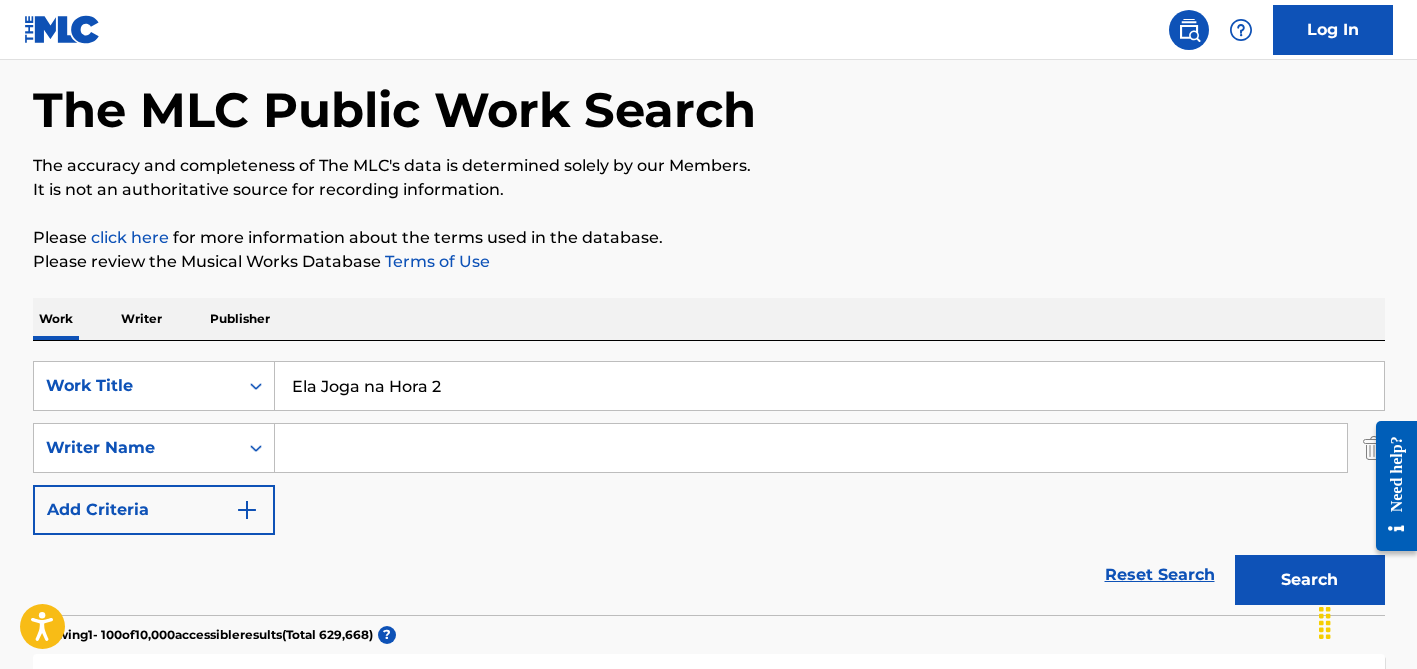 scroll, scrollTop: 0, scrollLeft: 0, axis: both 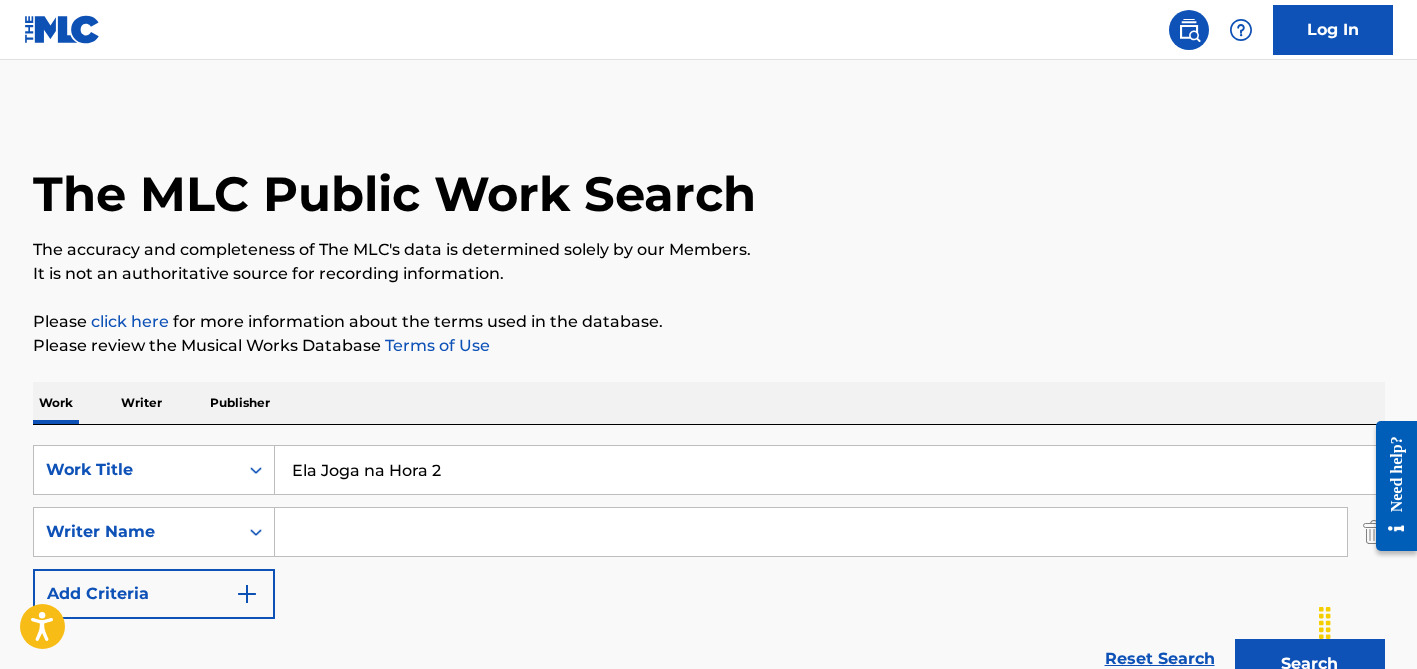 click on "Ela Joga na Hora 2" at bounding box center [829, 470] 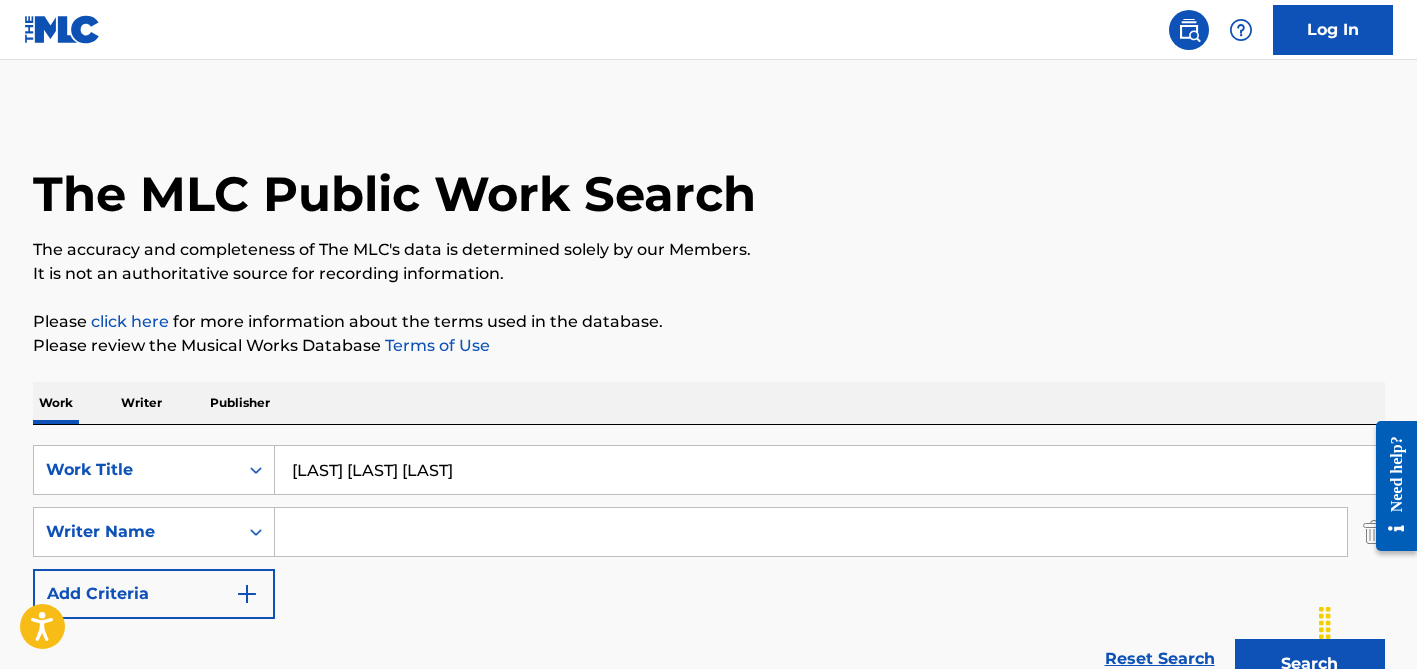type on "[LAST] [LAST] [LAST]" 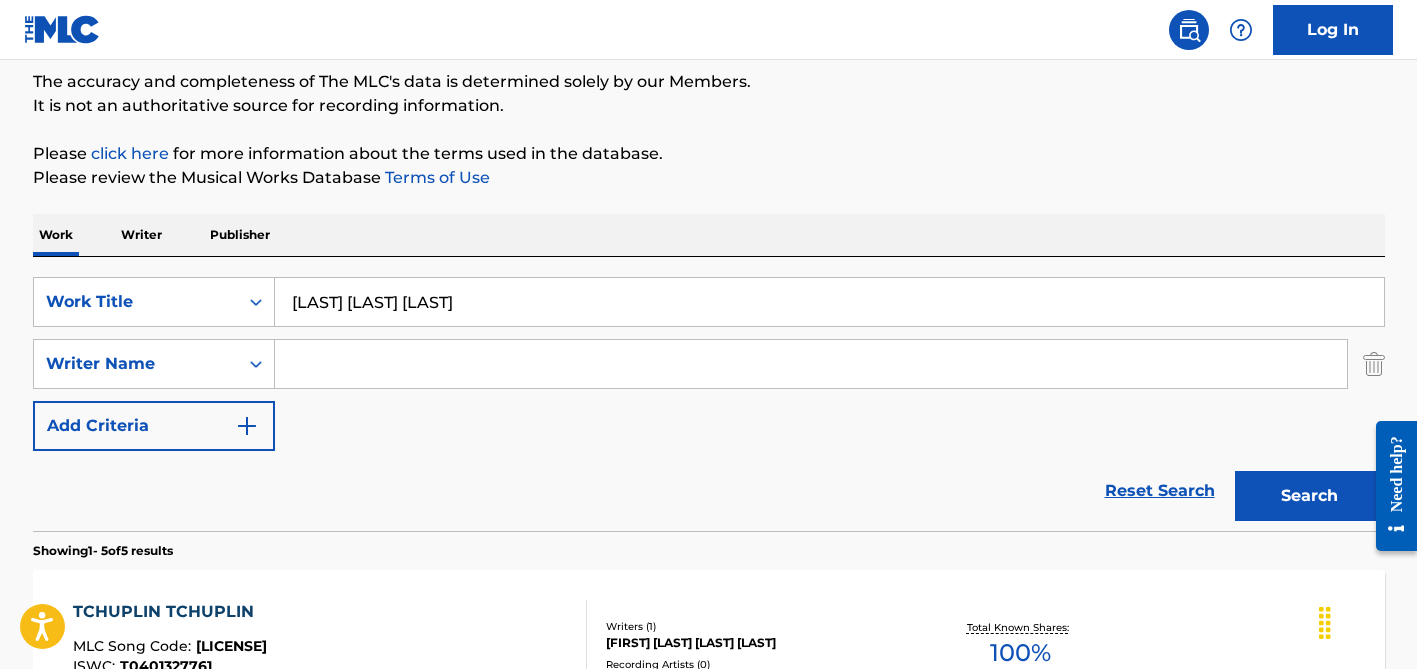 scroll, scrollTop: 165, scrollLeft: 0, axis: vertical 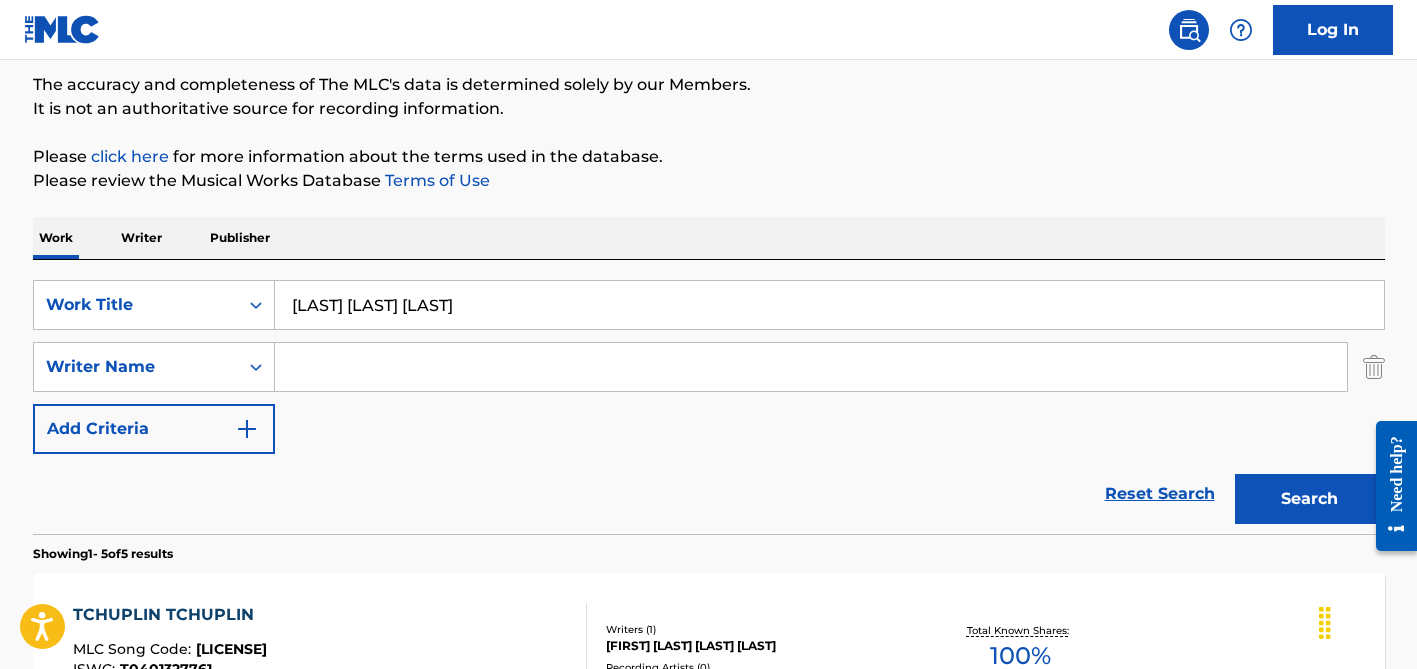 drag, startPoint x: 340, startPoint y: 305, endPoint x: 544, endPoint y: 305, distance: 204 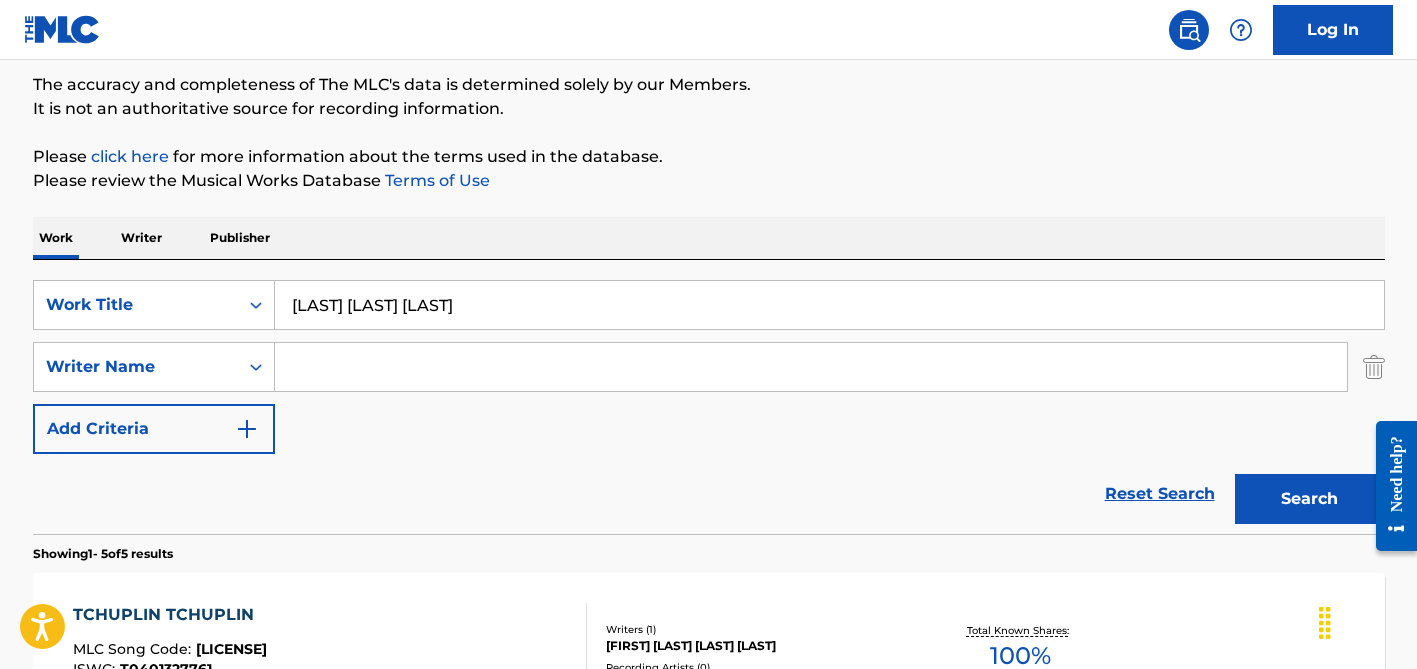 click at bounding box center (811, 367) 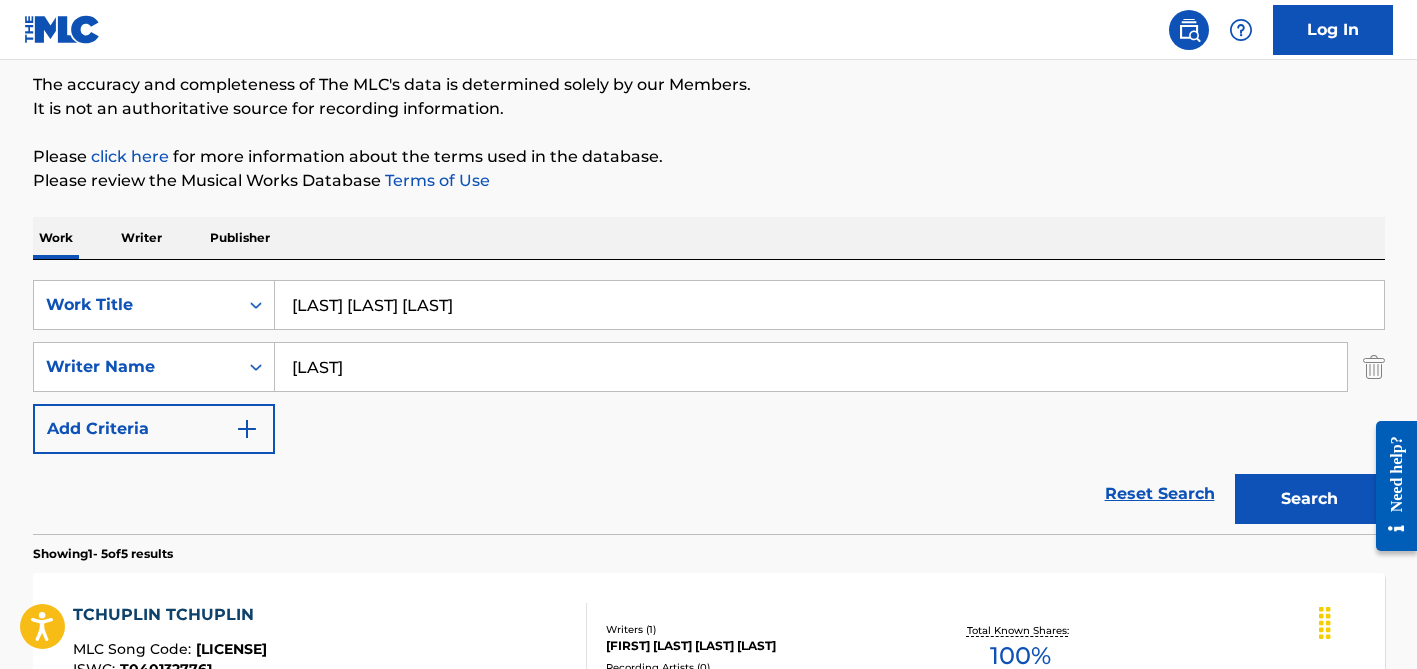 type on "[LAST]" 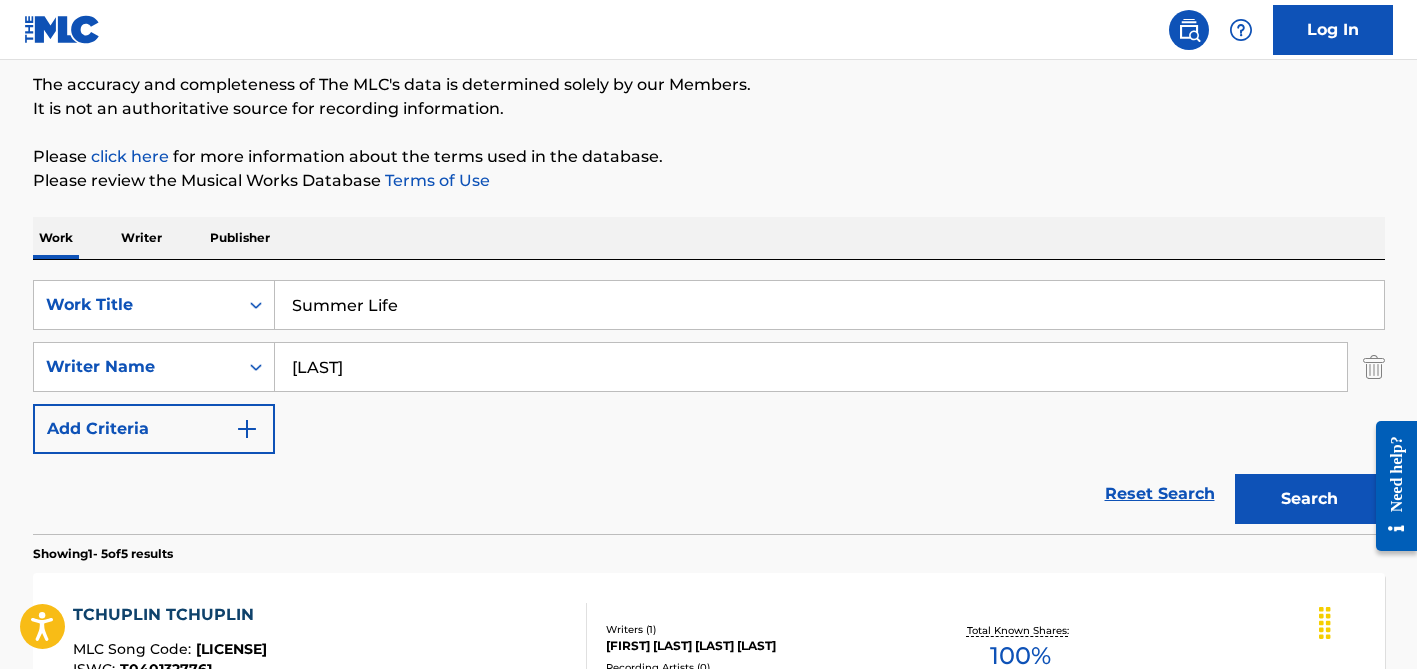 type on "summer life" 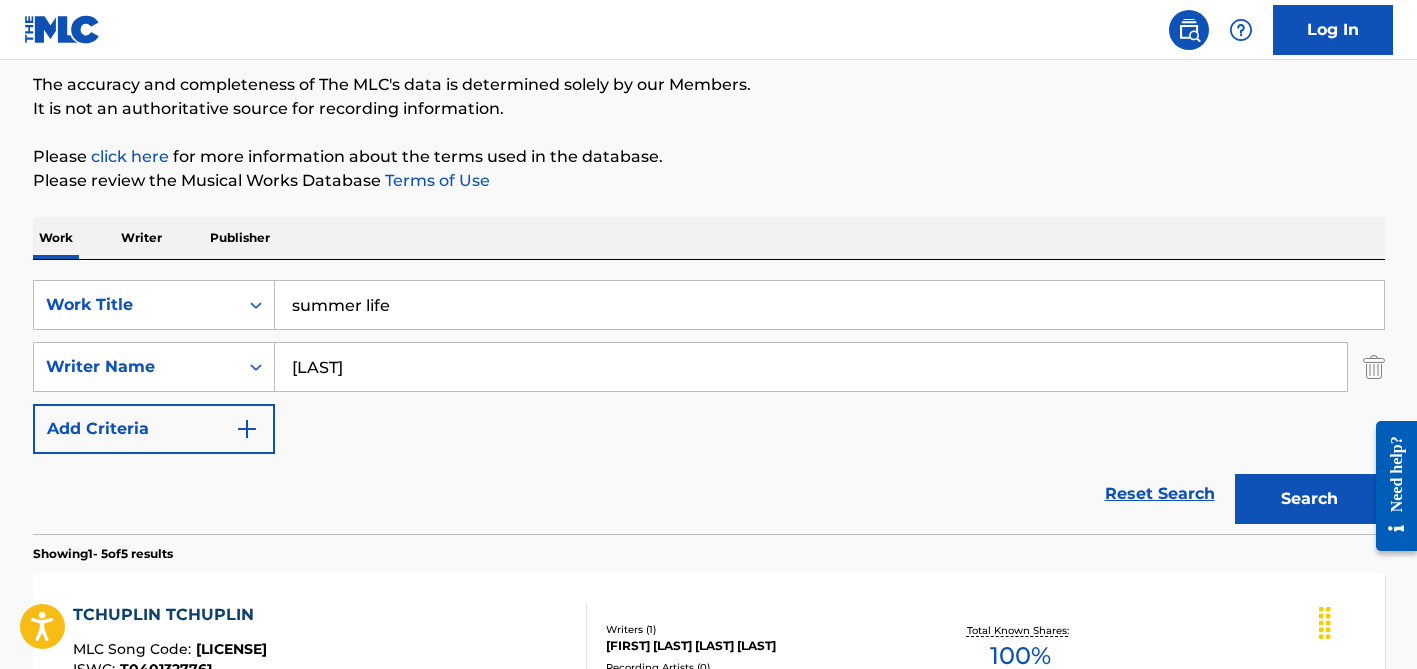 click on "[LAST]" at bounding box center (811, 367) 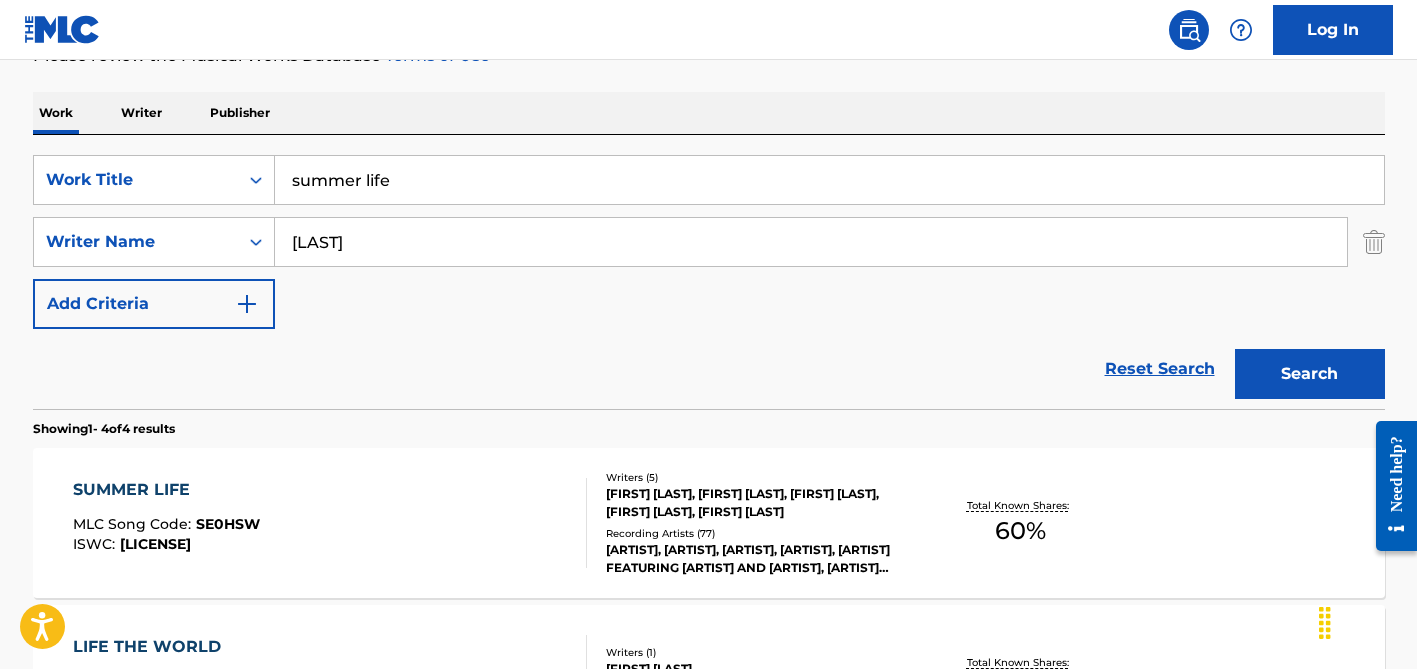 scroll, scrollTop: 434, scrollLeft: 0, axis: vertical 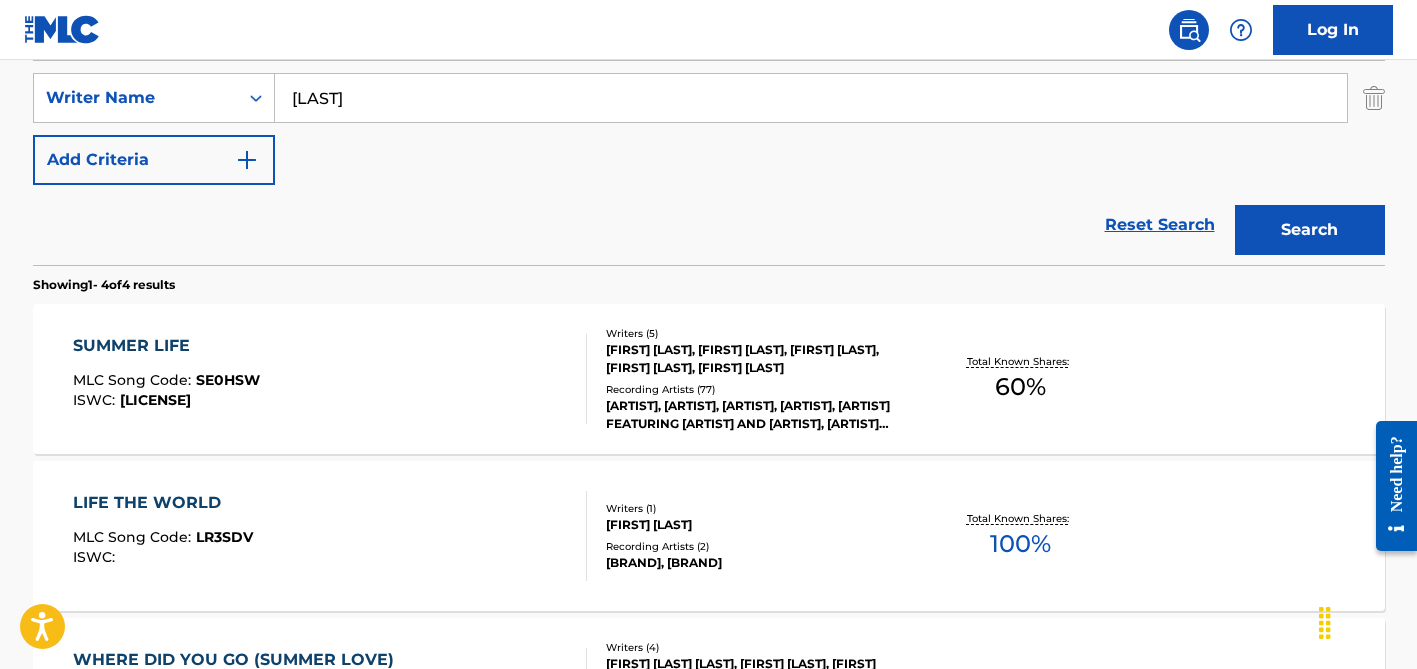 click on "[TITLE] ([NUMBER])" at bounding box center (757, 389) 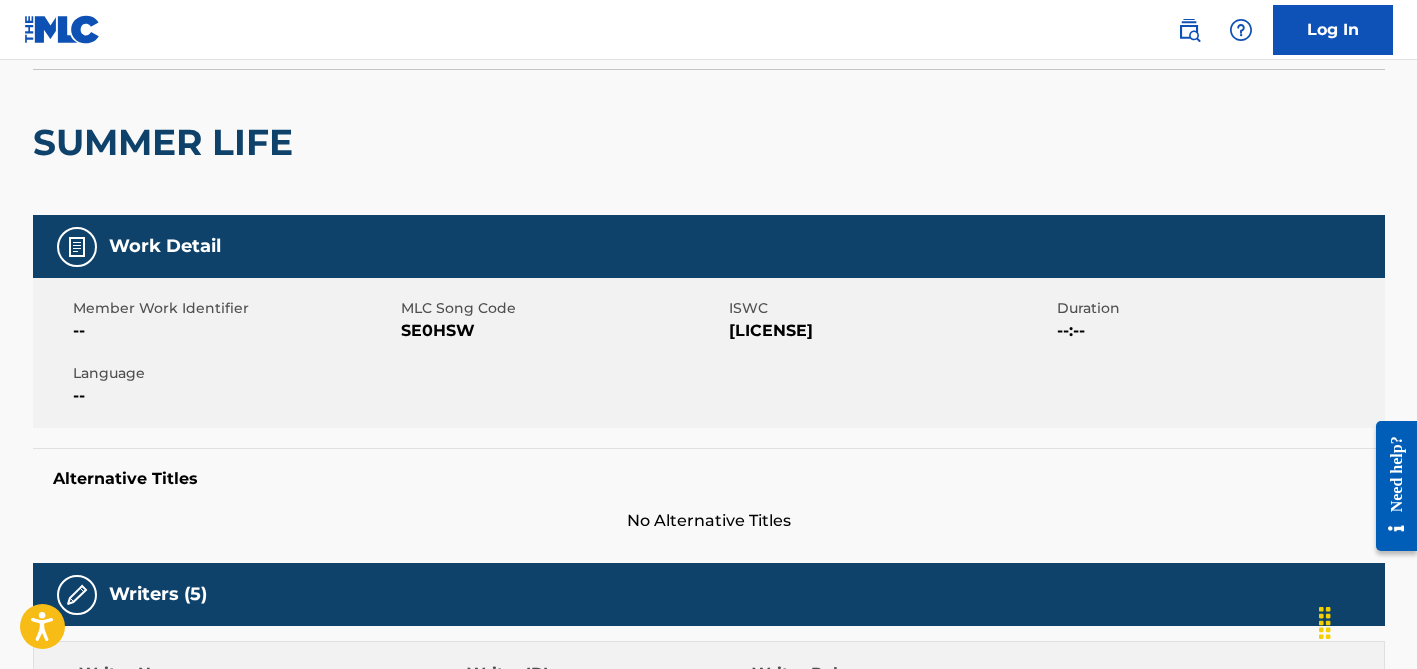 scroll, scrollTop: 0, scrollLeft: 0, axis: both 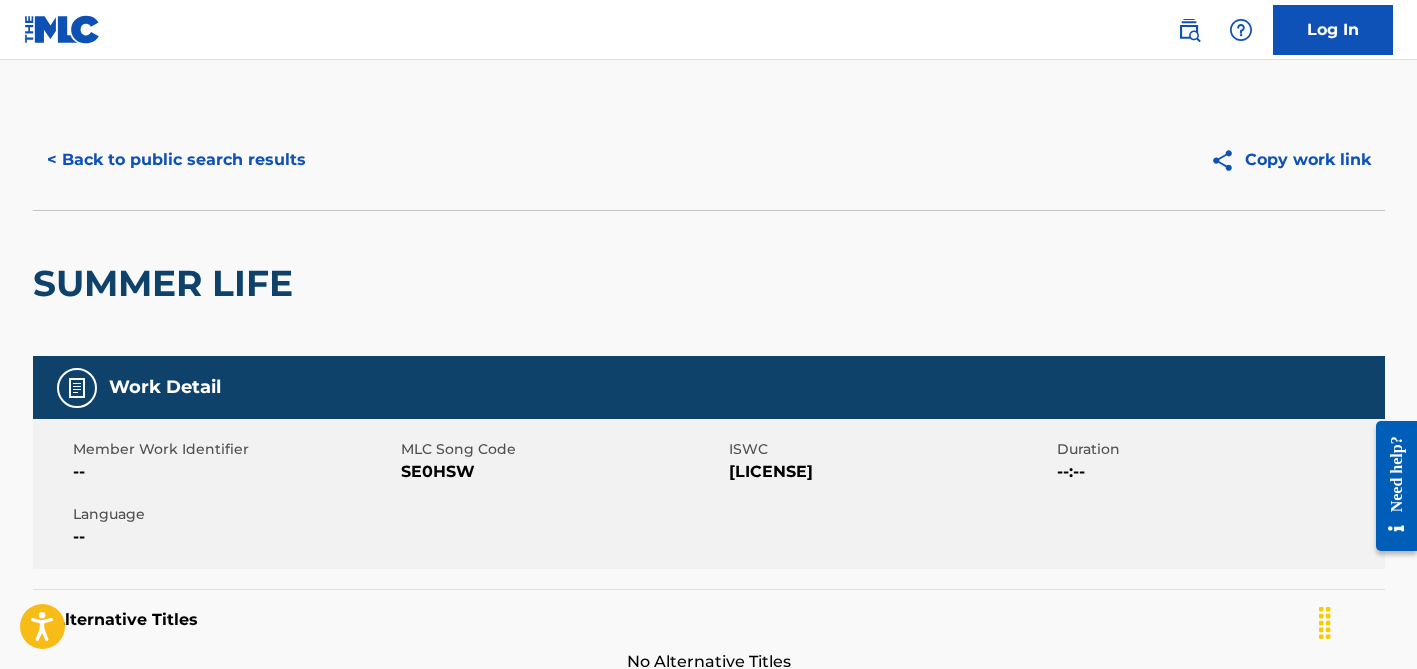 click on "< Back to public search results" at bounding box center [176, 160] 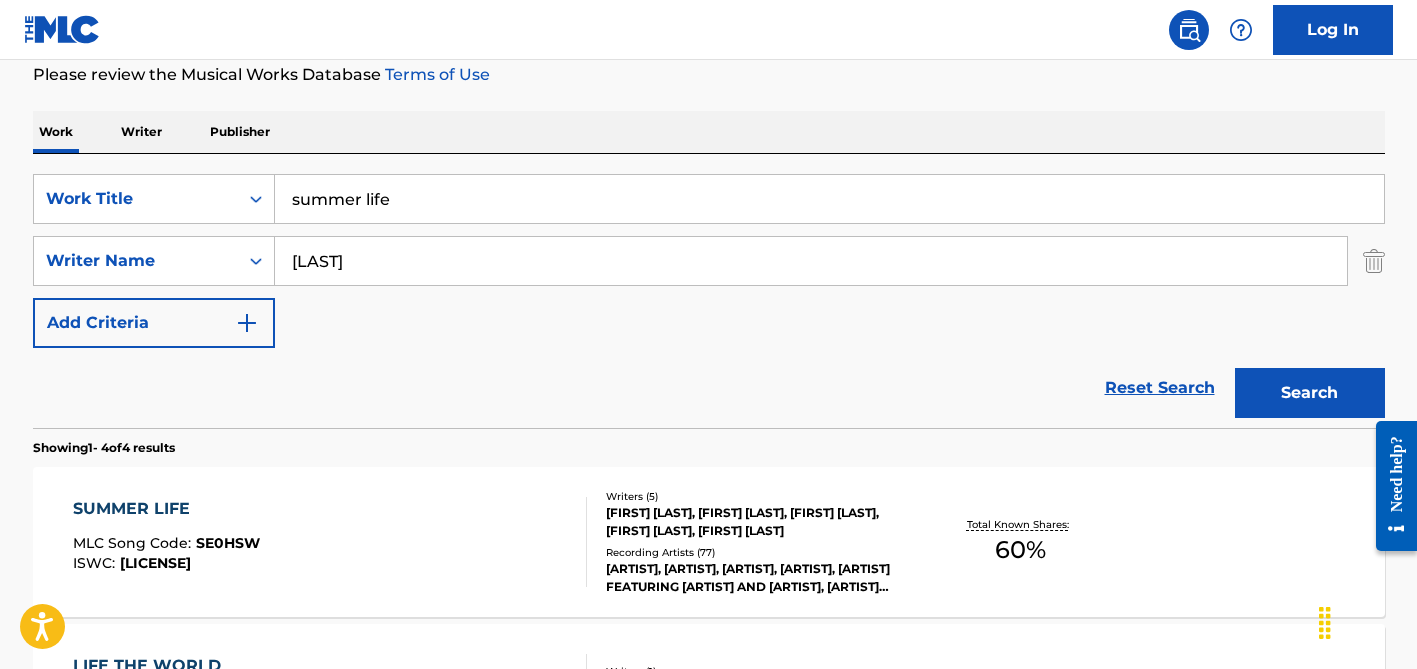 scroll, scrollTop: 246, scrollLeft: 0, axis: vertical 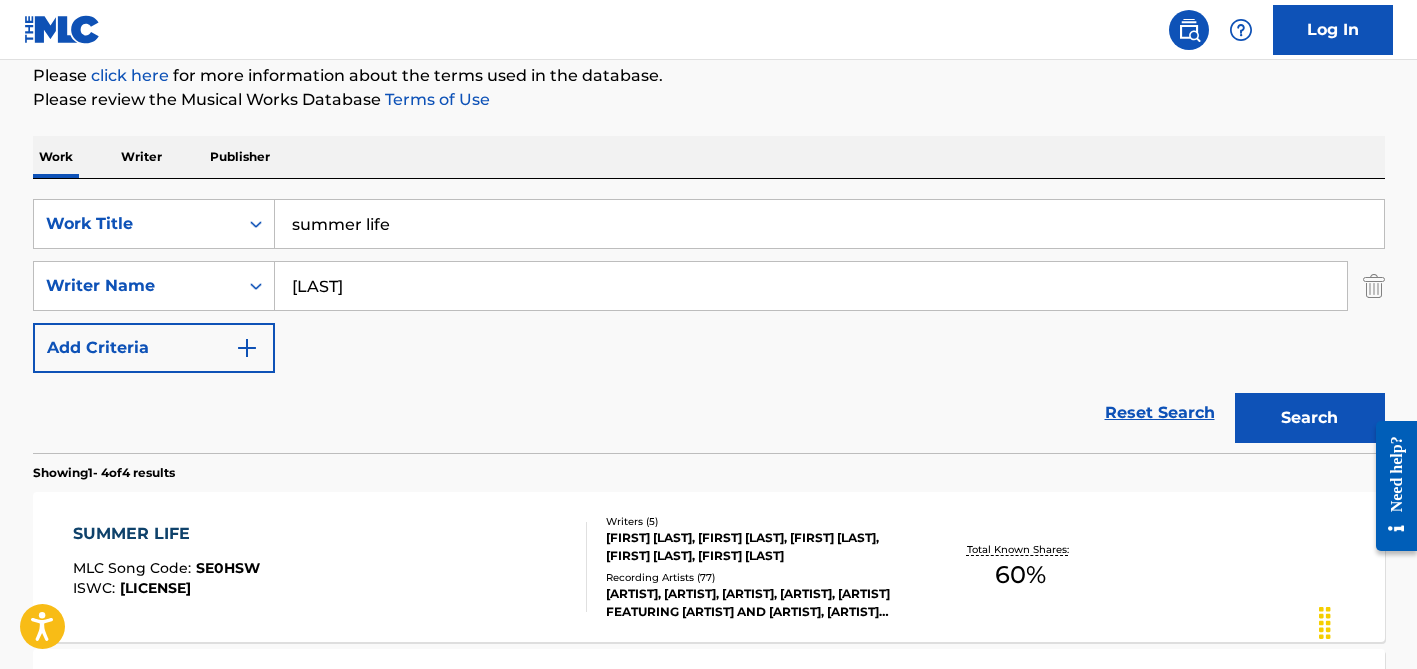 click on "[LAST]" at bounding box center (811, 286) 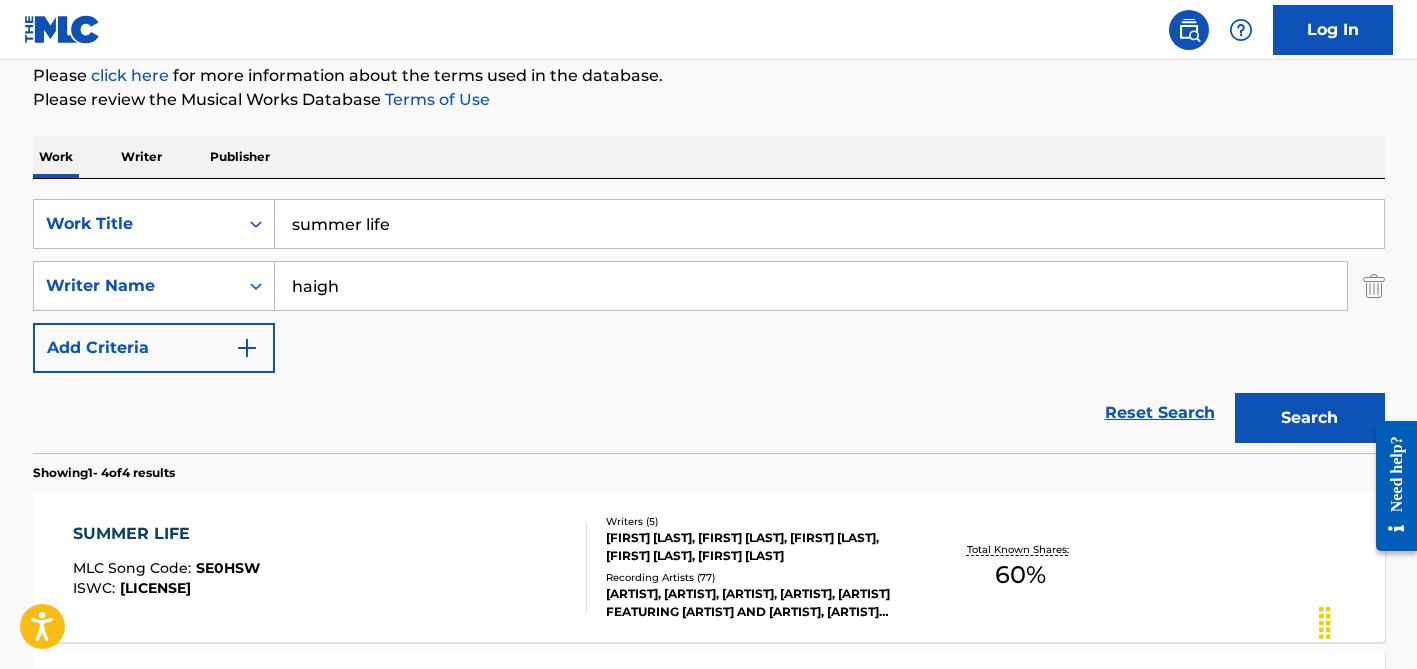 type on "haigh" 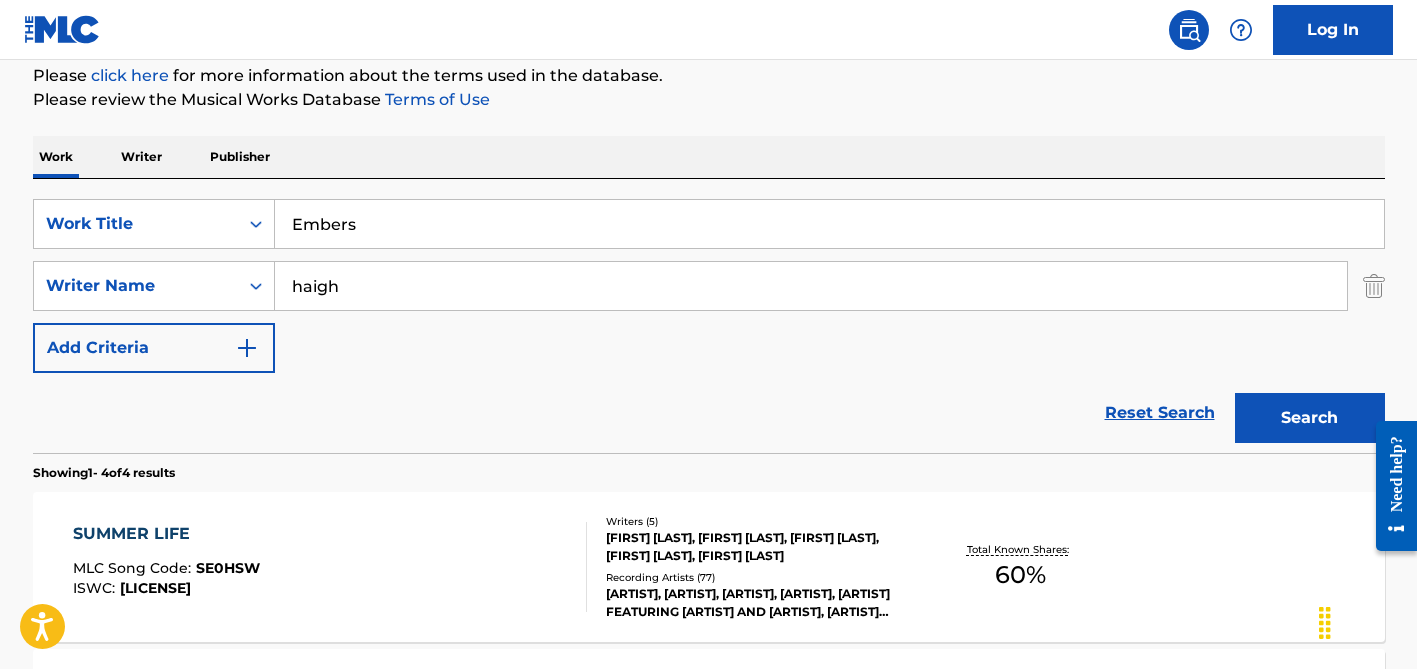 type on "Embers" 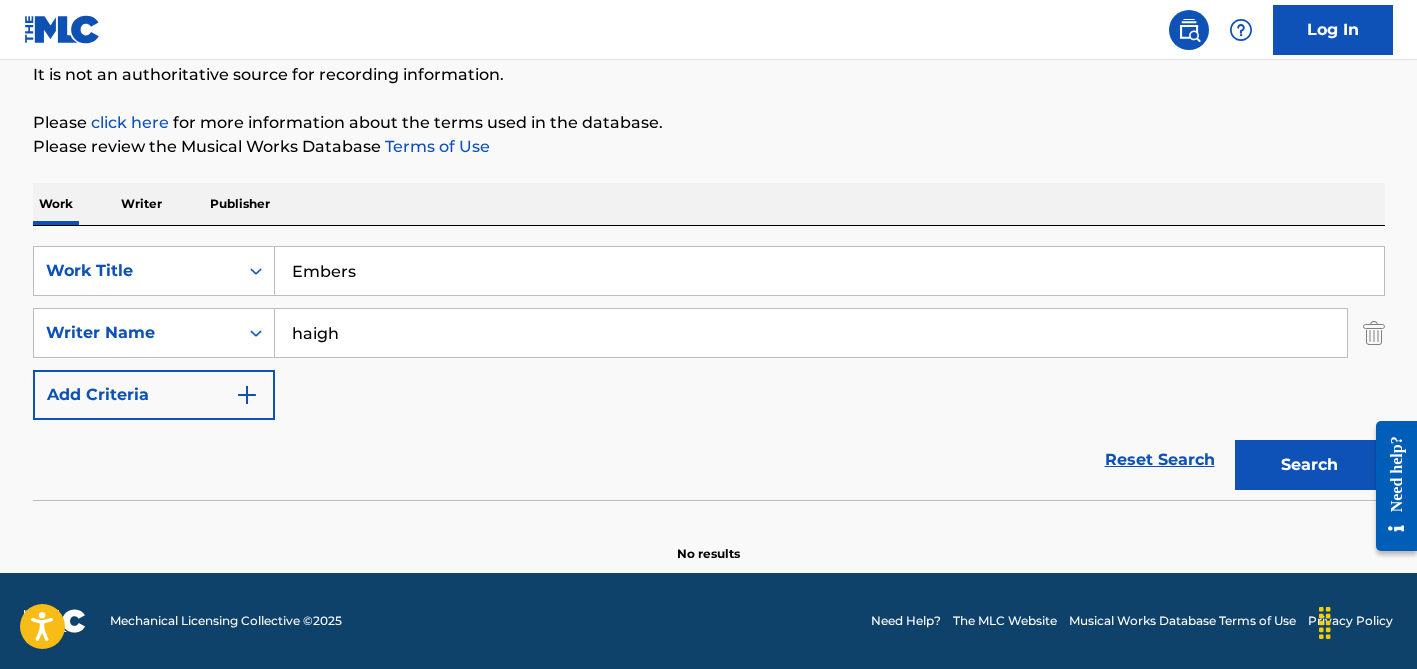 scroll, scrollTop: 199, scrollLeft: 0, axis: vertical 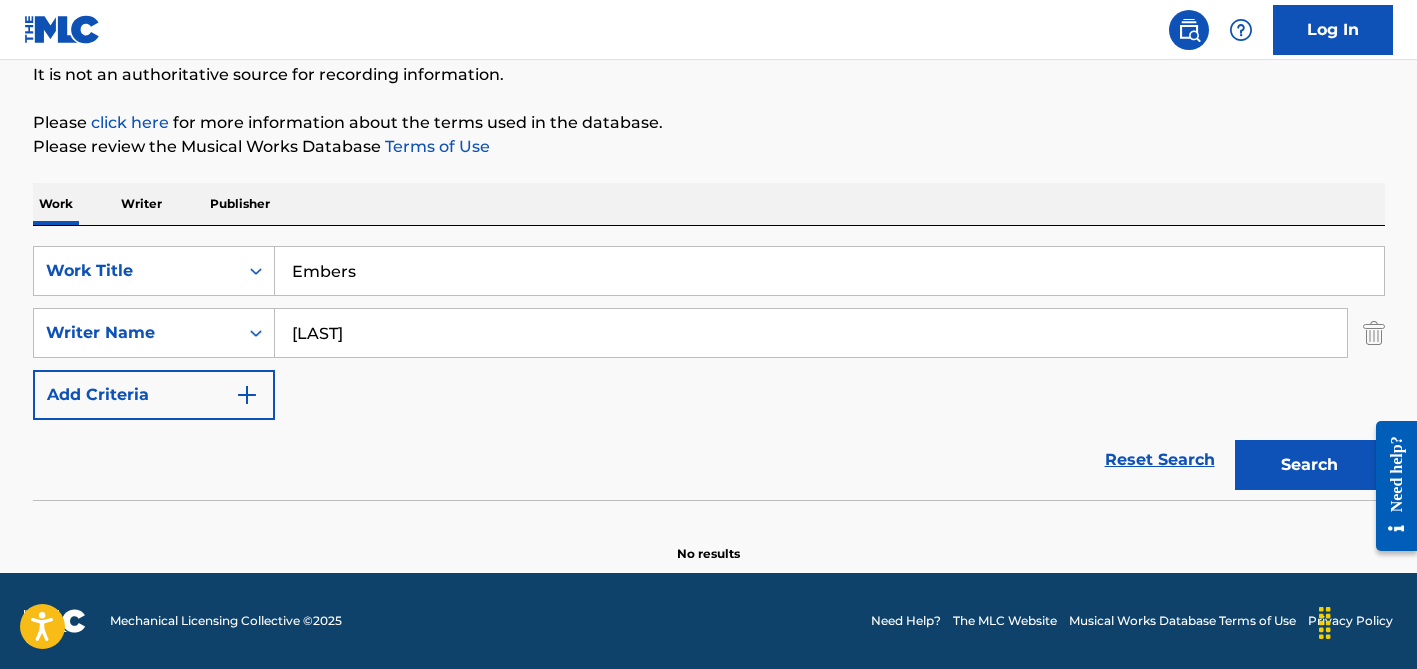 click on "[LAST]" at bounding box center (811, 333) 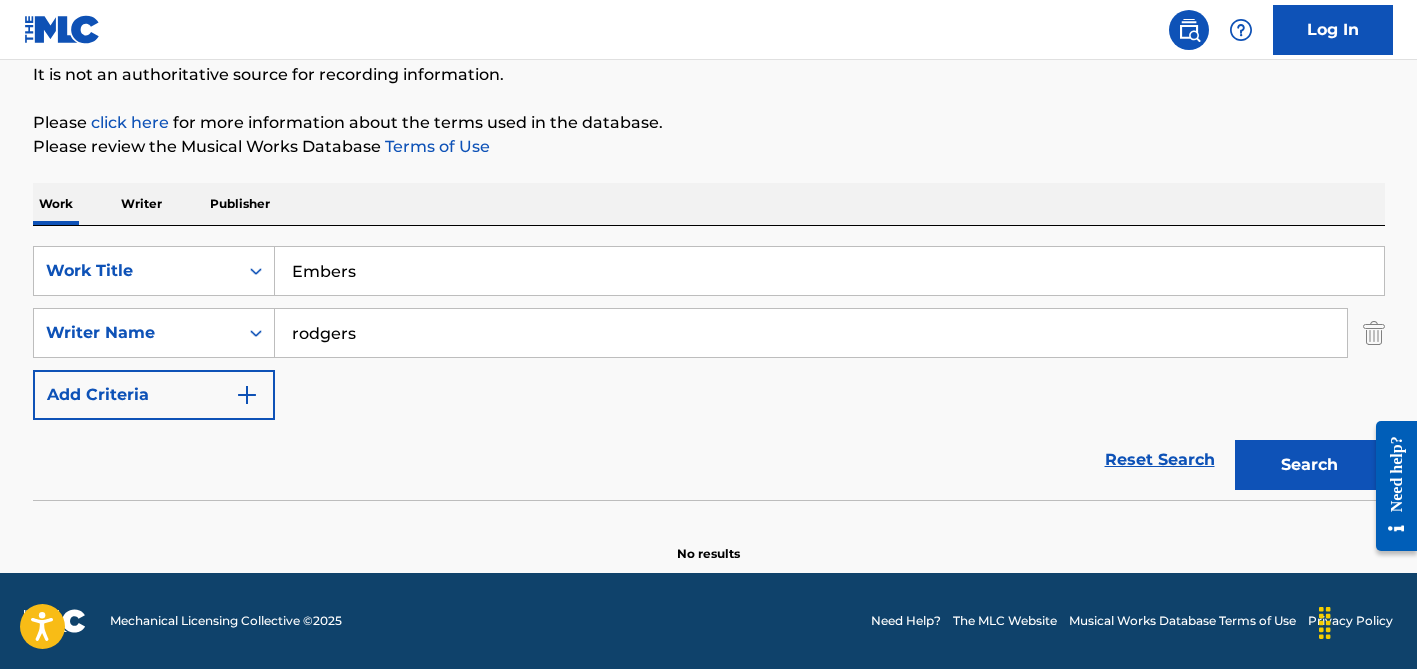 type on "rodgers" 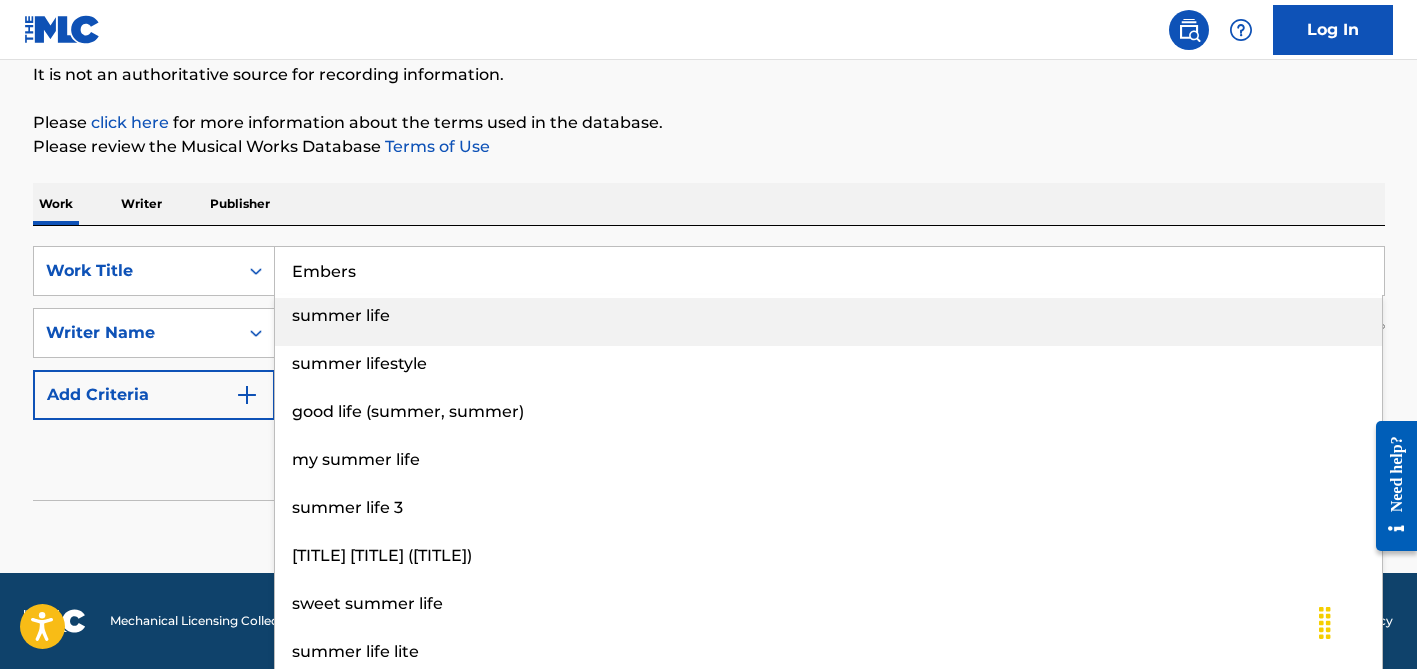 click on "Embers" at bounding box center [829, 271] 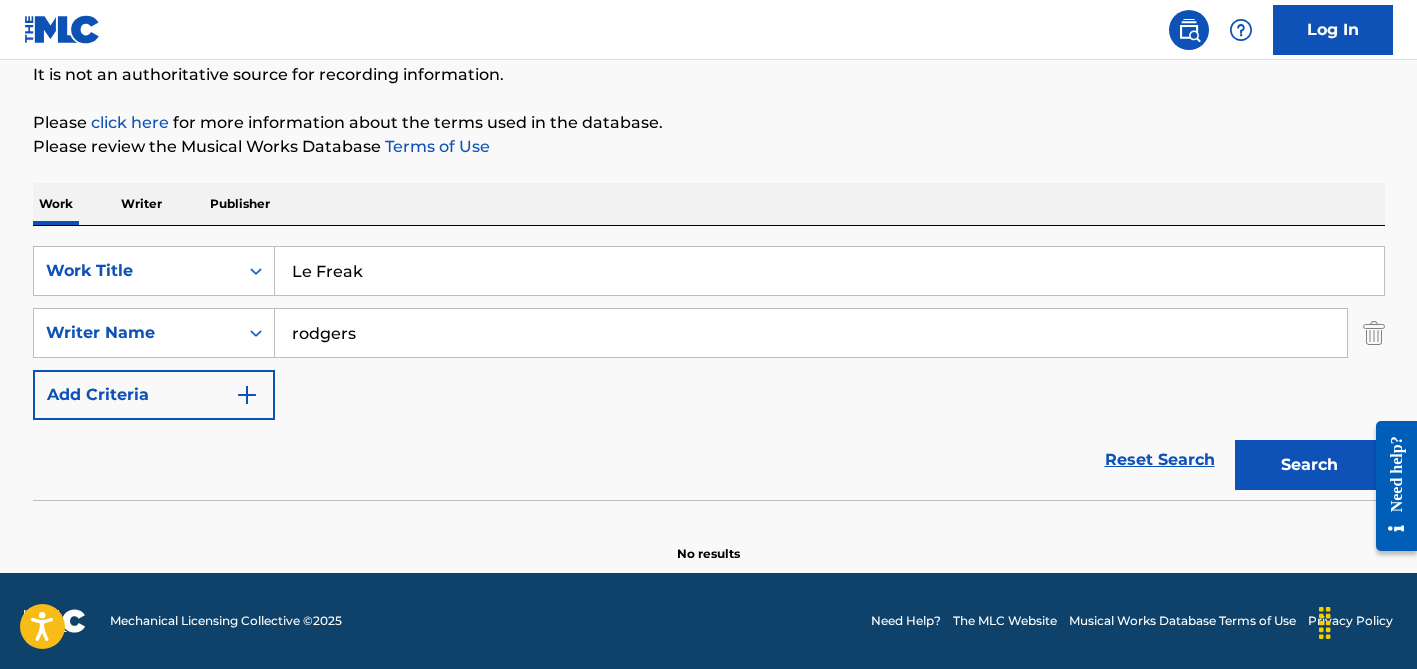 click on "Work Writer Publisher" at bounding box center (709, 204) 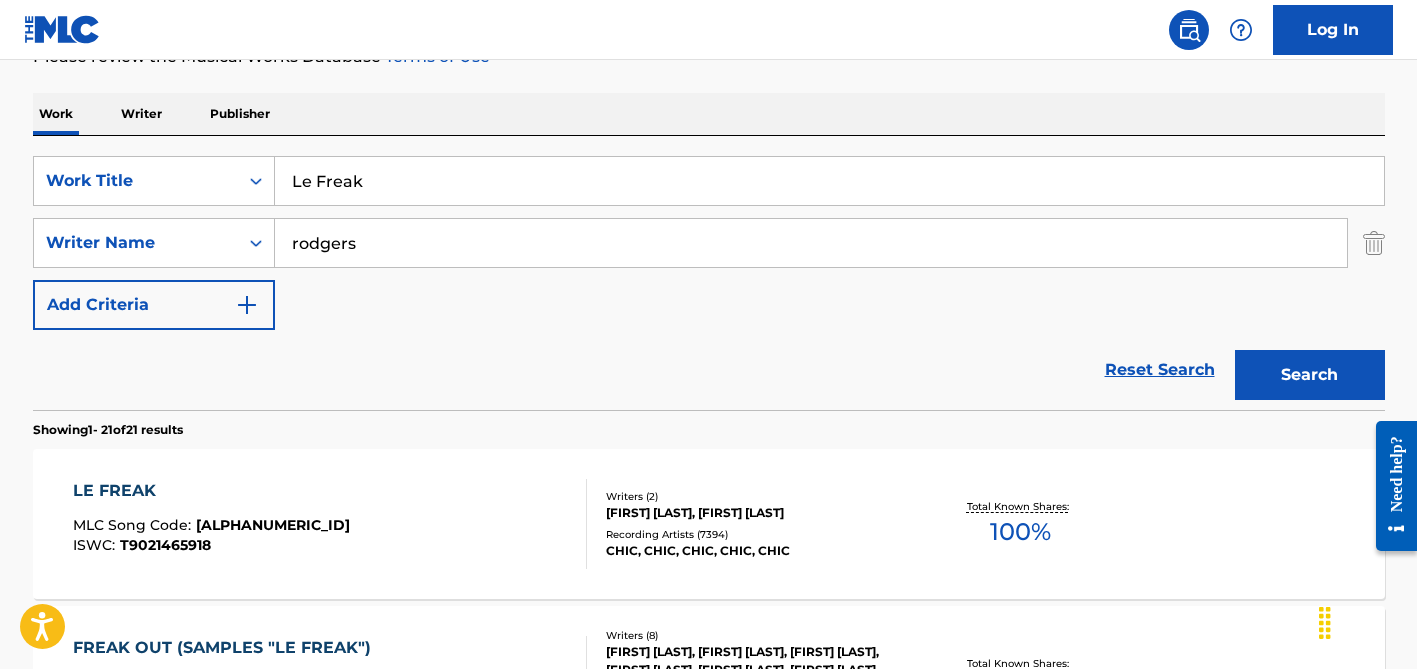scroll, scrollTop: 306, scrollLeft: 0, axis: vertical 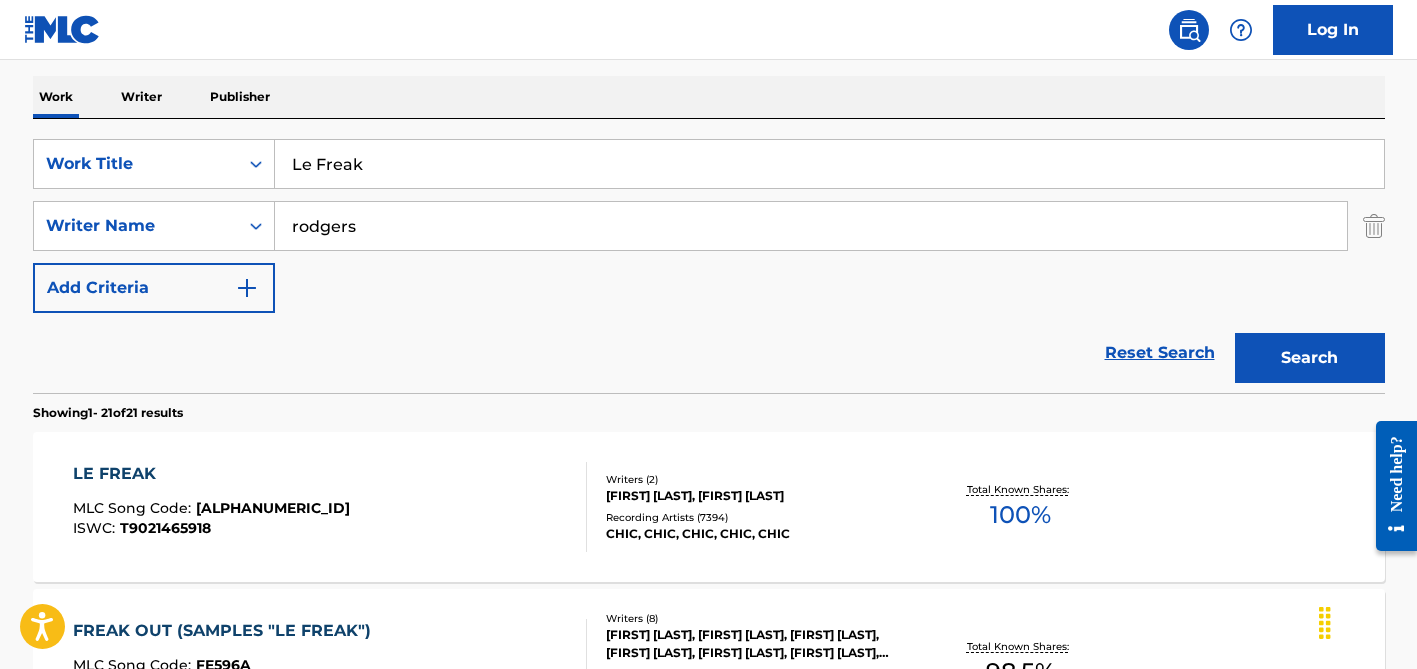 click on "Le Freak" at bounding box center [829, 164] 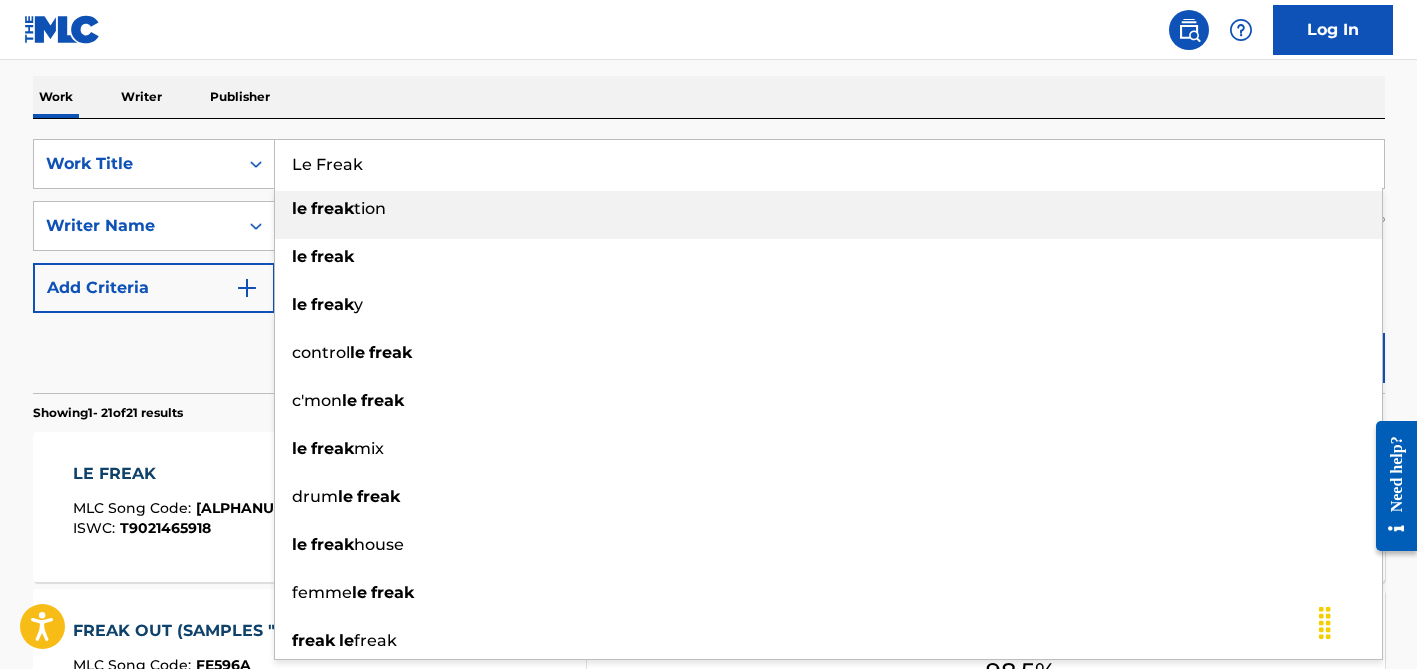 click on "Le Freak" at bounding box center (829, 164) 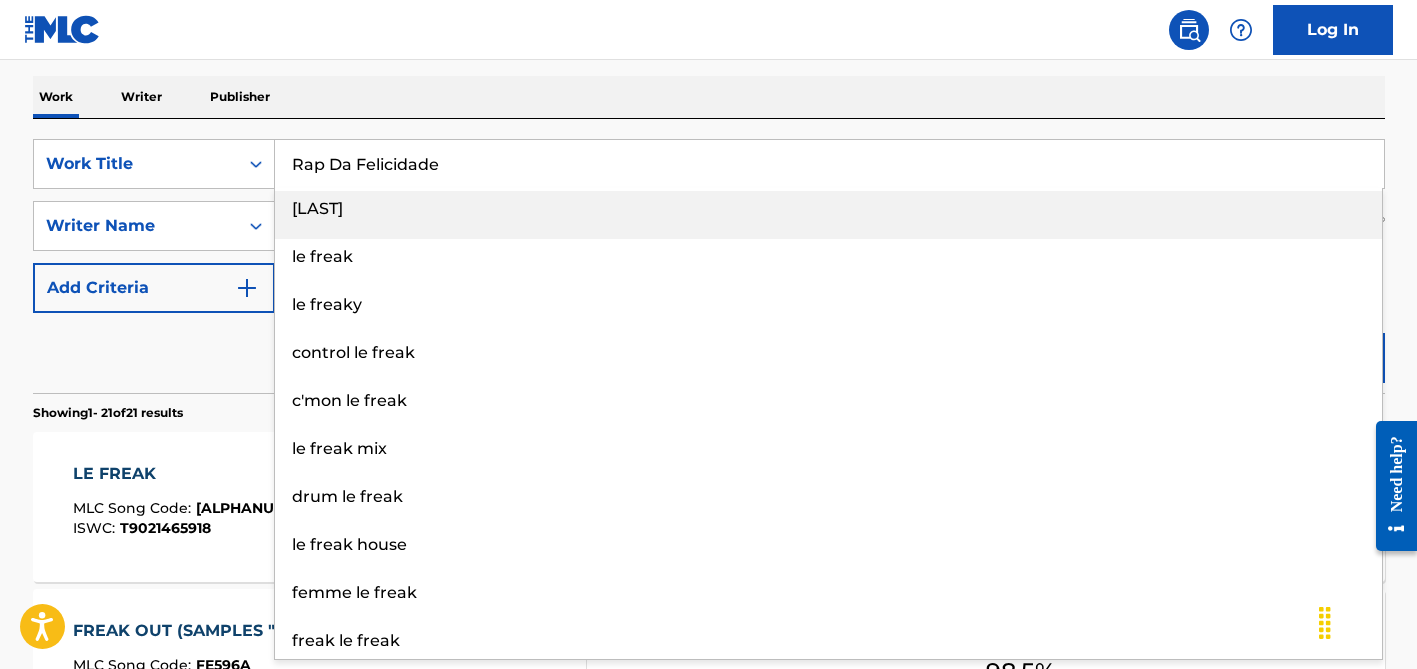 type on "Rap Da Felicidade" 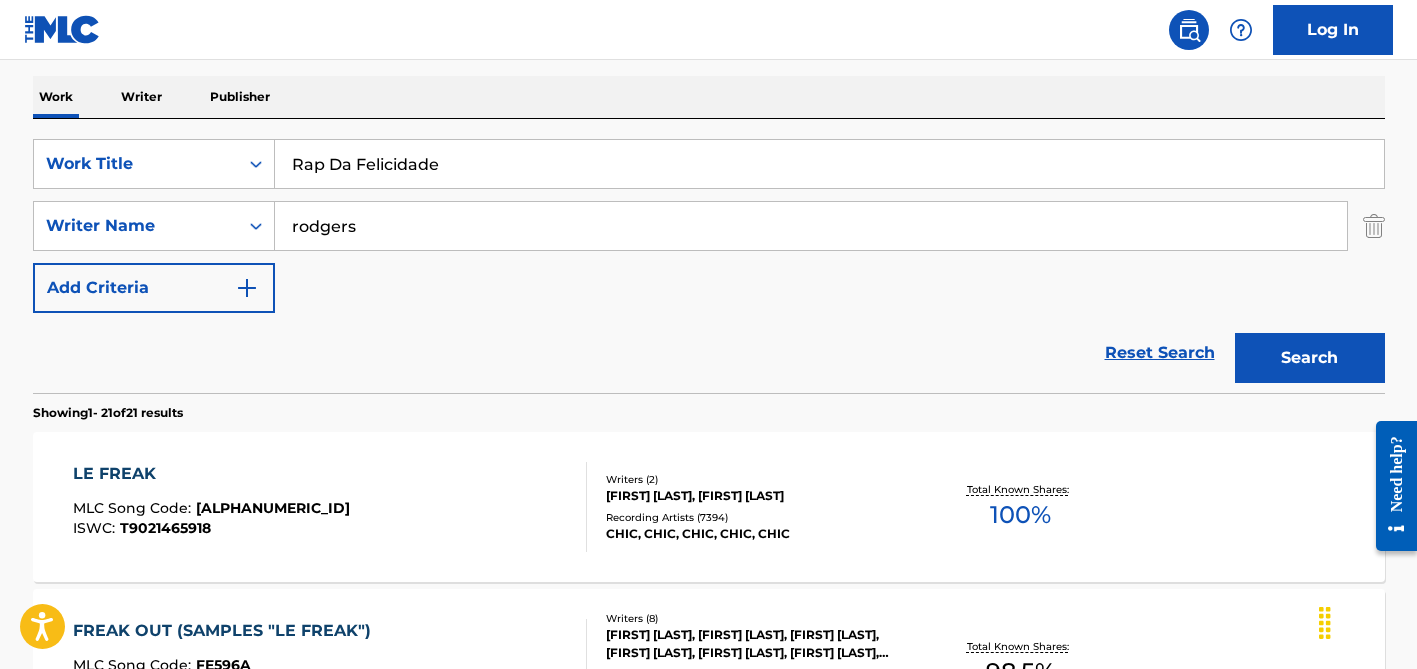 click on "rodgers" at bounding box center (811, 226) 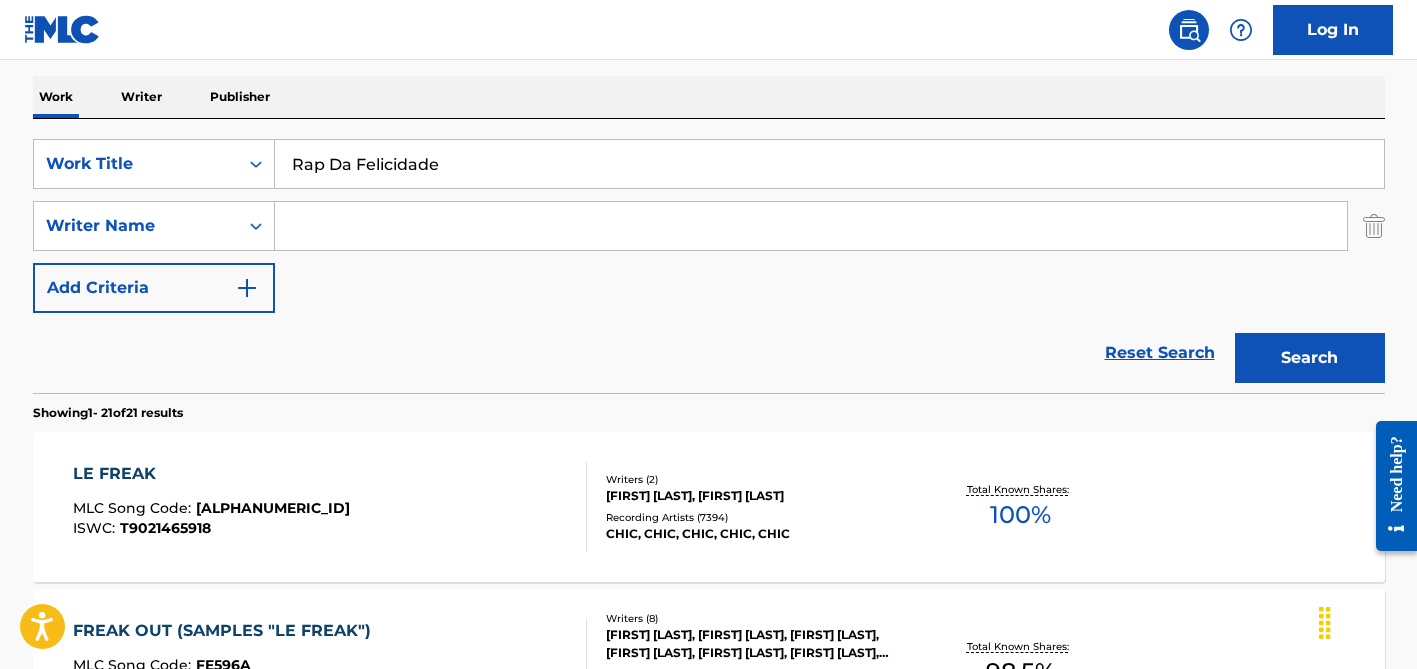 type 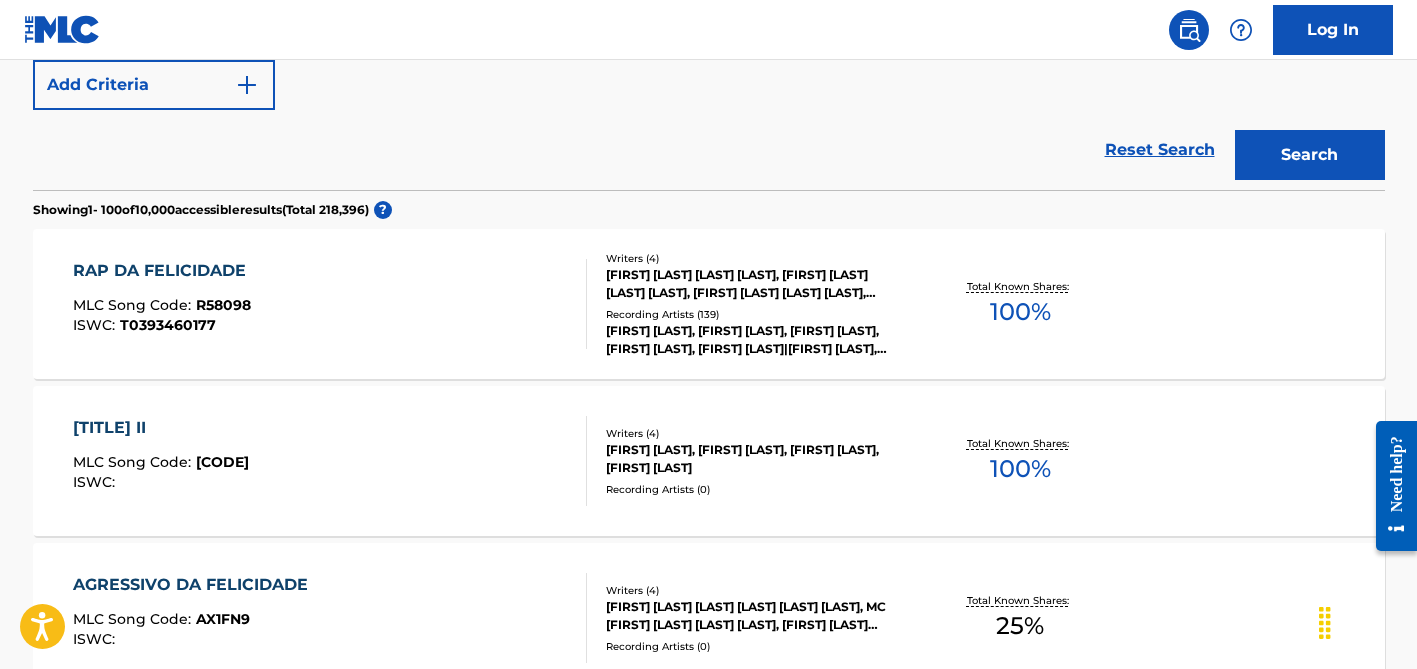 scroll, scrollTop: 515, scrollLeft: 0, axis: vertical 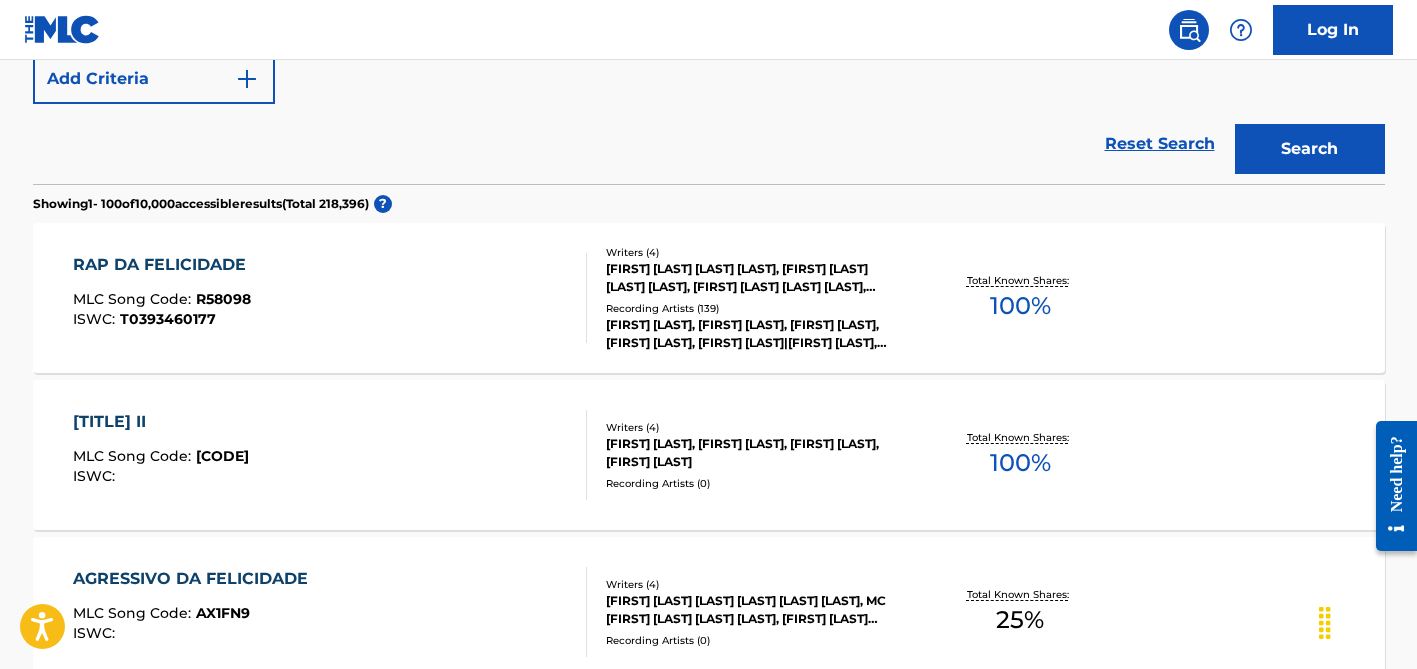 click on "[FIRST] [LAST], [FIRST] [LAST], [FIRST] [LAST], [FIRST] [LAST], [FIRST] [LAST]|[FIRST] [LAST], [FIRST] [LAST], [FIRST] [LAST], [FIRST] [LAST], [FIRST] [LAST]" at bounding box center (757, 334) 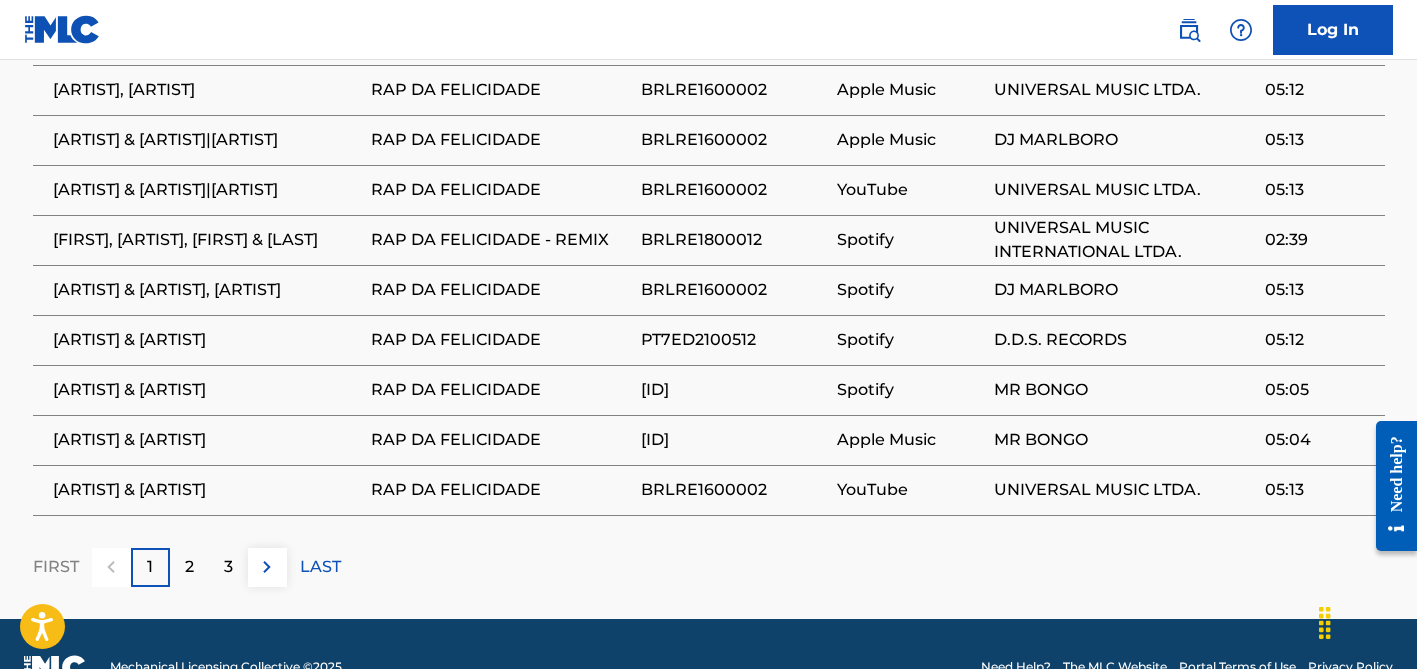 scroll, scrollTop: 1747, scrollLeft: 0, axis: vertical 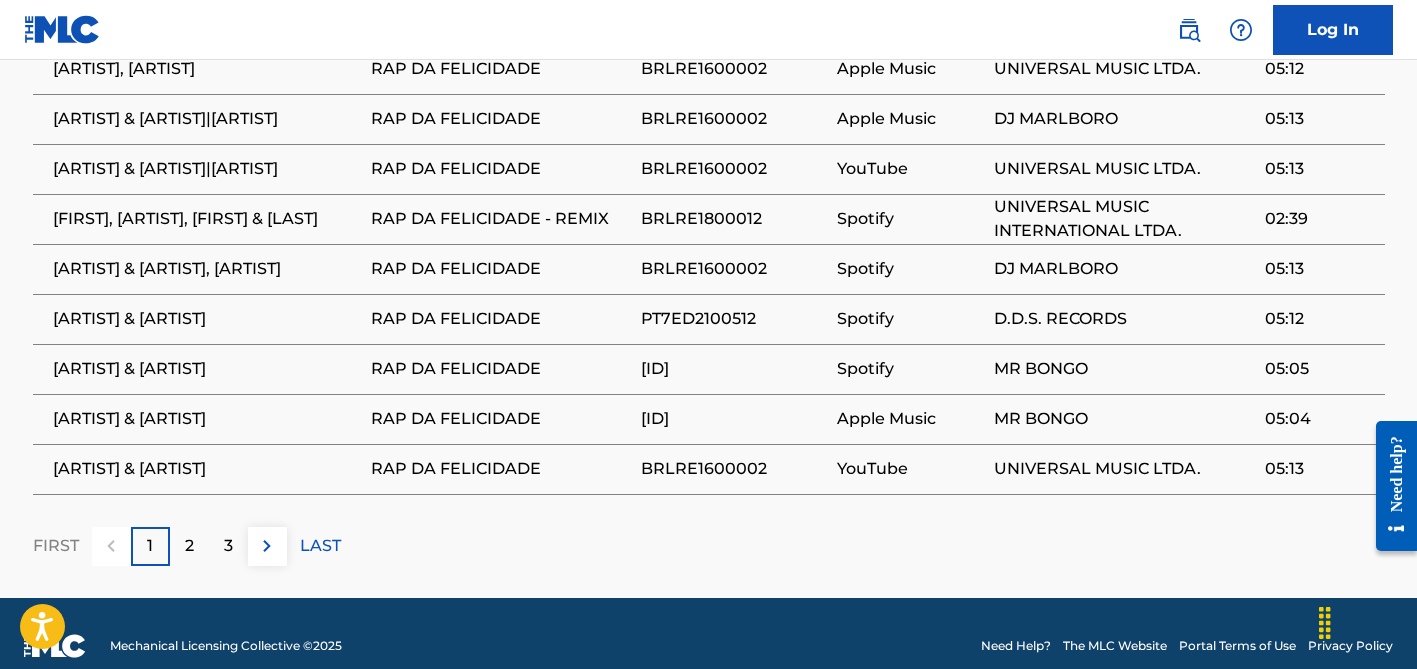 click on "2" at bounding box center [189, 546] 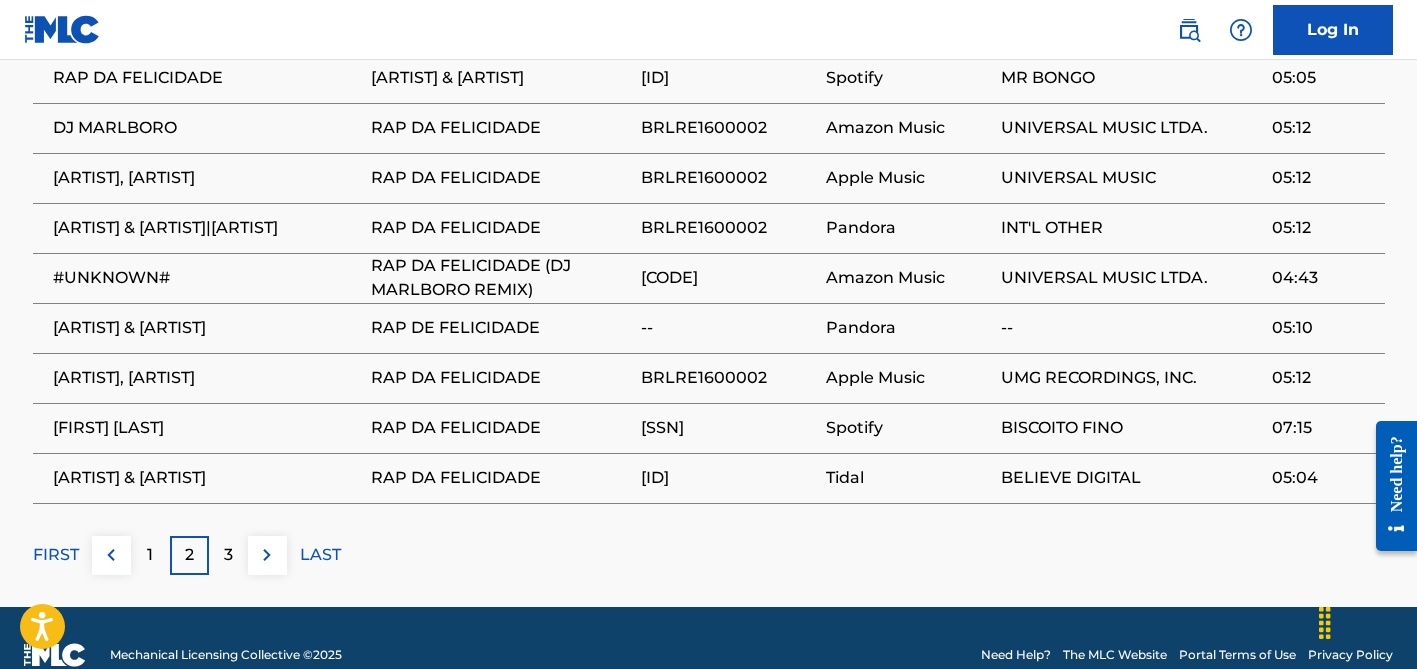 scroll, scrollTop: 1747, scrollLeft: 0, axis: vertical 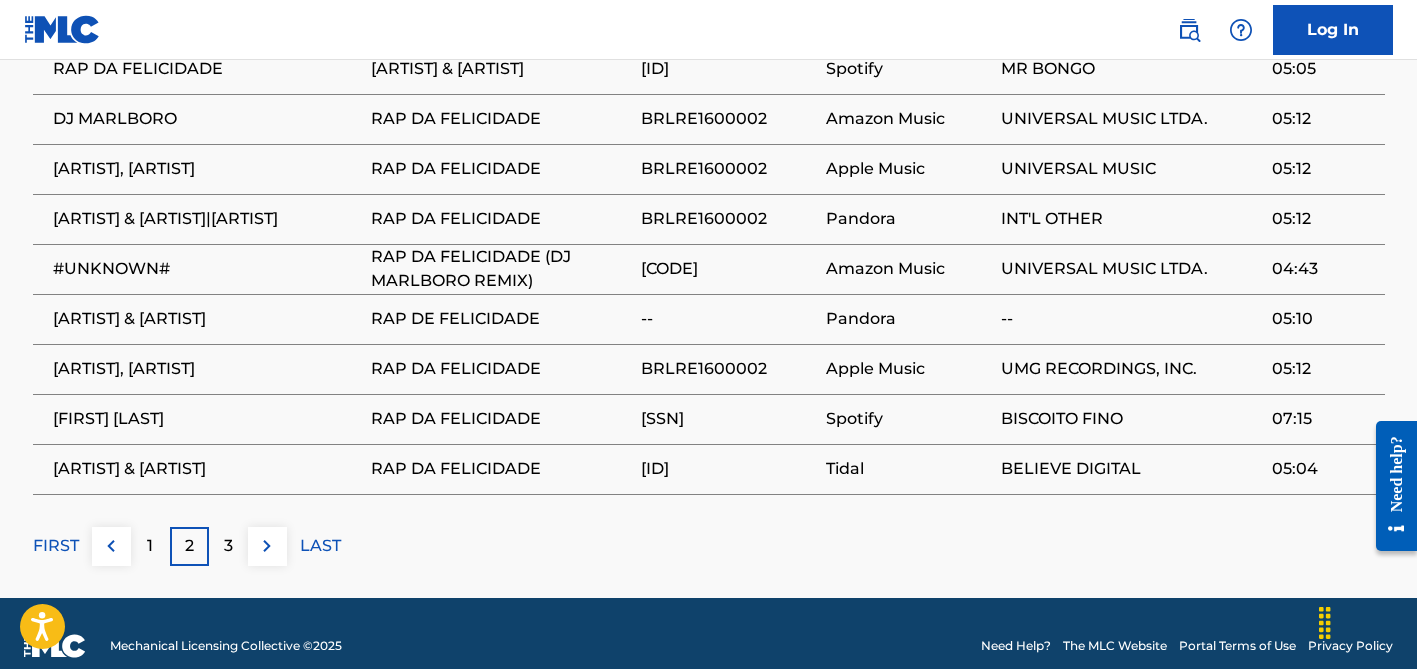 click on "3" at bounding box center [228, 546] 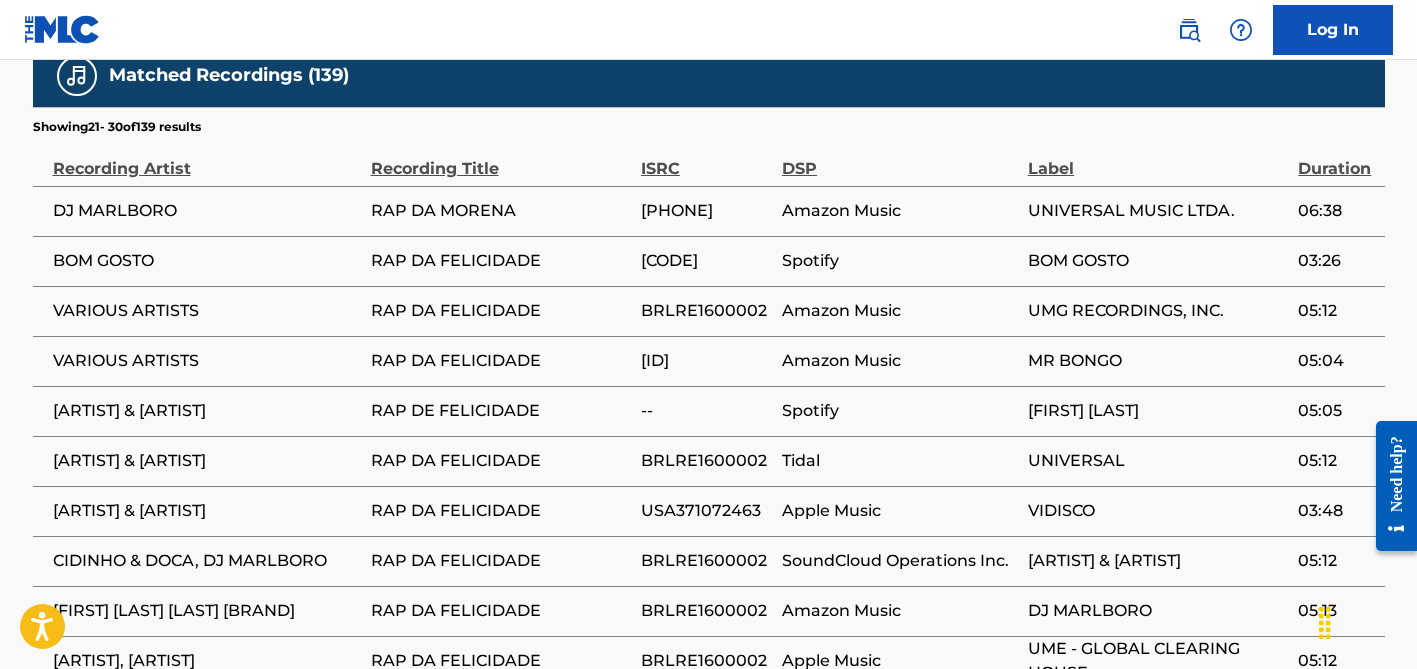 scroll, scrollTop: 1747, scrollLeft: 0, axis: vertical 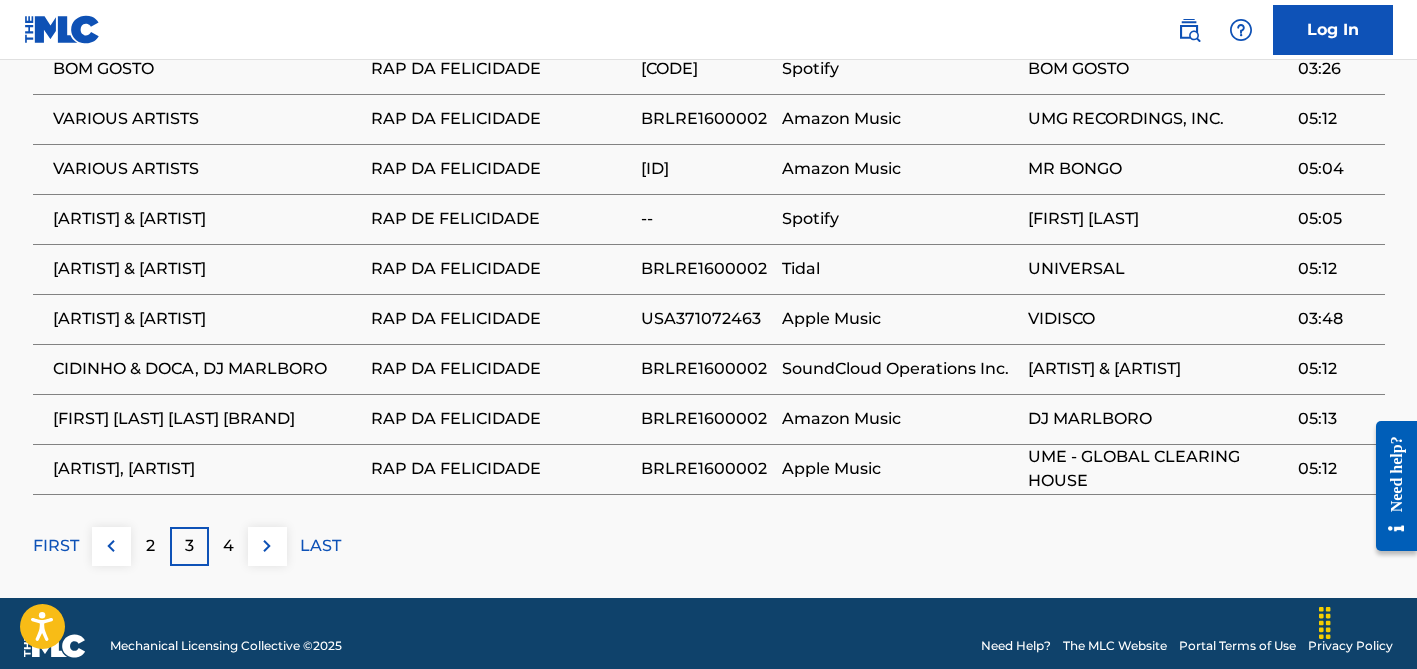 click on "4" at bounding box center [228, 546] 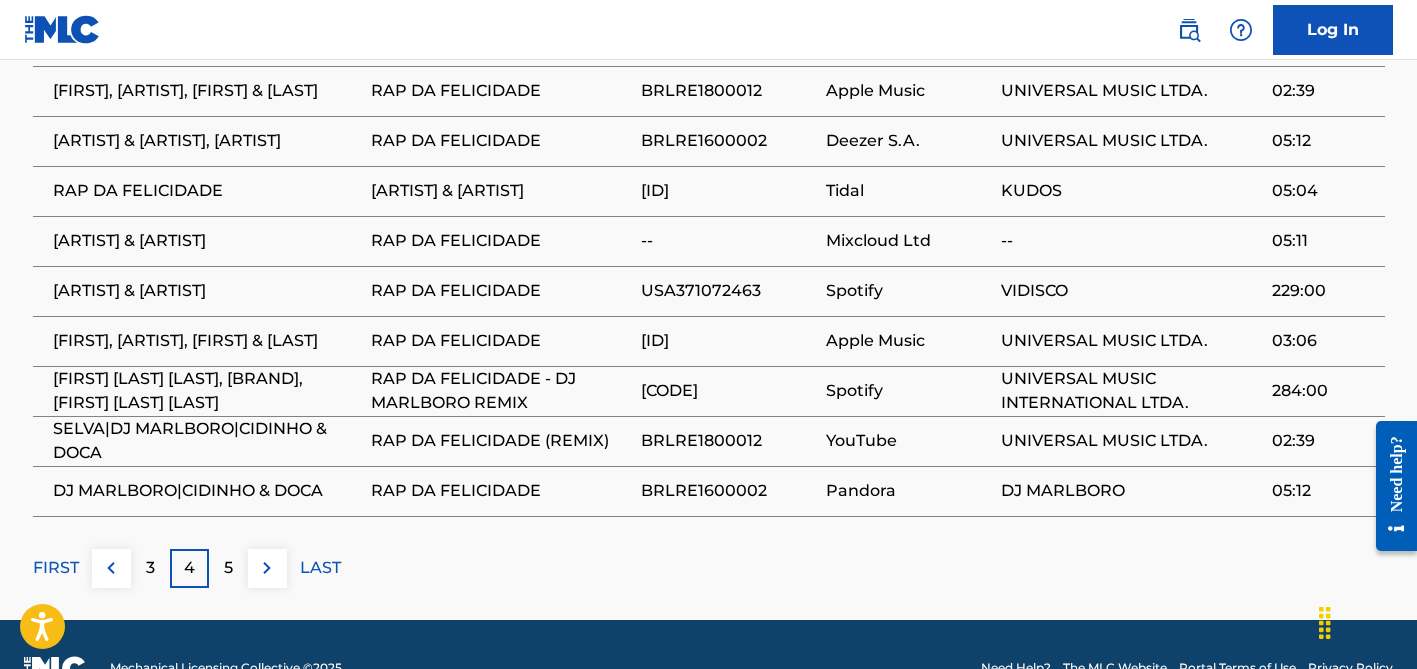 scroll, scrollTop: 1747, scrollLeft: 0, axis: vertical 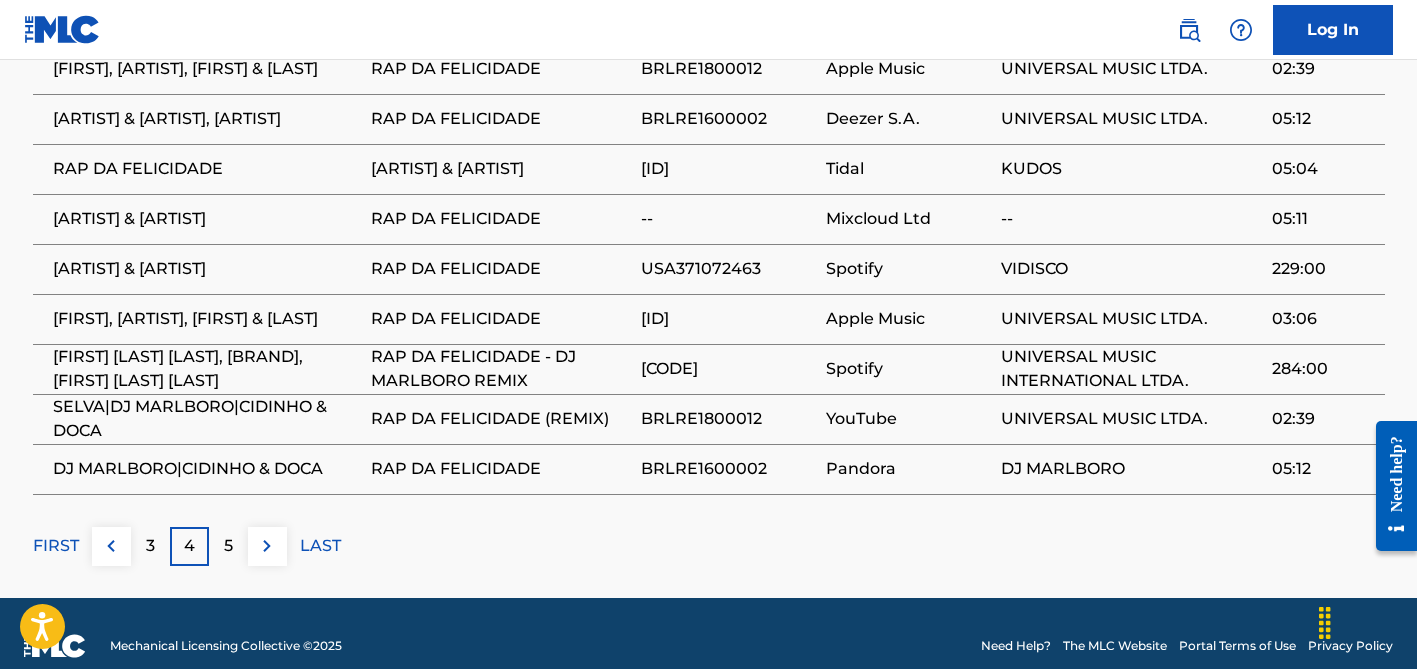click on "5" at bounding box center (228, 546) 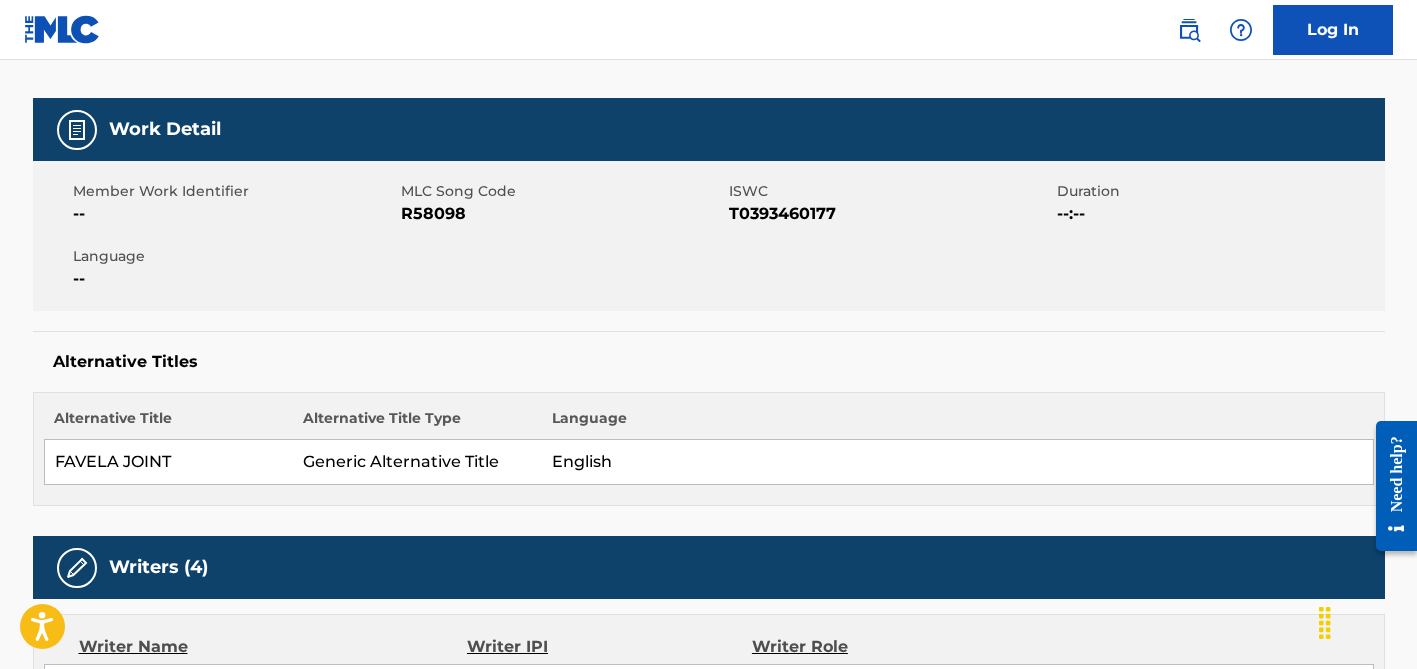 scroll, scrollTop: 0, scrollLeft: 0, axis: both 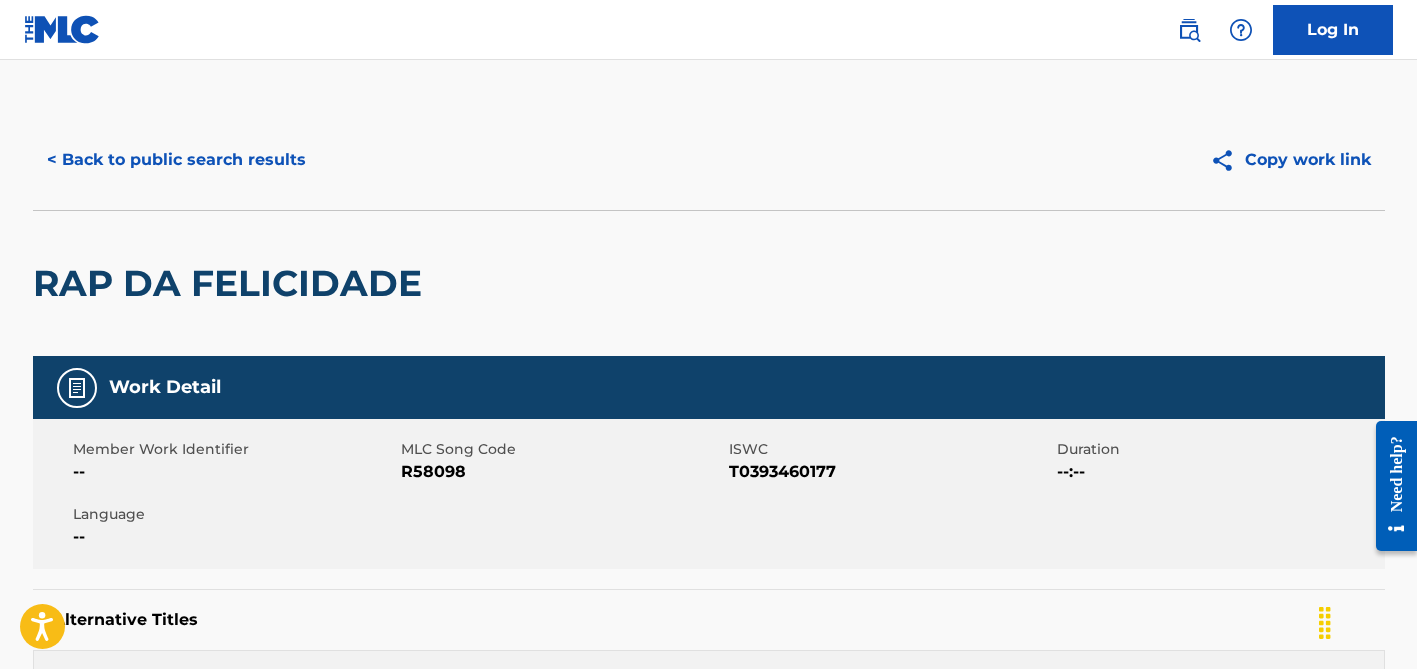 click on "< Back to public search results" at bounding box center [176, 160] 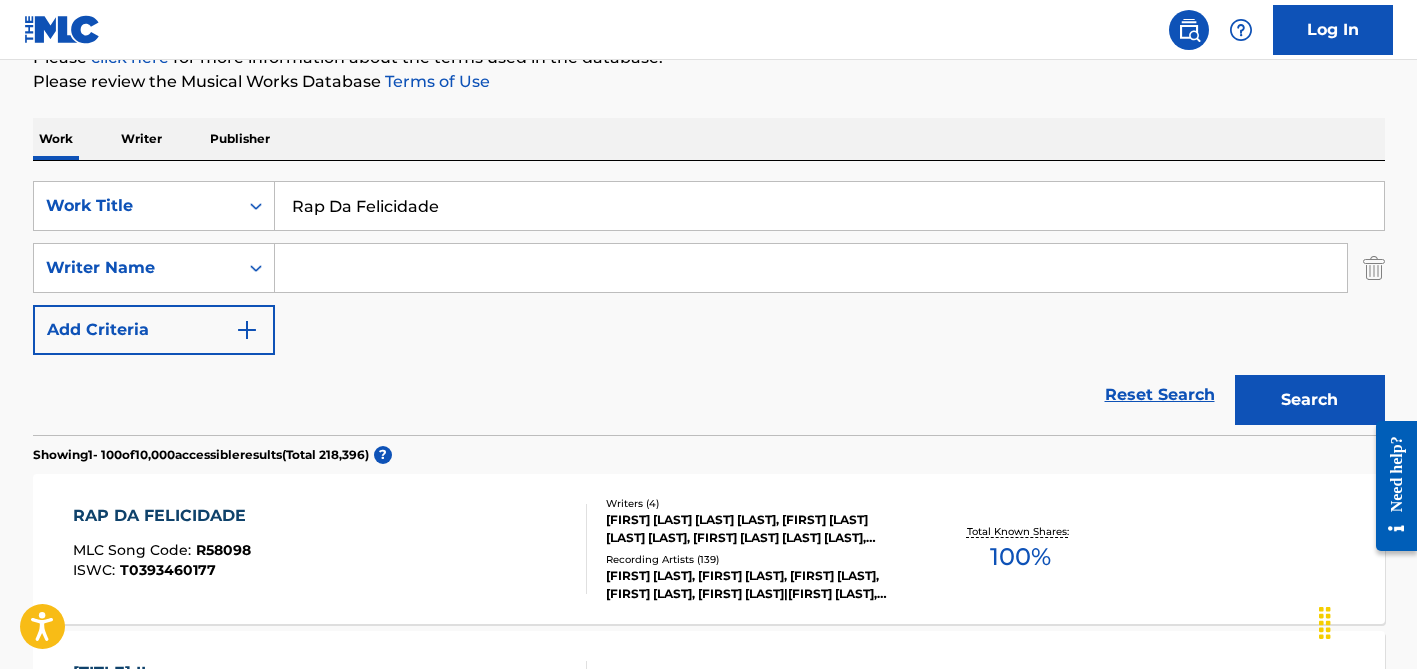 scroll, scrollTop: 154, scrollLeft: 0, axis: vertical 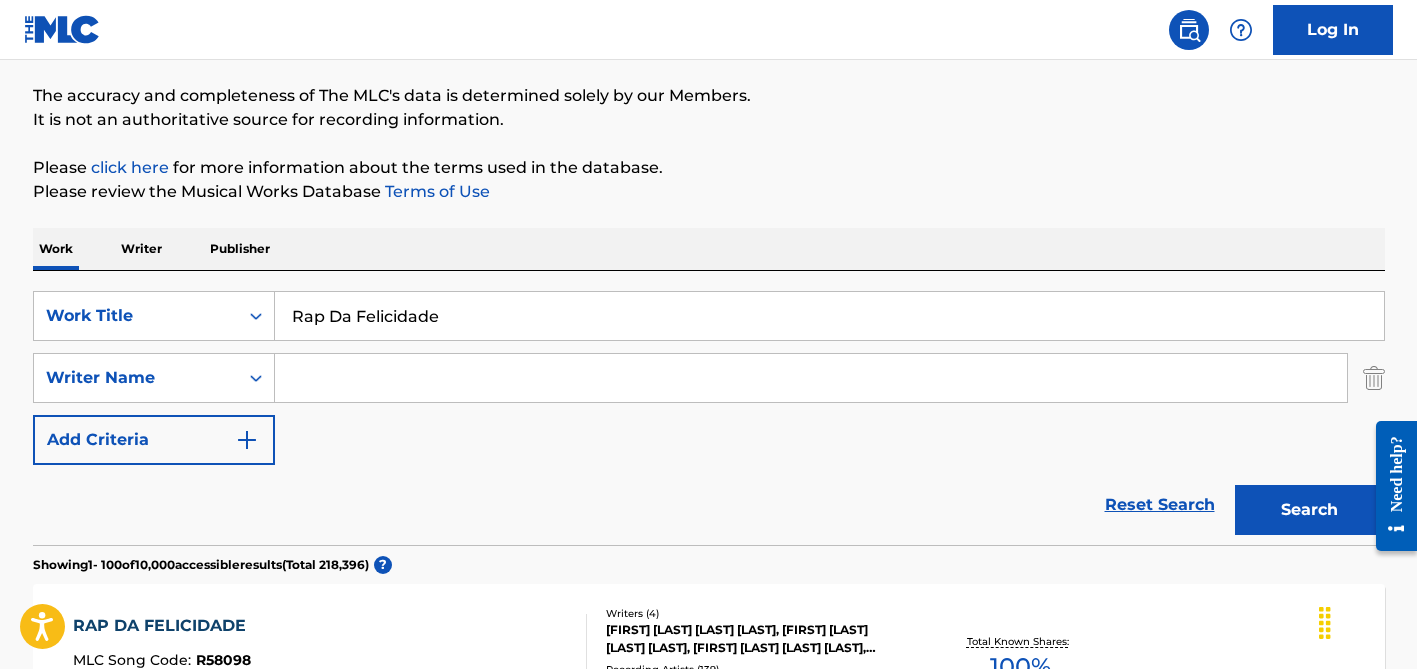 click at bounding box center [811, 378] 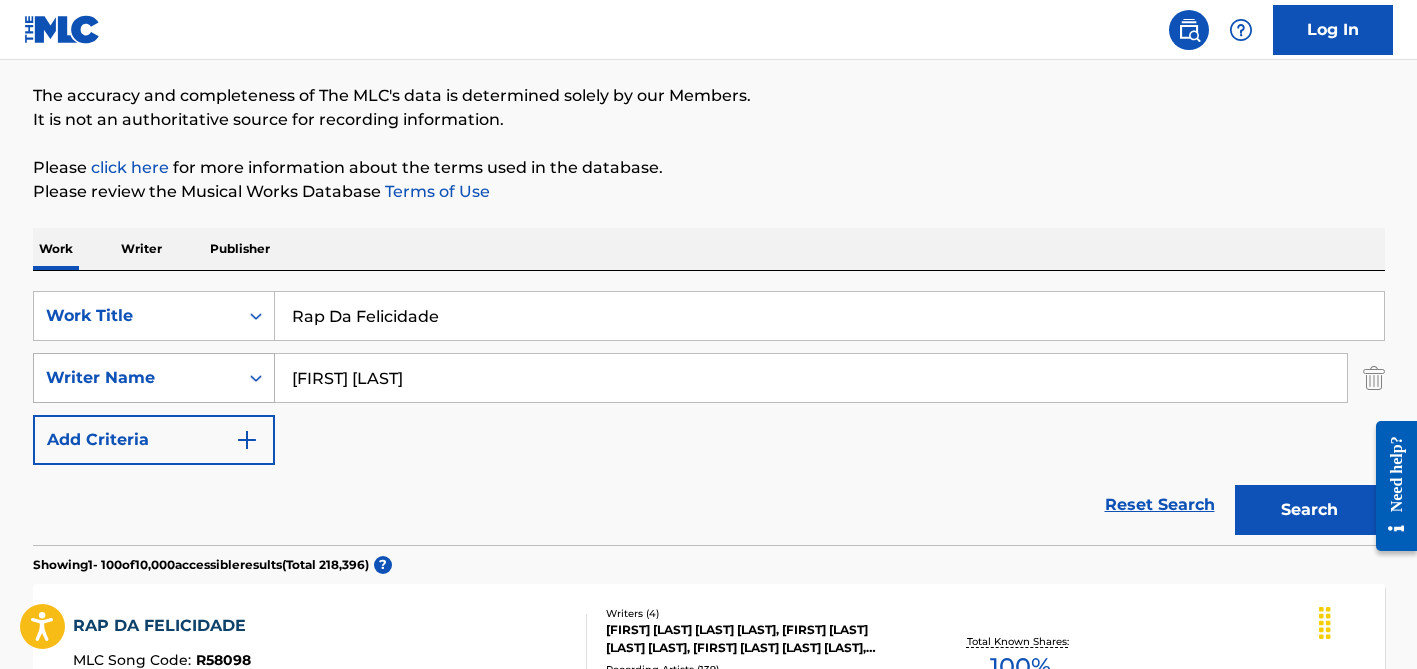 drag, startPoint x: 355, startPoint y: 377, endPoint x: 251, endPoint y: 352, distance: 106.96261 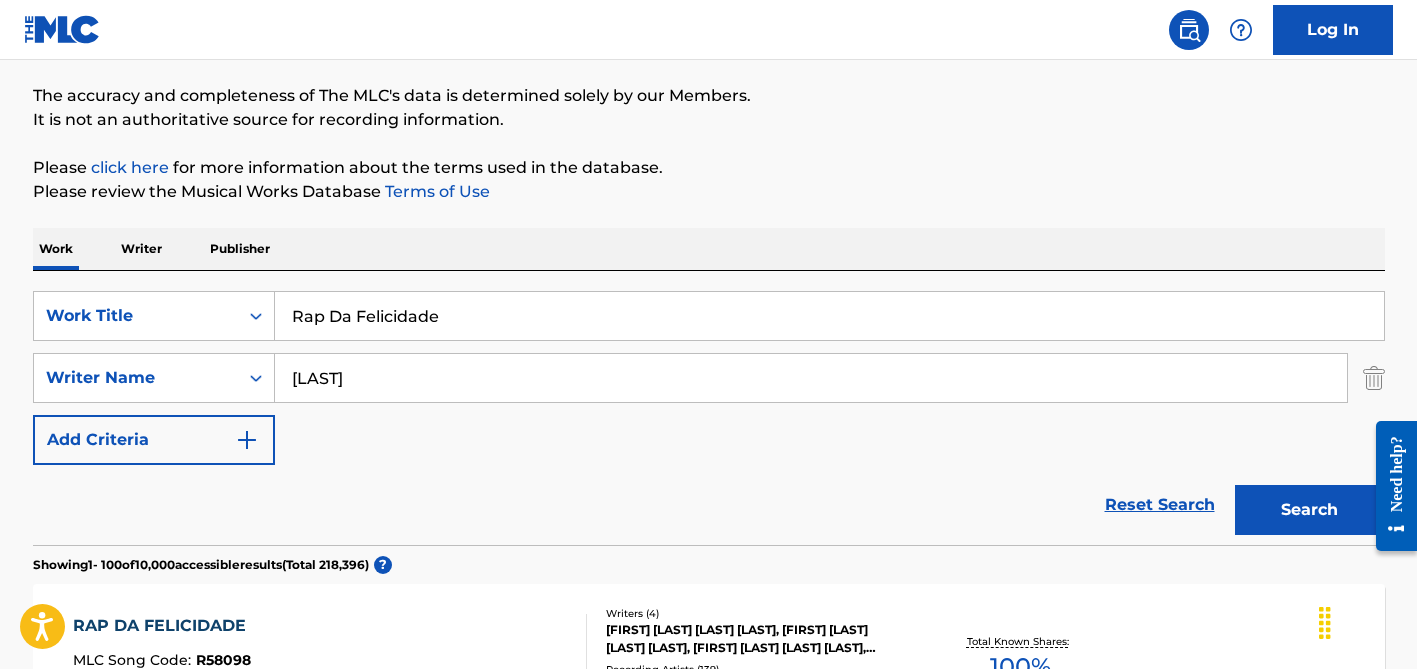 type on "[LAST]" 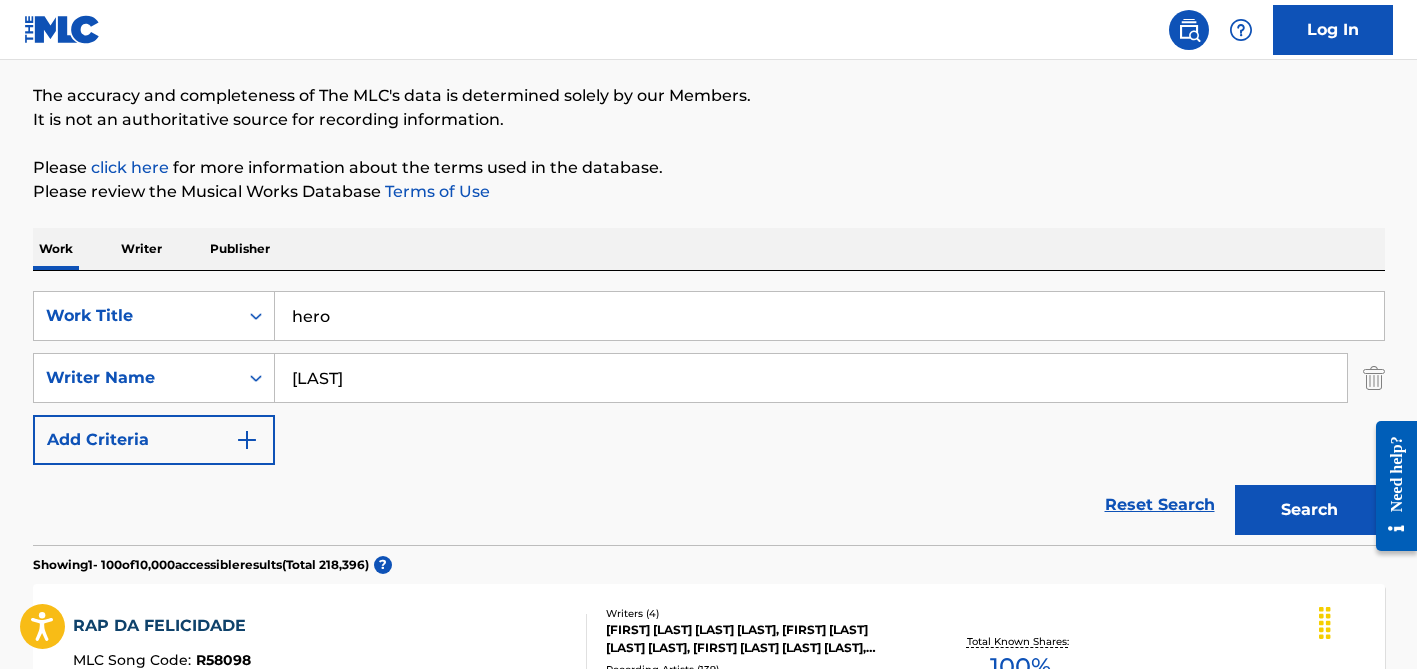 type on "hero" 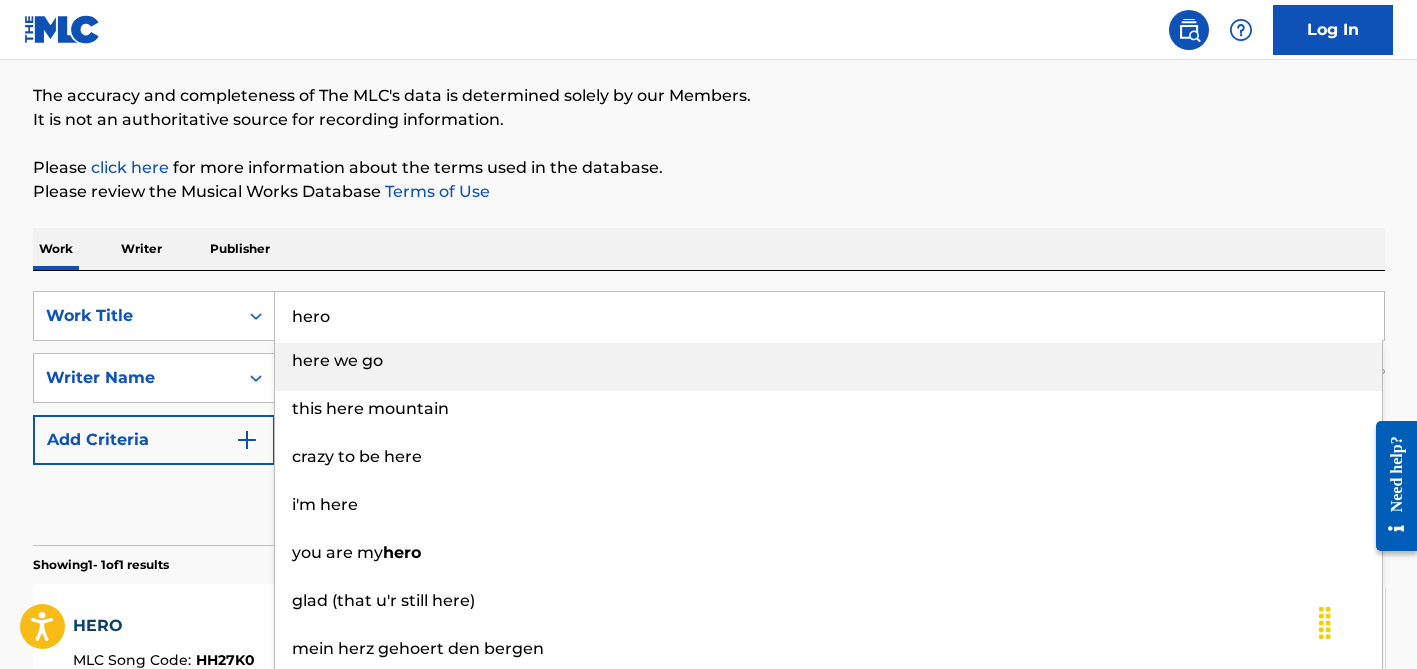 click on "Work Writer Publisher SearchWithCriteriaa627c383-9a24-4013-b74b-c2bfada7103c Work Title hero here we go this here mountain crazy to be here i'm here you are my hero glad (that u'r still here) mein herz gehoert den bergen there's a storm out there (but it's calm in here) super hero ave herida SearchWithCriteriad4a31804-51f9-40d5-af1a-87e4183dbe69 Writer Name [LAST] Add Criteria Reset Search Search Showing 1 - 1 of 1 results HERO MLC Song Code : [CODE] ISWC : T3216265651 Writers ( 3 ) [FIRST] [LAST], [FIRST] [LAST], [FIRST] [LAST] Recording Artists ( 30 ) [FIRST] [LAST], [FIRST] [LAST], [FIRST] [LAST], [FIRST] [LAST], [FIRST] [LAST] Total Known Shares: 25 % Results Per Page: 10" at bounding box center (709, 392) 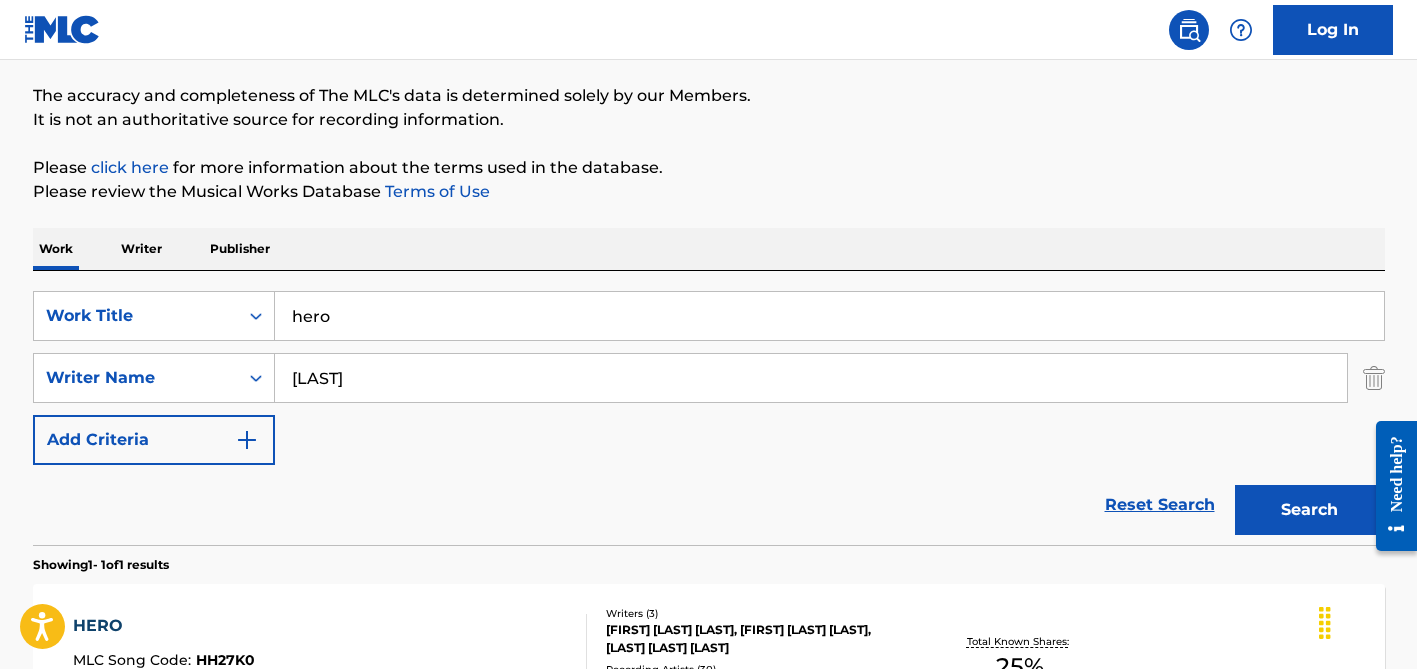 scroll, scrollTop: 419, scrollLeft: 0, axis: vertical 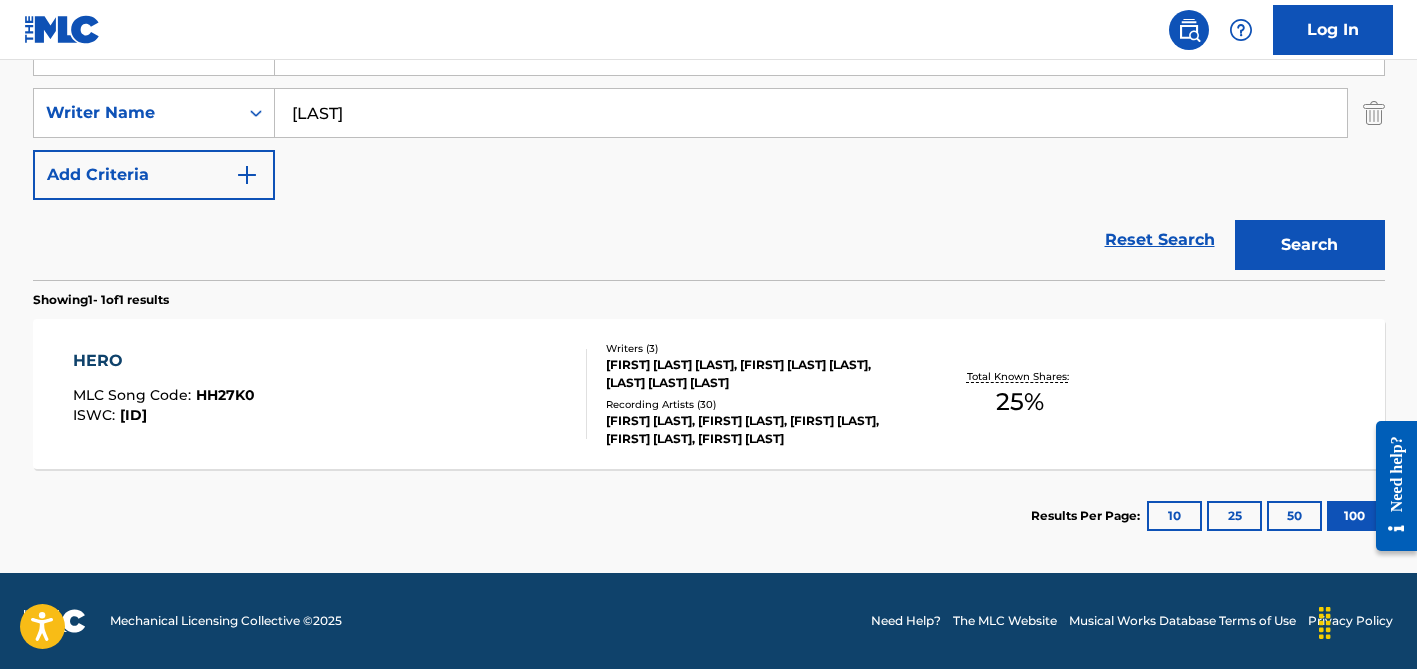 click on "[FIRST] [LAST] [LAST], [FIRST] [LAST] [LAST], [LAST] [LAST] [LAST]" at bounding box center [757, 374] 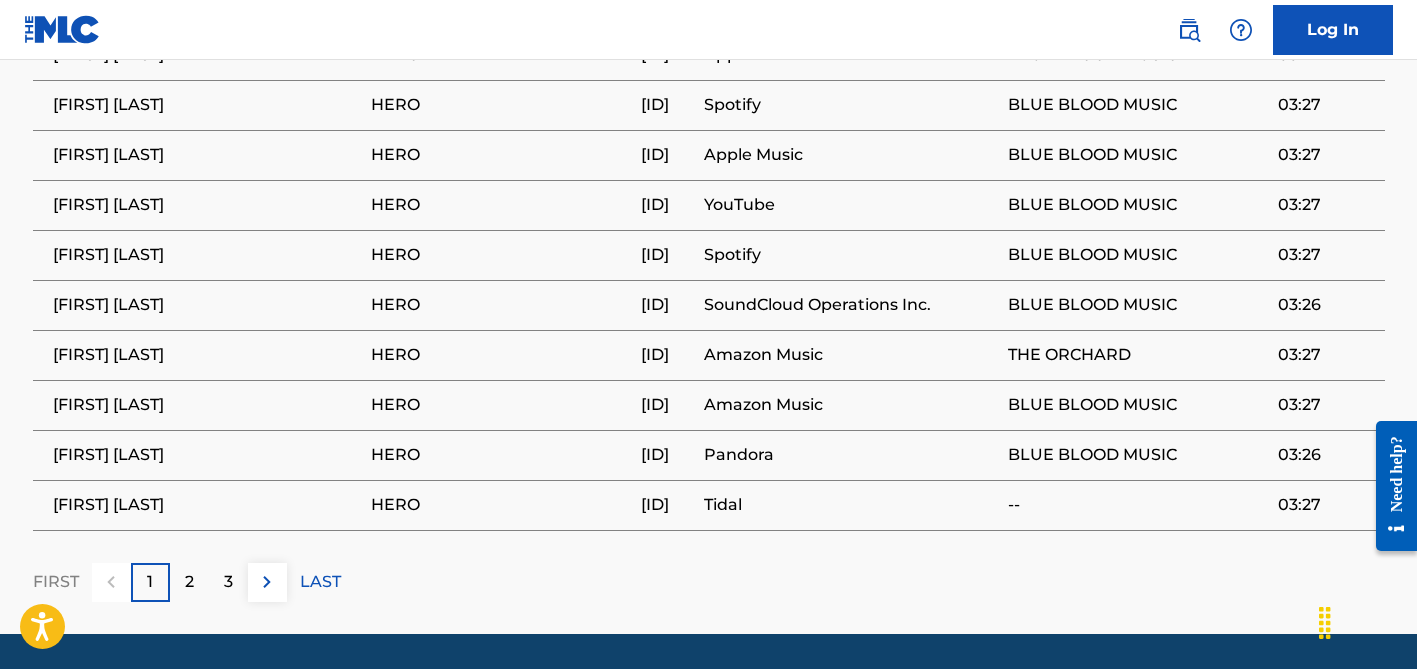 scroll, scrollTop: 1637, scrollLeft: 0, axis: vertical 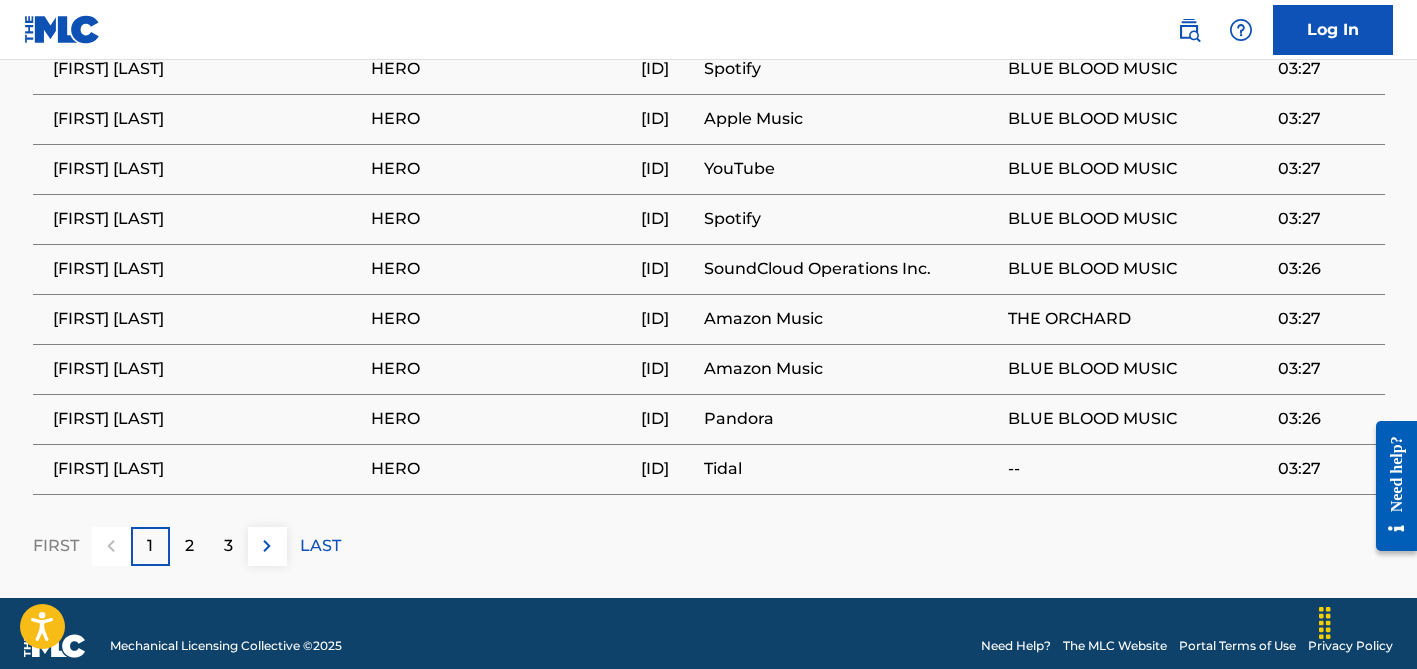 click on "2" at bounding box center [189, 546] 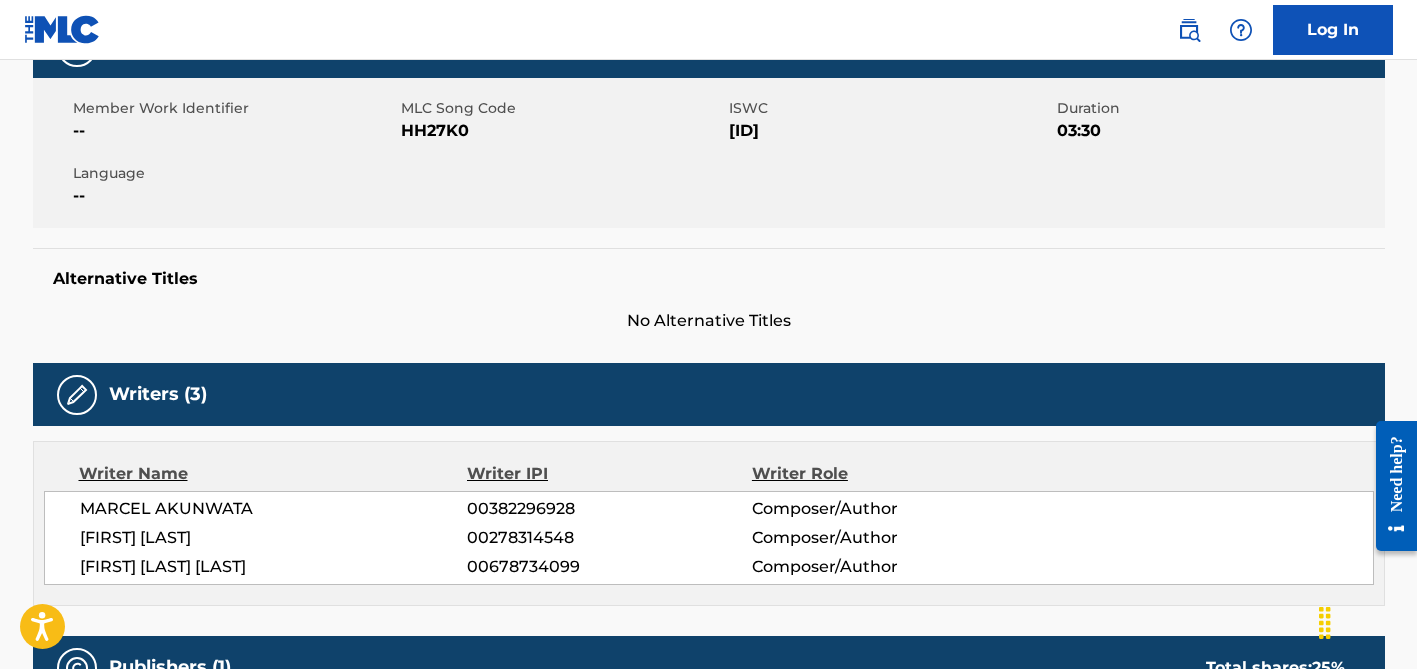 scroll, scrollTop: 0, scrollLeft: 0, axis: both 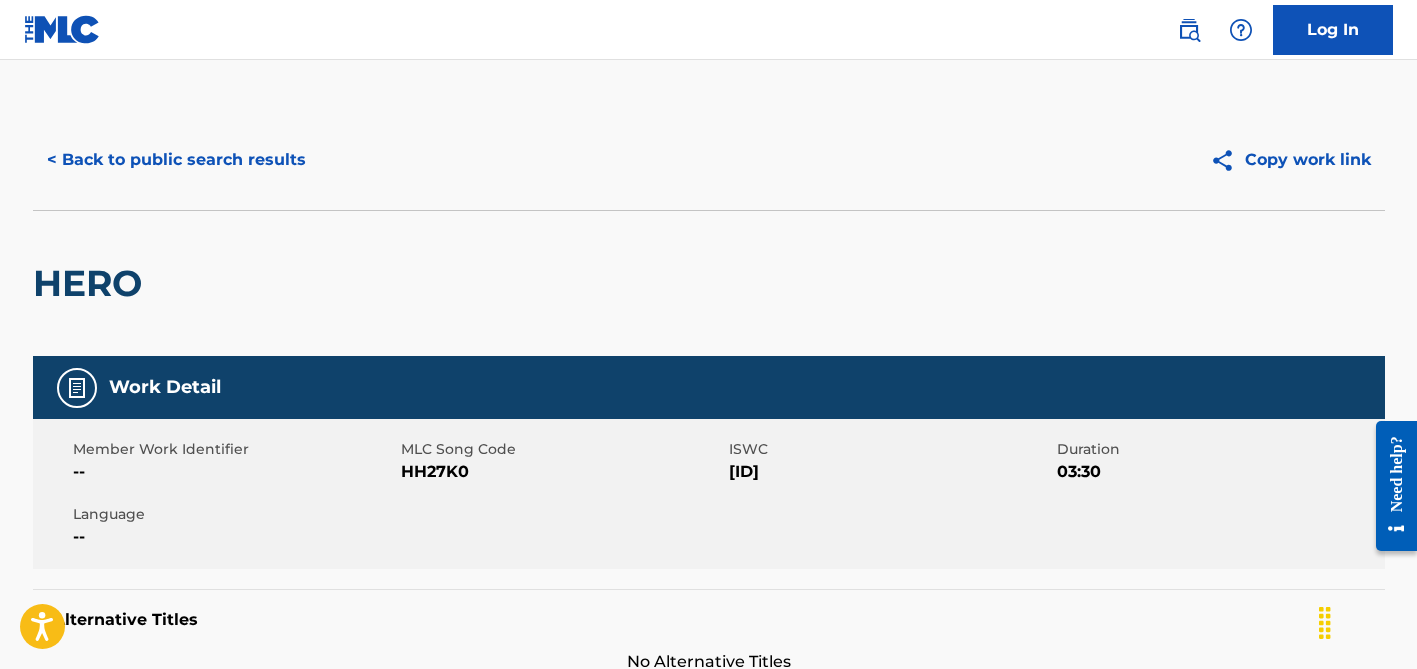 click on "< Back to public search results" at bounding box center [176, 160] 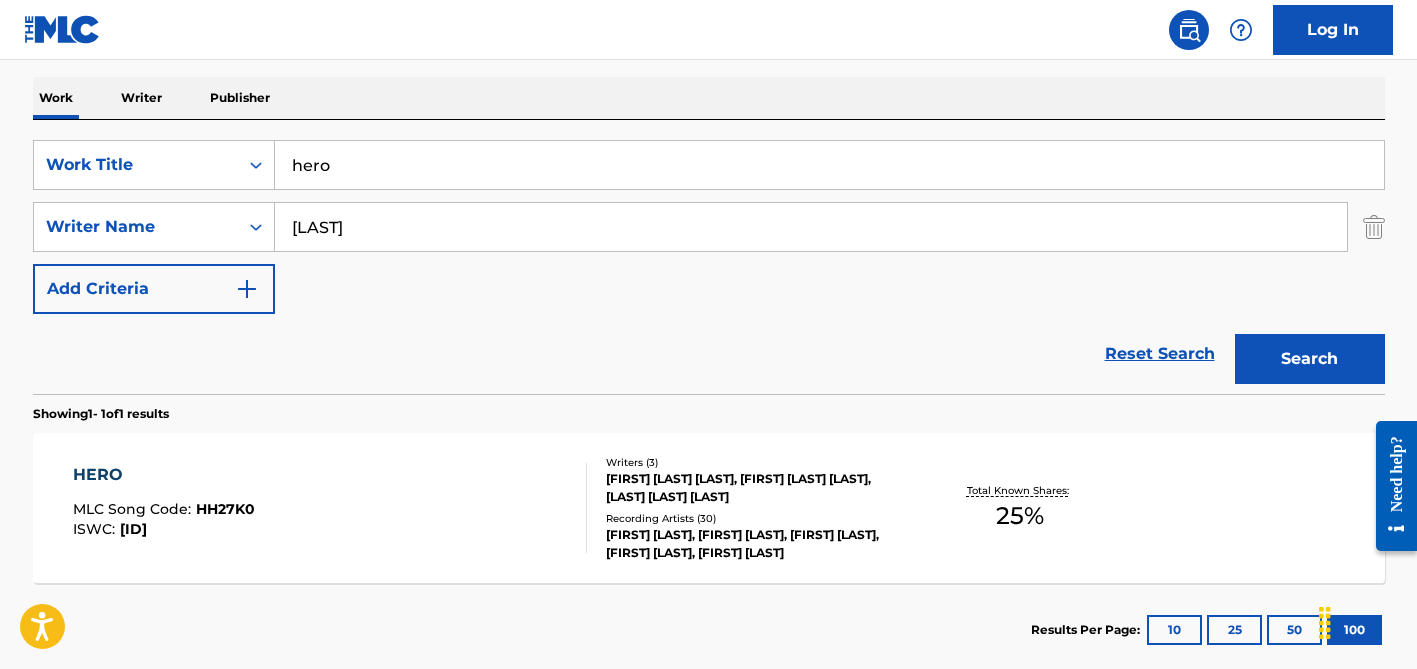 click on "hero" at bounding box center [829, 165] 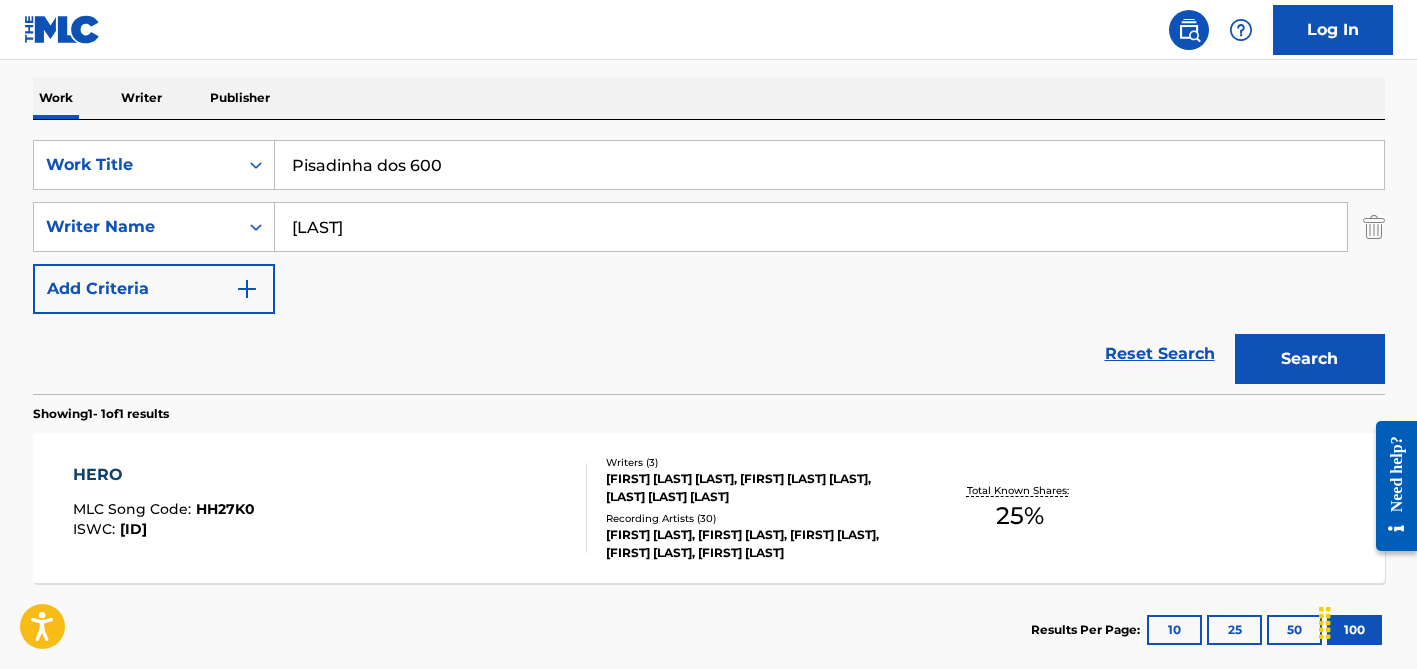 type on "Pisadinha dos 600" 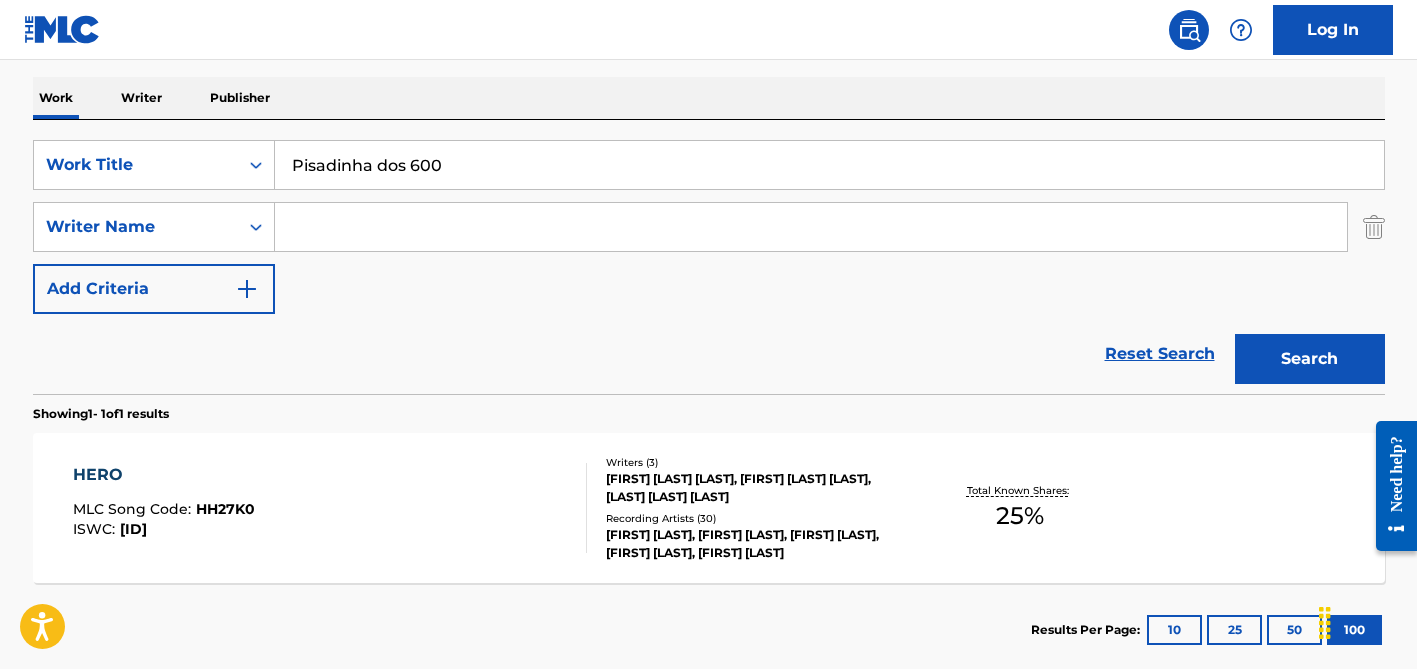 type 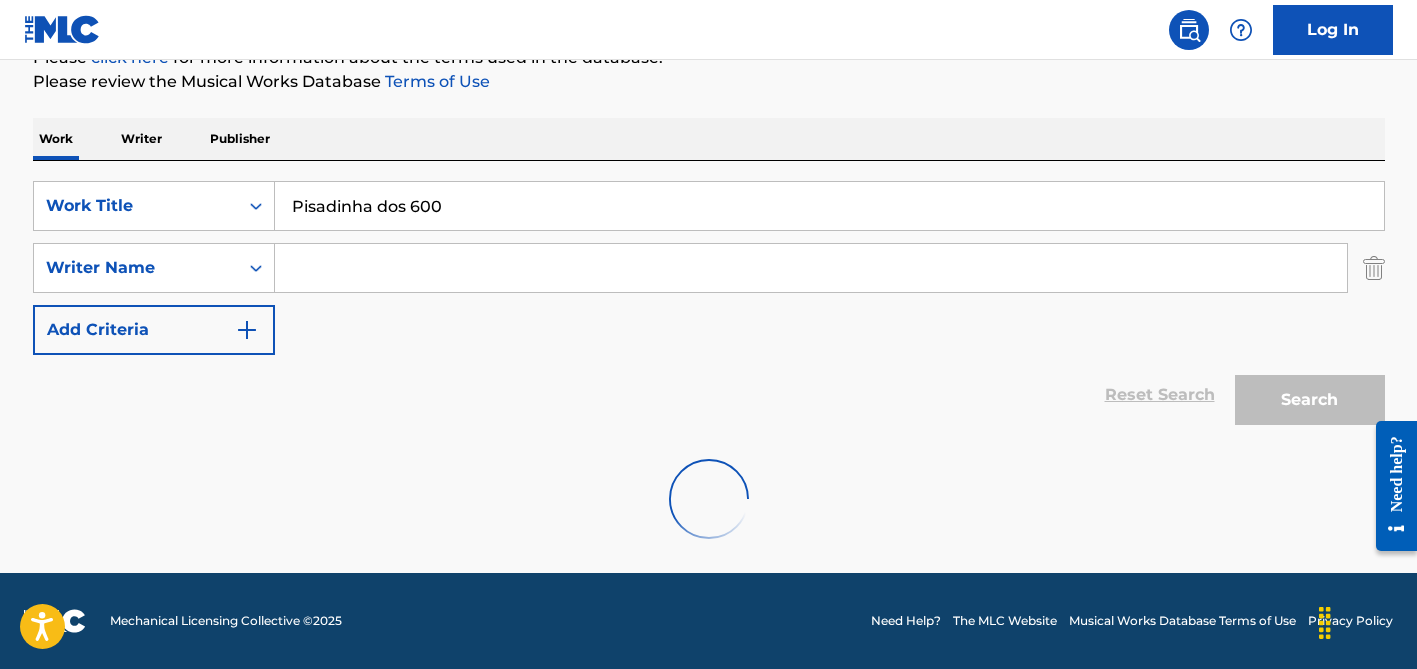 scroll, scrollTop: 264, scrollLeft: 0, axis: vertical 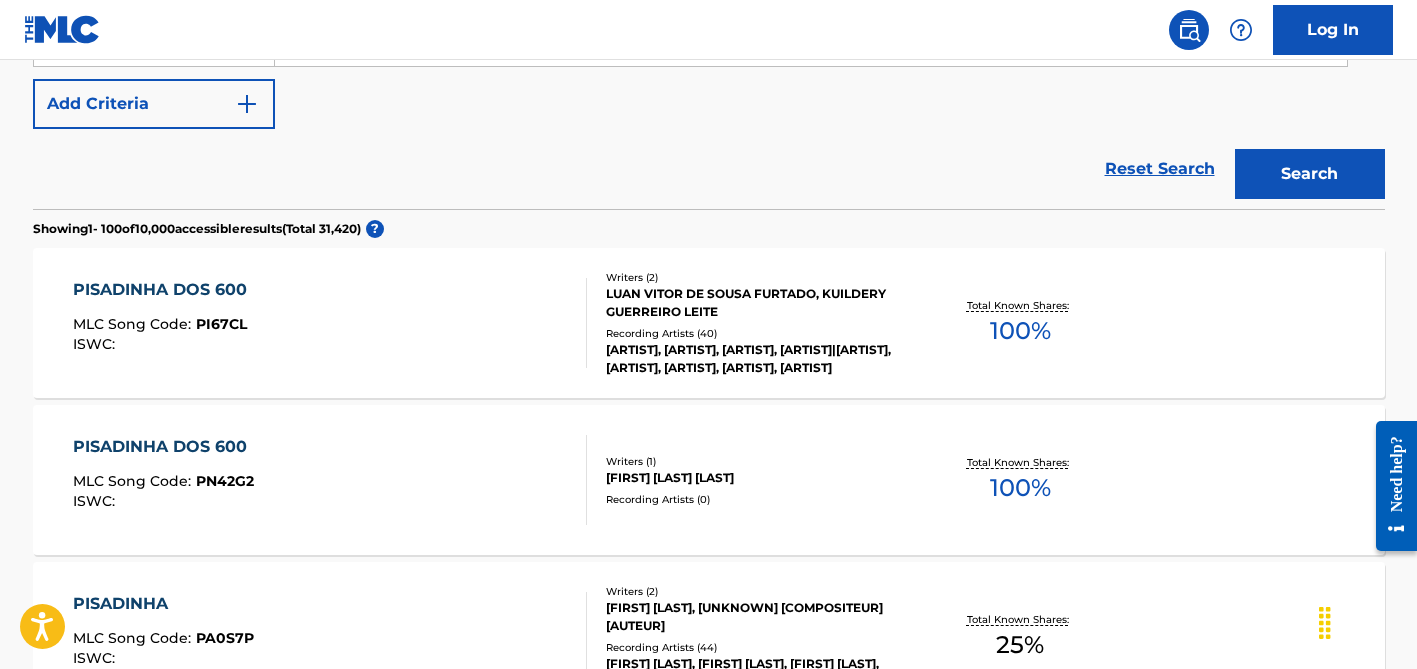 click on "LUAN VITOR DE SOUSA FURTADO, KUILDERY GUERREIRO LEITE" at bounding box center (757, 303) 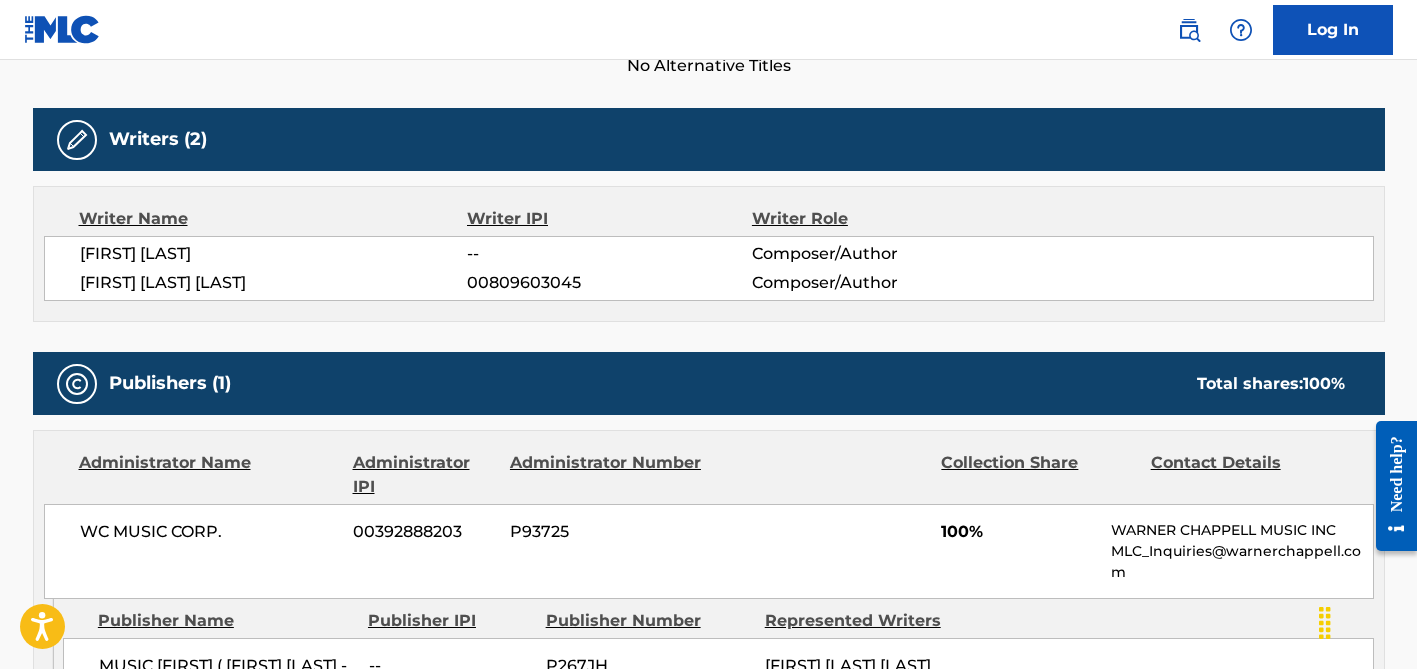 scroll, scrollTop: 0, scrollLeft: 0, axis: both 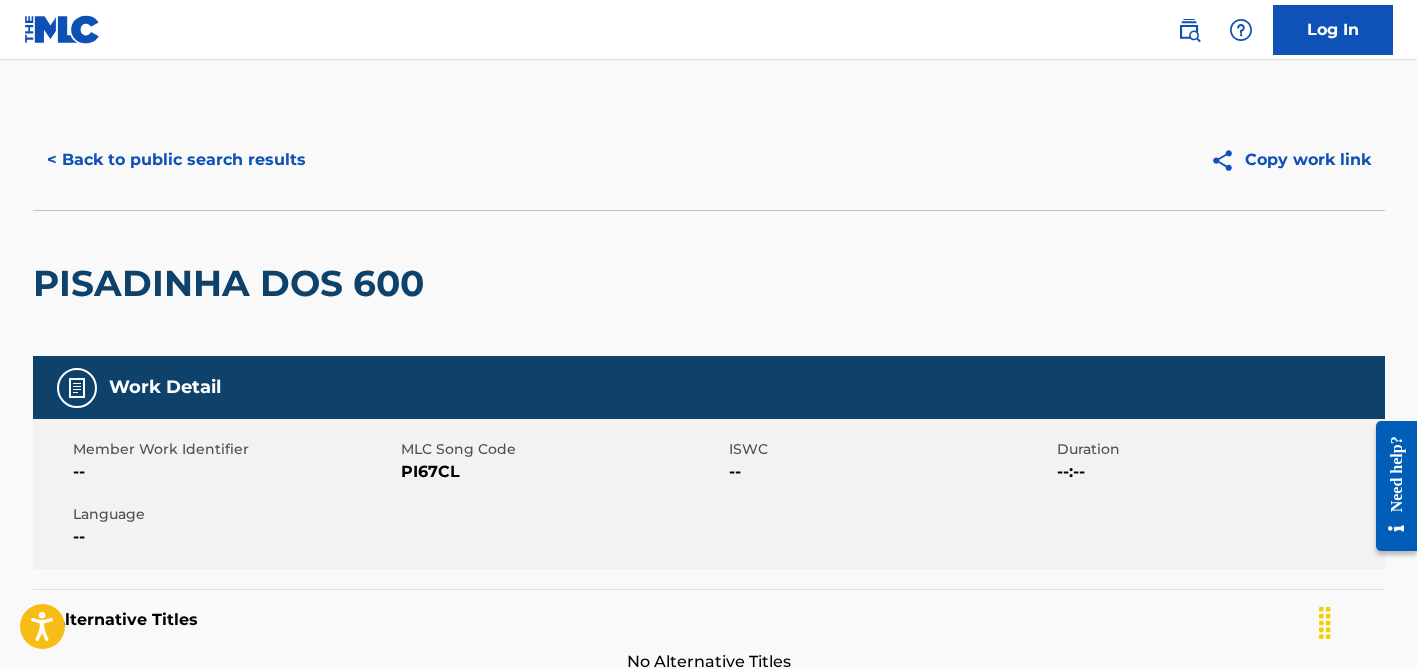 click on "< Back to public search results" at bounding box center [176, 160] 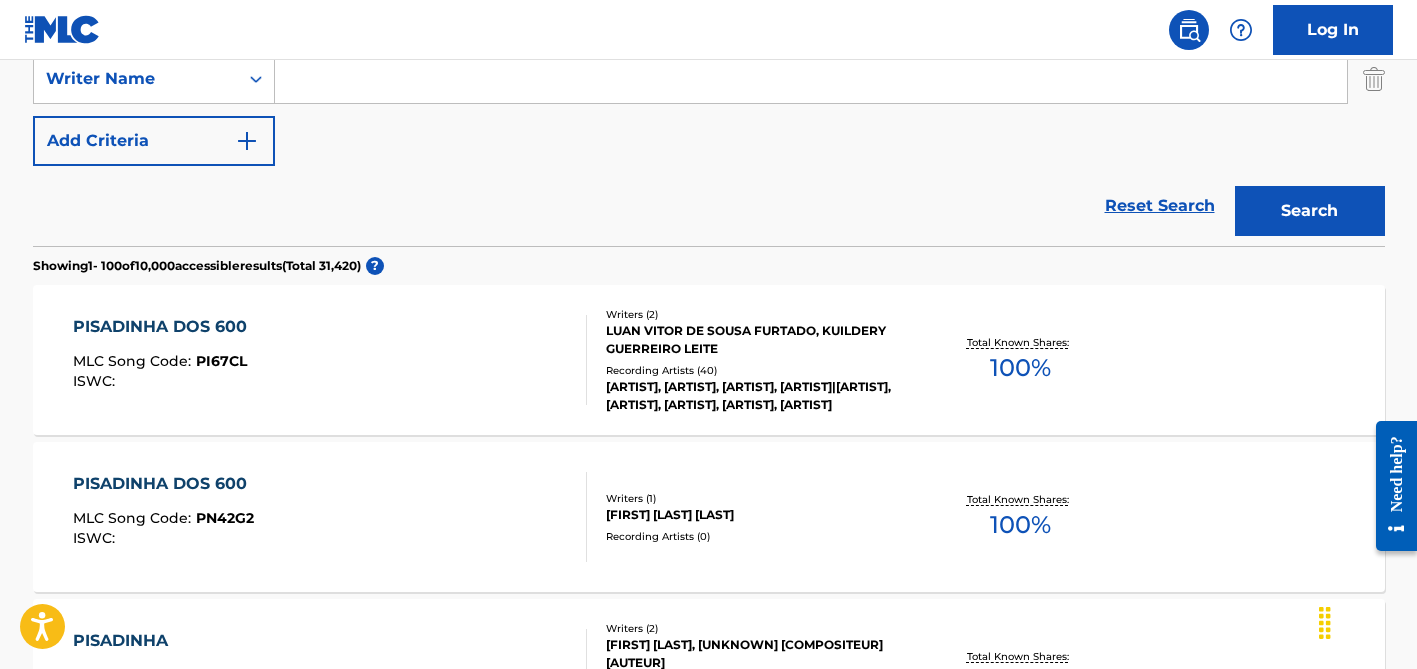 scroll, scrollTop: 416, scrollLeft: 0, axis: vertical 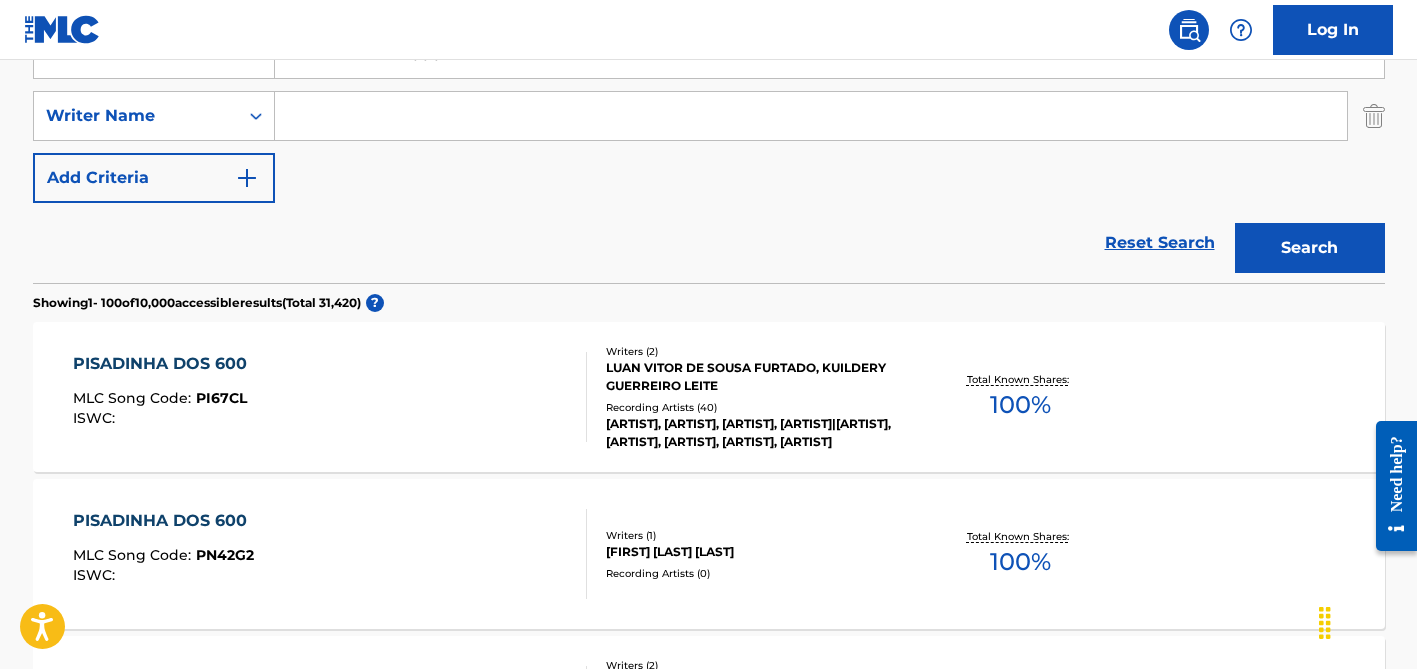click at bounding box center (811, 116) 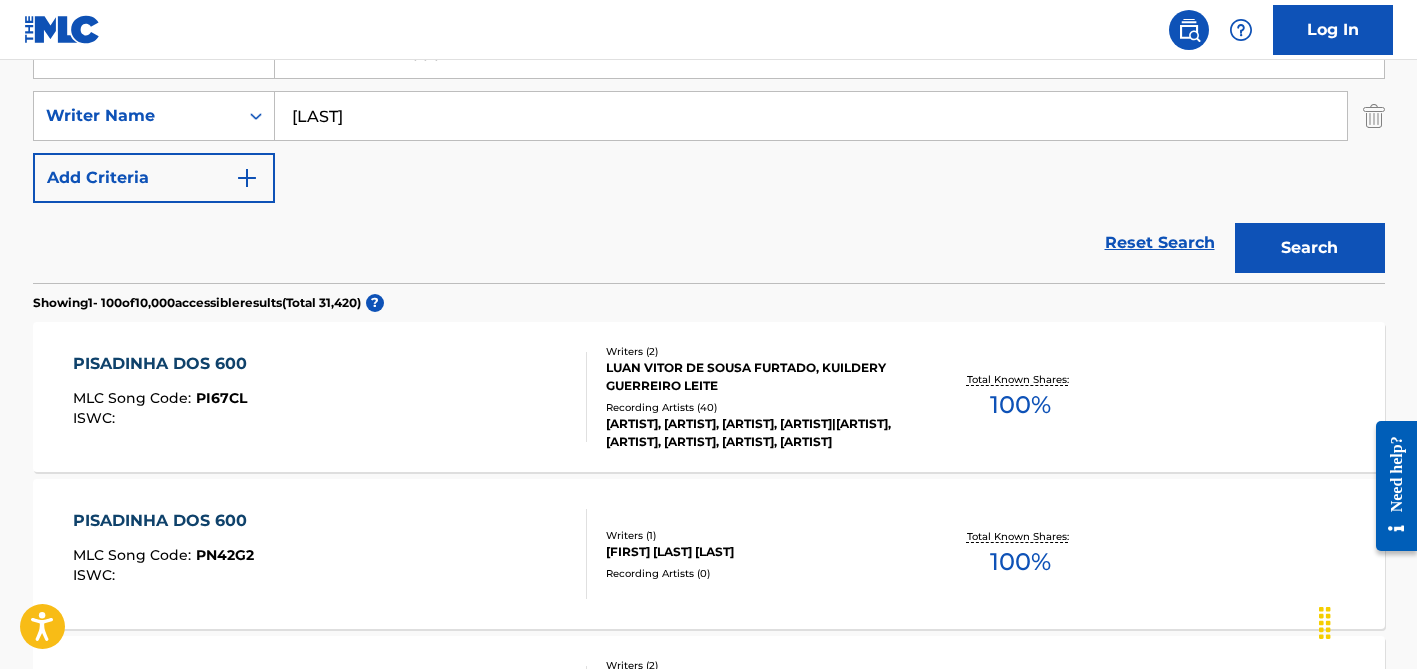 type on "[LAST]" 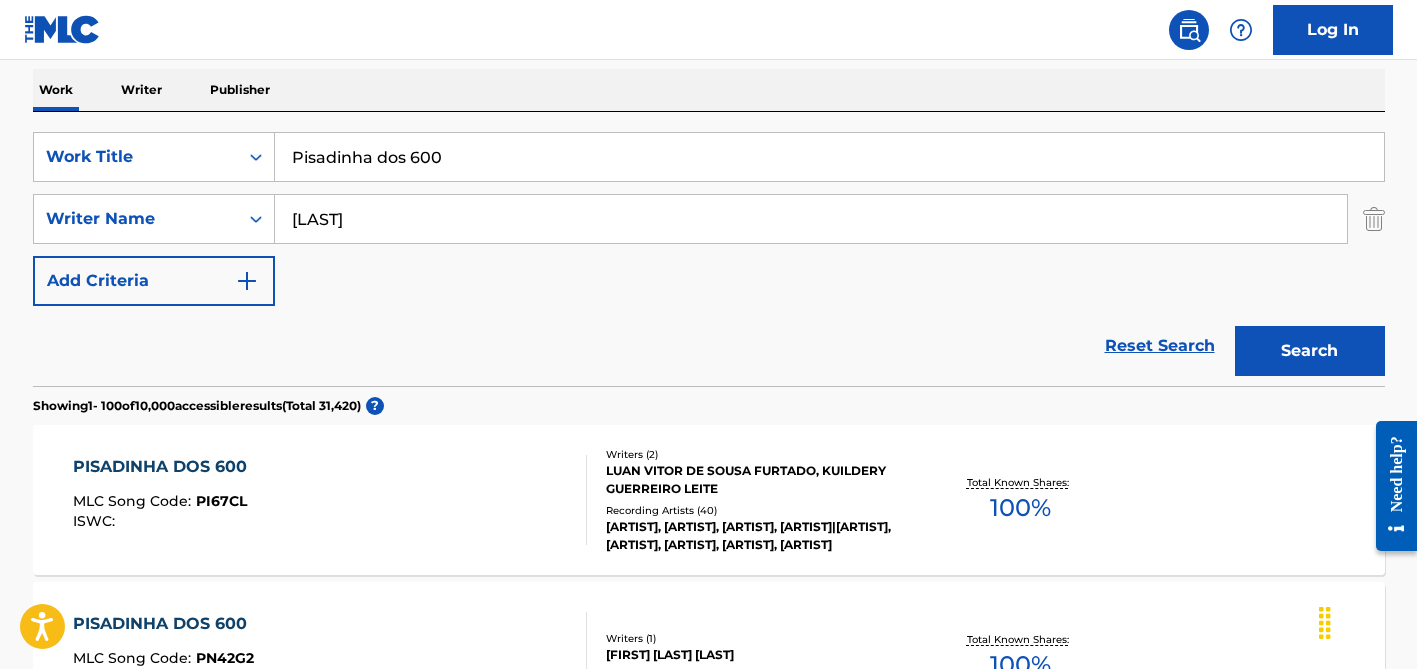 scroll, scrollTop: 286, scrollLeft: 0, axis: vertical 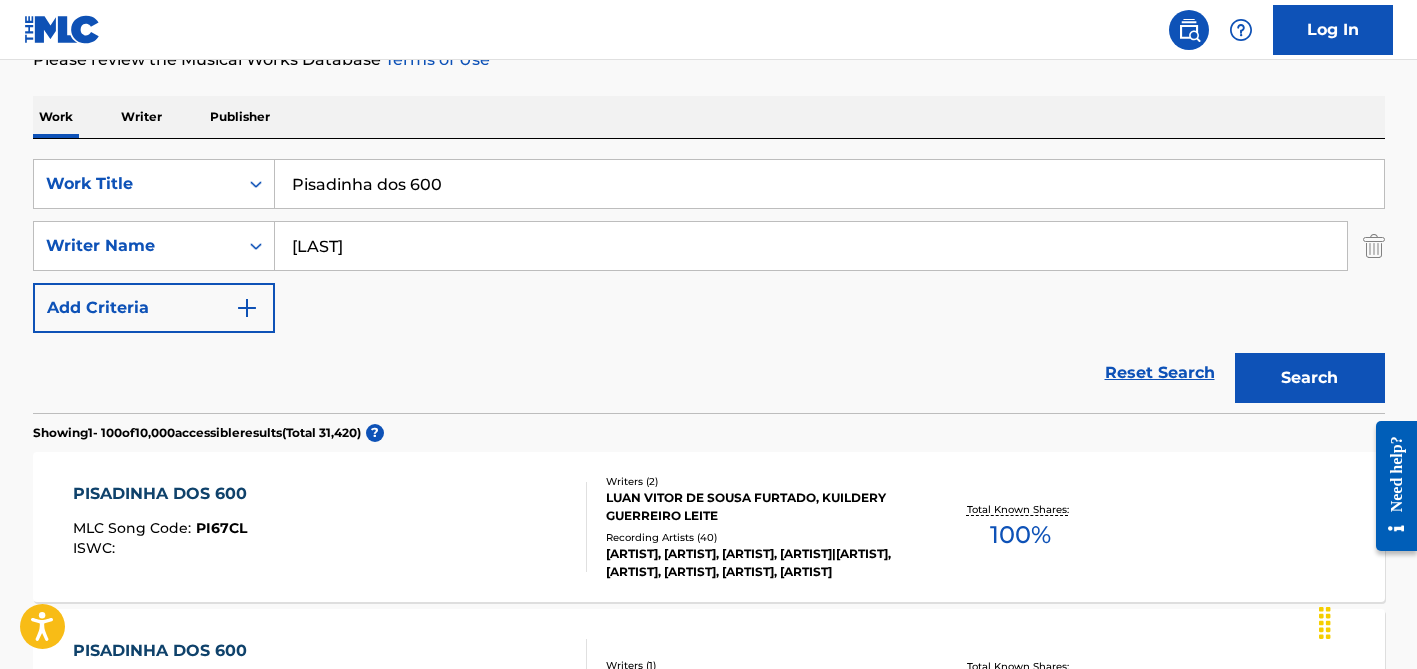 click on "Pisadinha dos 600" at bounding box center [829, 184] 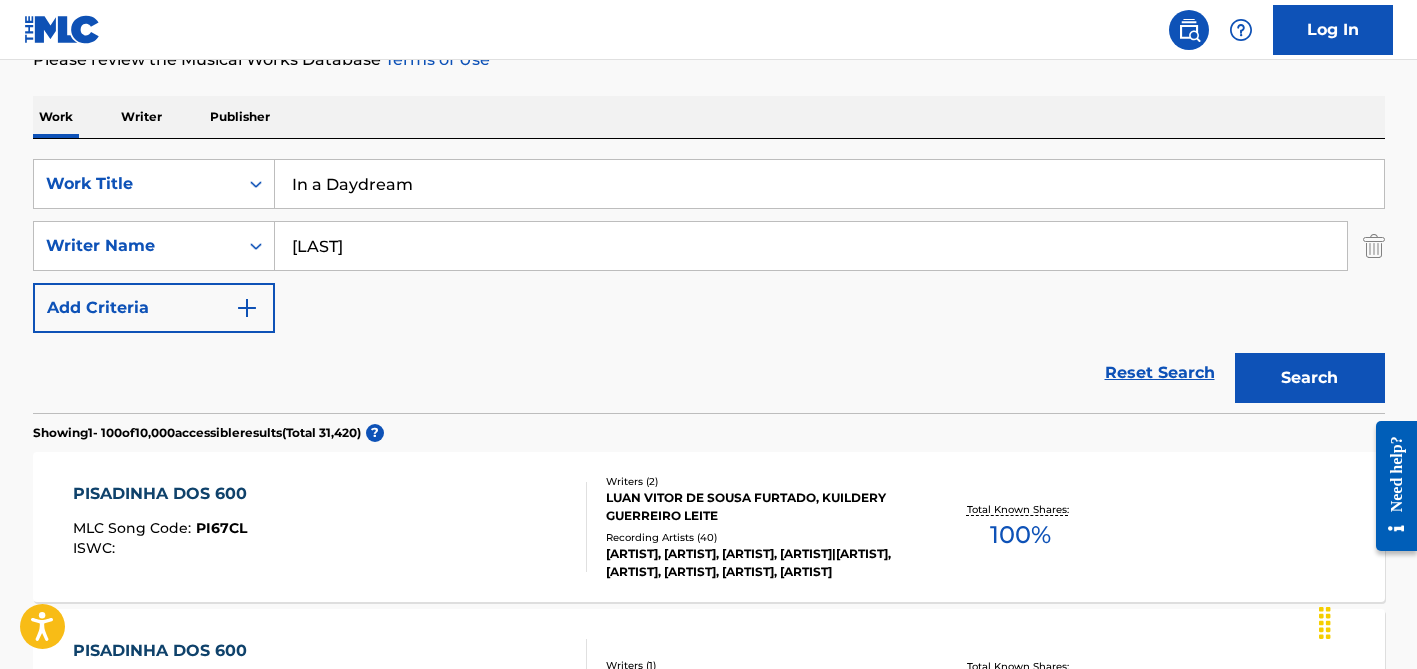type on "In a Daydream" 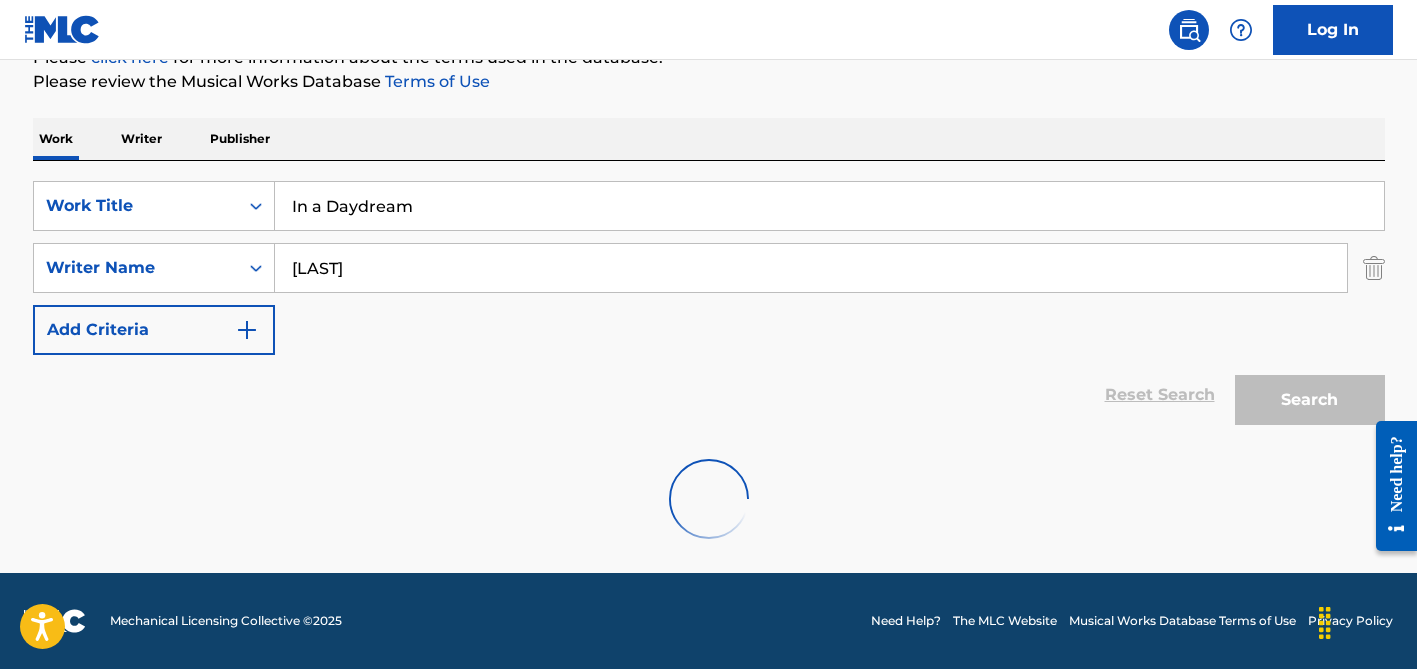 scroll, scrollTop: 264, scrollLeft: 0, axis: vertical 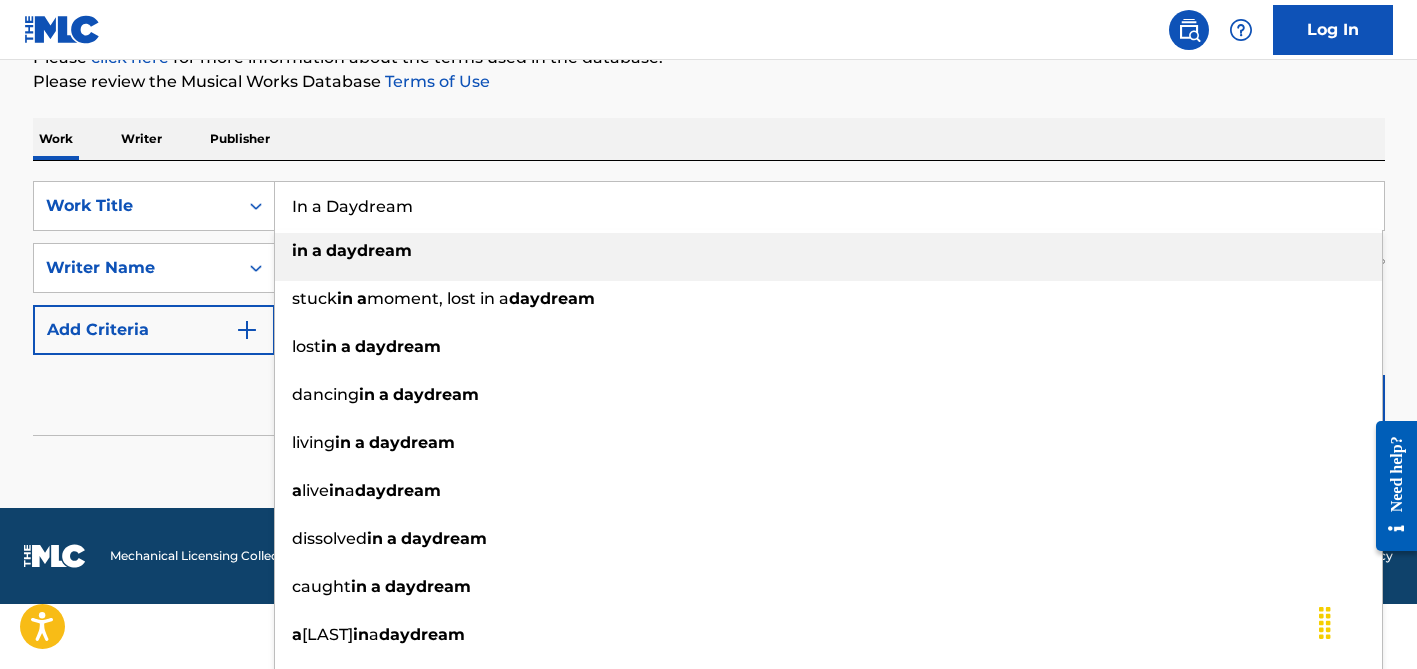 click on "The MLC Public Work Search The accuracy and completeness of The MLC's data is determined solely by our Members. It is not an authoritative source for recording information. Please   click here   for more information about the terms used in the database. Please review the Musical Works Database   Terms of Use Work Writer Publisher SearchWithCriteriaa627c383-9a24-4013-b74b-c2bfada7103c Work Title In a Daydream in   a   daydream stuck  in   a  moment, lost in a  daydream lost  in   a   daydream dancing  in   a   daydream living  in   a   daydream a live  in  a  daydream dissolved  in   a   daydream caught  in   a   daydream a nyone  in  a  daydream tomorrow  in   a   daydream SearchWithCriteriad4a31804-51f9-40d5-af1a-87e4183dbe69 Writer Name [LAST] Add Criteria Reset Search Search No results" at bounding box center (709, 172) 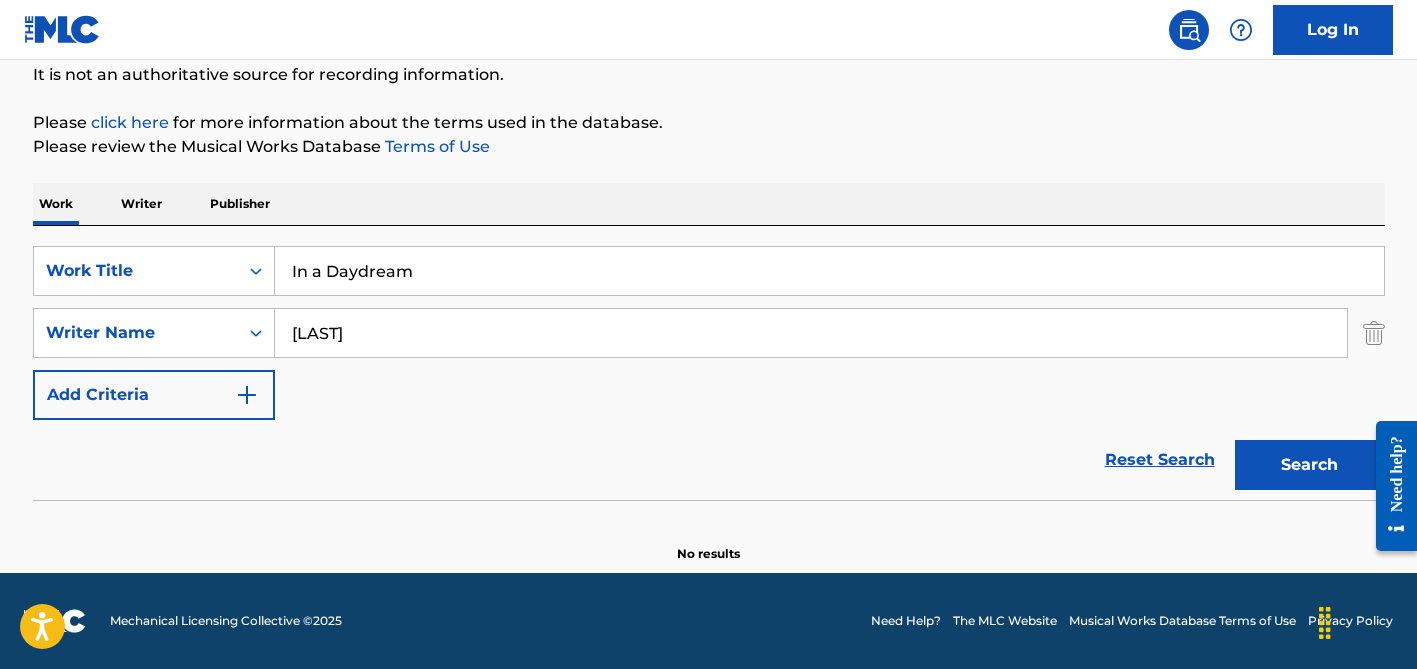 click on "[LAST]" at bounding box center [811, 333] 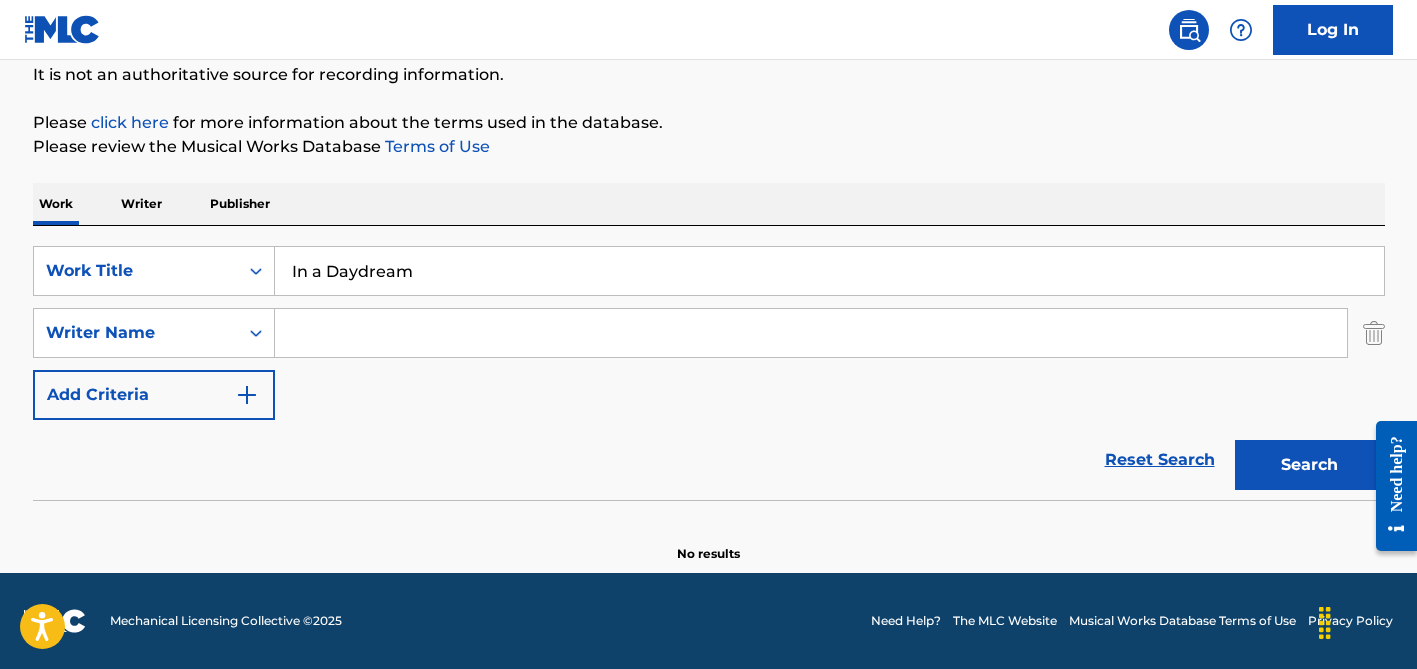 type 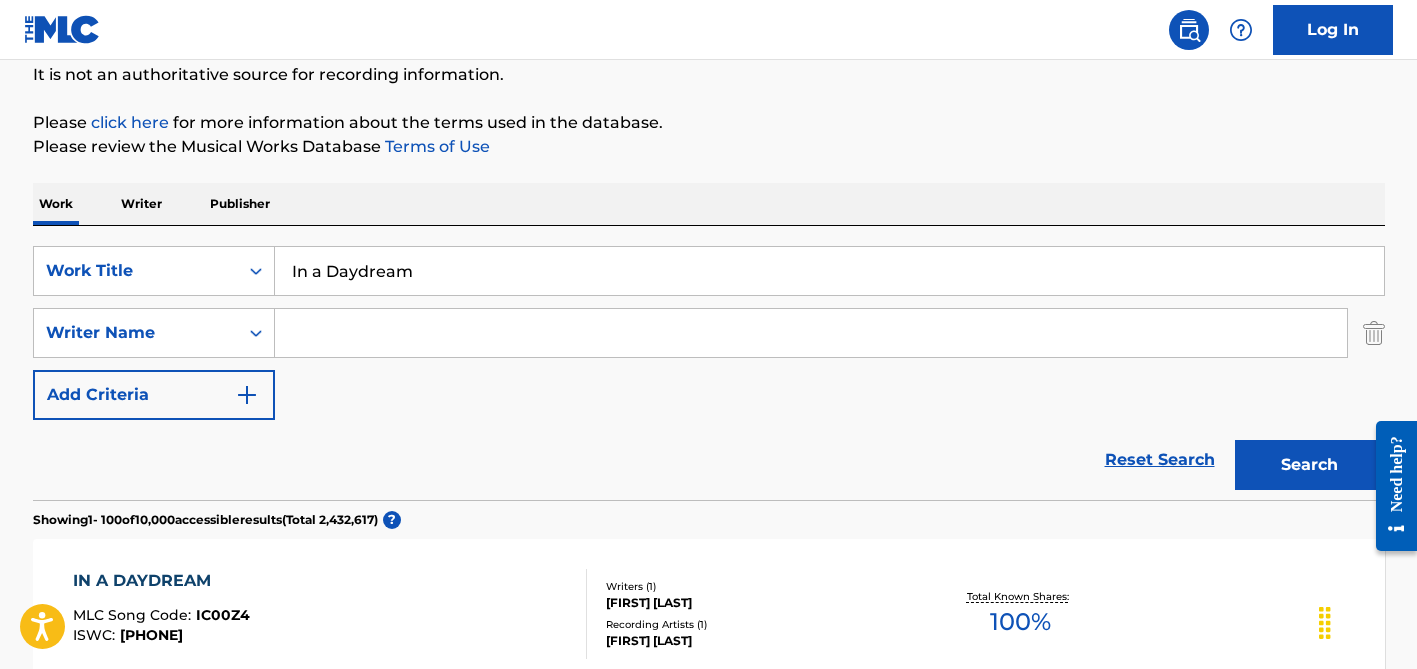 click on "In a Daydream" at bounding box center (829, 271) 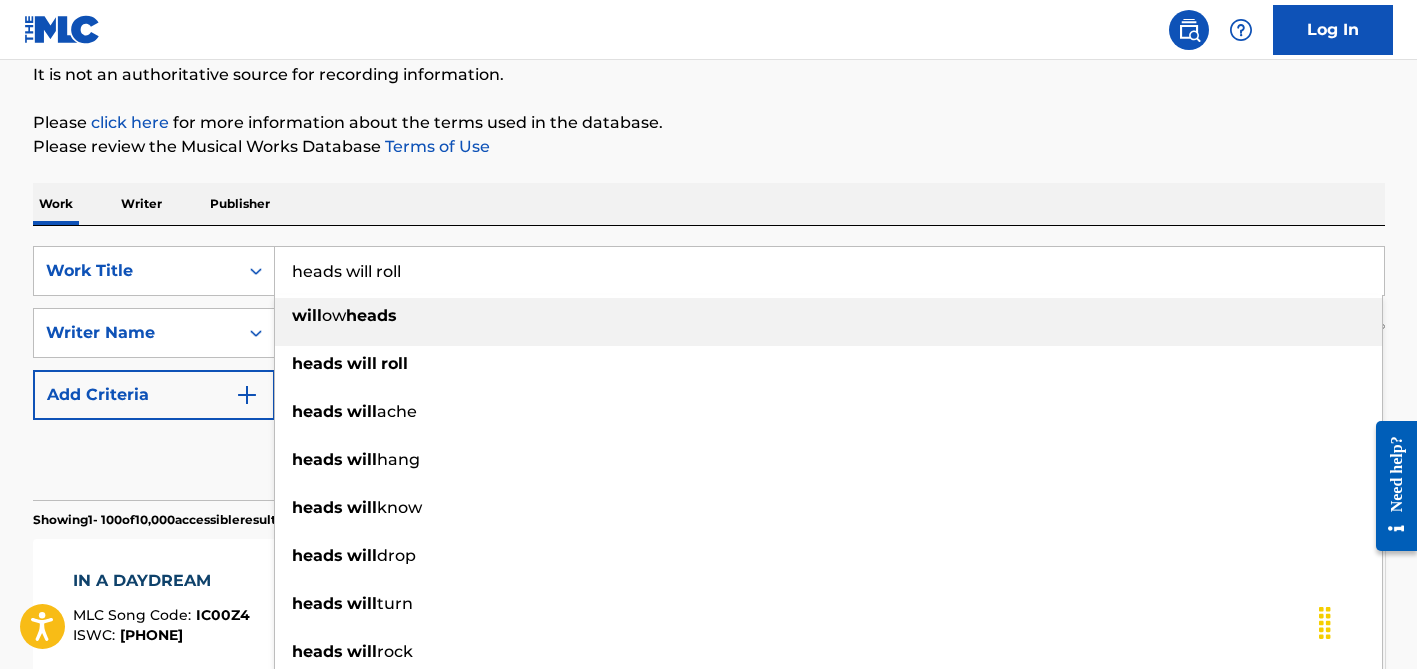 type on "heads will roll" 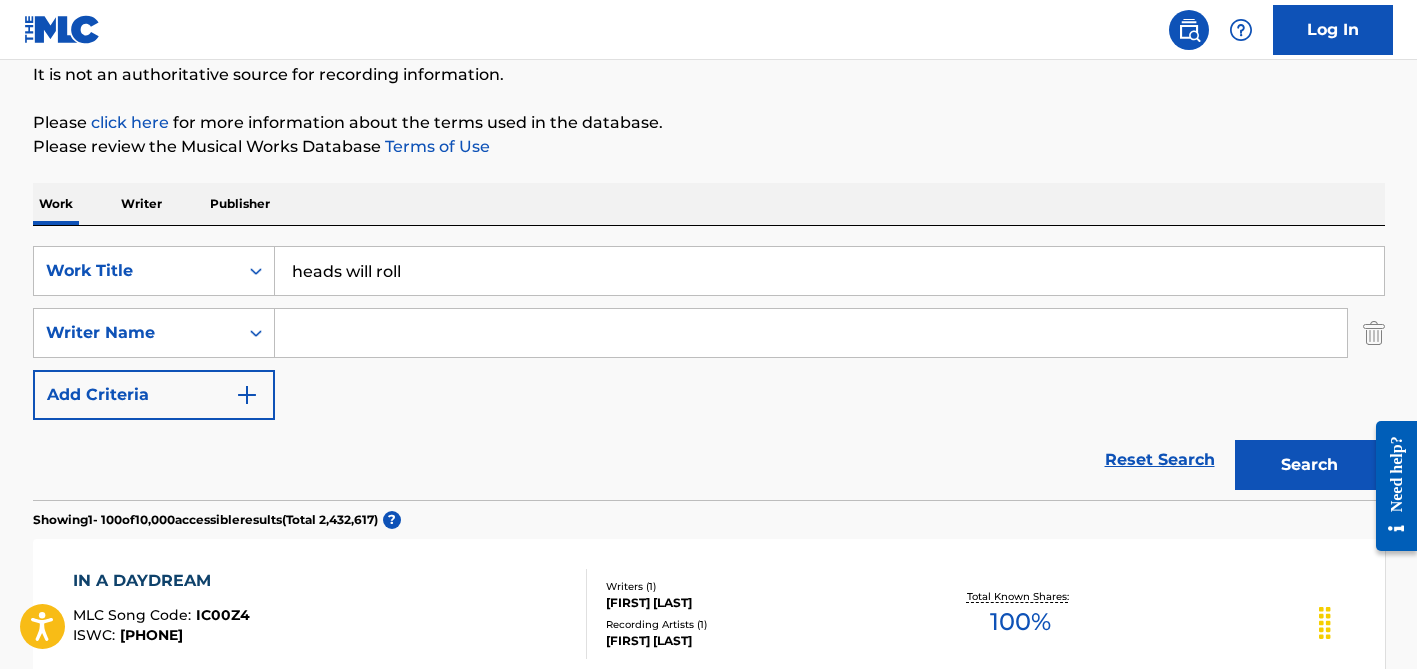 click on "Work Writer Publisher" at bounding box center [709, 204] 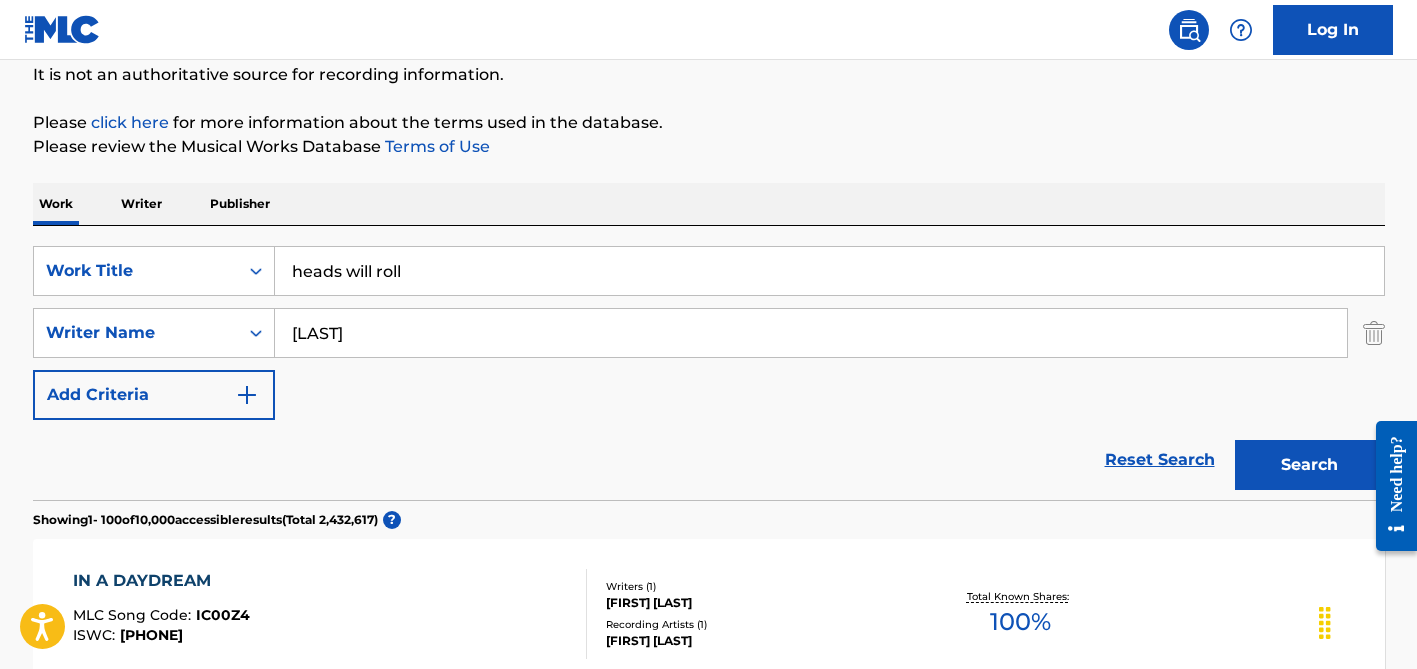 type on "[LAST]" 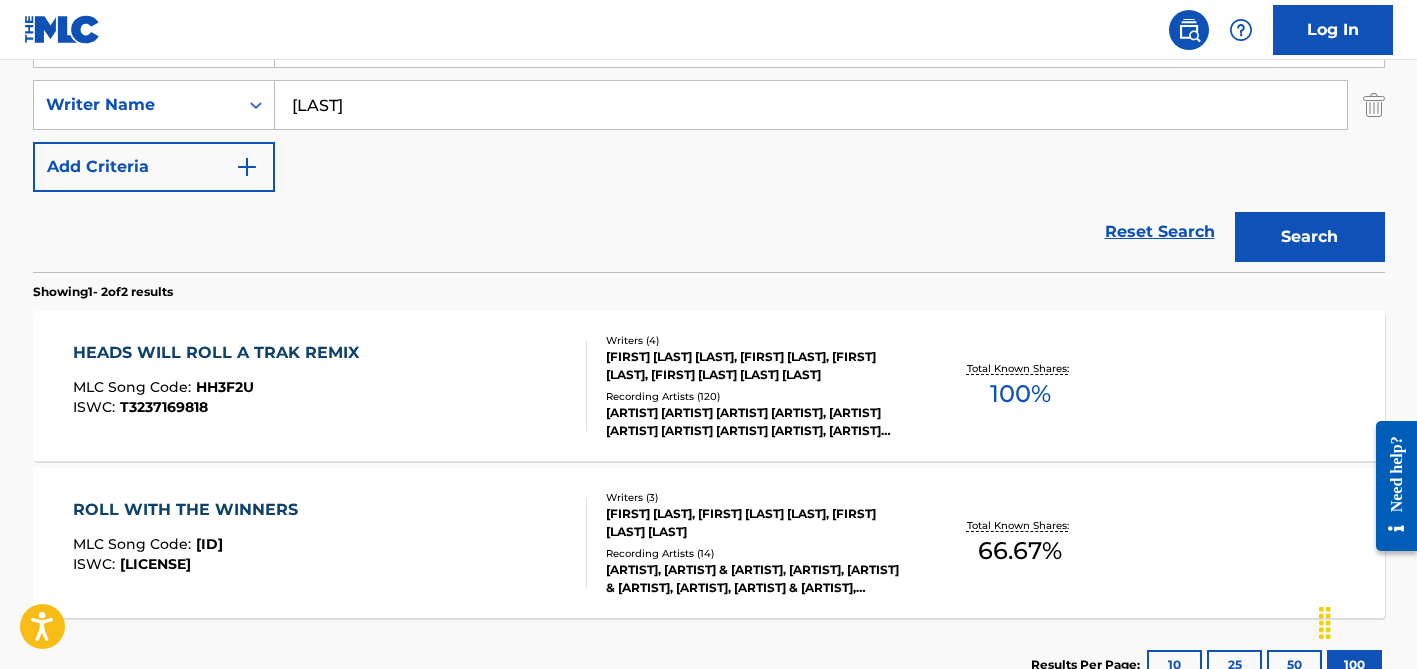 scroll, scrollTop: 0, scrollLeft: 0, axis: both 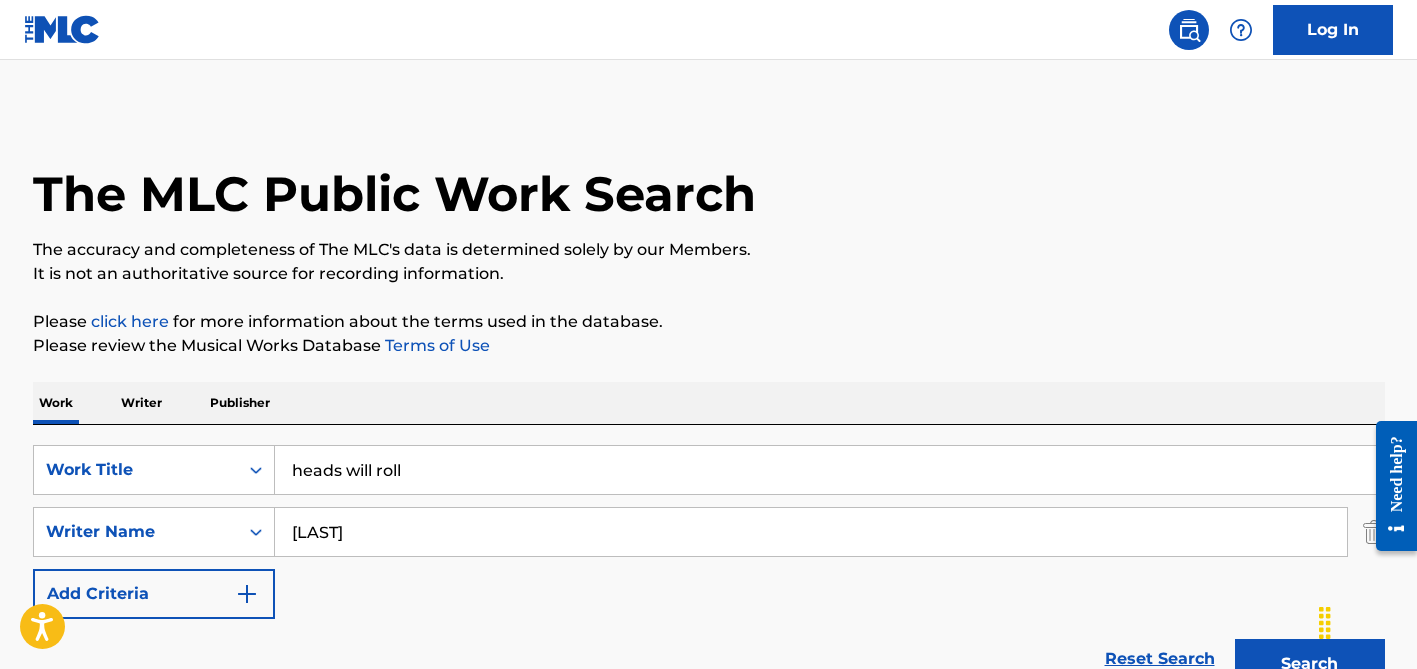click on "heads will roll" at bounding box center (829, 470) 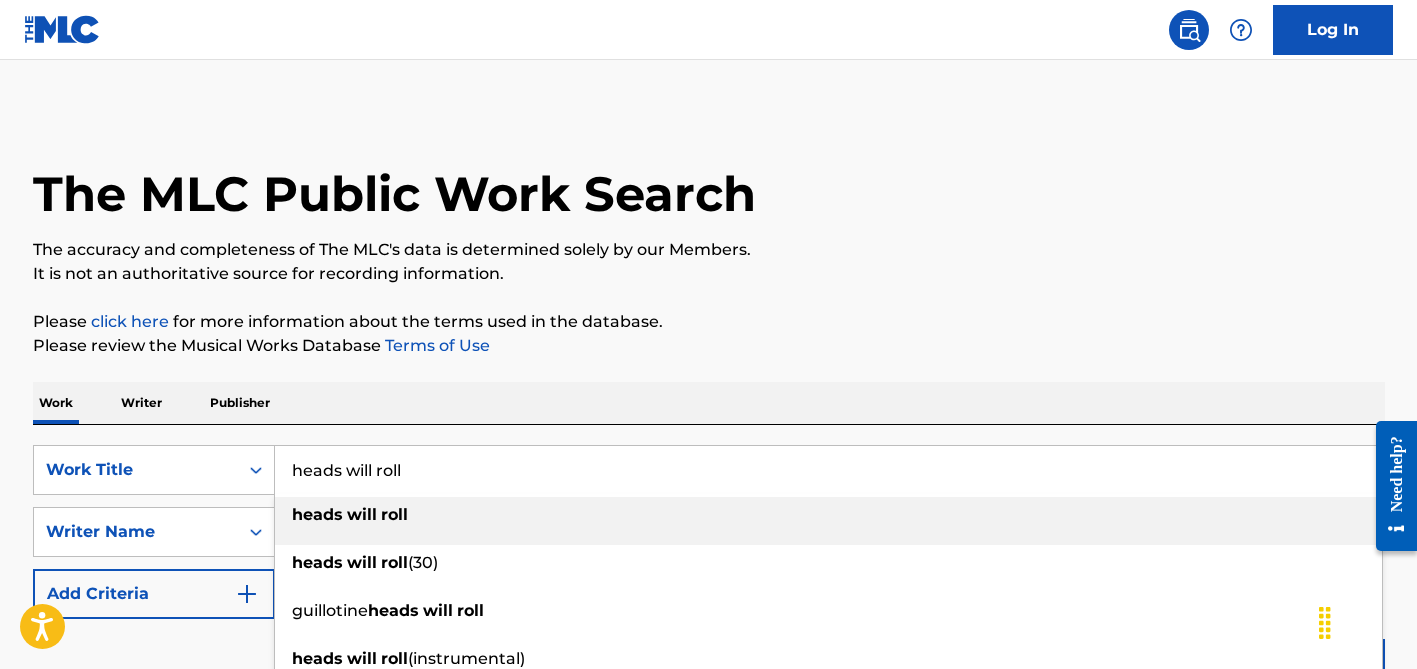 click on "heads will roll" at bounding box center (829, 470) 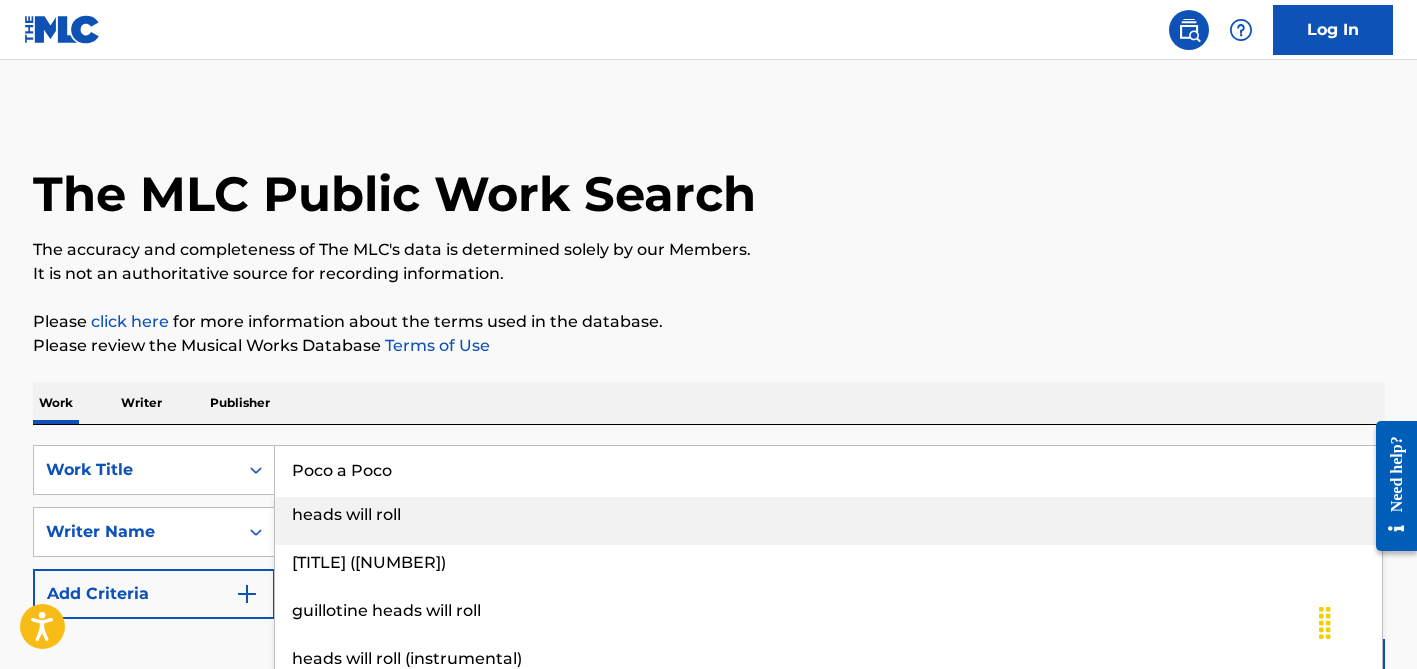 type on "Poco a Poco" 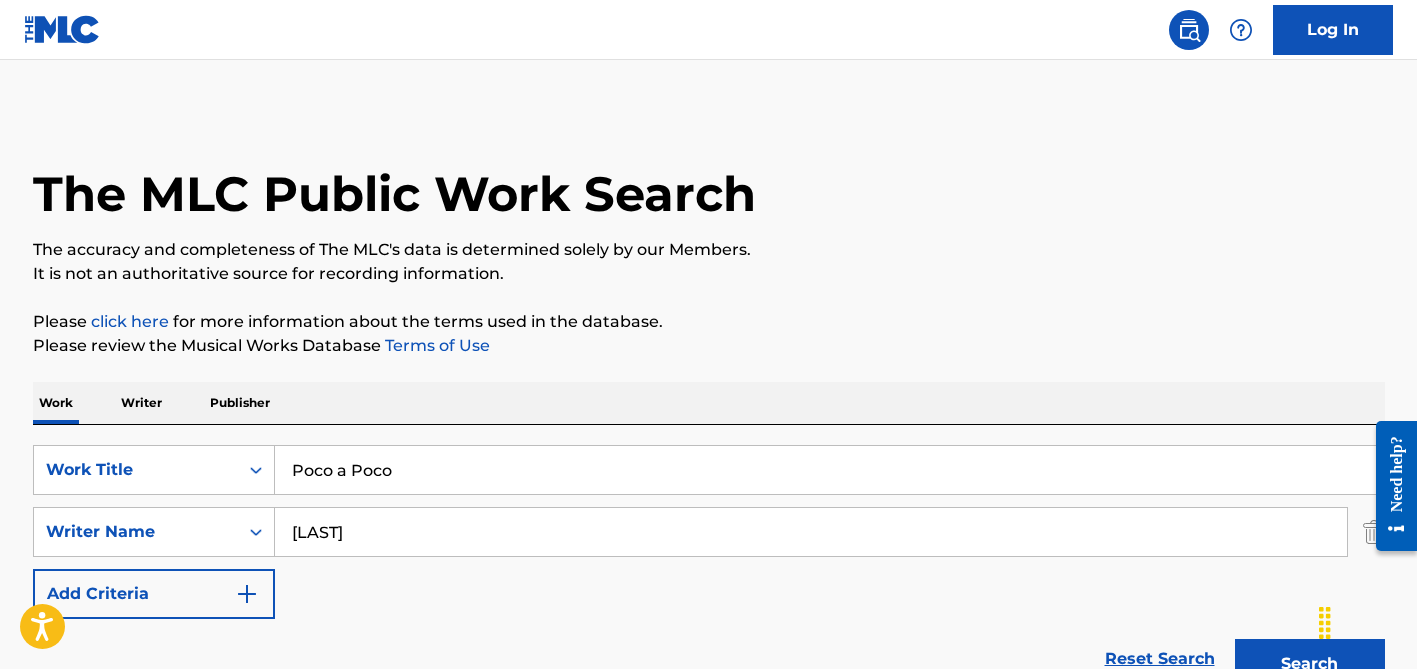 click on "SearchWithCriteria[UUID] [TITLE] [LAST] Add Criteria Reset Search Search" at bounding box center (709, 562) 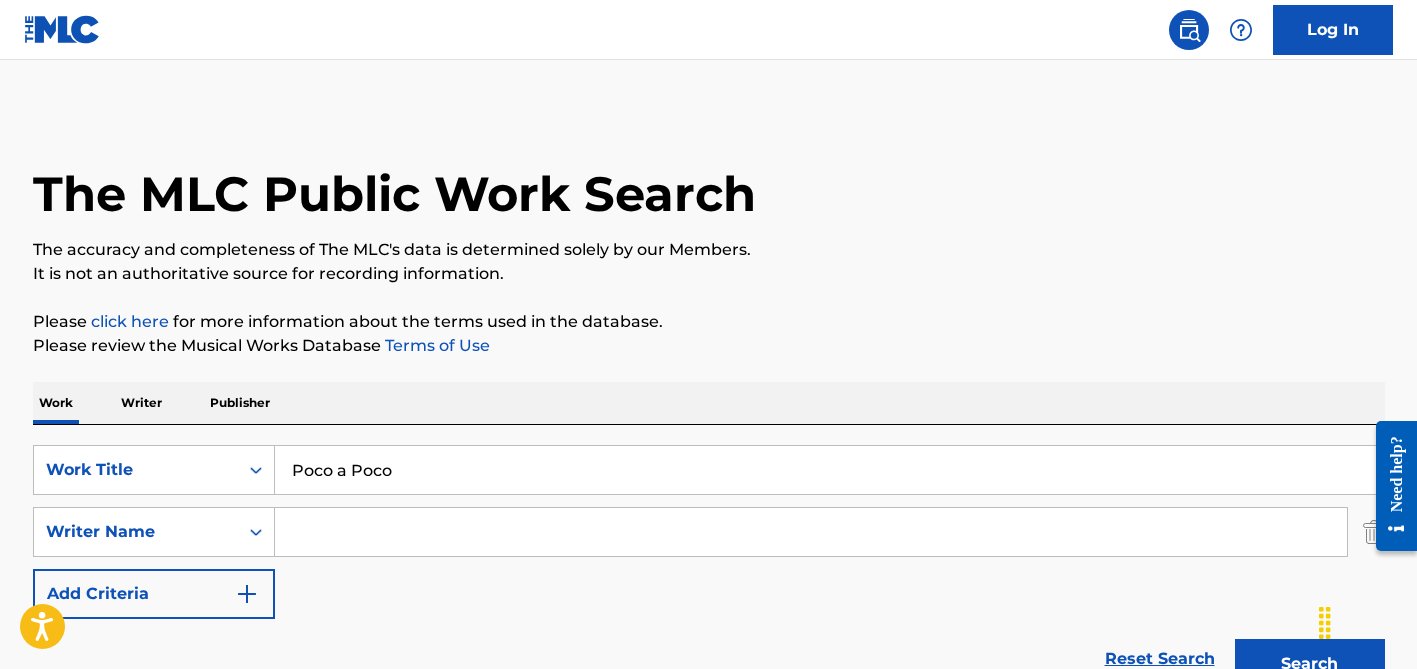 type 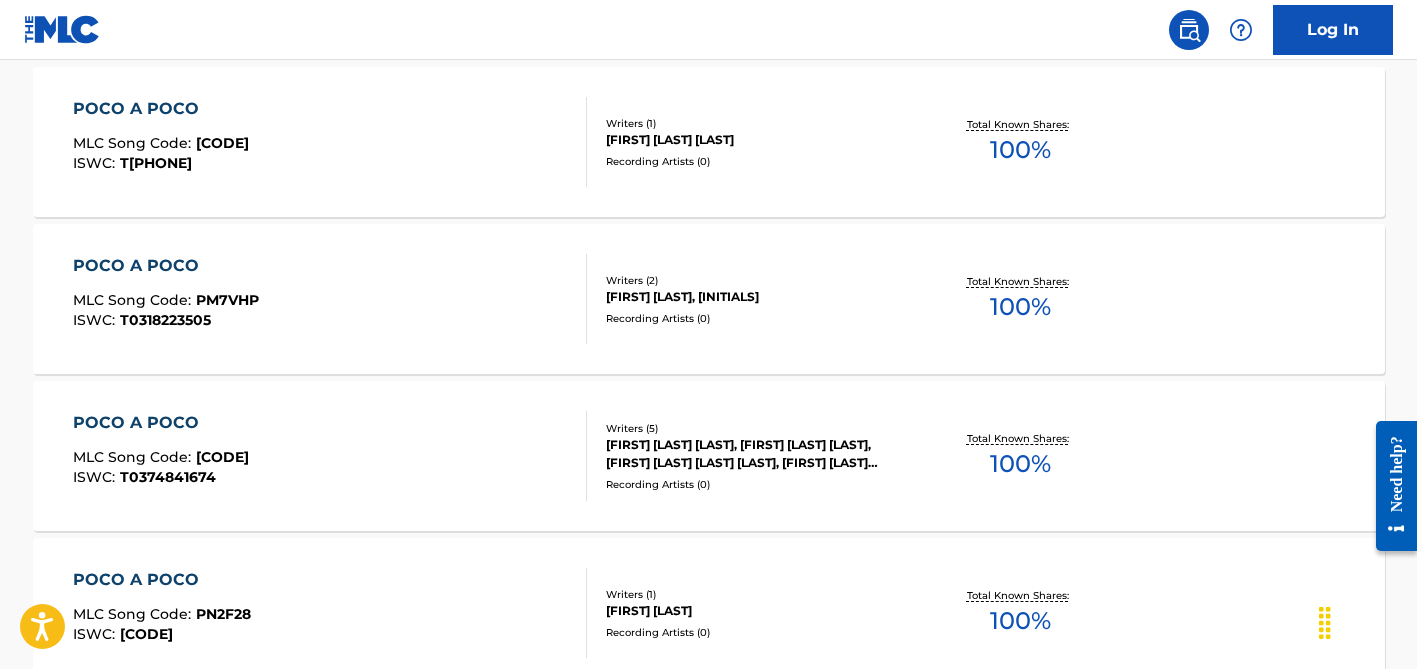 scroll, scrollTop: 0, scrollLeft: 0, axis: both 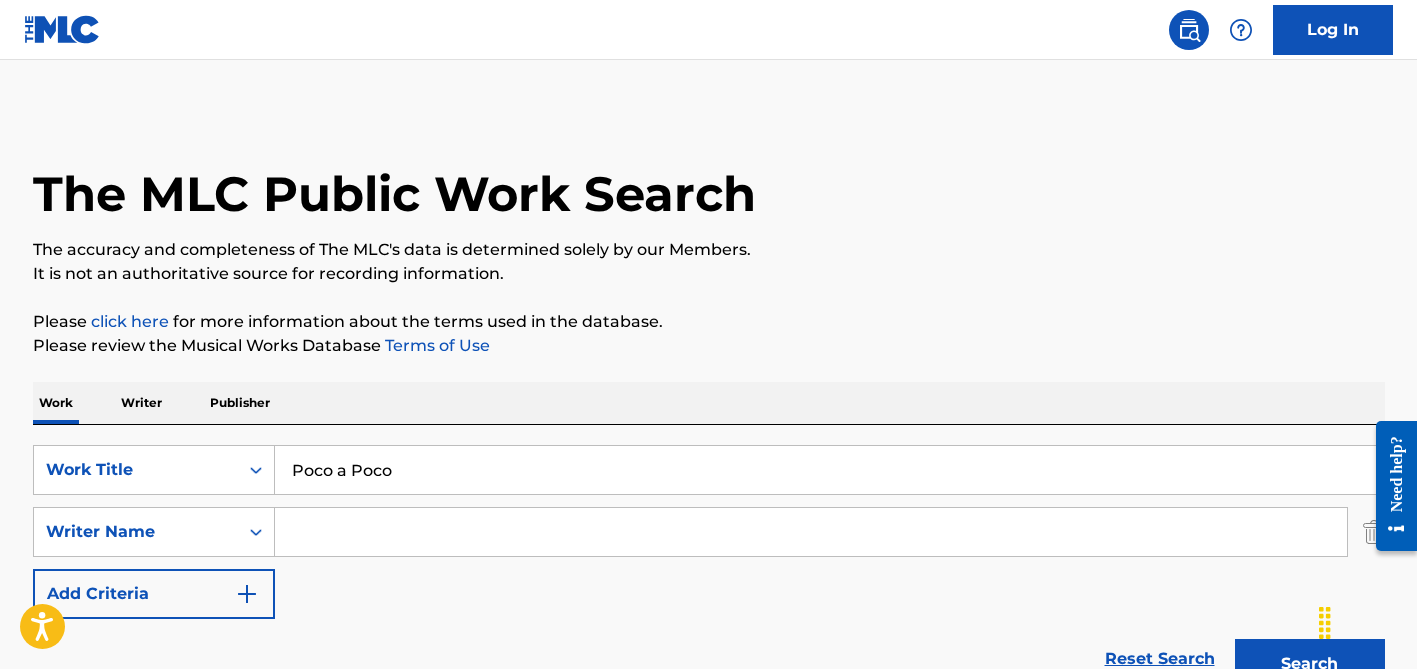 click on "Poco a Poco" at bounding box center (829, 470) 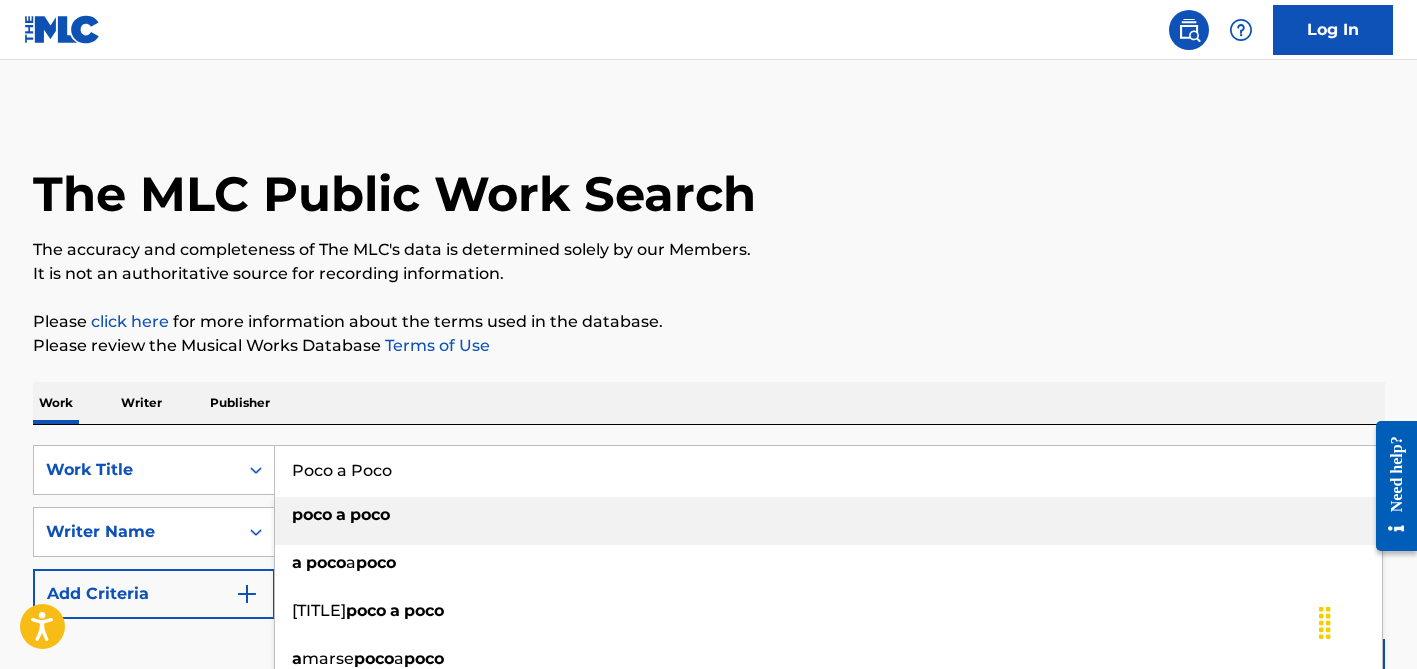 click on "Poco a Poco" at bounding box center [829, 470] 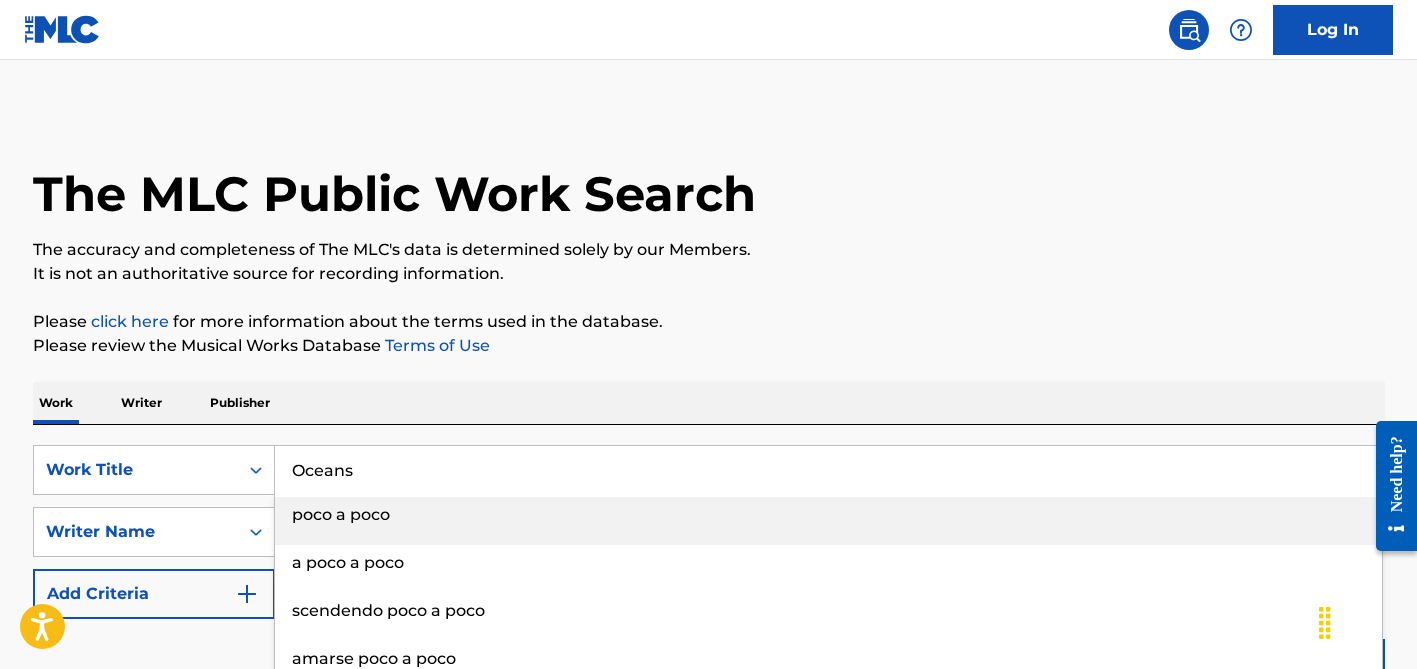 type on "Oceans" 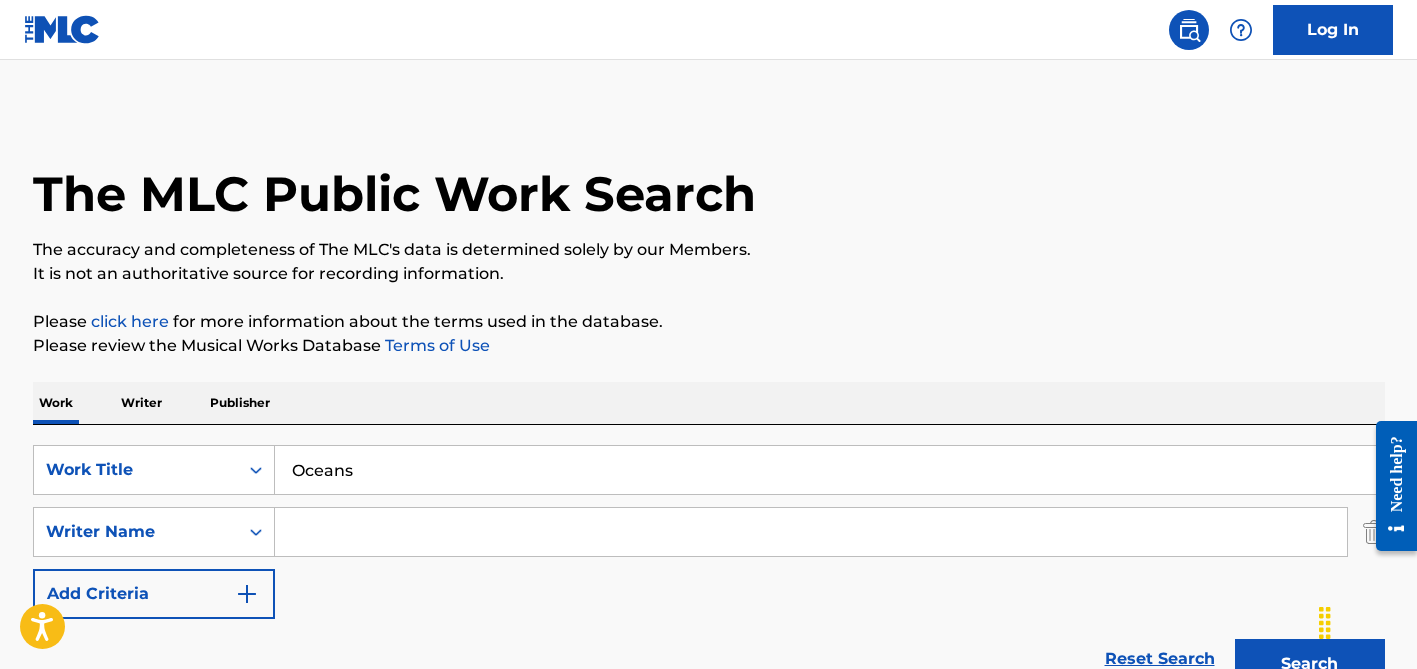 click at bounding box center (811, 532) 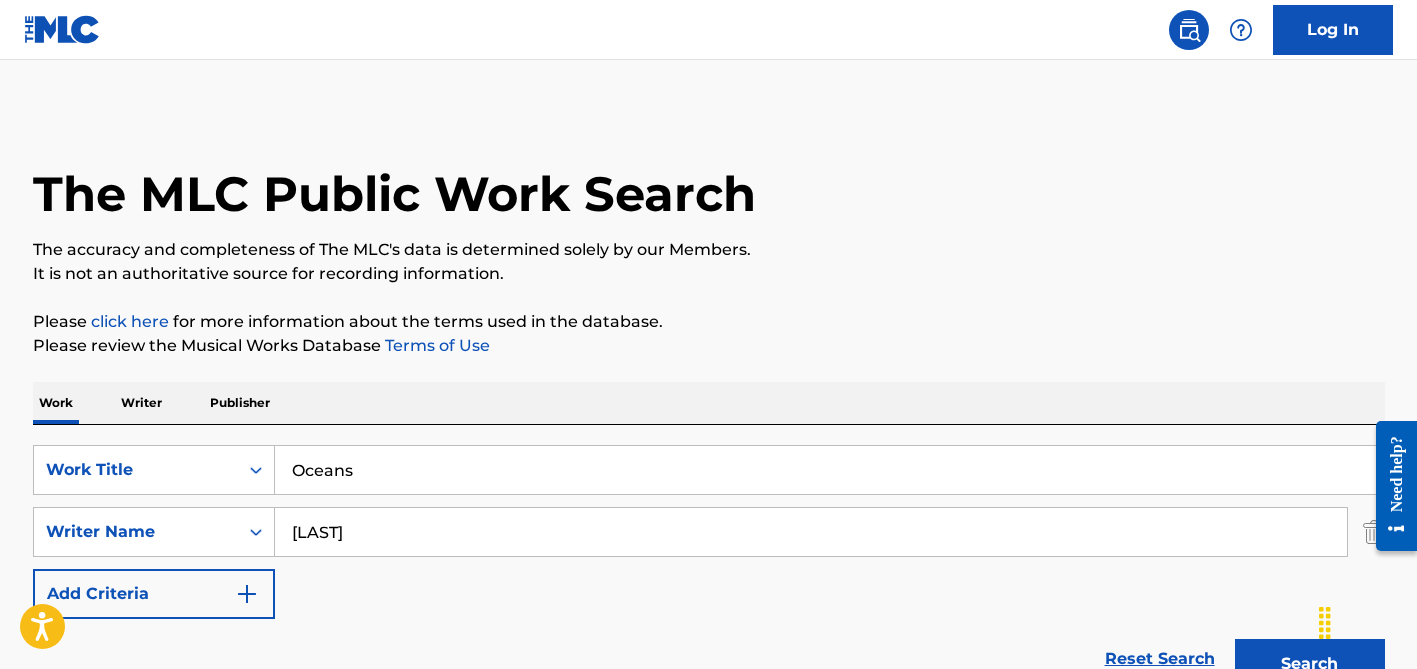 click on "Search" at bounding box center [1310, 664] 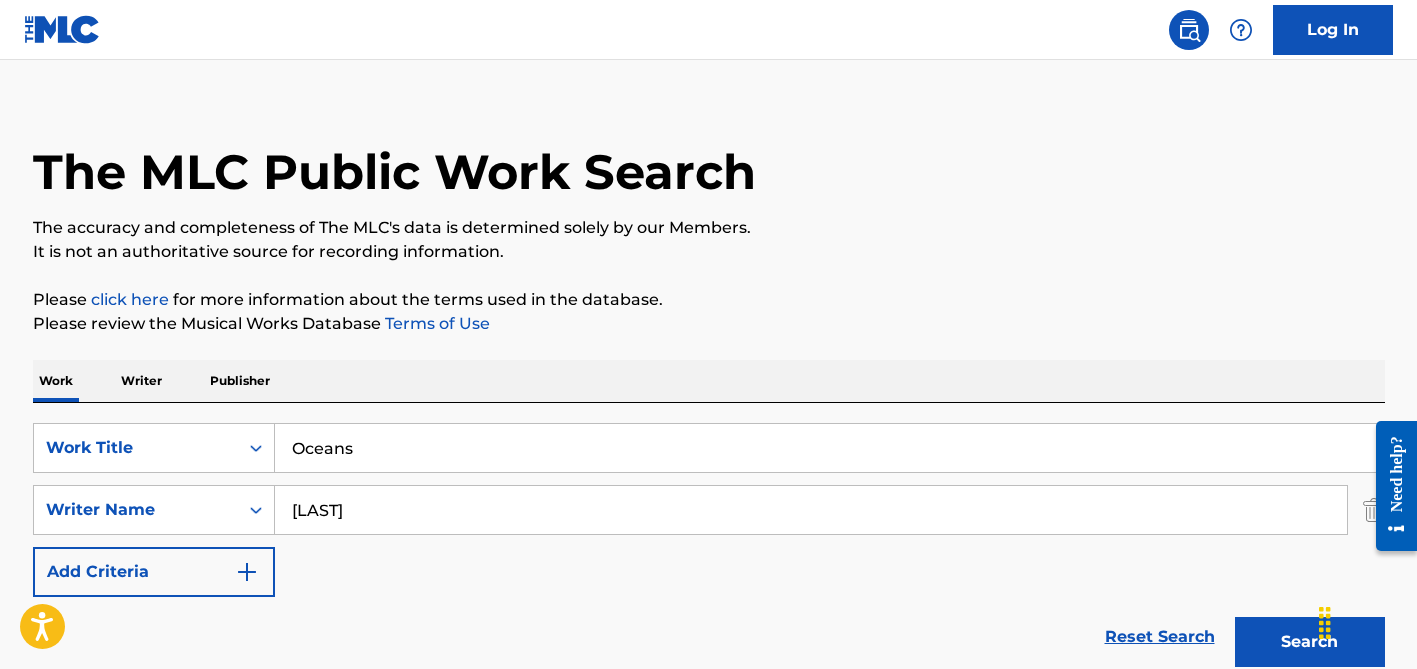 scroll, scrollTop: 0, scrollLeft: 0, axis: both 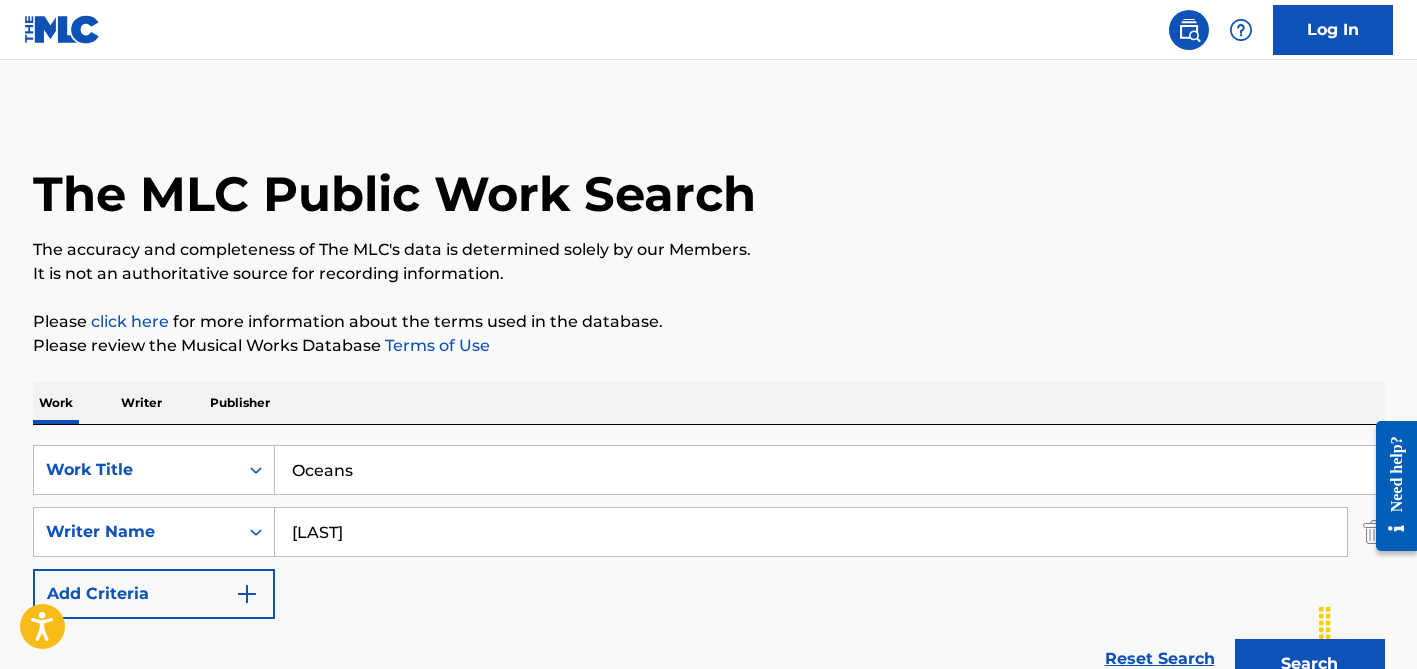 click on "[LAST]" at bounding box center [811, 532] 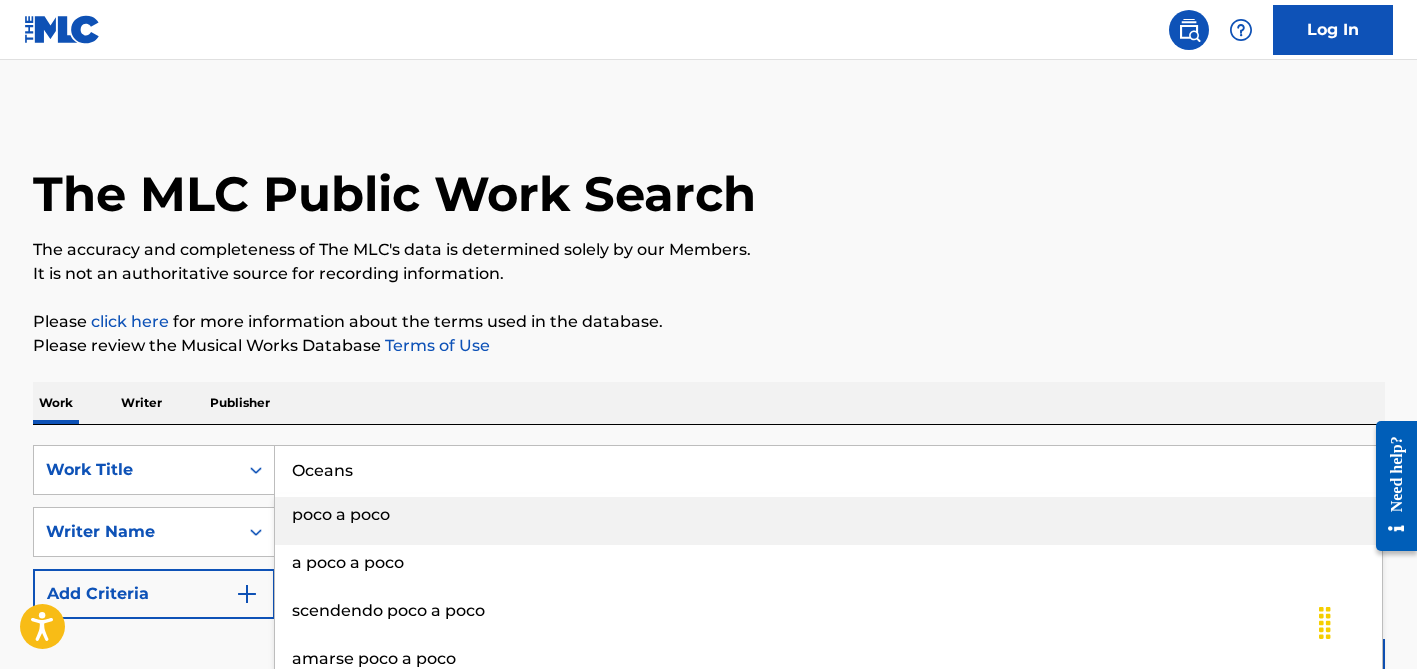 click on "Oceans" at bounding box center [829, 470] 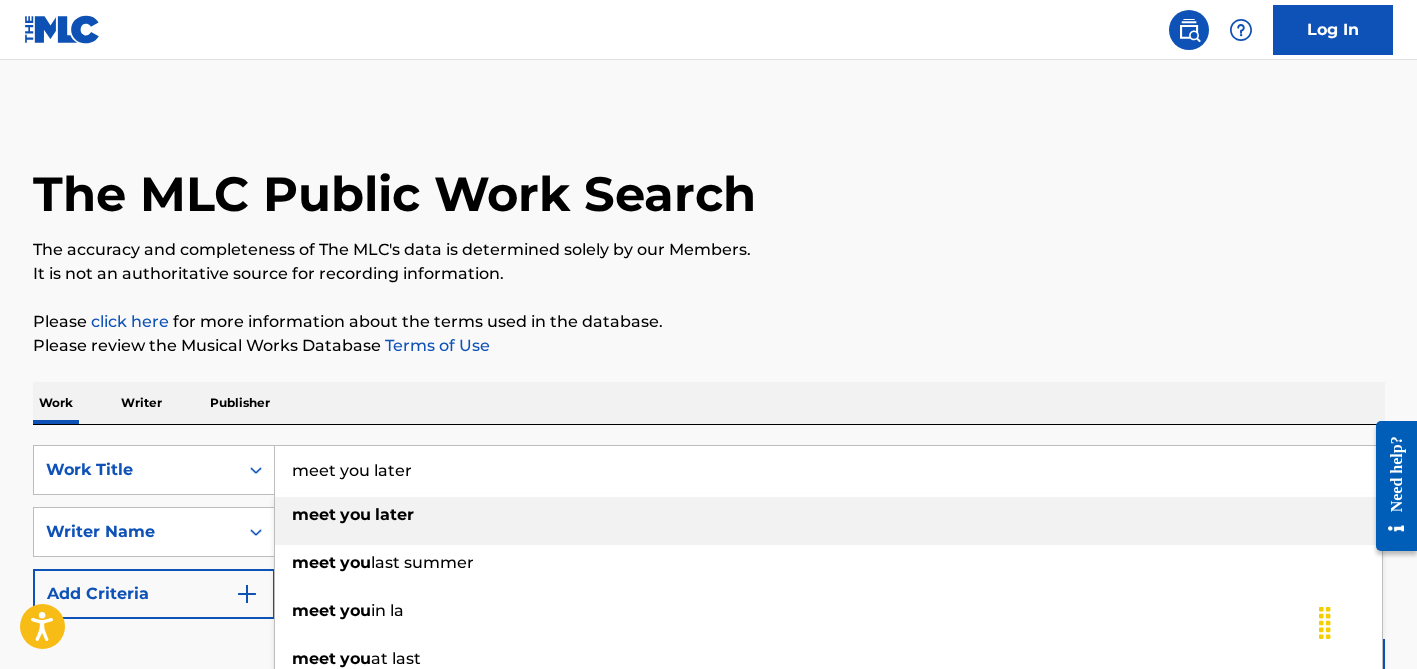 type on "meet you later" 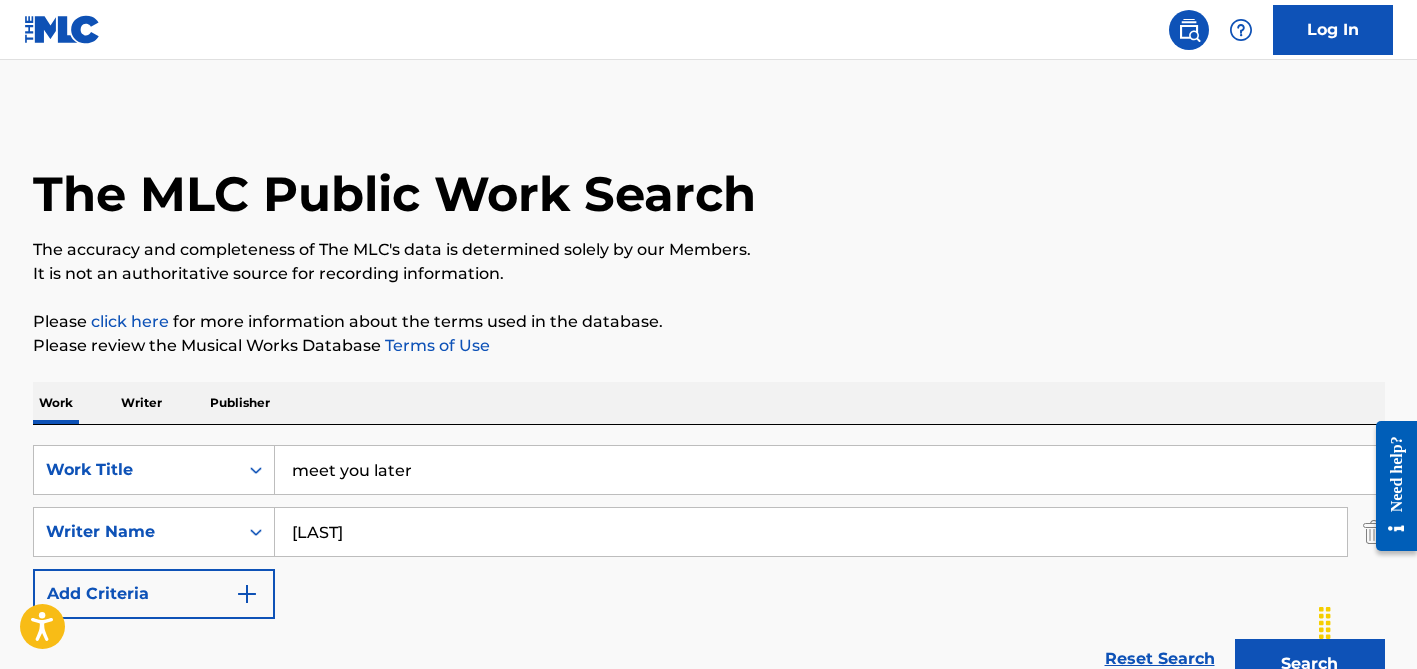 click on "SearchWithCriteria[ID] Work Title meet you later SearchWithCriteria[ID] Writer Name [FIRST] Add Criteria Reset Search Search" at bounding box center [709, 562] 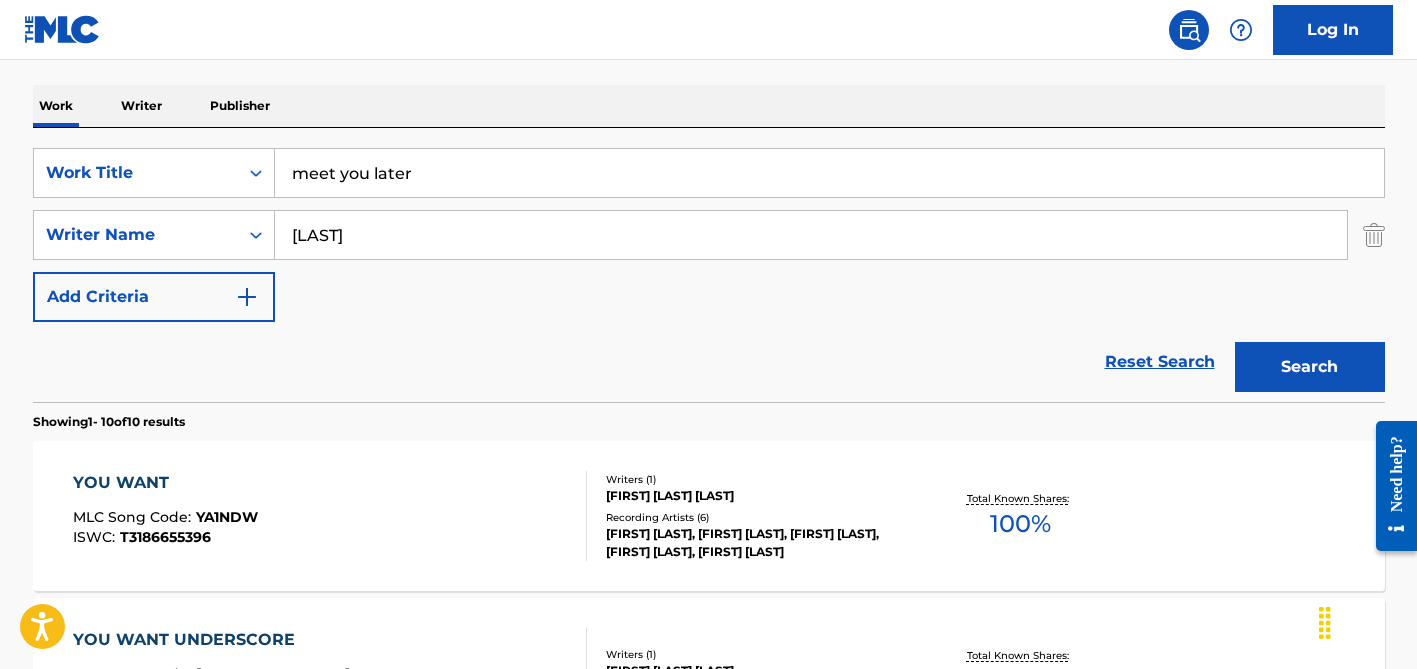 scroll, scrollTop: 218, scrollLeft: 0, axis: vertical 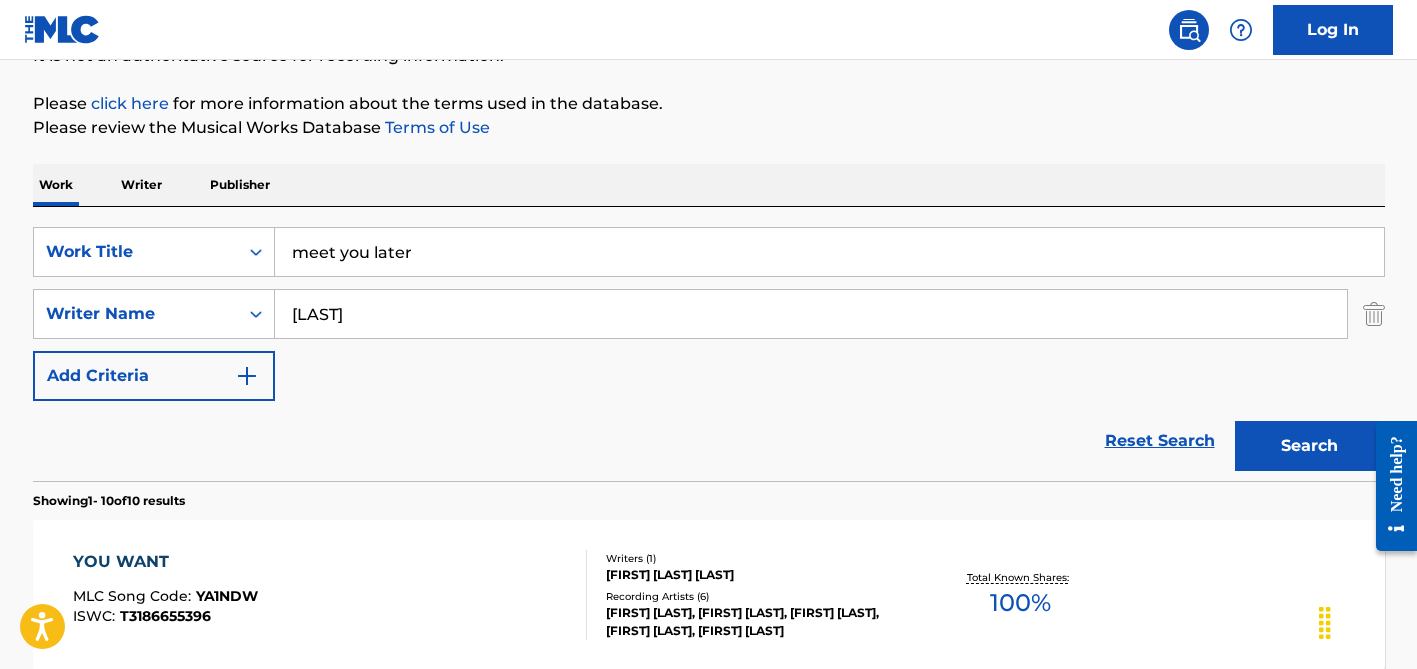 click on "[LAST]" at bounding box center (811, 314) 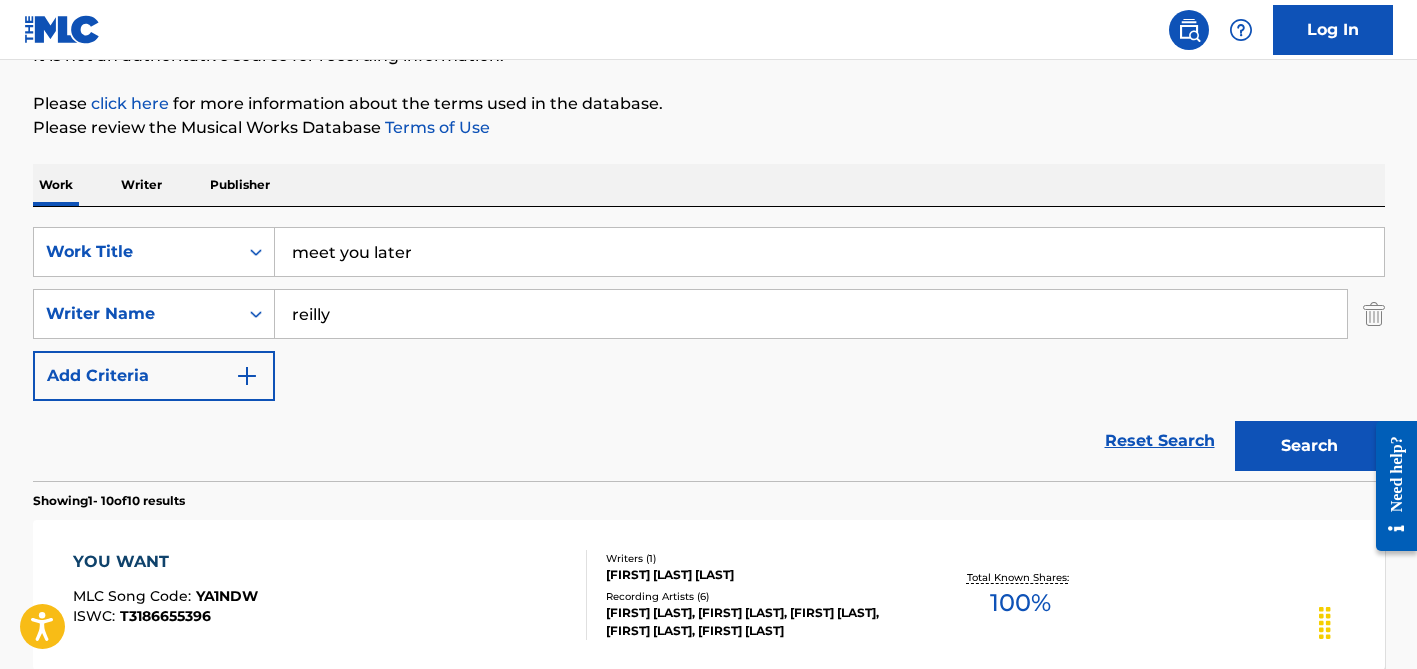 type on "reilly" 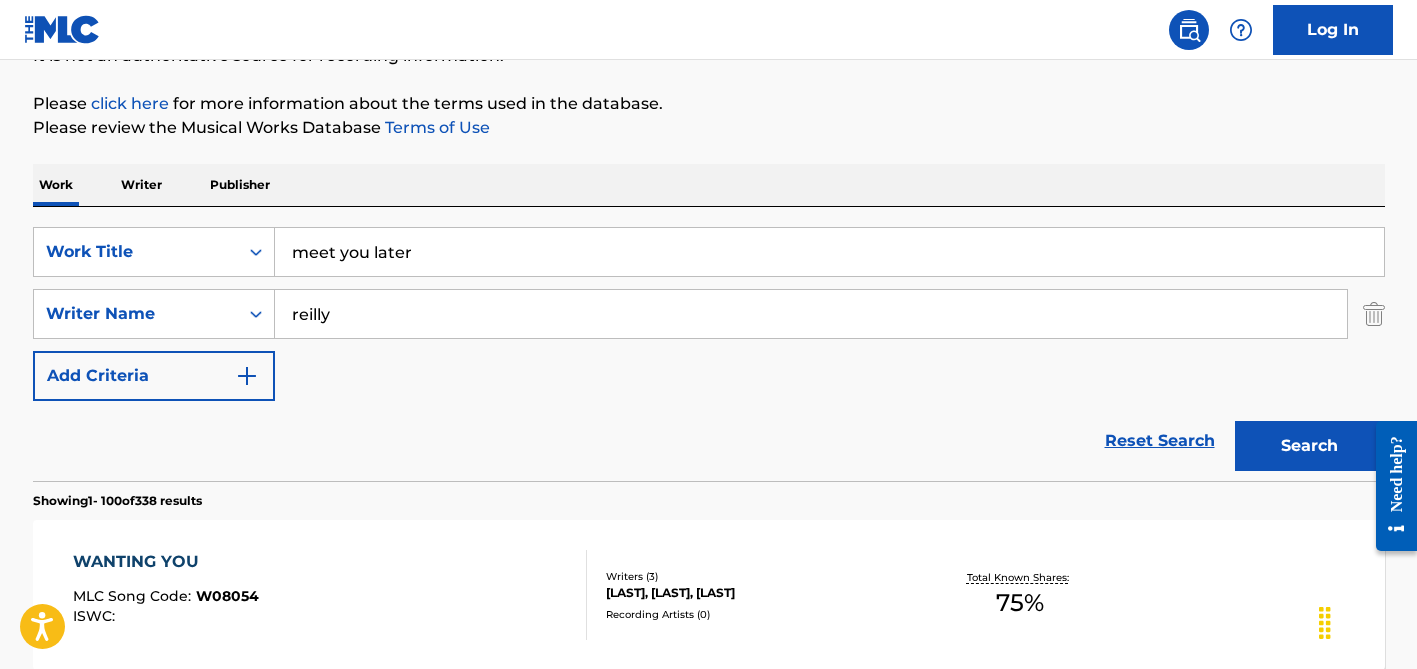 click on "reilly" at bounding box center [811, 314] 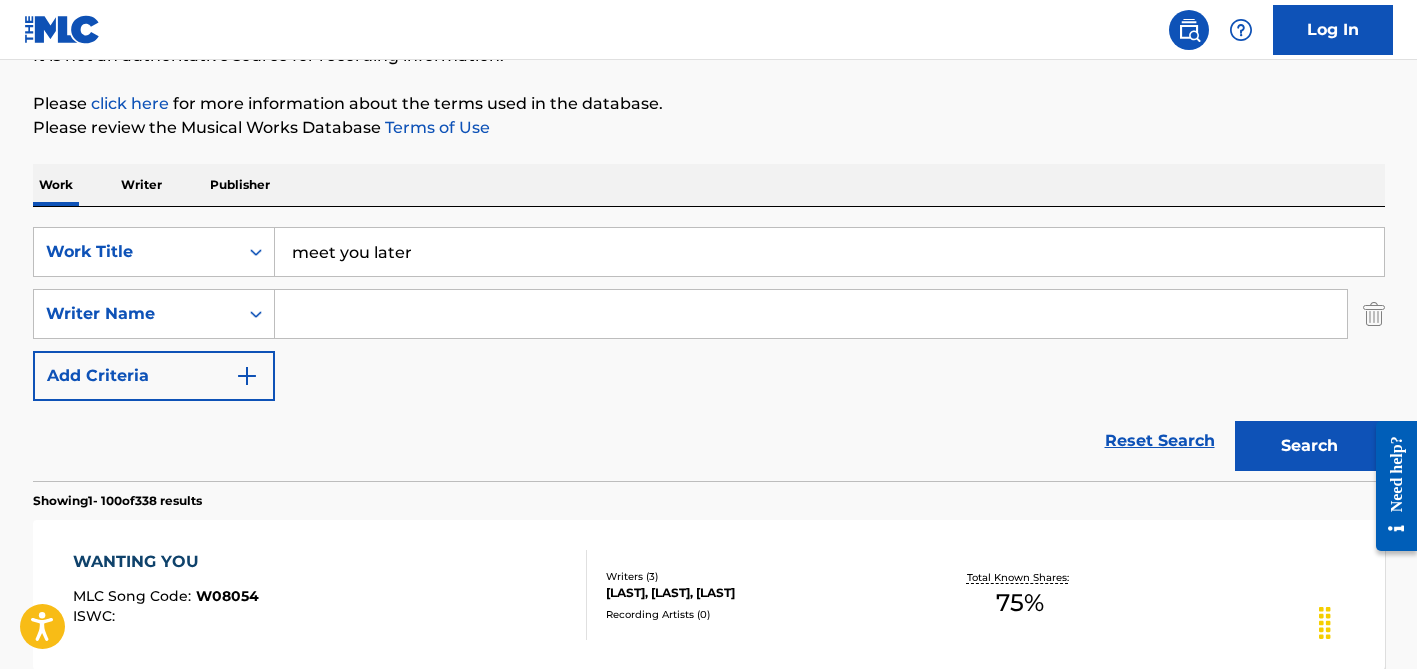 type 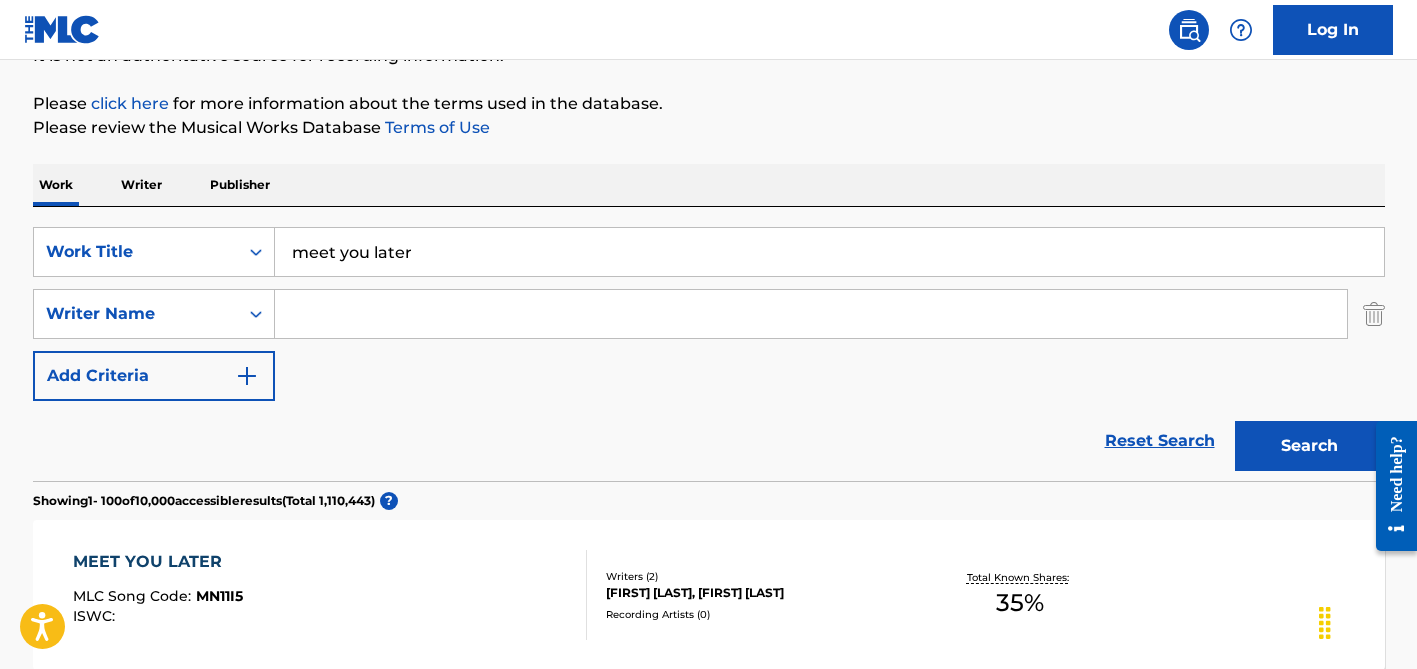 click on "meet you later" at bounding box center [829, 252] 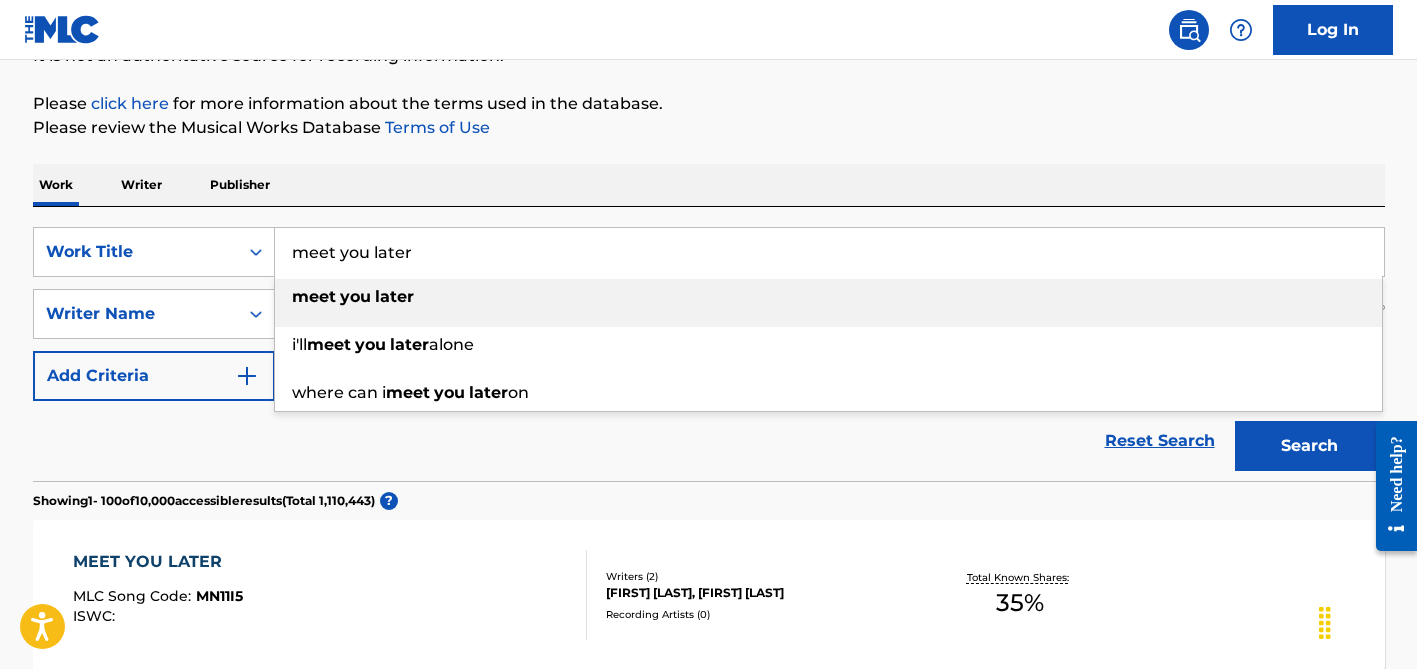 click on "meet you later" at bounding box center [829, 252] 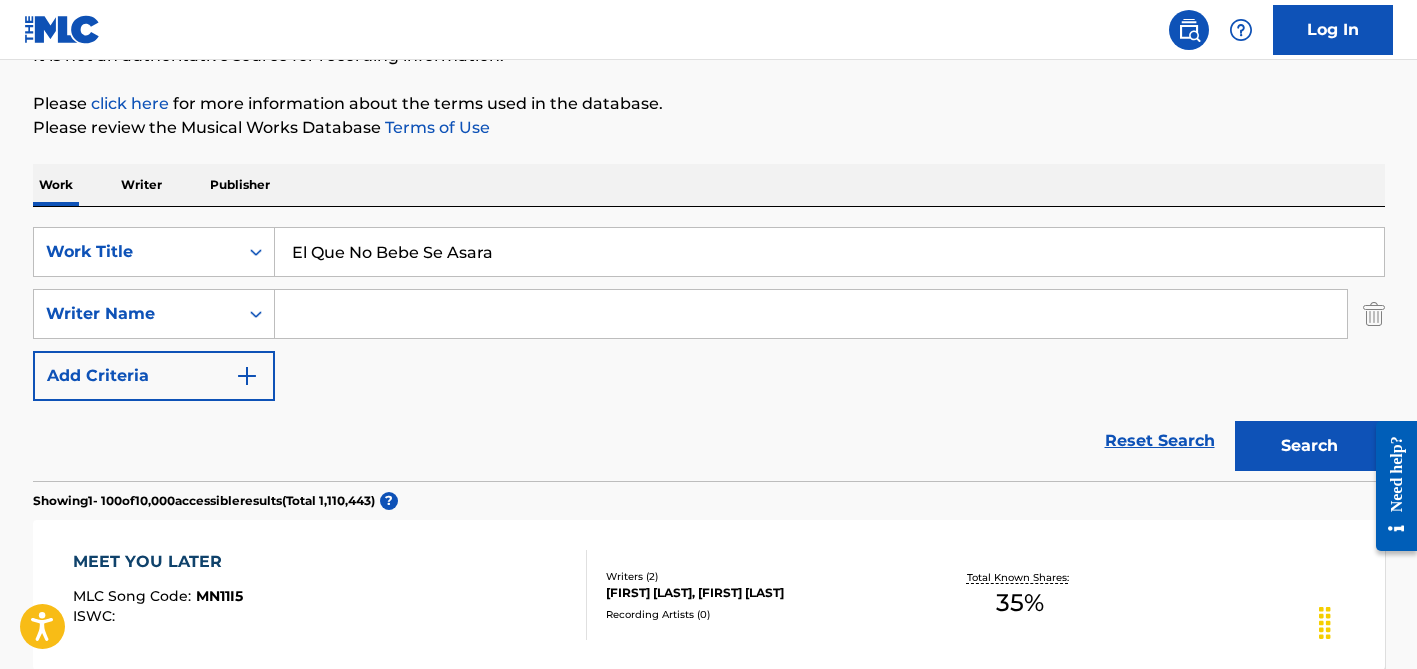 click on "Work Writer Publisher" at bounding box center [709, 185] 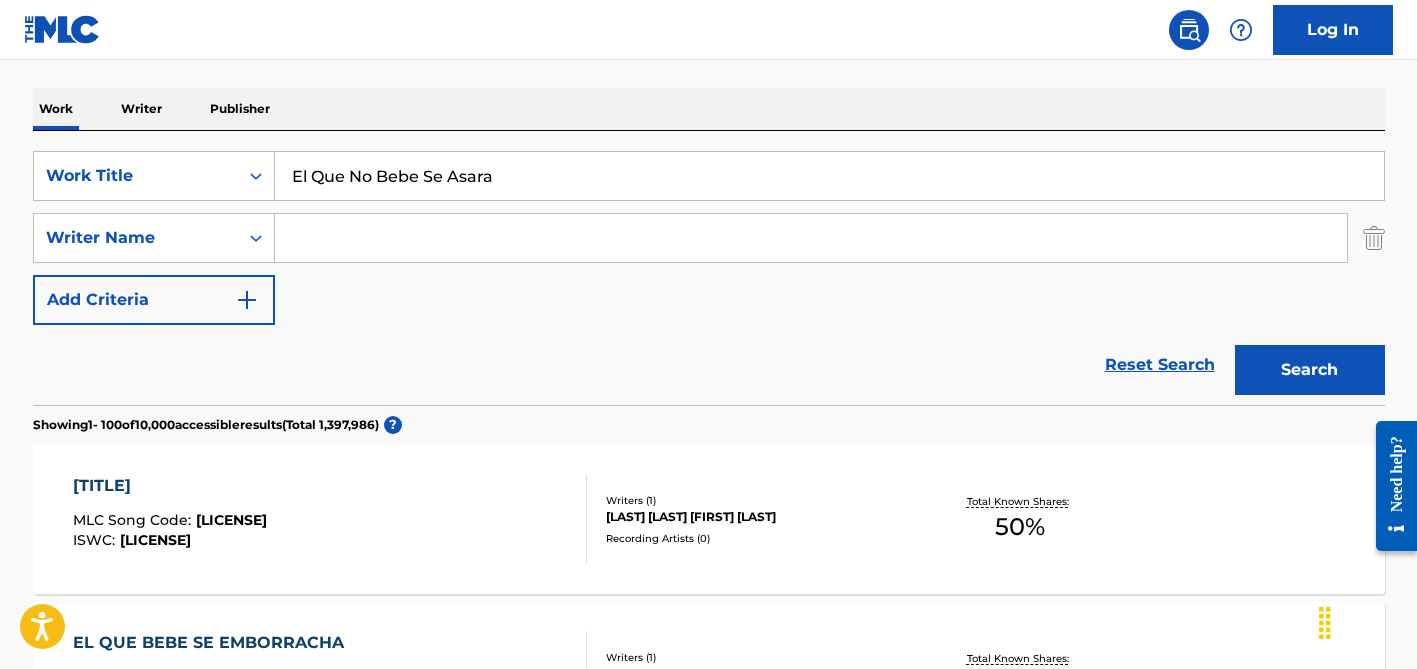 scroll, scrollTop: 260, scrollLeft: 0, axis: vertical 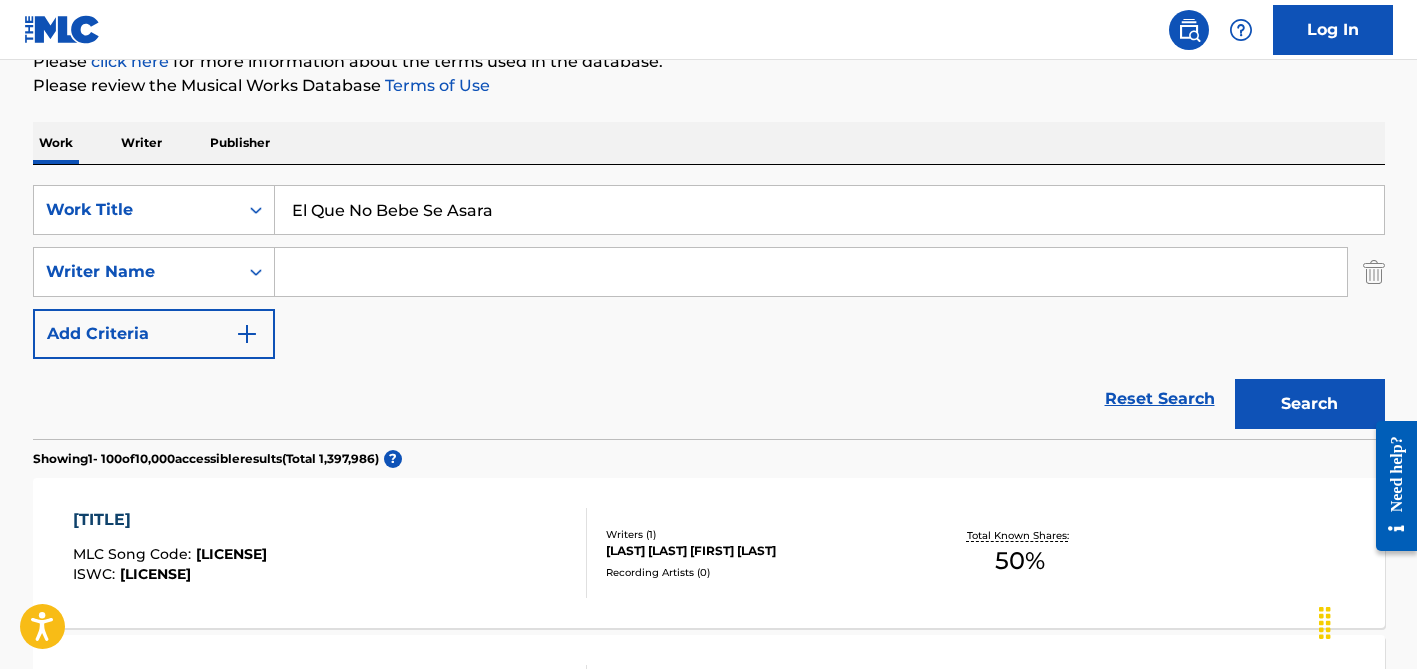click on "El Que No Bebe Se Asara" at bounding box center [829, 210] 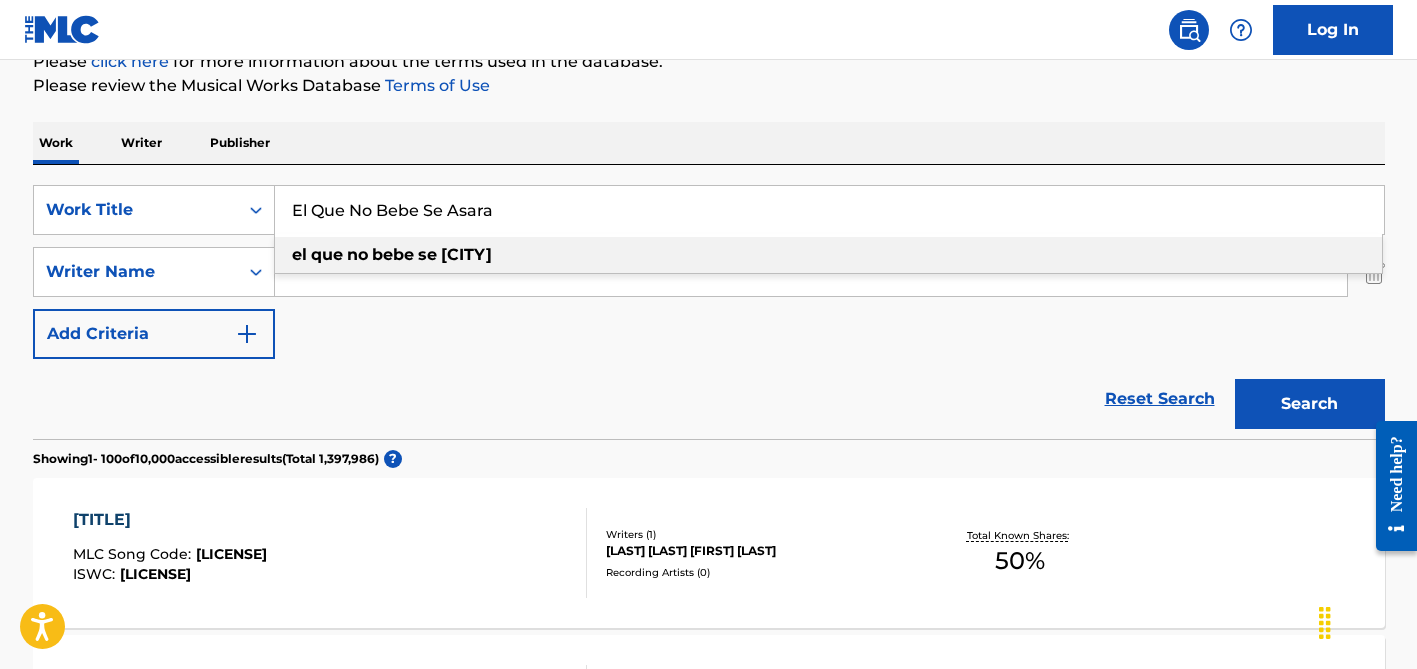 click on "El Que No Bebe Se Asara" at bounding box center [829, 210] 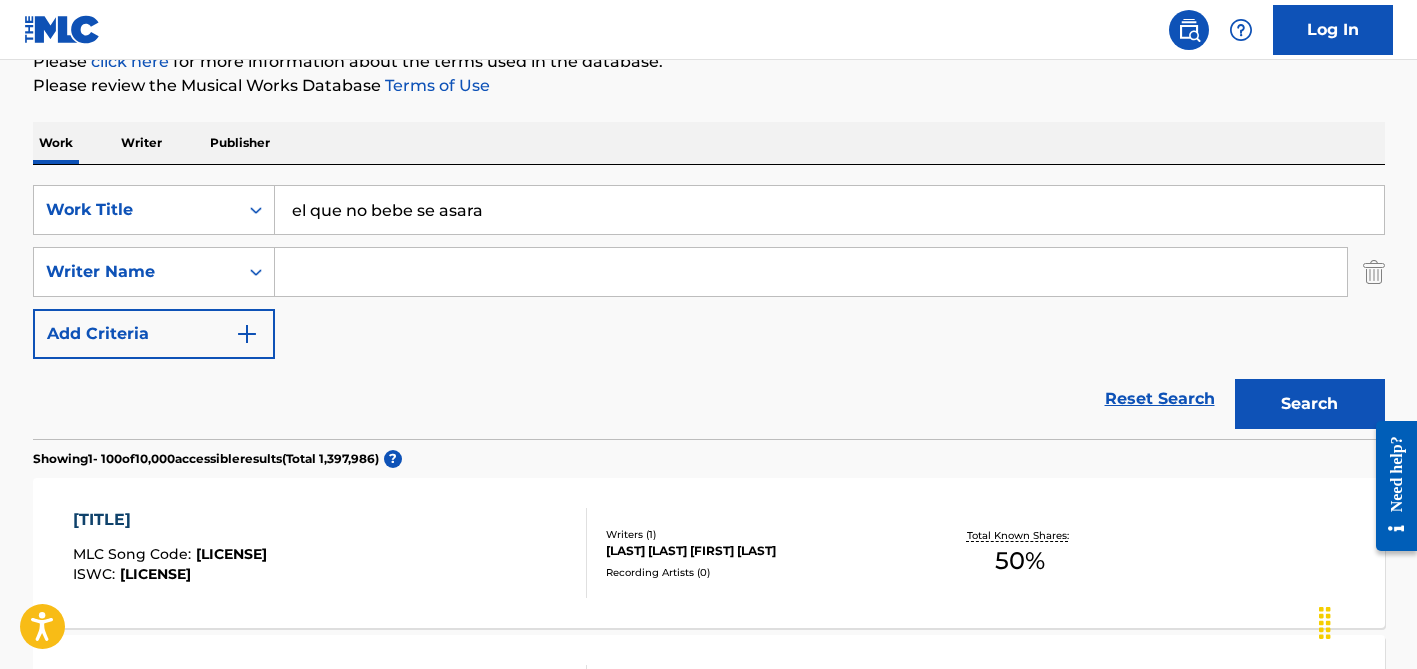 click on "el que no bebe se asara" at bounding box center (829, 210) 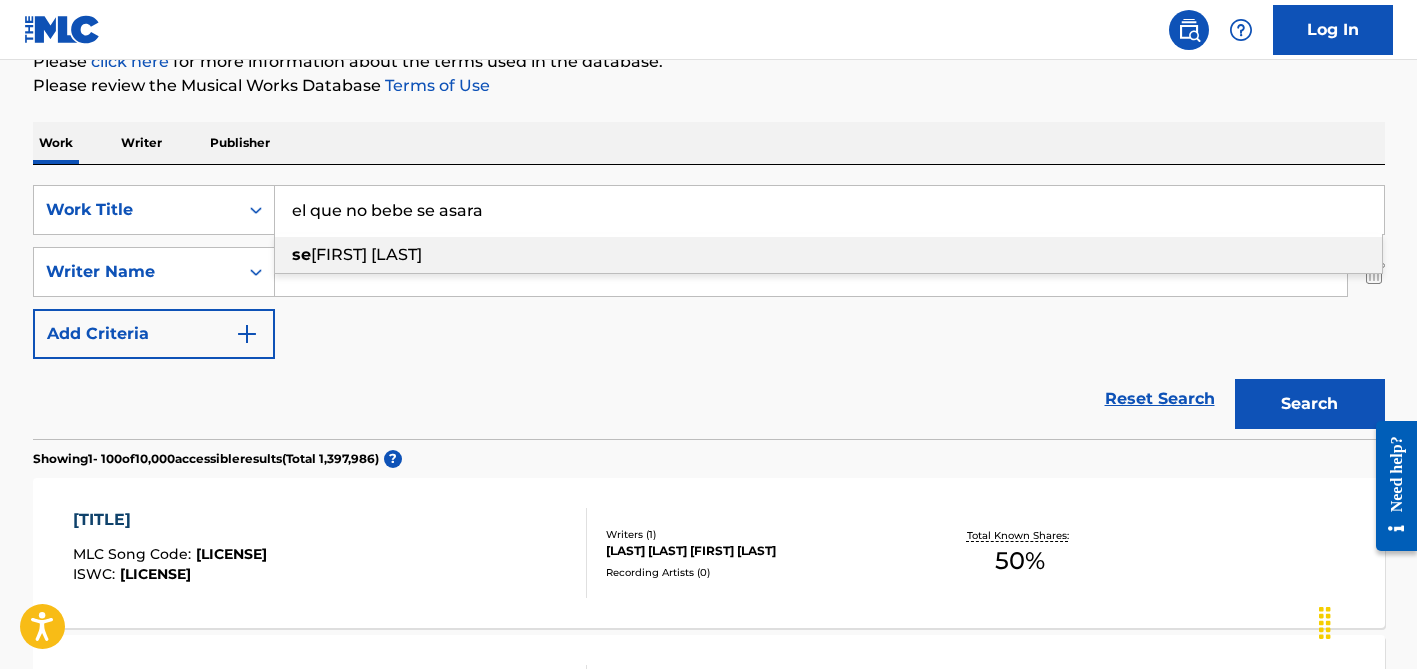 click on "el que no bebe se asara" at bounding box center (829, 210) 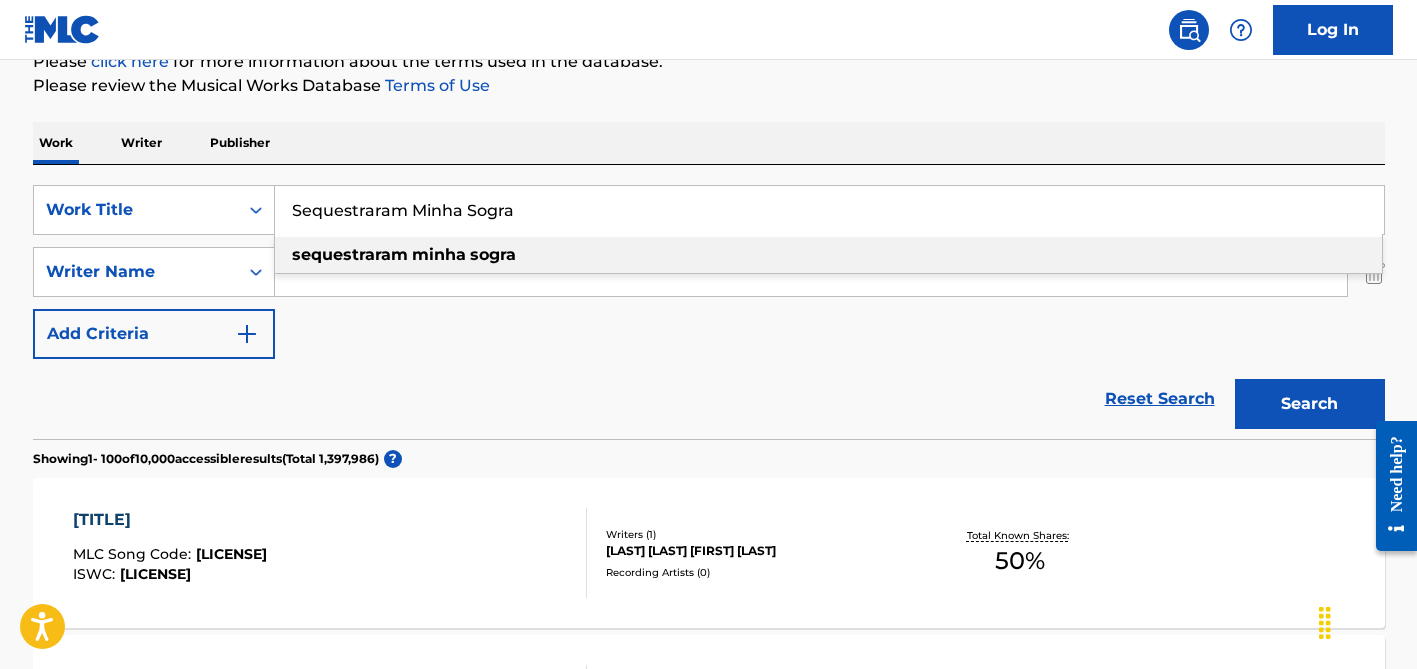 type on "Sequestraram Minha Sogra" 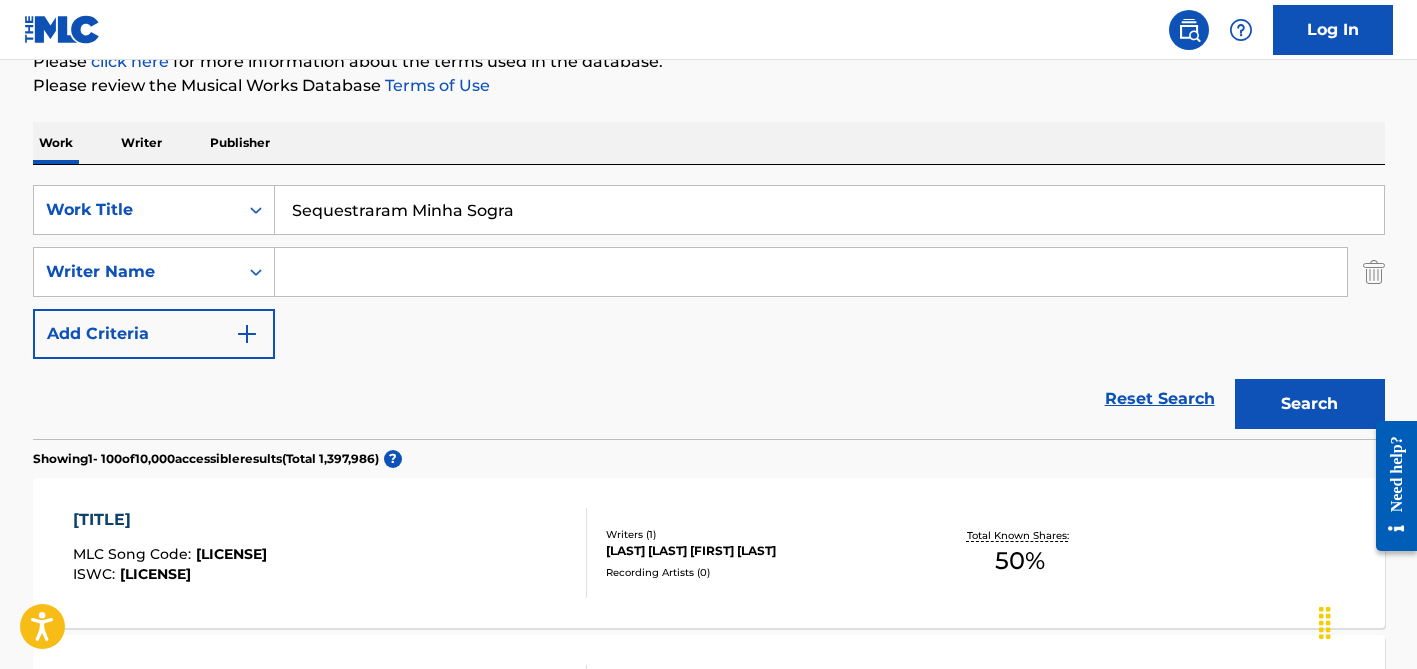 click on "Work Writer Publisher" at bounding box center (709, 143) 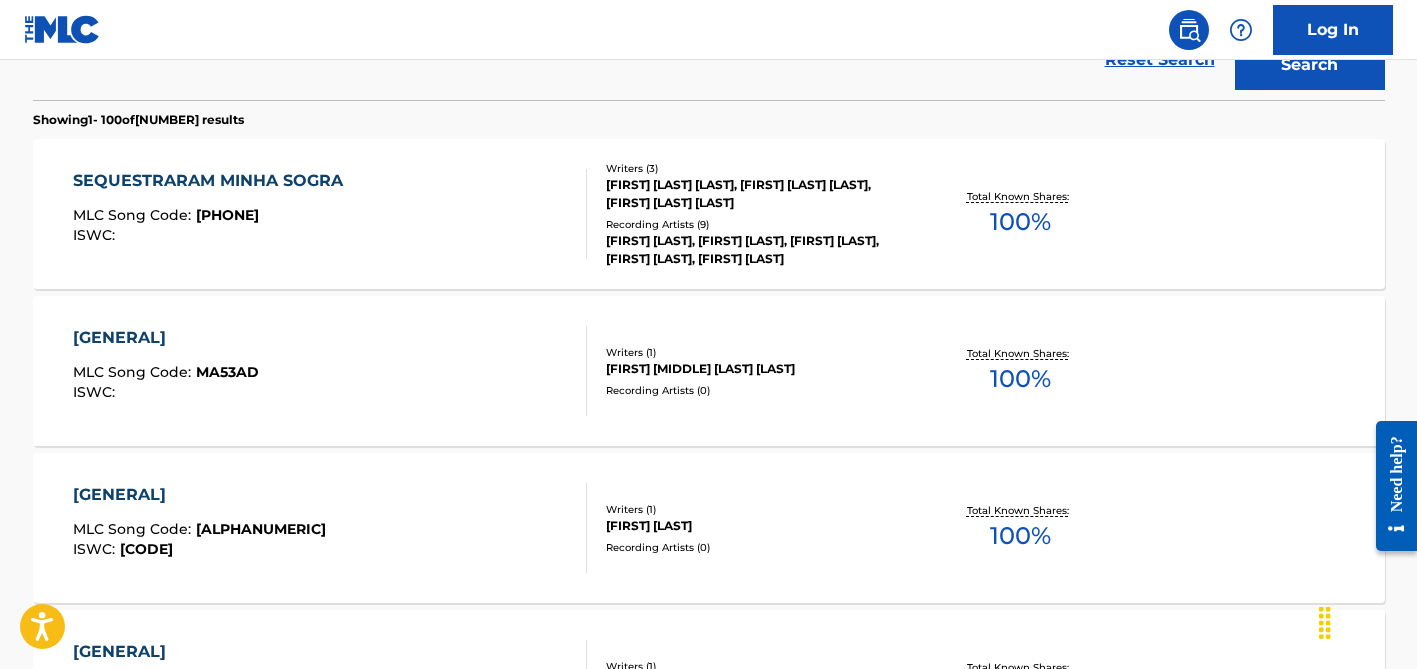 scroll, scrollTop: 602, scrollLeft: 0, axis: vertical 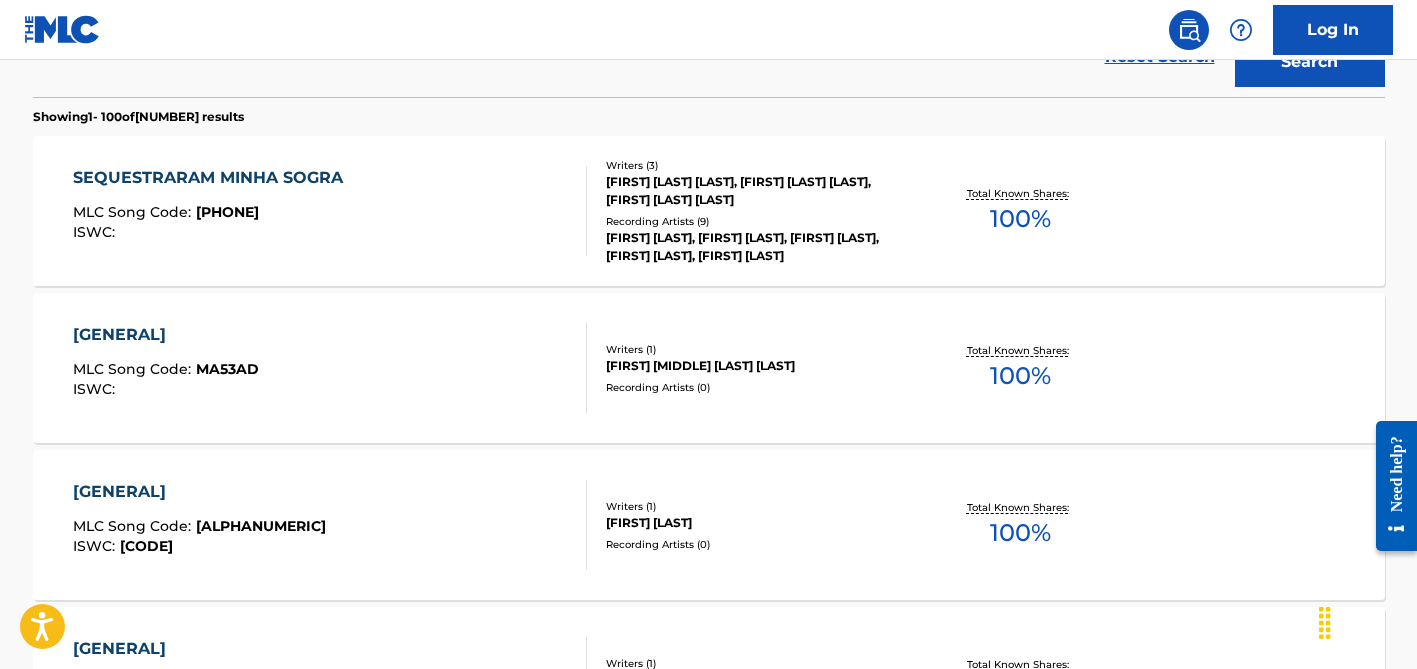 click on "[FIRST] [LAST], [FIRST] [LAST], [FIRST] [LAST], [FIRST] [LAST], [FIRST] [LAST]" at bounding box center (757, 247) 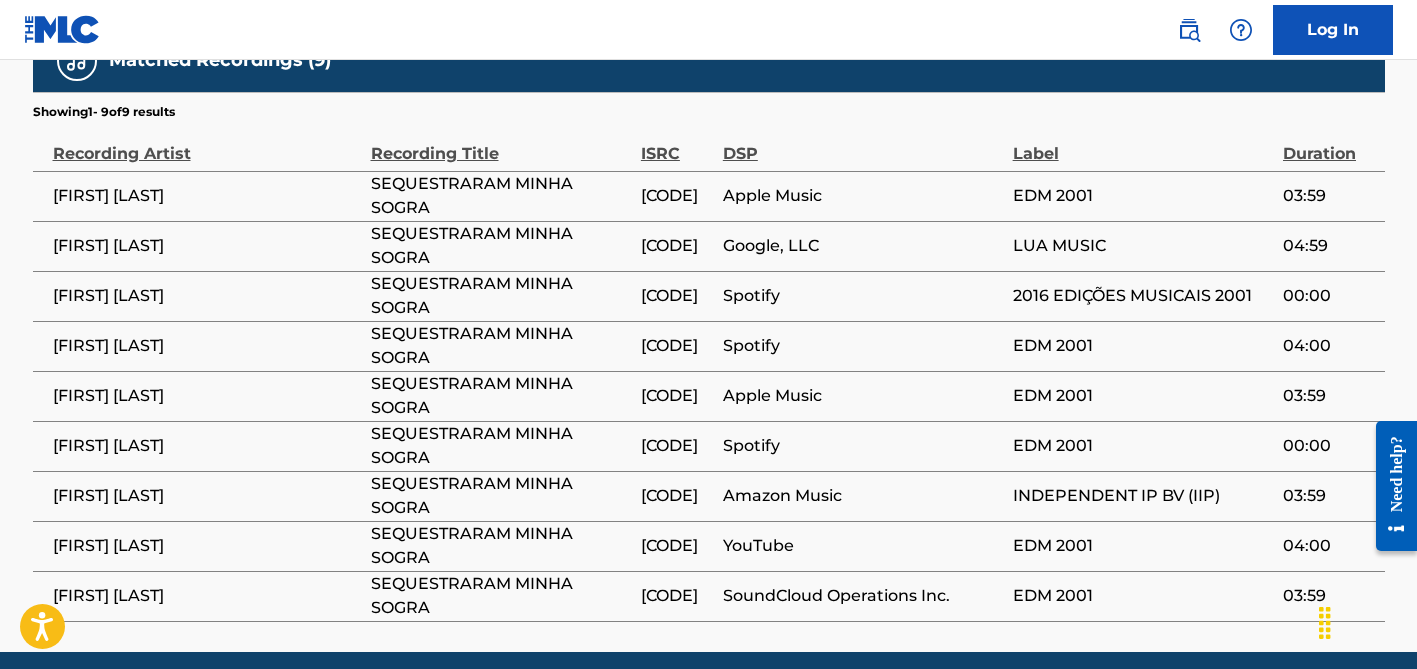 scroll, scrollTop: 1359, scrollLeft: 0, axis: vertical 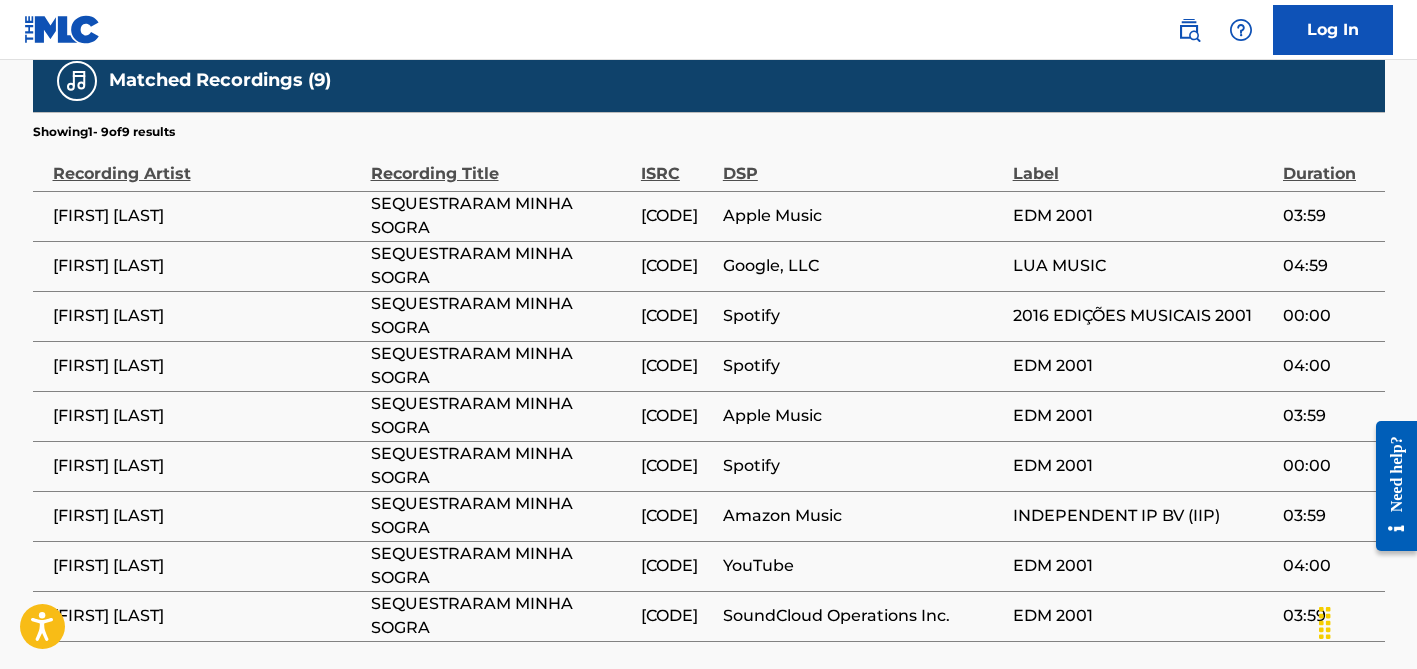 click on "[FIRST] [LAST]" at bounding box center [207, 216] 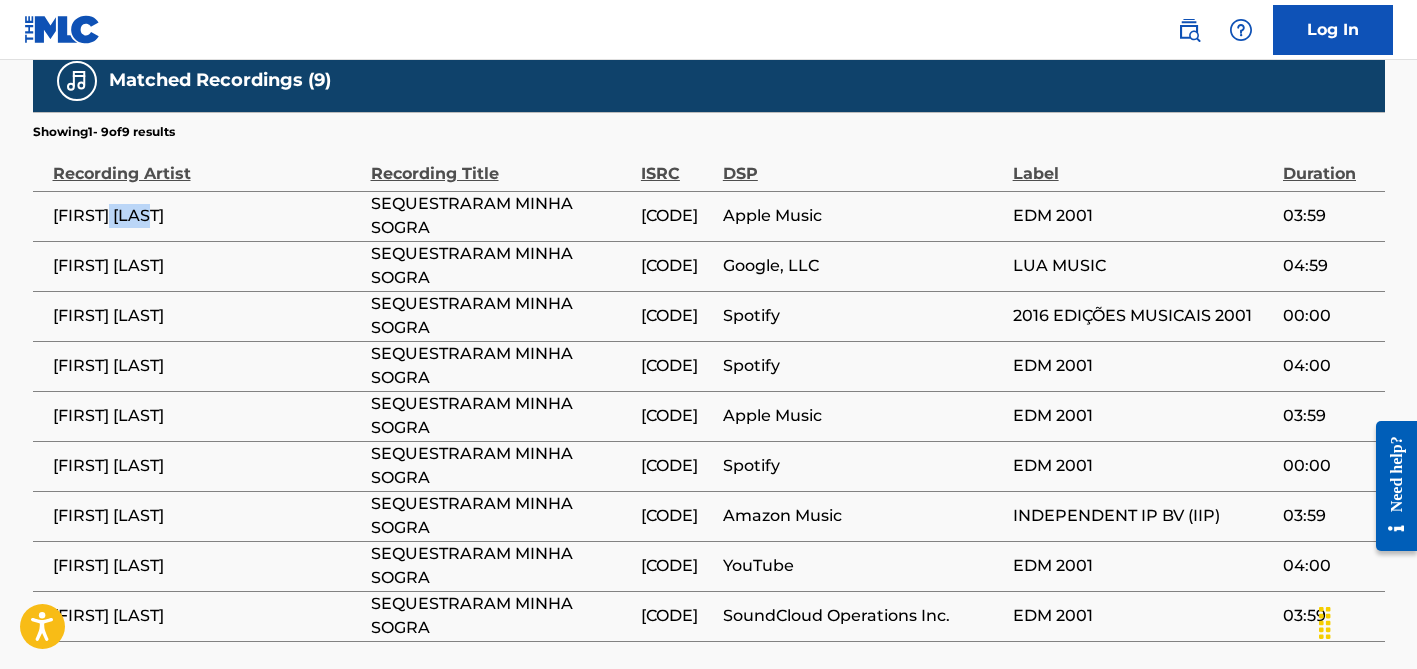 click on "[FIRST] [LAST]" at bounding box center [207, 216] 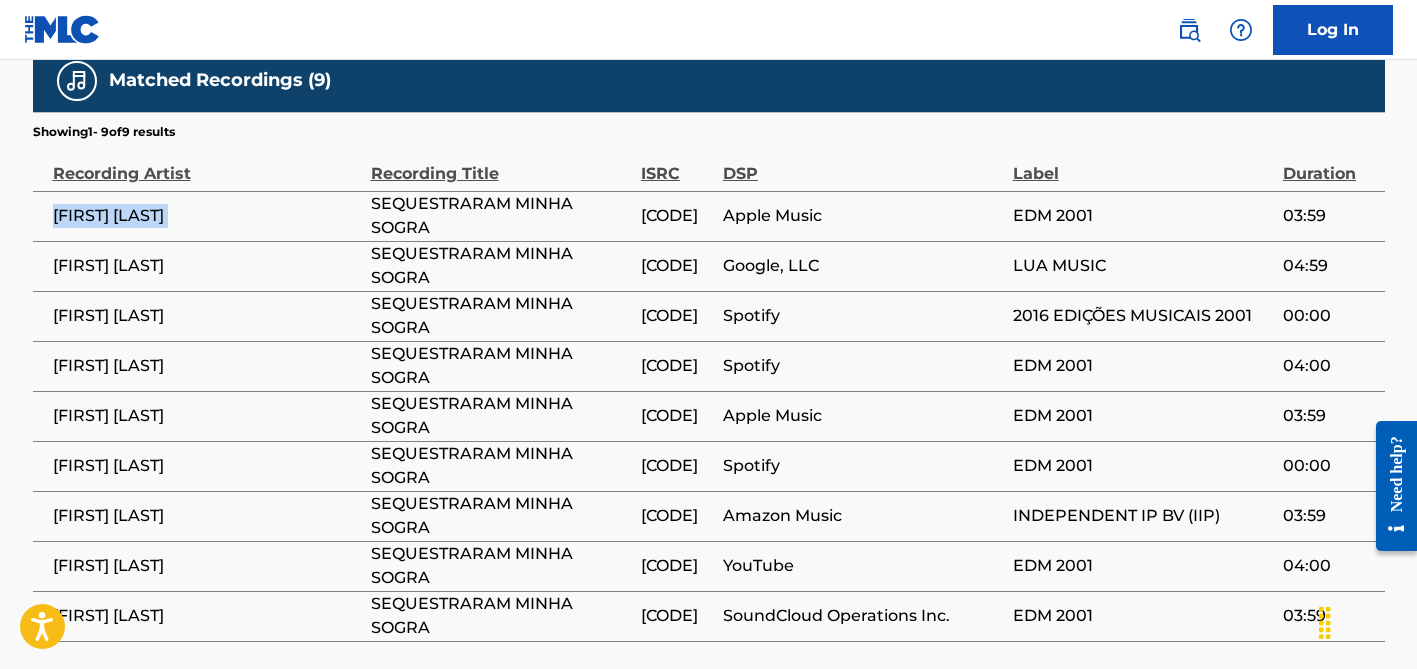 click on "[FIRST] [LAST]" at bounding box center (207, 216) 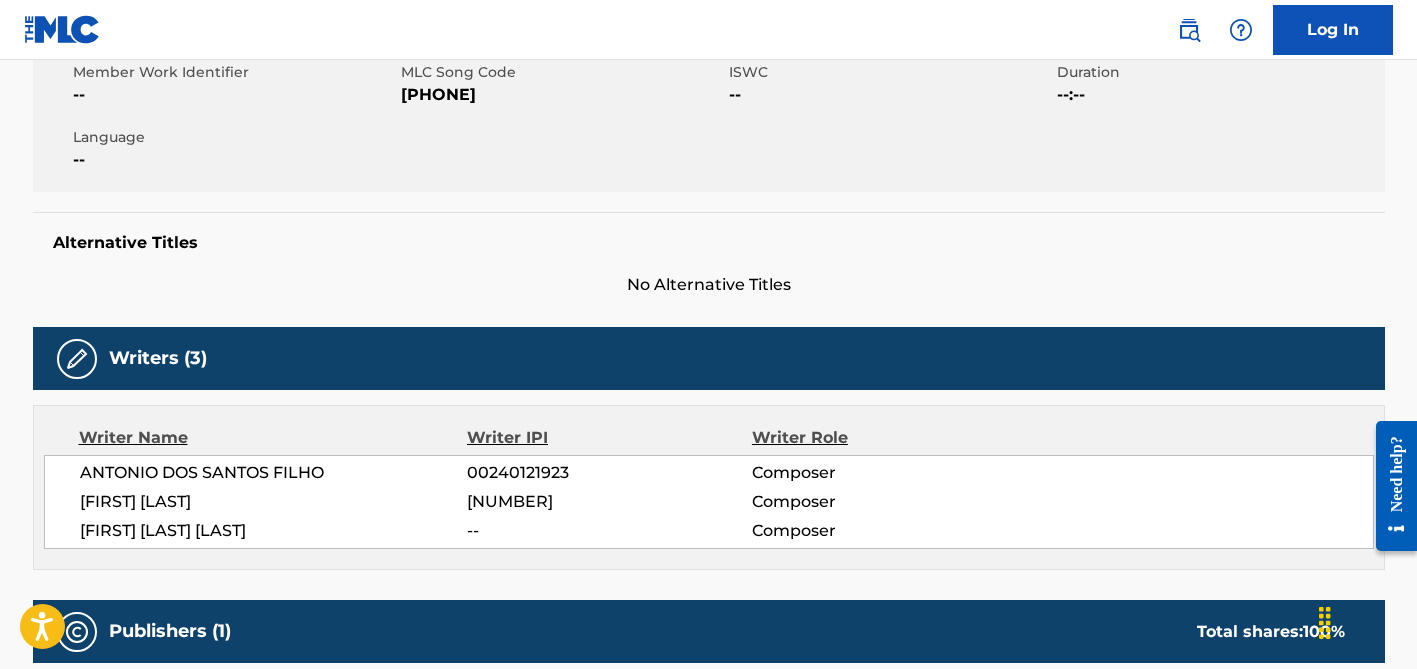 scroll, scrollTop: 0, scrollLeft: 0, axis: both 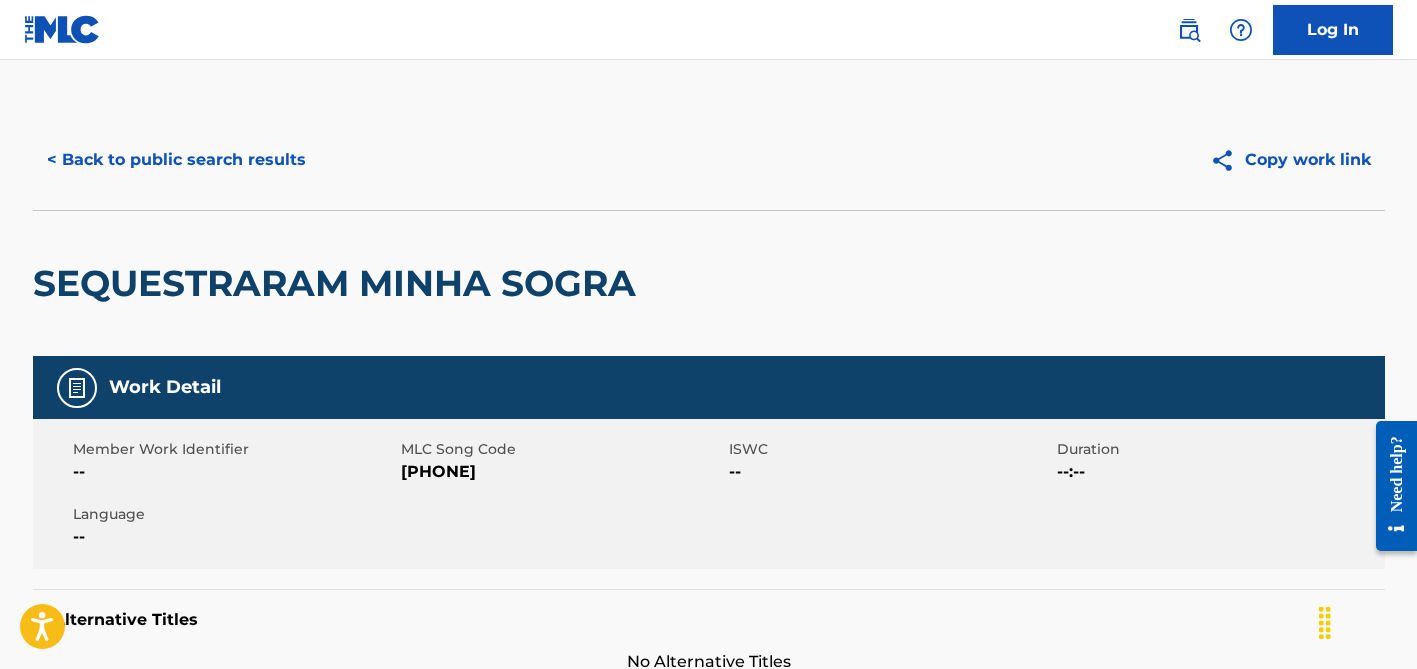 click on "< Back to public search results" at bounding box center (176, 160) 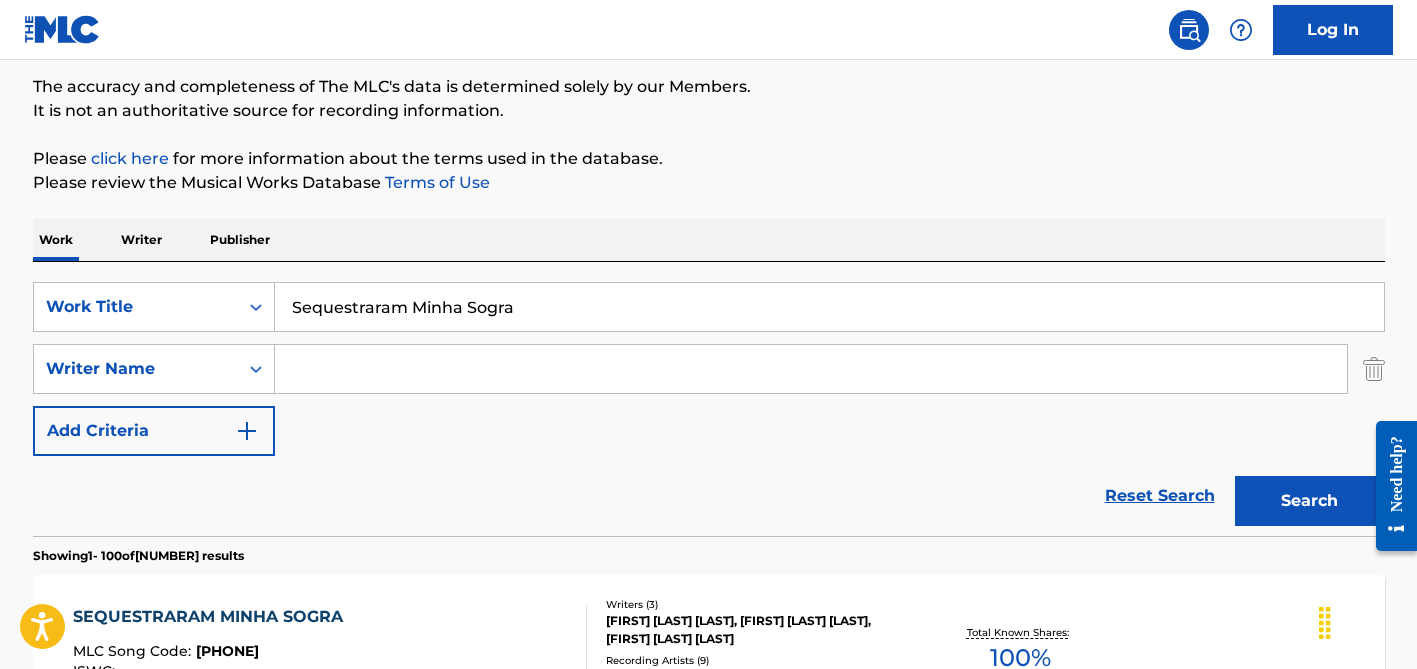 scroll, scrollTop: 0, scrollLeft: 0, axis: both 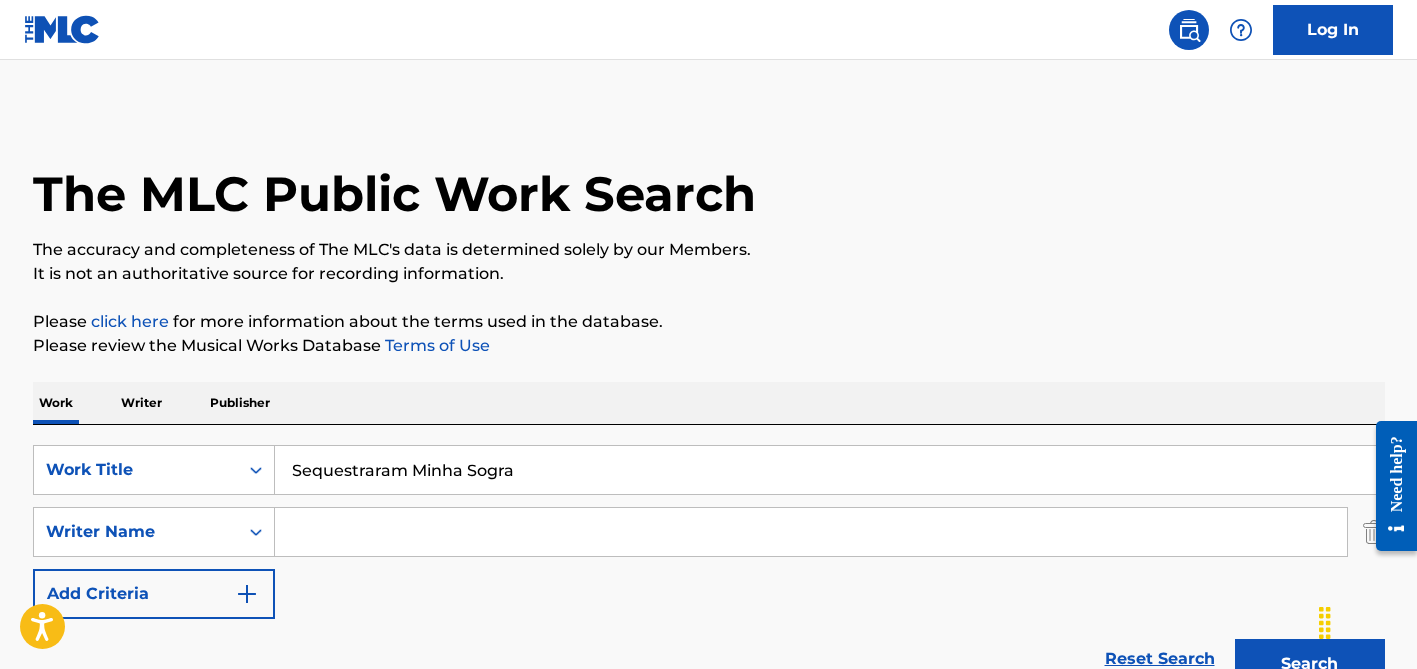 click on "Sequestraram Minha Sogra" at bounding box center [829, 470] 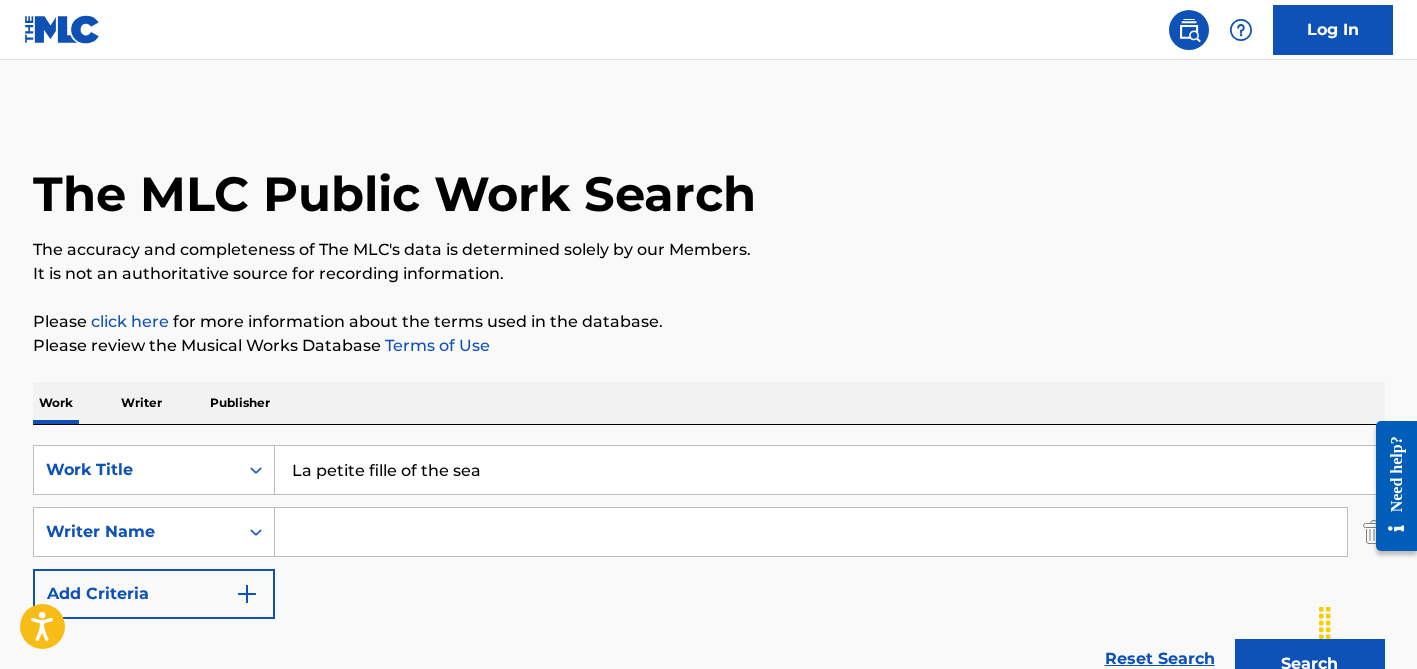 type on "La petite fille of the sea" 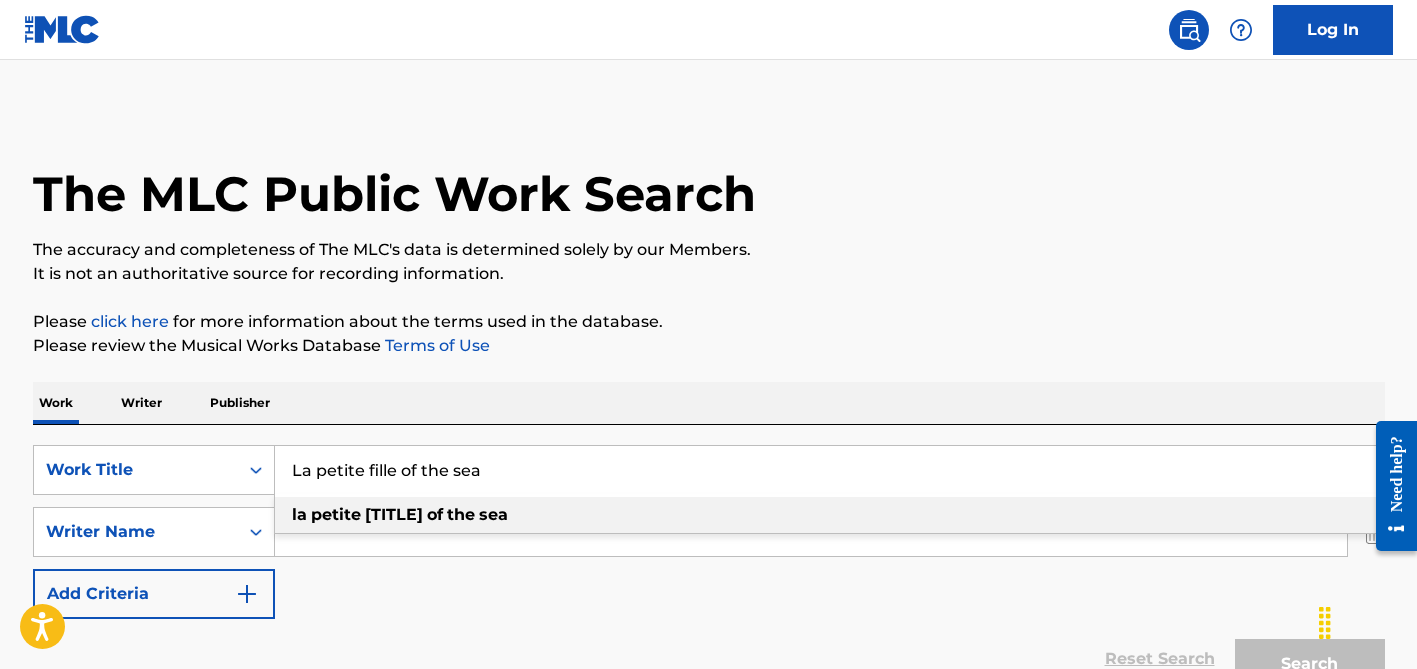 click on "Work Writer Publisher" at bounding box center (709, 403) 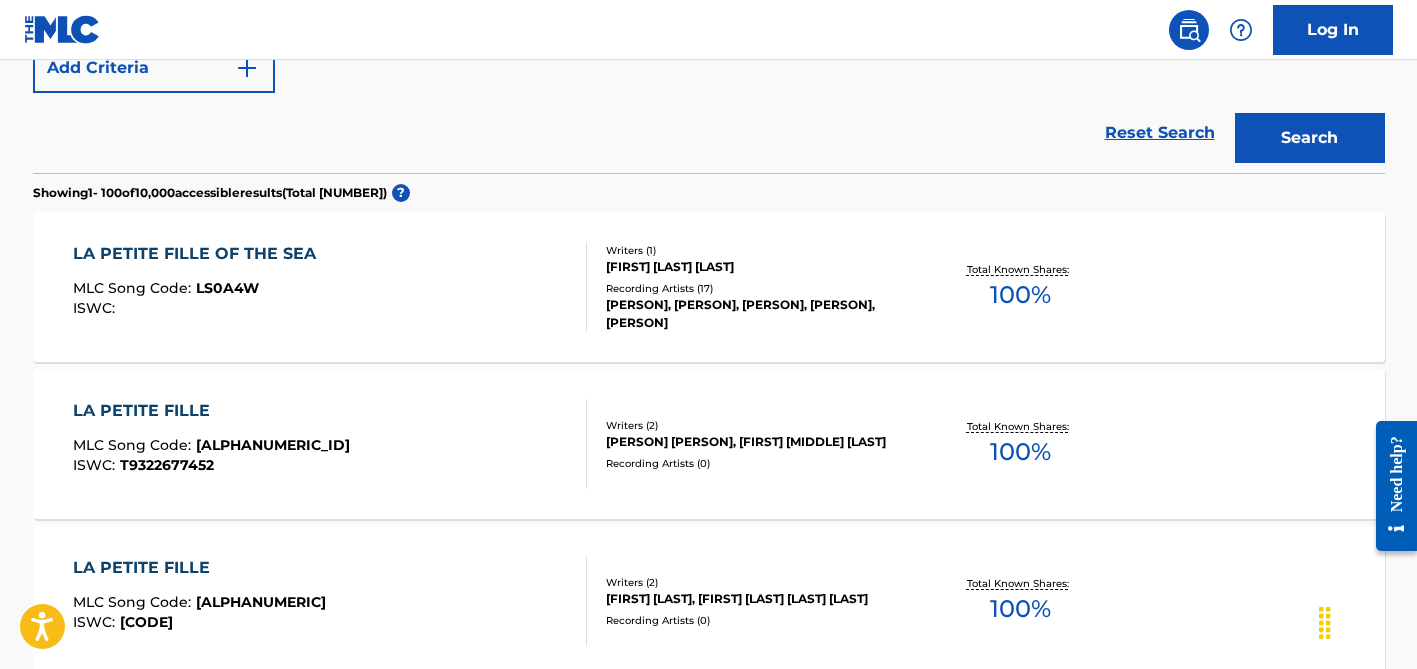 scroll, scrollTop: 544, scrollLeft: 0, axis: vertical 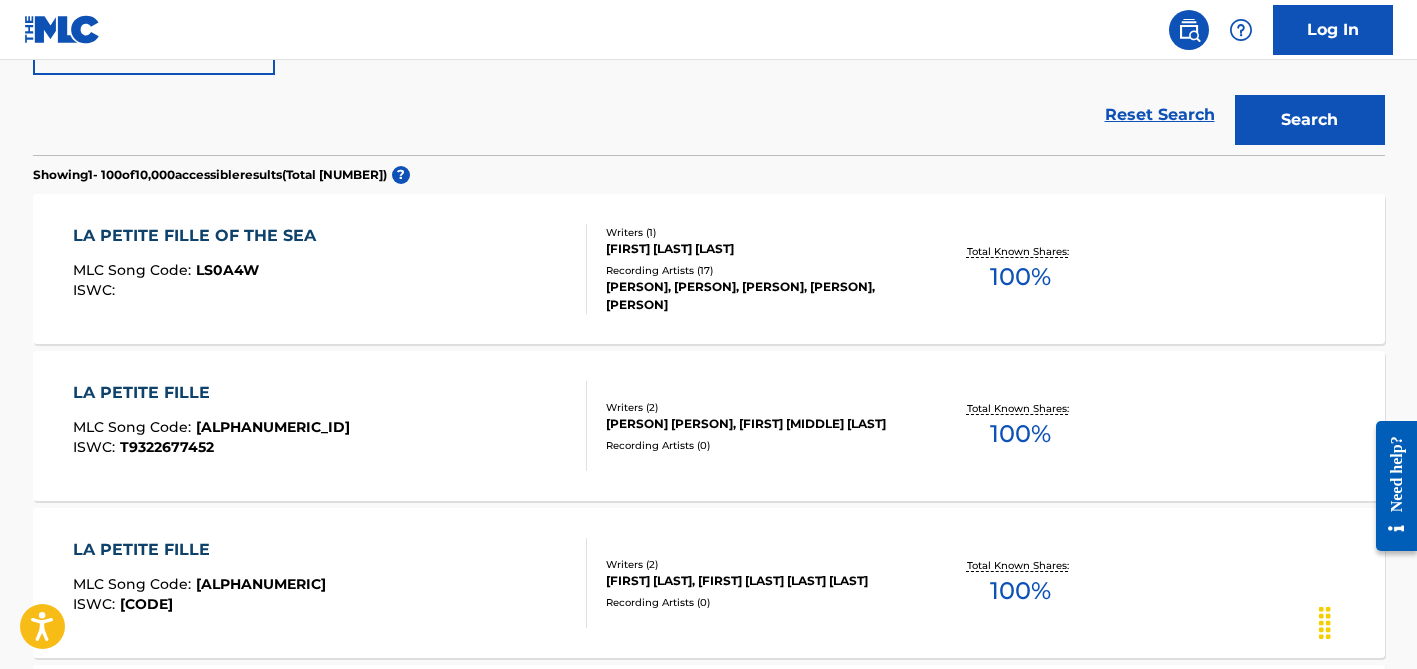 click on "[FIRST] [LAST] [LAST]" at bounding box center [757, 249] 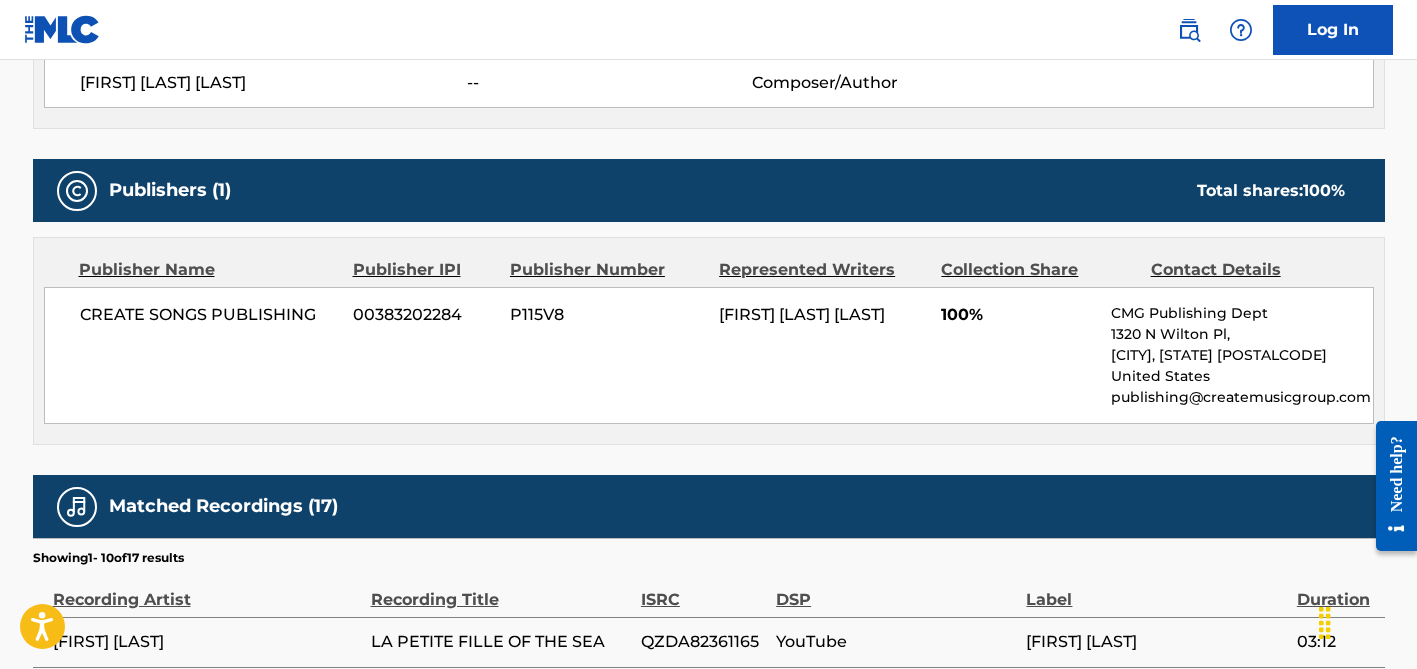 scroll, scrollTop: 0, scrollLeft: 0, axis: both 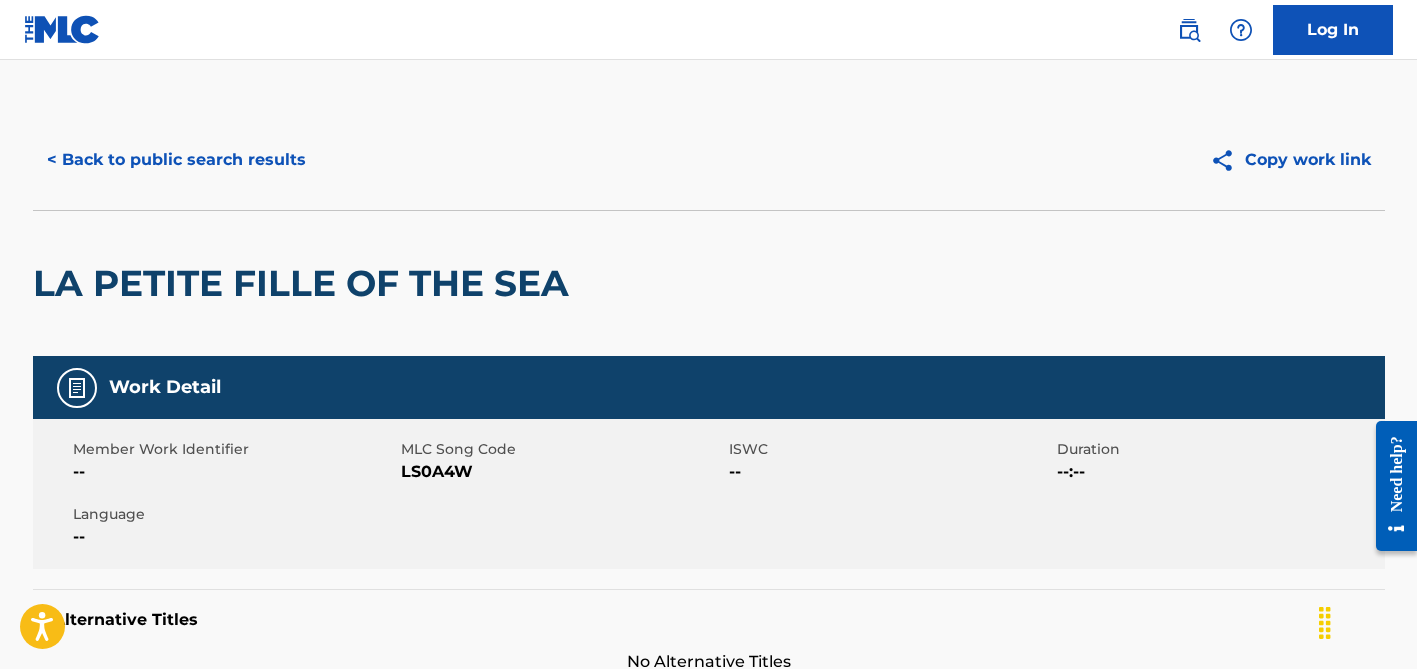click on "< Back to public search results" at bounding box center (176, 160) 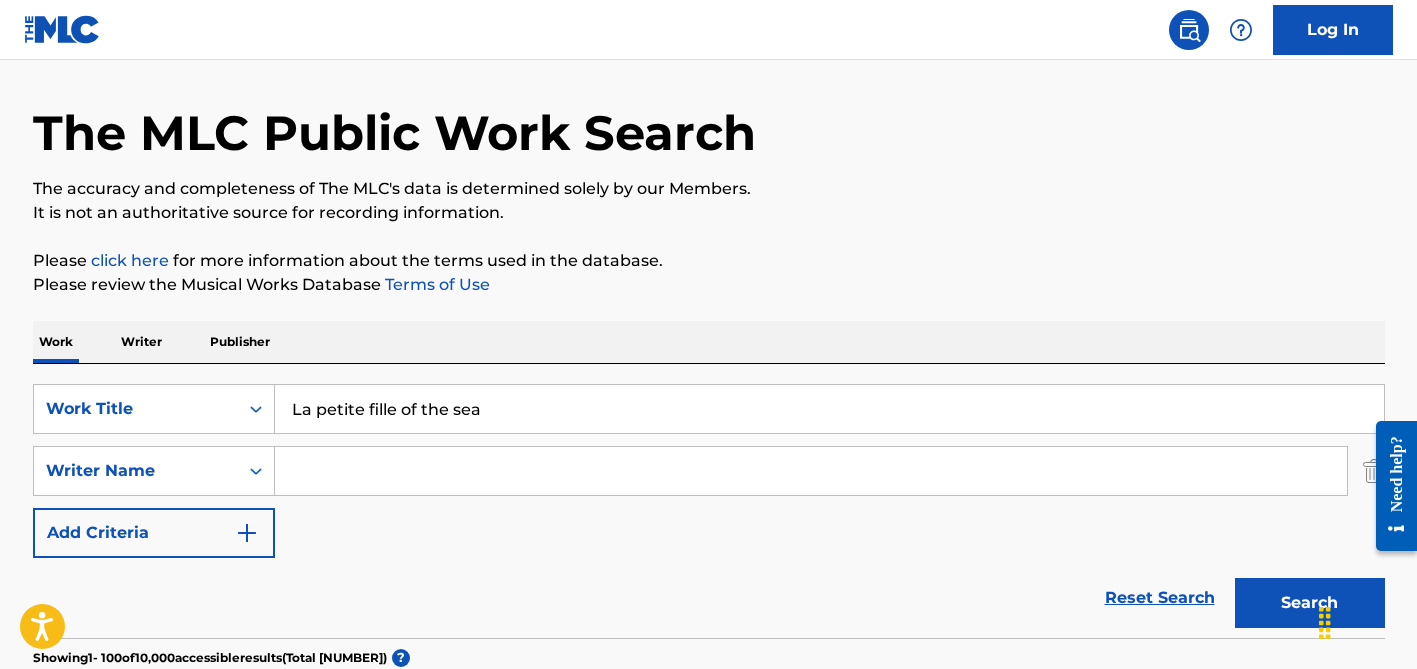 scroll, scrollTop: 0, scrollLeft: 0, axis: both 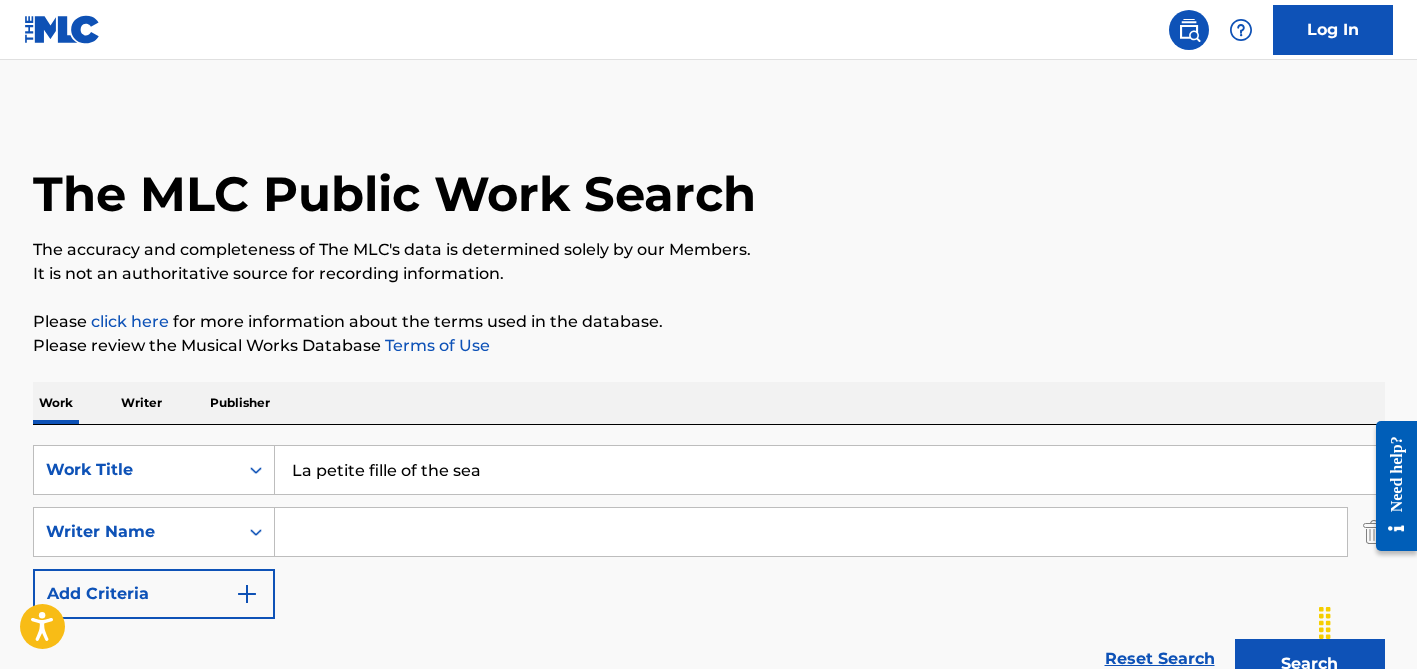 click on "La petite fille of the sea" at bounding box center [829, 470] 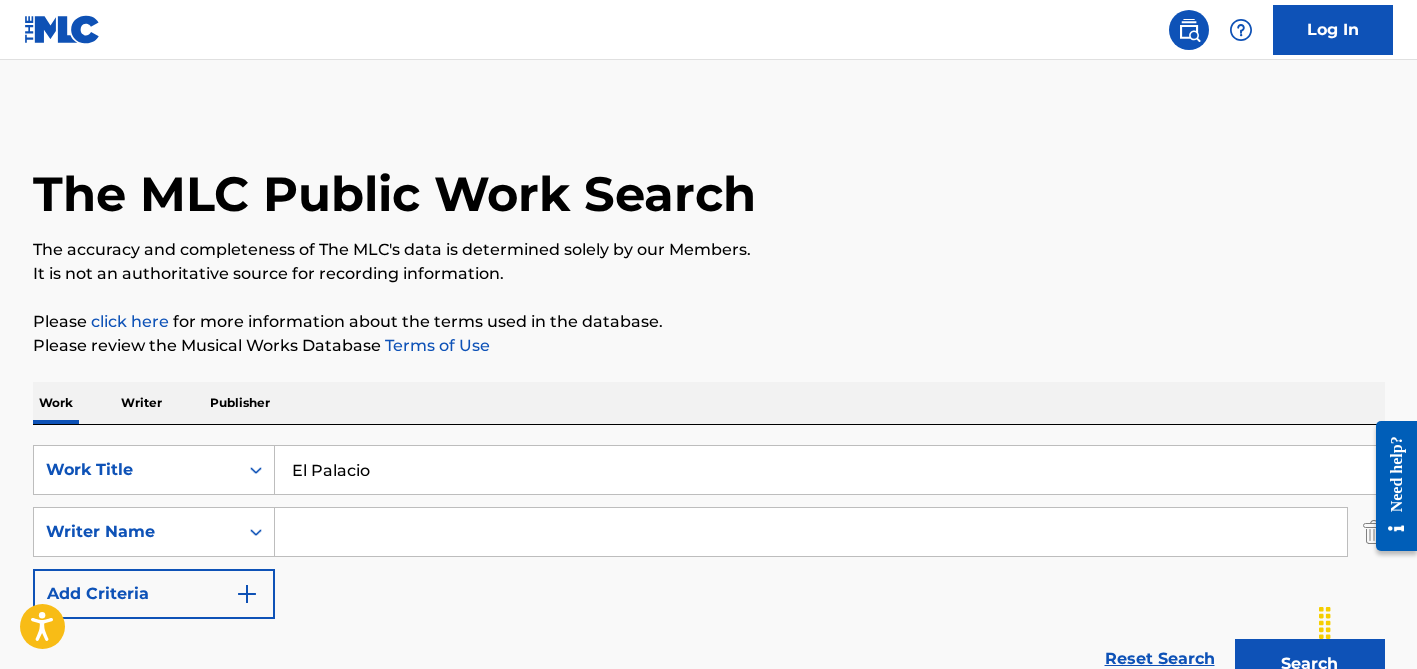 type on "El Palacio" 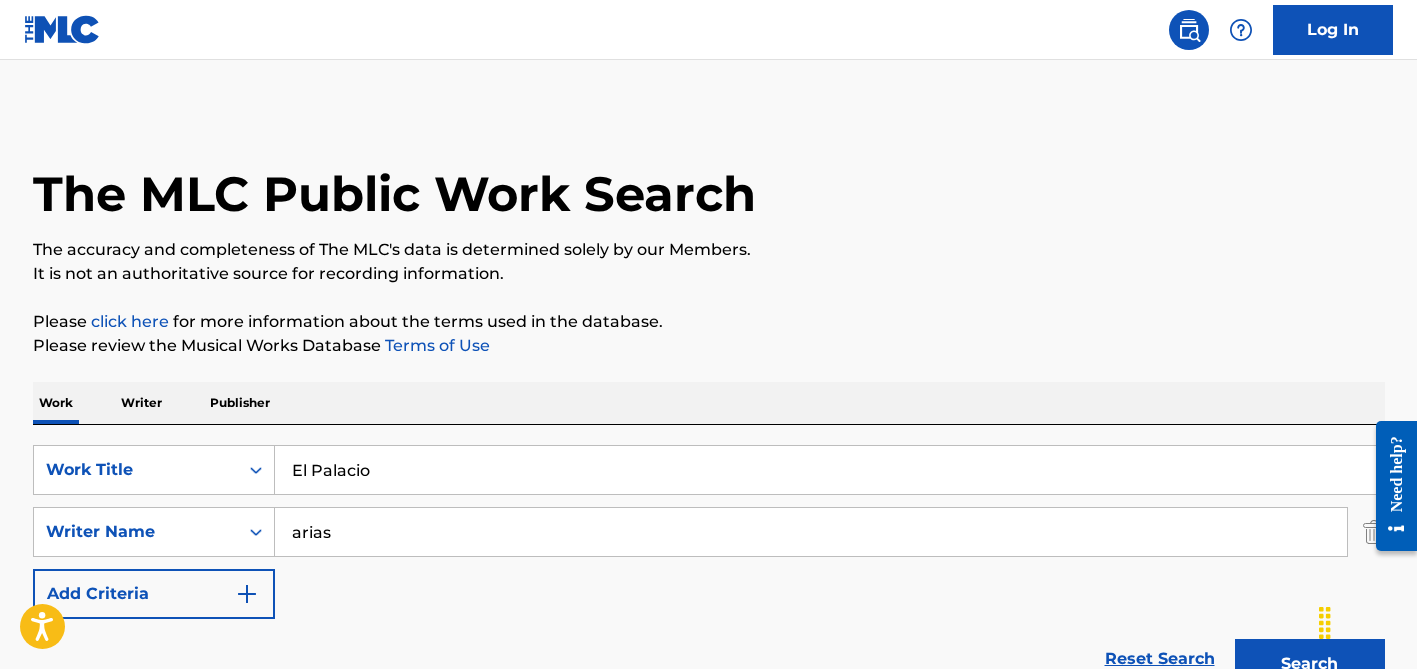 type on "arias" 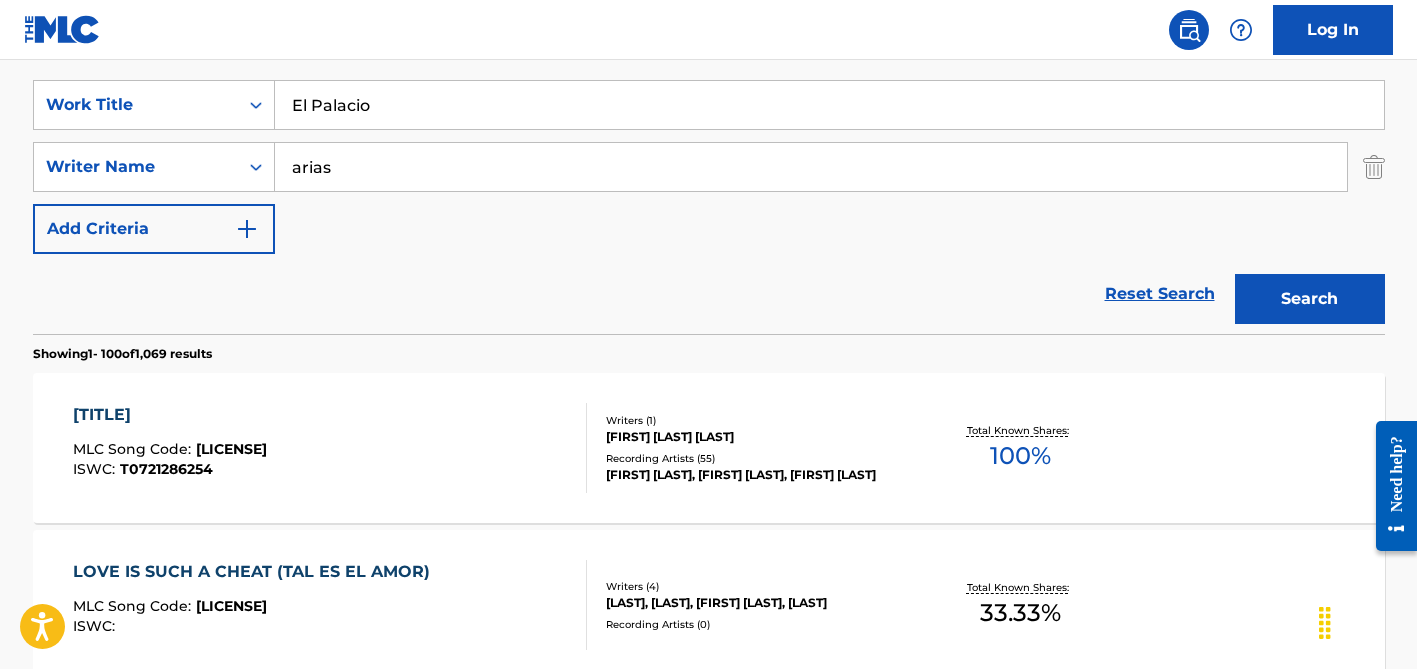 scroll, scrollTop: 367, scrollLeft: 0, axis: vertical 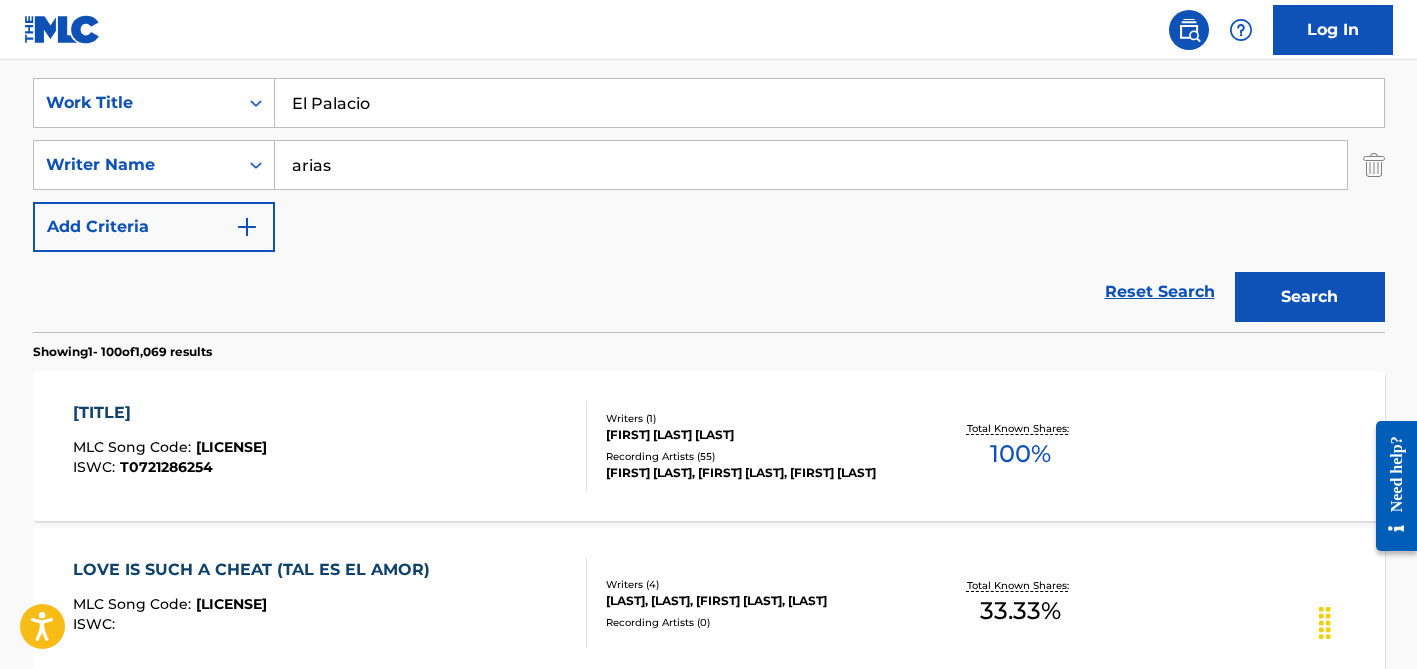 click on "Writers ( 1 ) [FIRST] [LAST] Recording Artists ( 55 ) [ARTIST], [ARTIST], [FIRST] [LAST], [FIRST] [LAST], [ARTIST]" at bounding box center (747, 446) 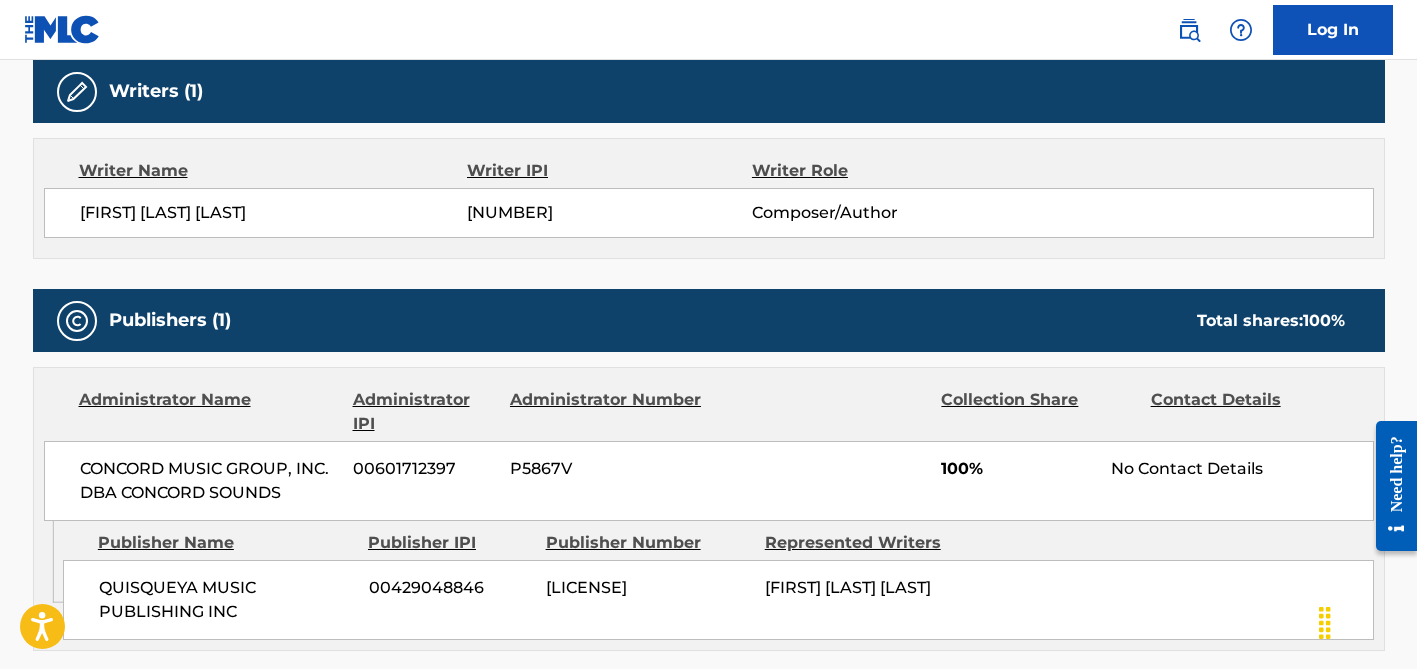 scroll, scrollTop: 659, scrollLeft: 0, axis: vertical 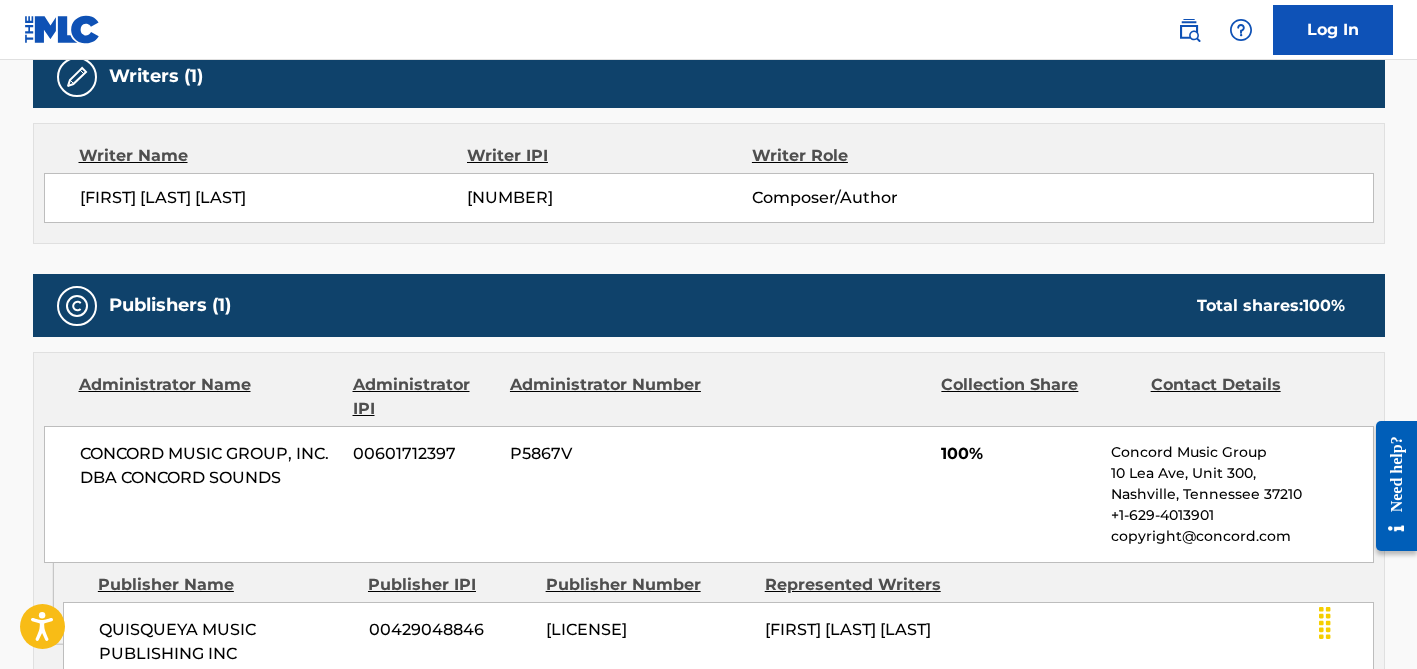click on "[FIRST] [LAST] [LAST]" at bounding box center [274, 198] 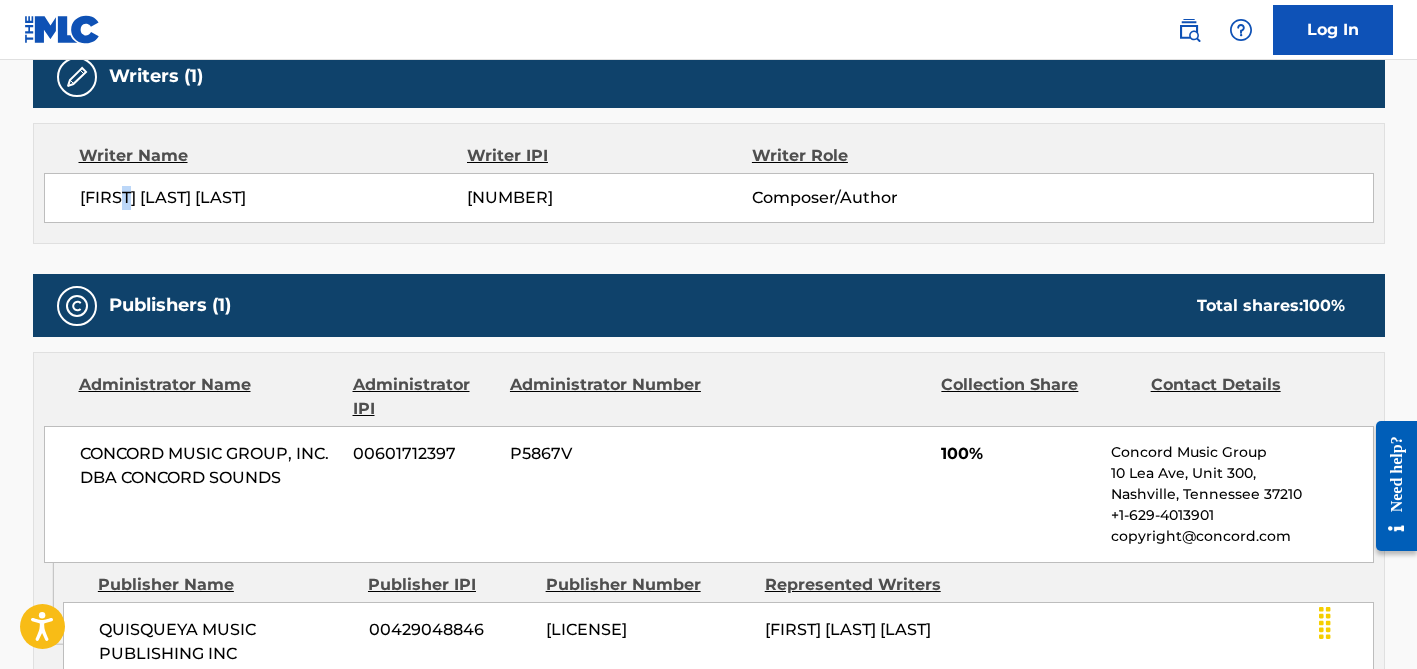 click on "[FIRST] [LAST] [LAST]" at bounding box center [274, 198] 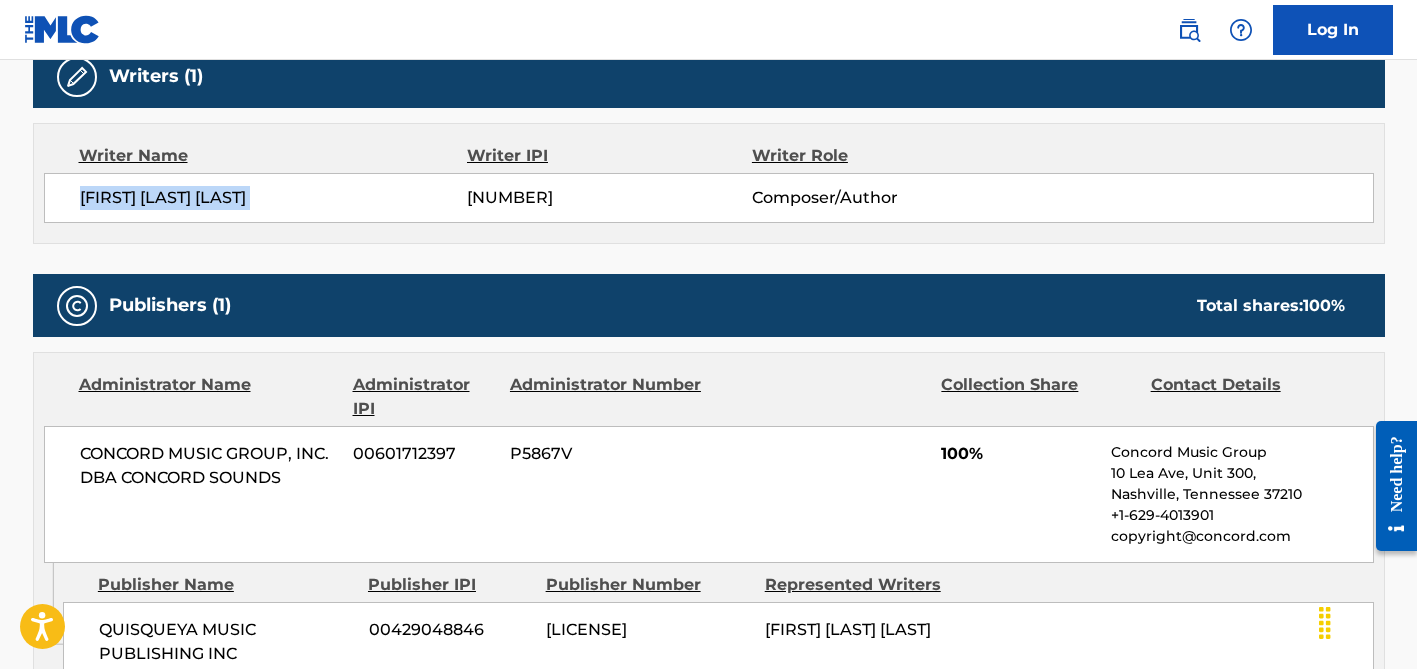 click on "[FIRST] [LAST] [LAST]" at bounding box center [274, 198] 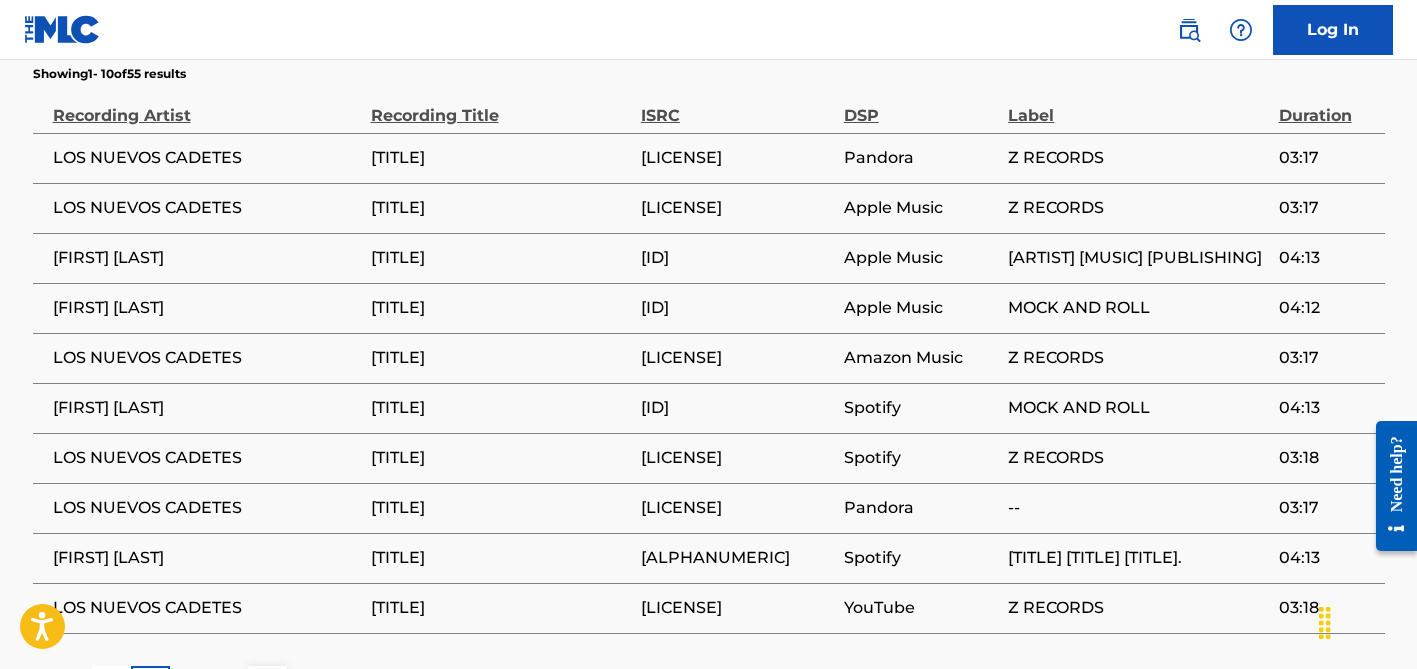 scroll, scrollTop: 1392, scrollLeft: 0, axis: vertical 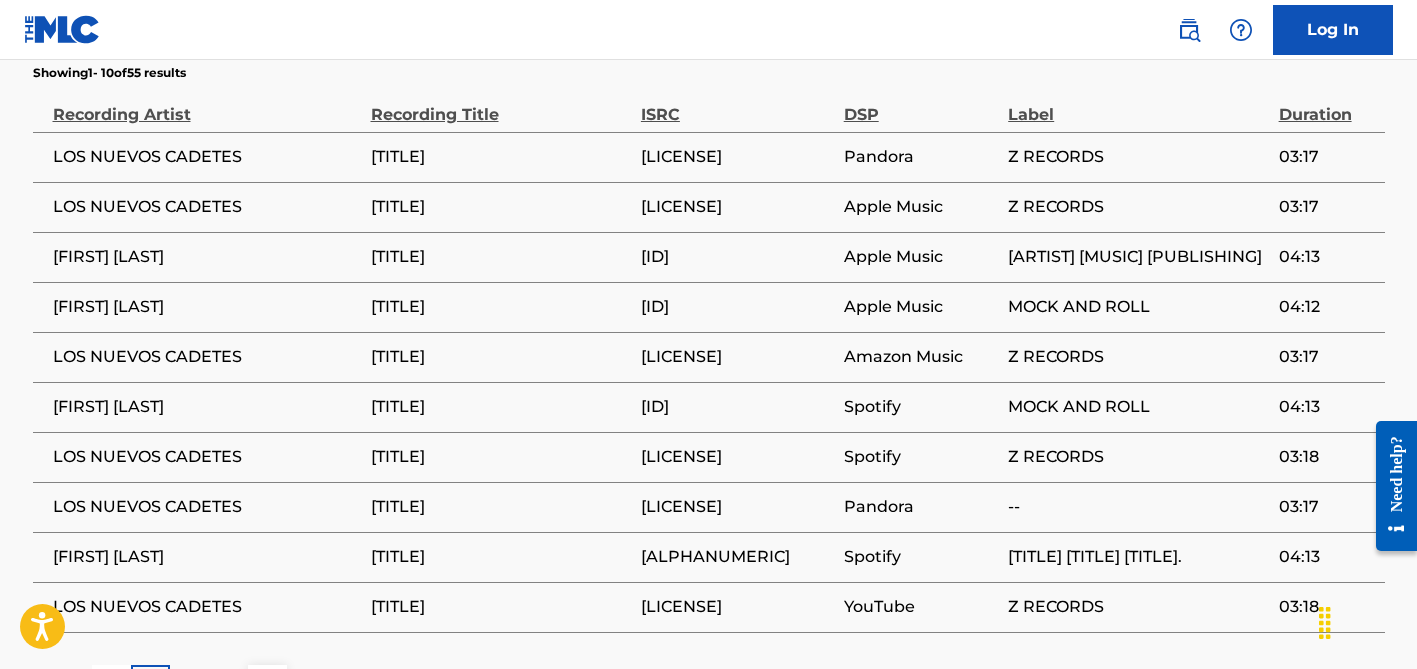click on "LOS NUEVOS CADETES" at bounding box center (207, 157) 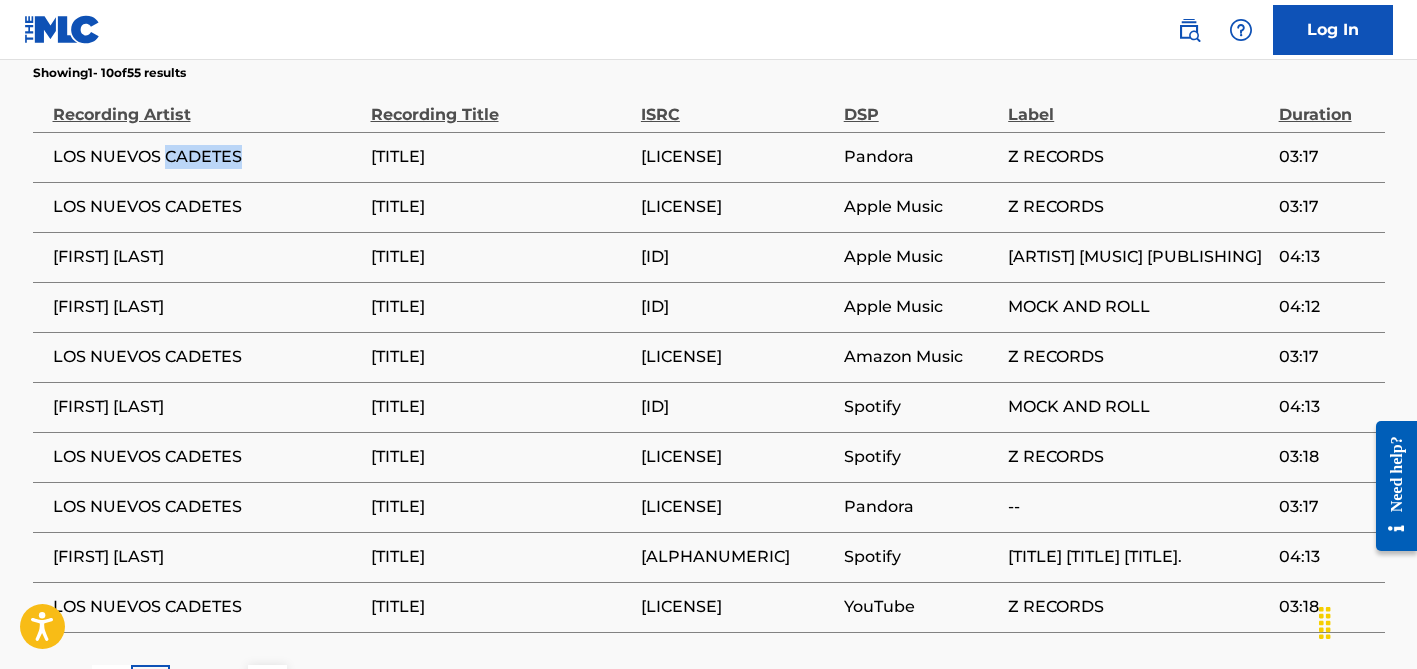 click on "LOS NUEVOS CADETES" at bounding box center [207, 157] 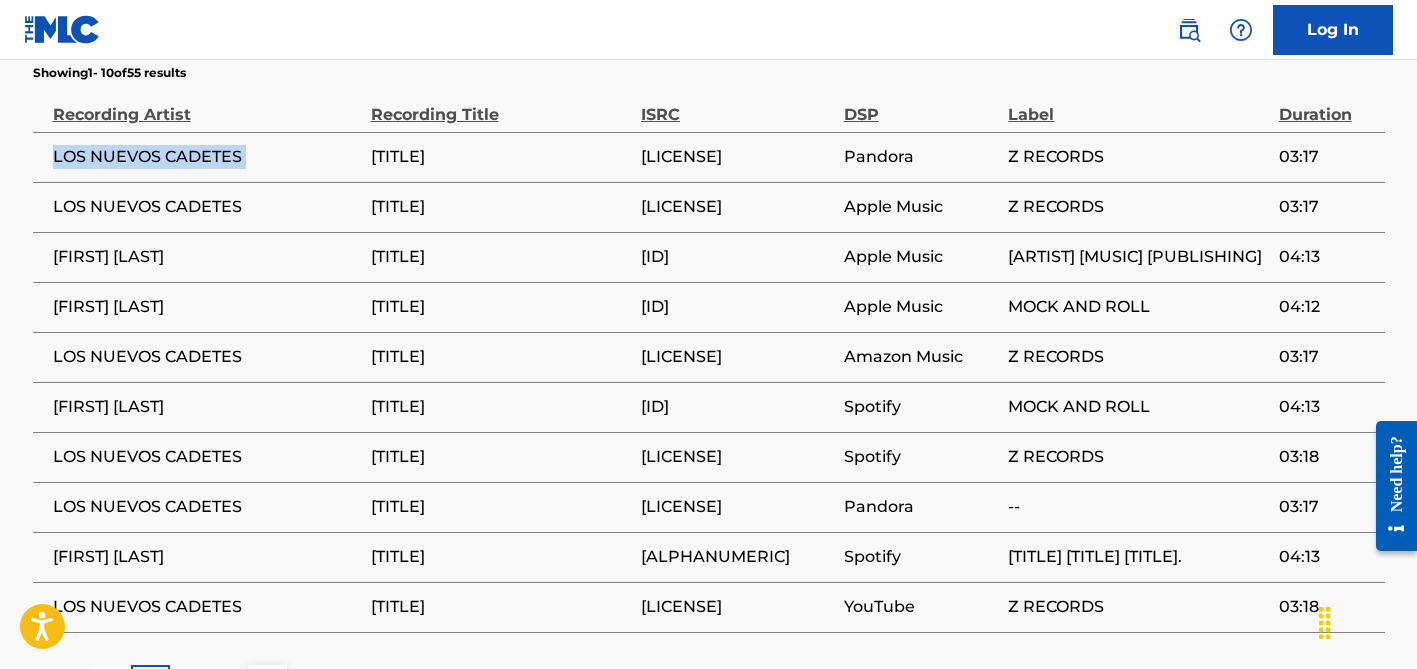click on "LOS NUEVOS CADETES" at bounding box center (207, 157) 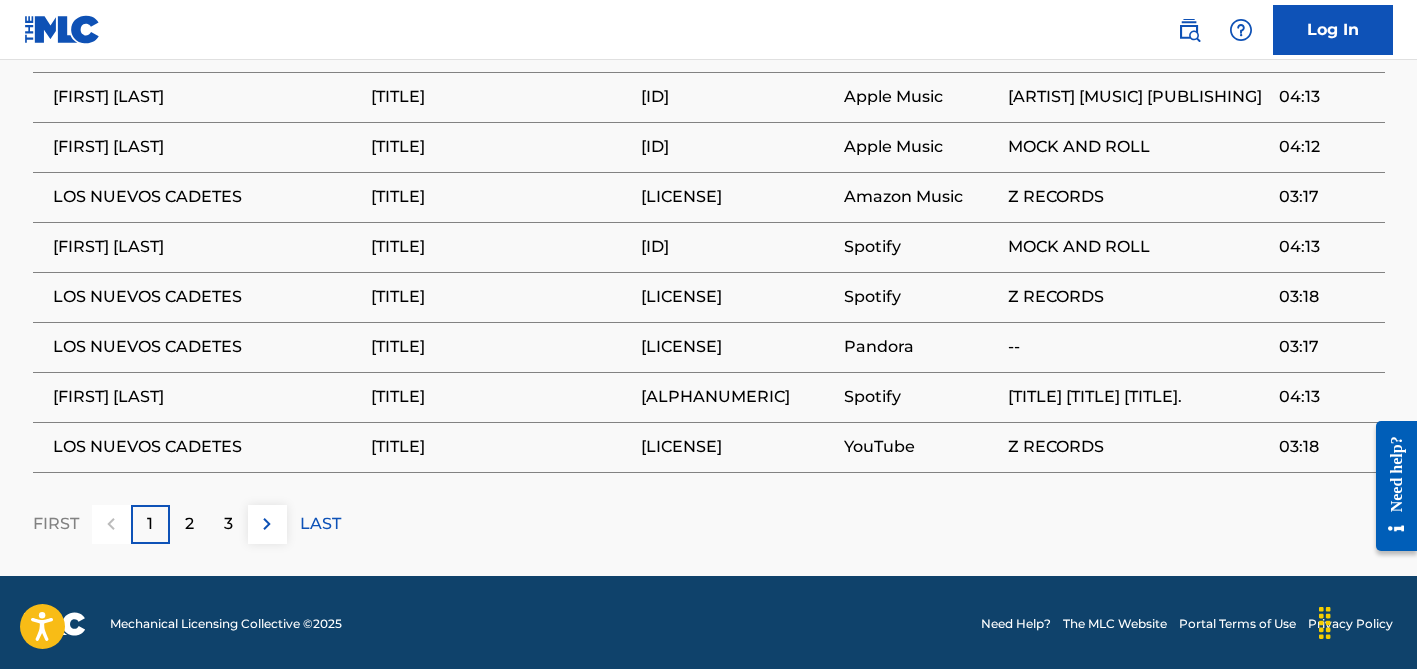 click on "2" at bounding box center [189, 524] 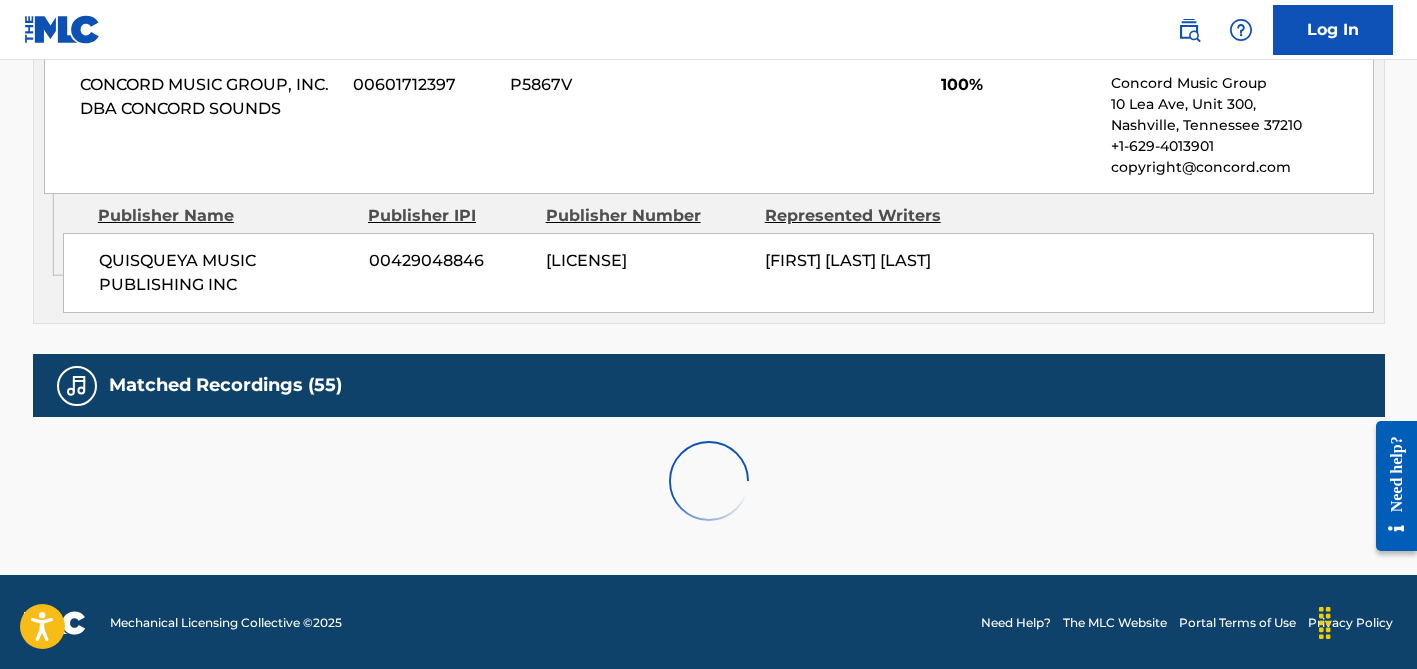 scroll, scrollTop: 1552, scrollLeft: 0, axis: vertical 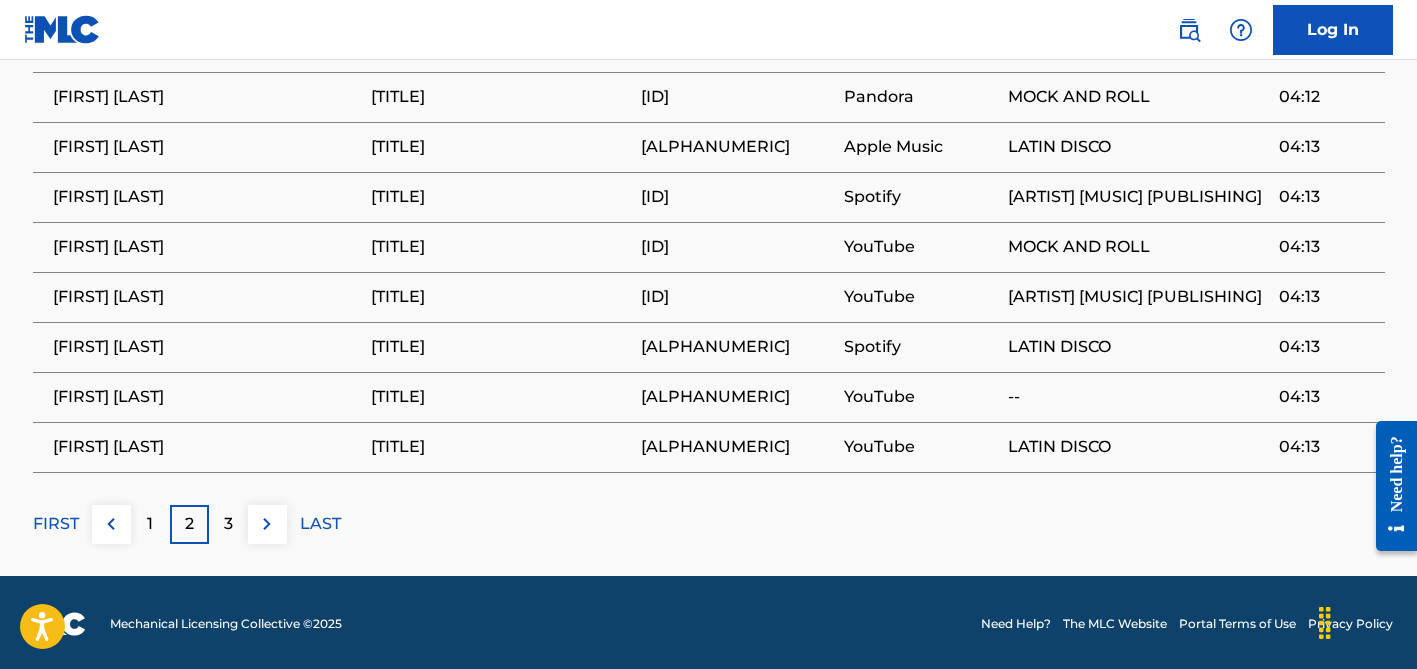 click on "3" at bounding box center (228, 524) 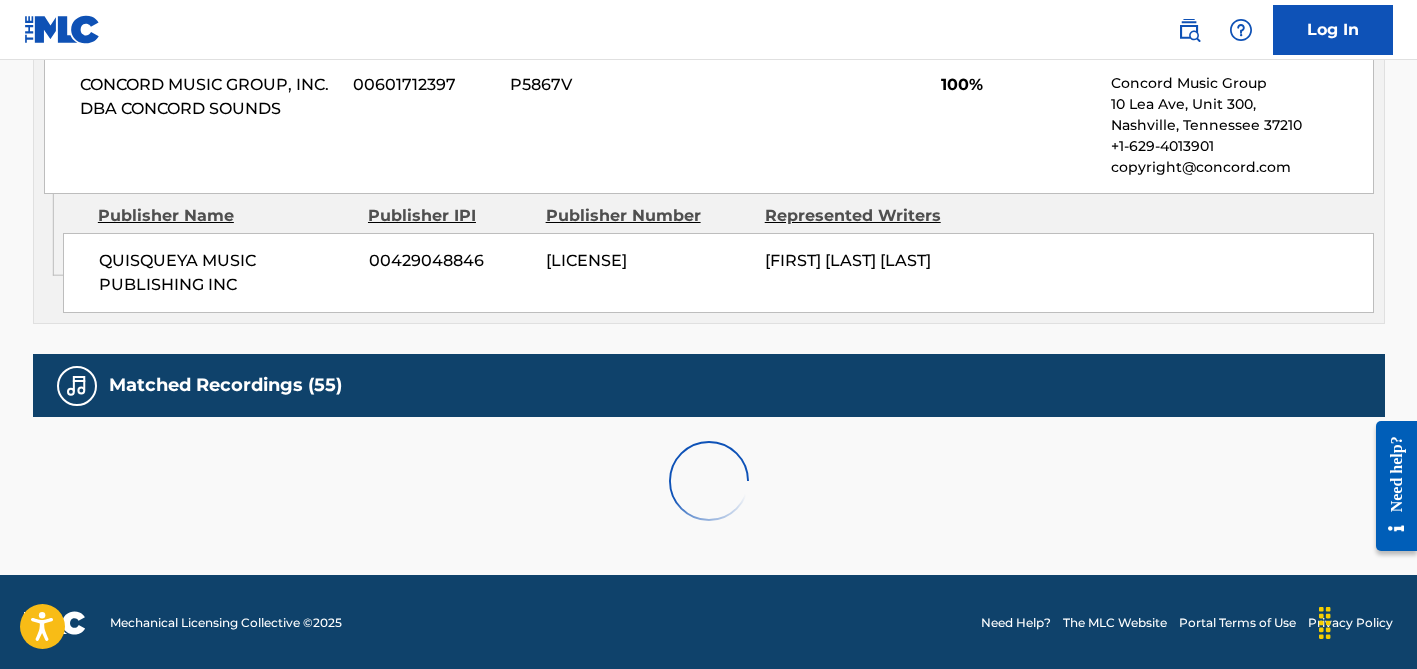 scroll, scrollTop: 1552, scrollLeft: 0, axis: vertical 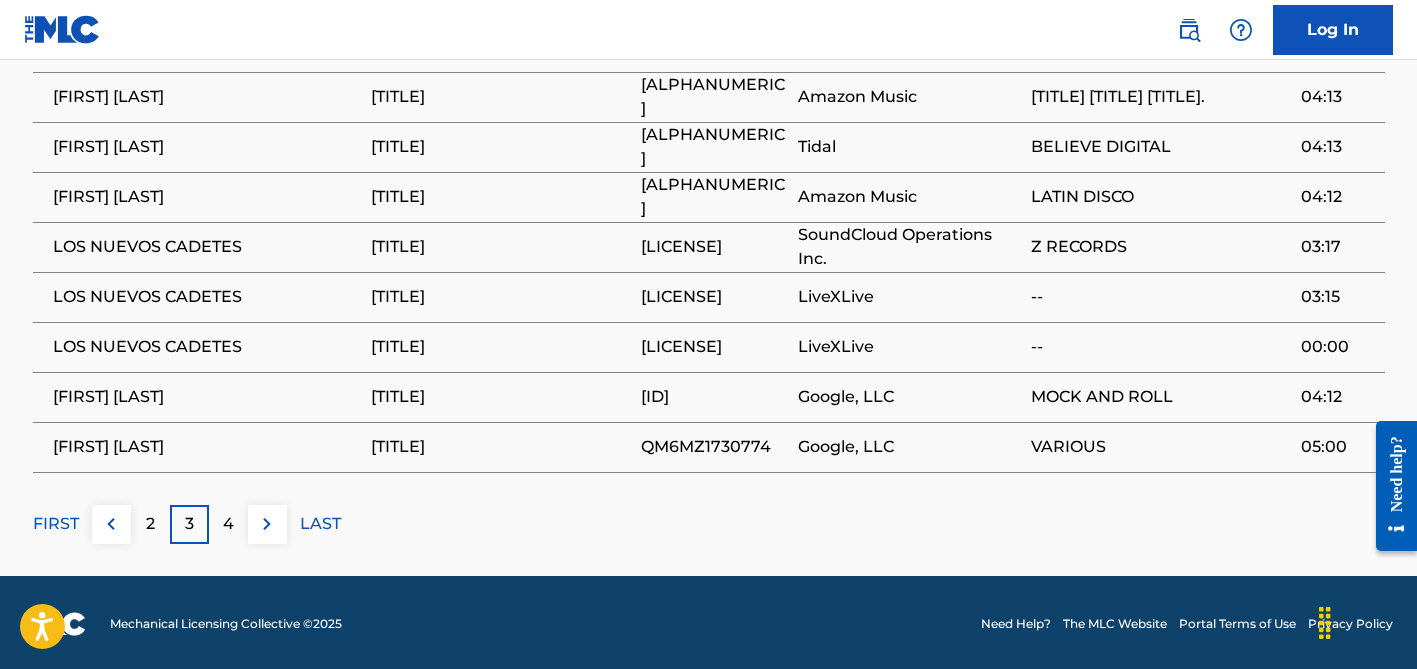 click on "4" at bounding box center [228, 524] 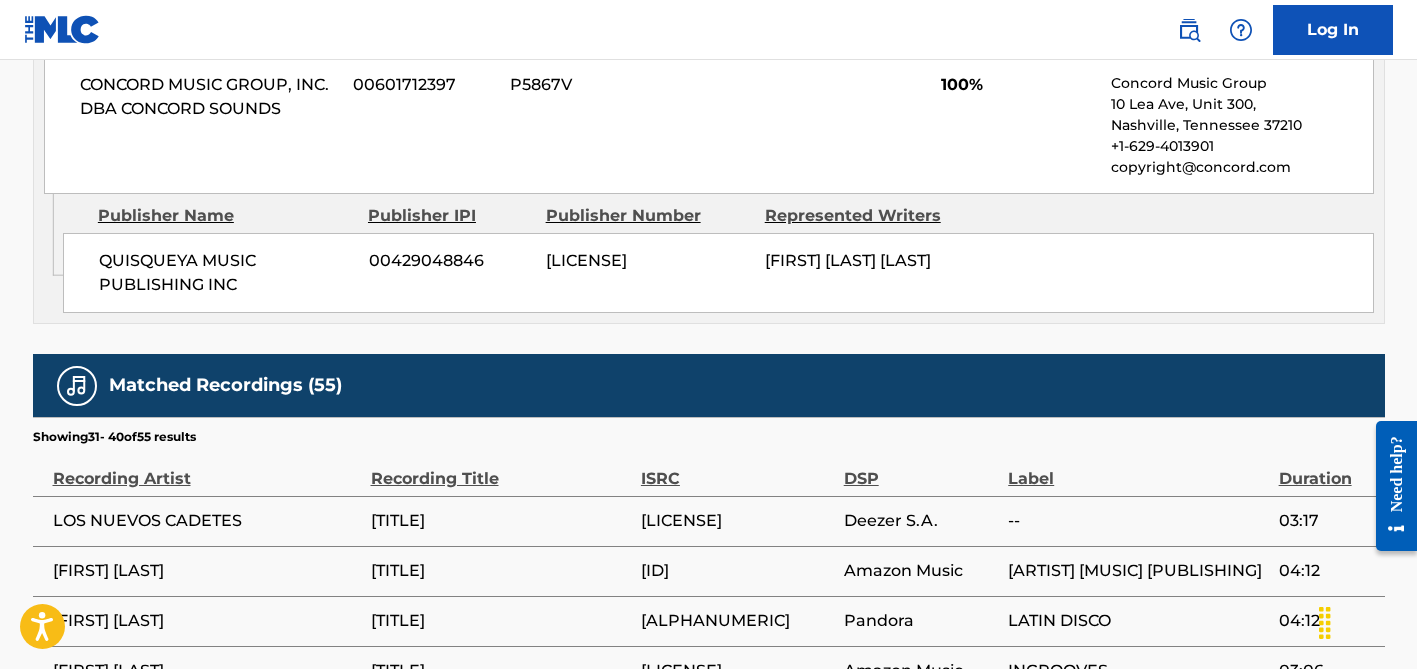 scroll, scrollTop: 1552, scrollLeft: 0, axis: vertical 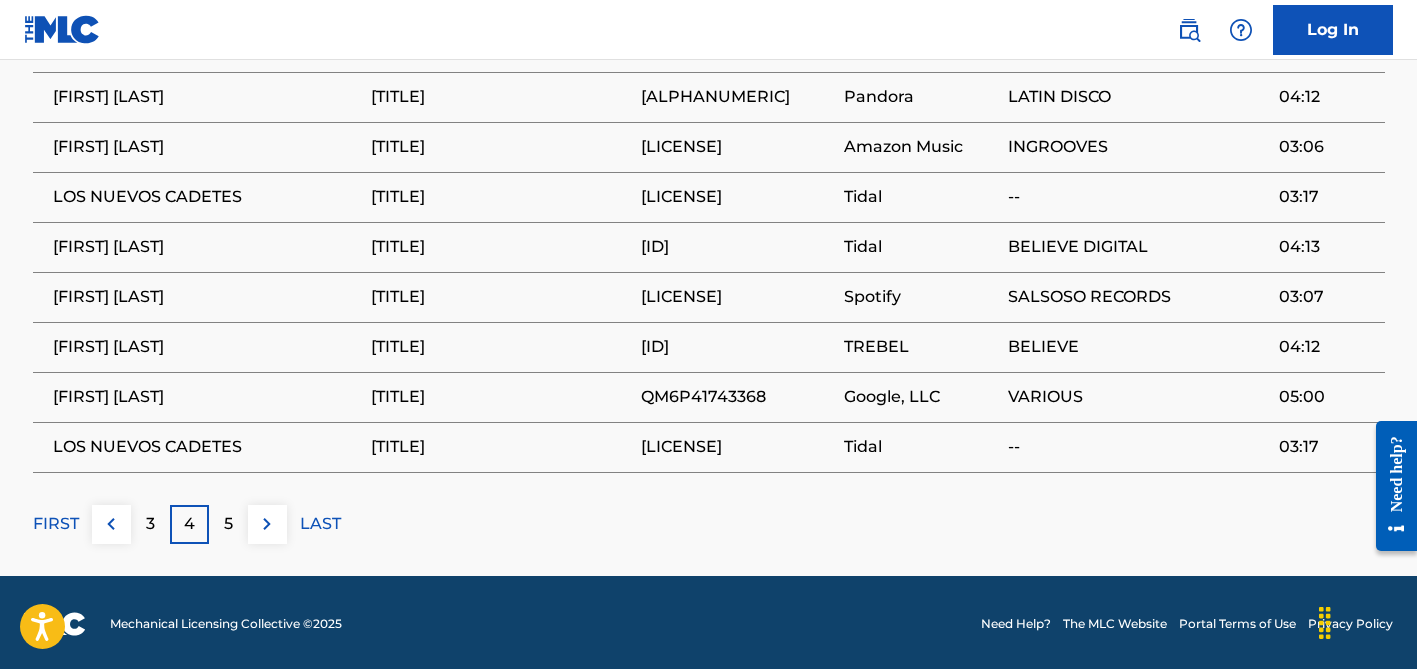 click on "[FIRST] [LAST]" at bounding box center [207, 397] 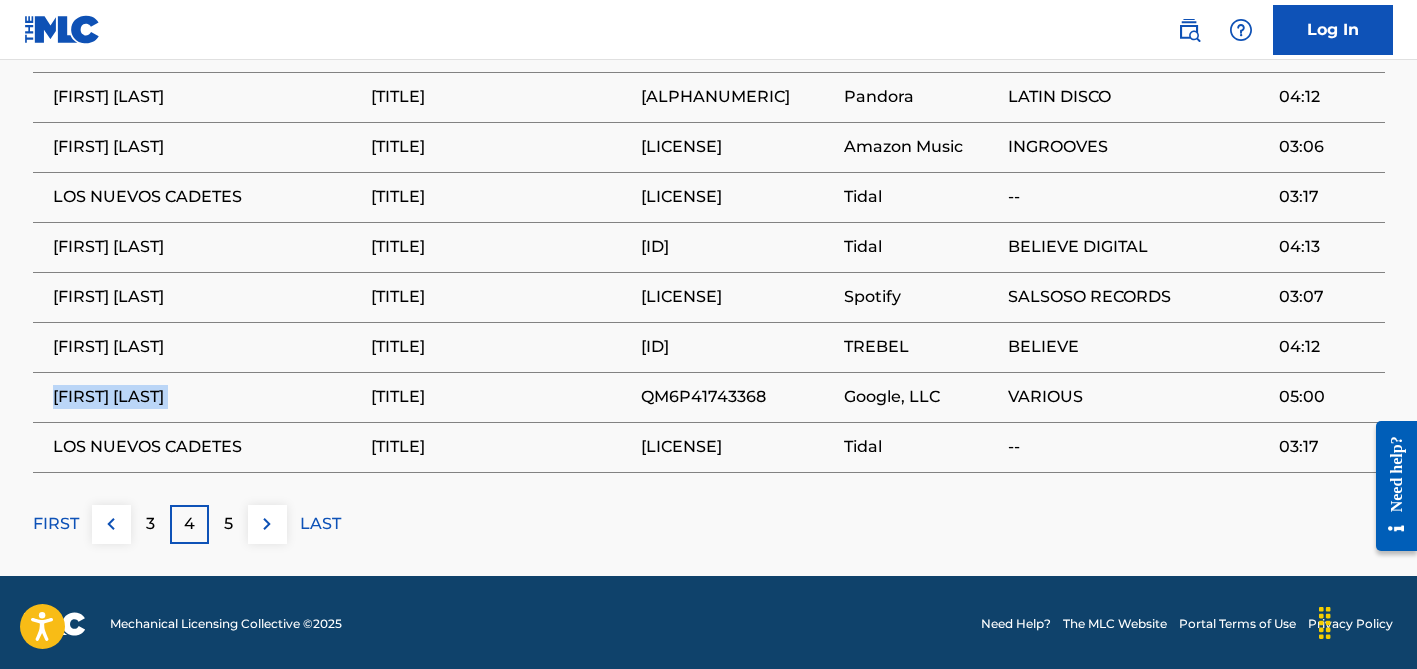 click on "[FIRST] [LAST]" at bounding box center (207, 397) 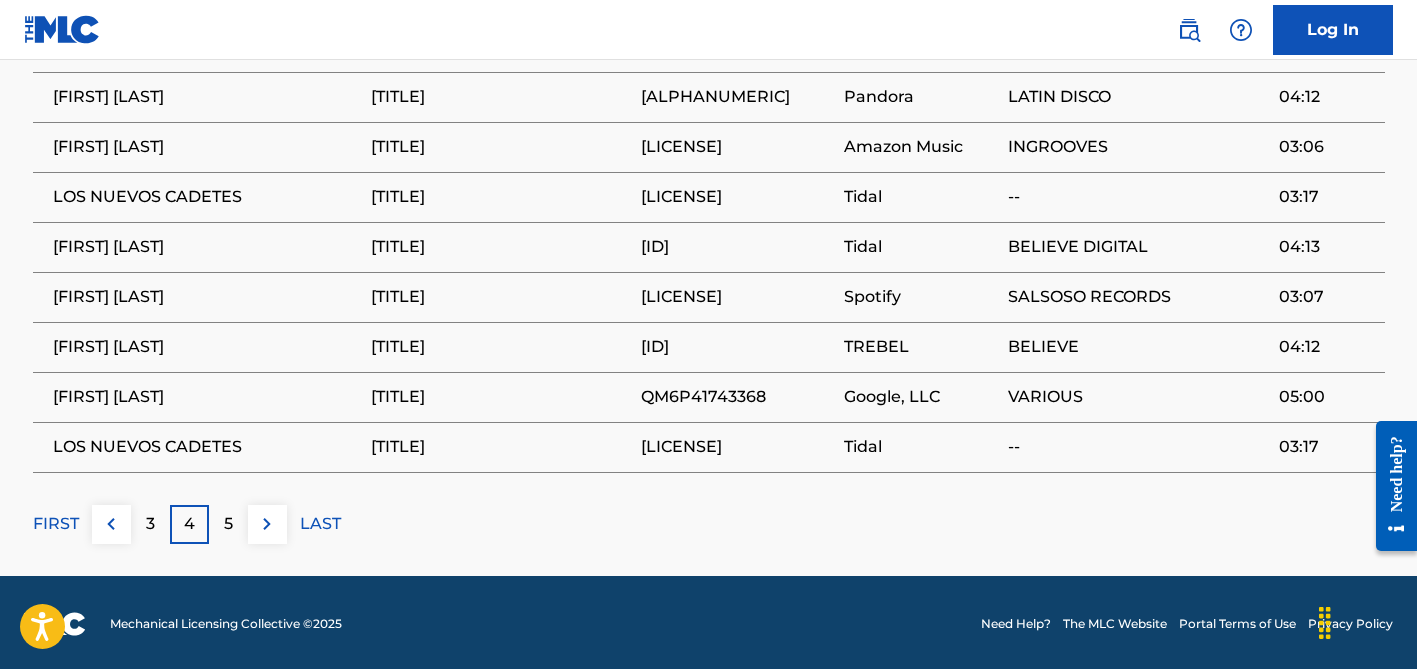click on "QM6P41743368" at bounding box center (737, 397) 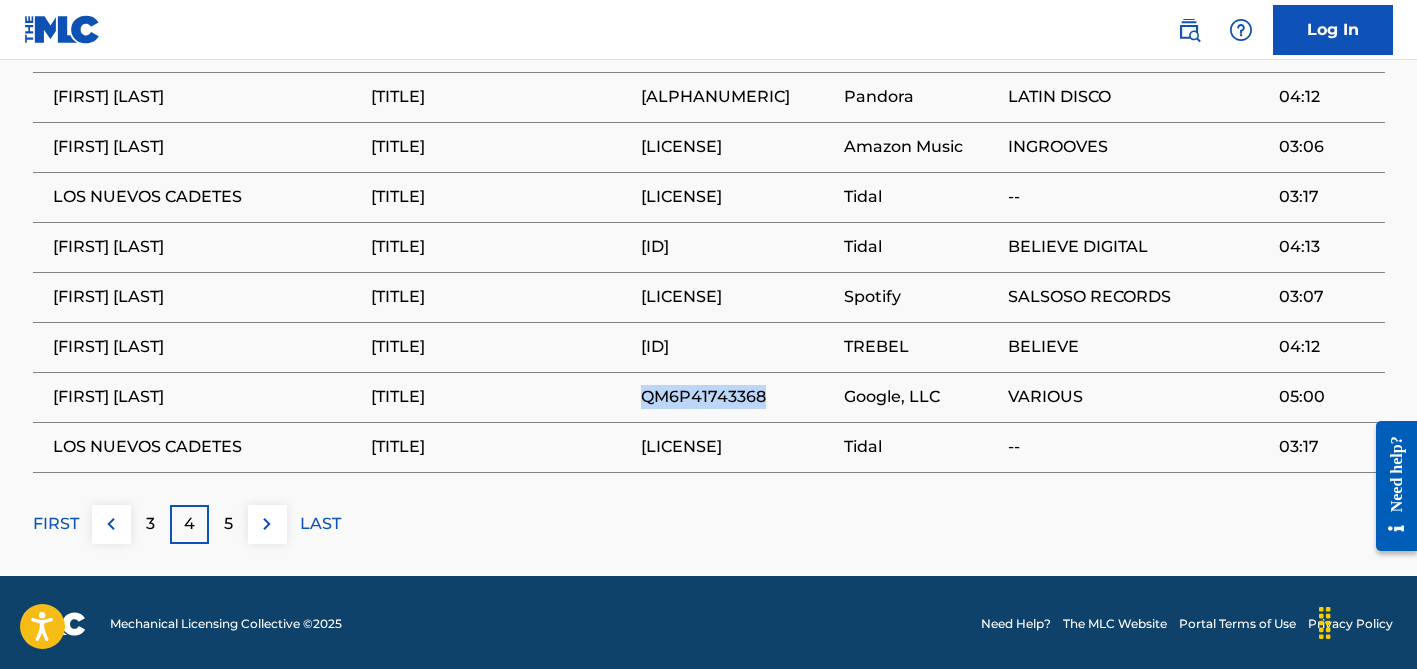 click on "QM6P41743368" at bounding box center (737, 397) 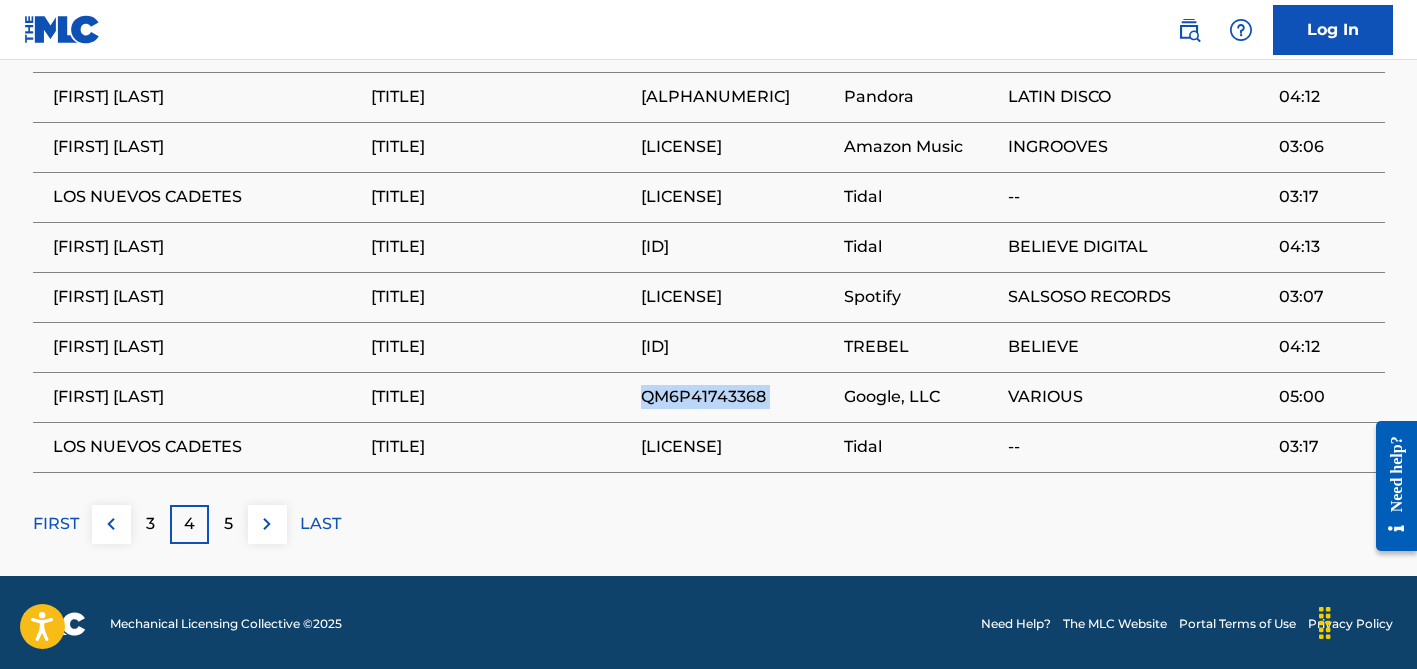 click on "QM6P41743368" at bounding box center (737, 397) 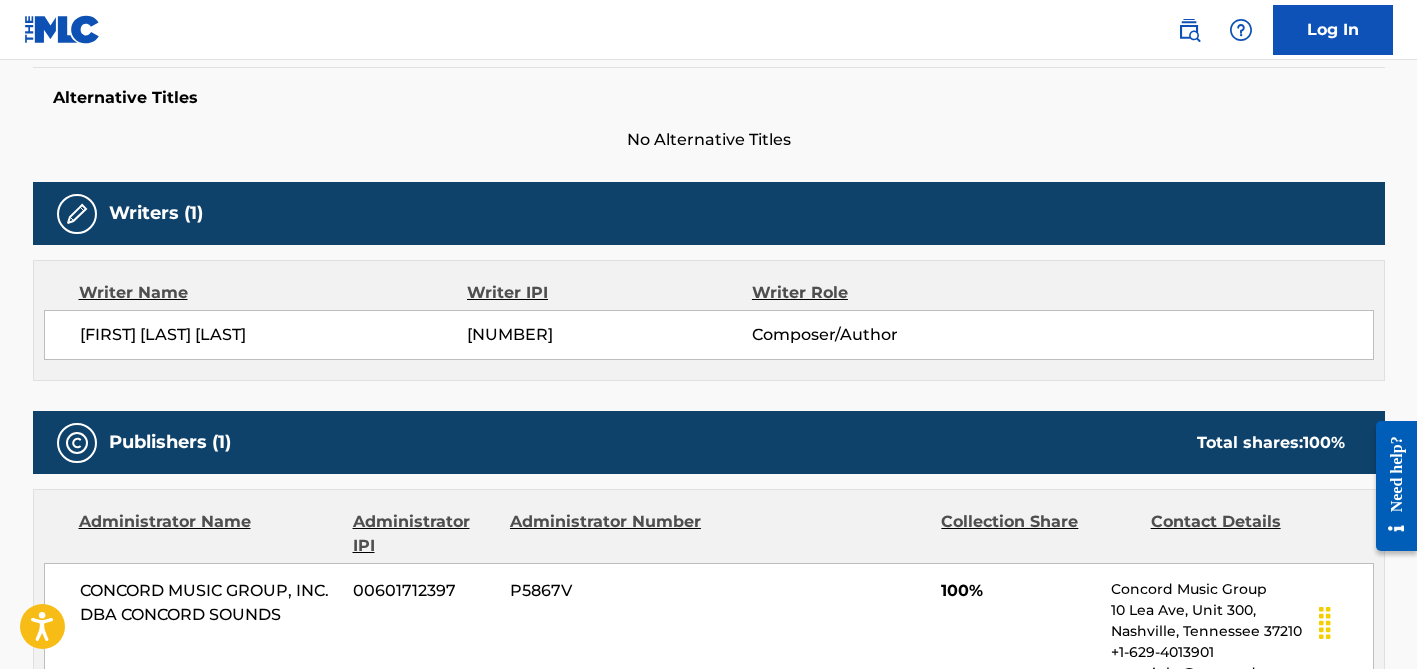 scroll, scrollTop: 0, scrollLeft: 0, axis: both 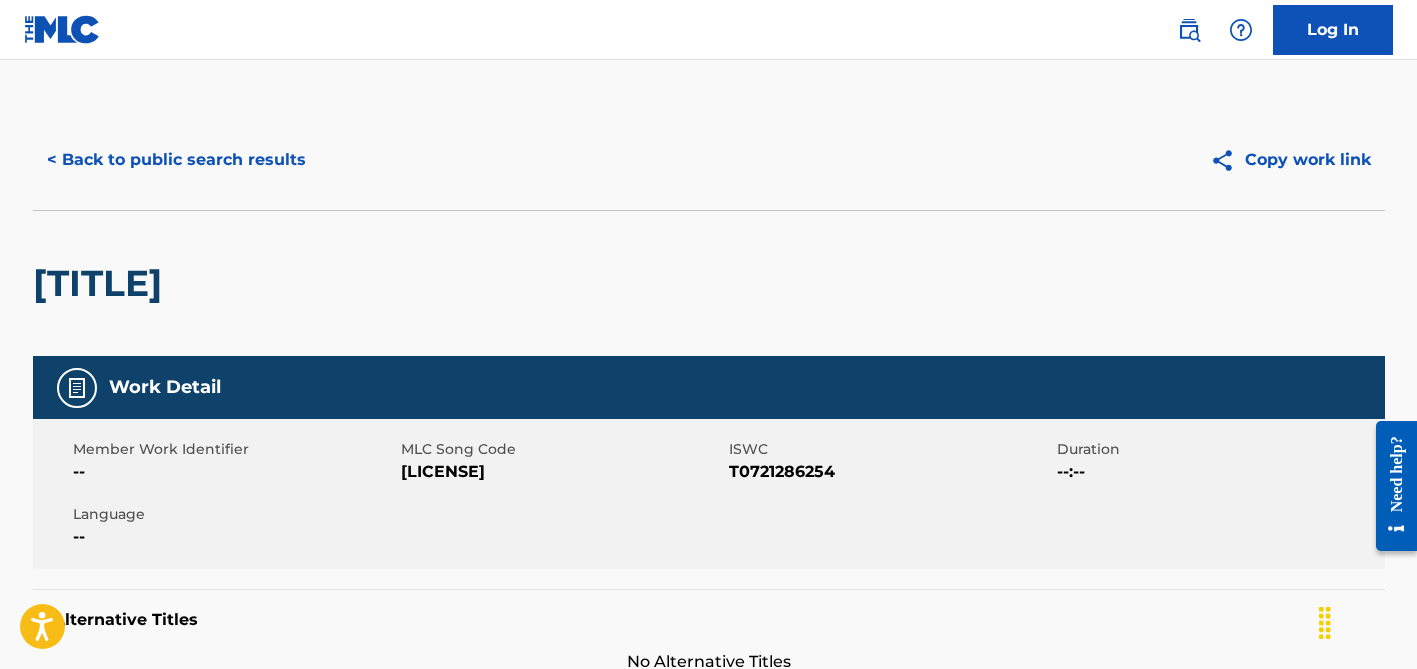 click on "< Back to public search results" at bounding box center (176, 160) 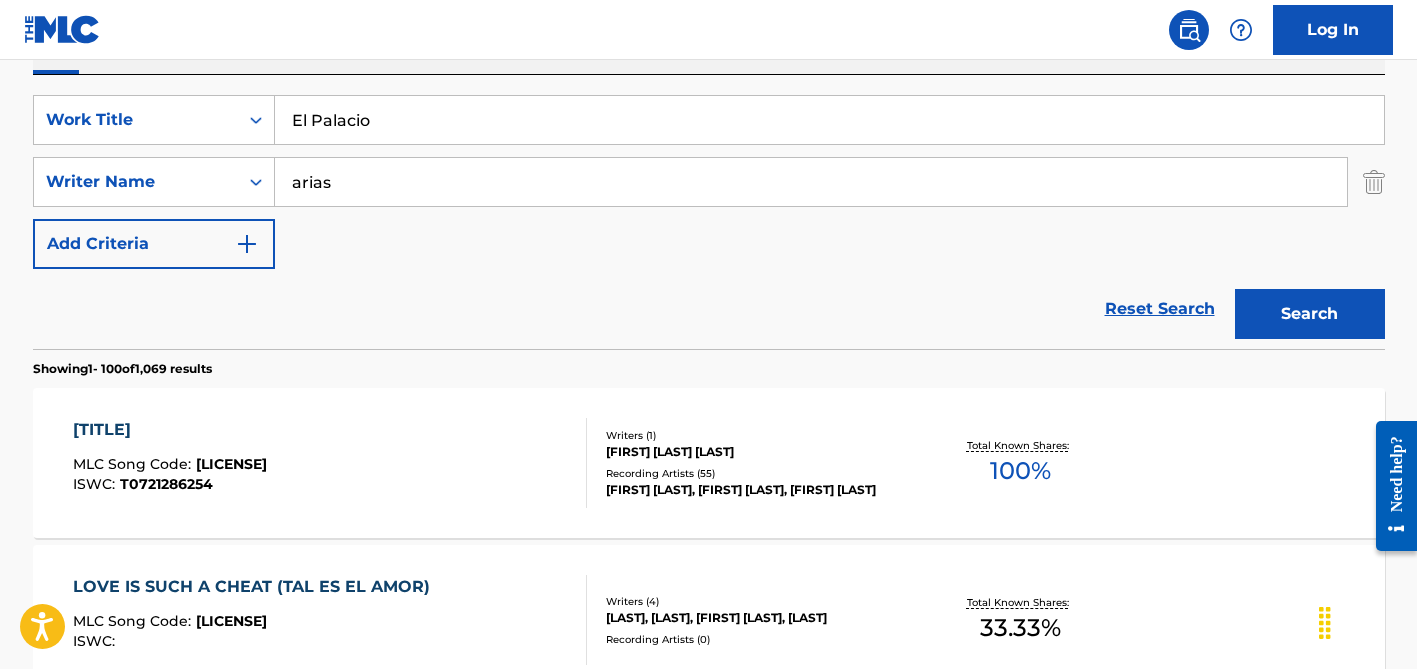 scroll, scrollTop: 351, scrollLeft: 0, axis: vertical 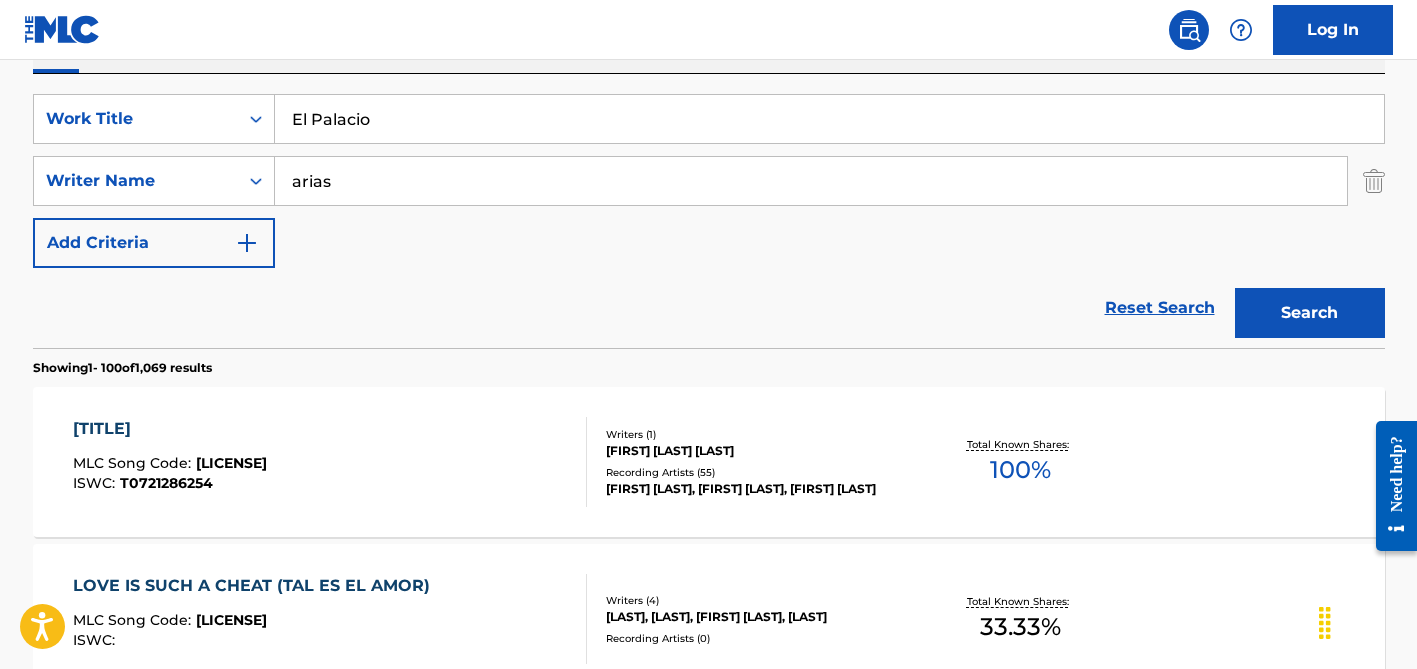 click on "arias" at bounding box center [811, 181] 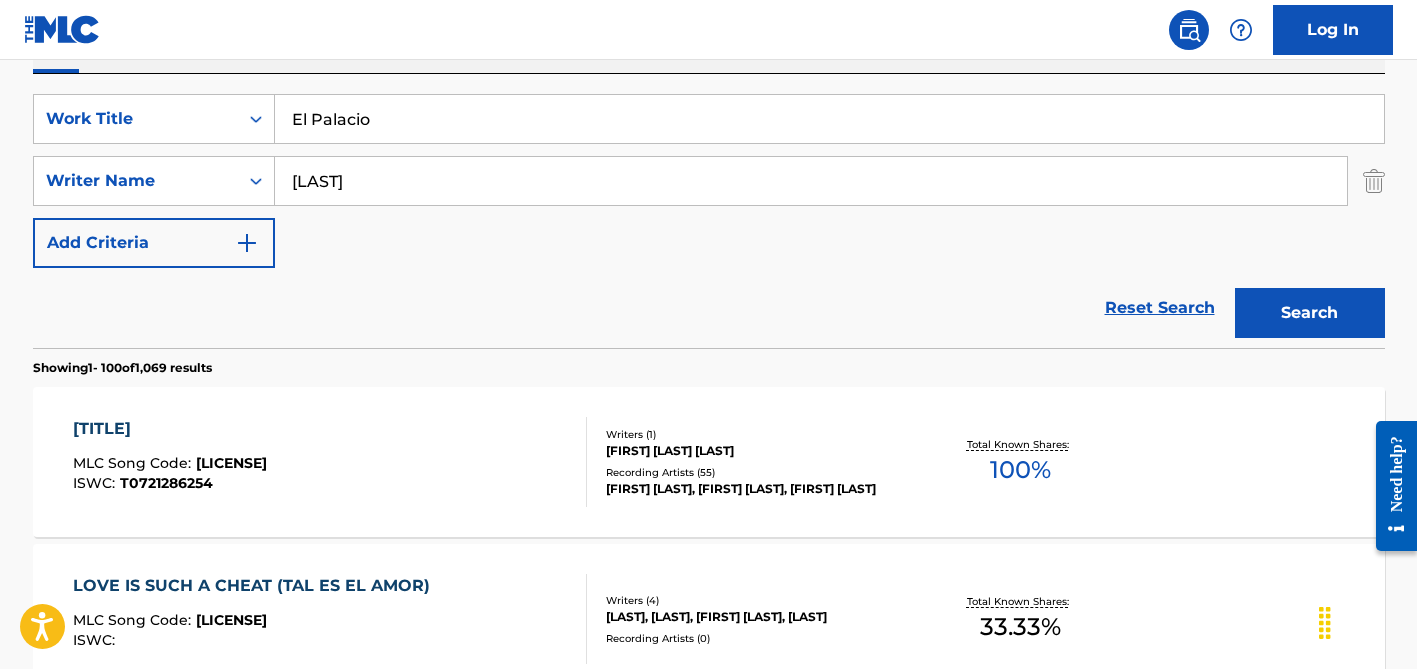 type on "[LAST]" 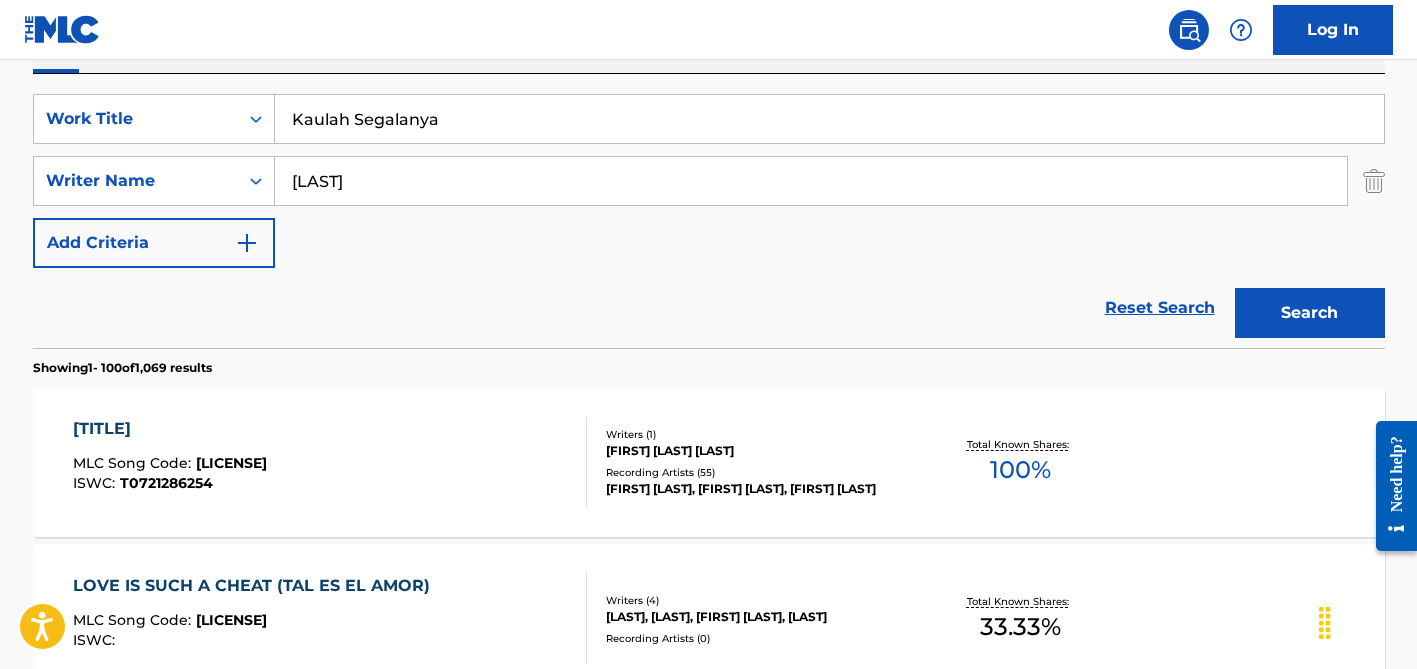 type on "Kaulah Segalanya" 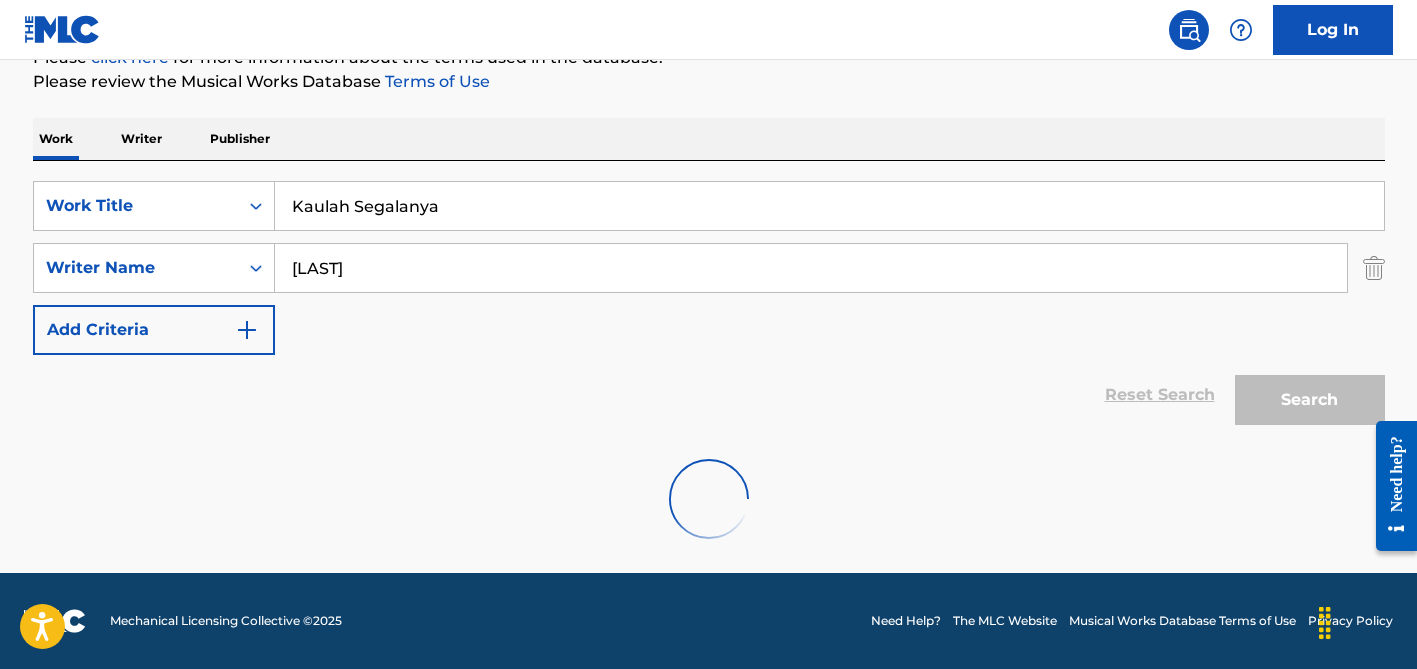 scroll, scrollTop: 351, scrollLeft: 0, axis: vertical 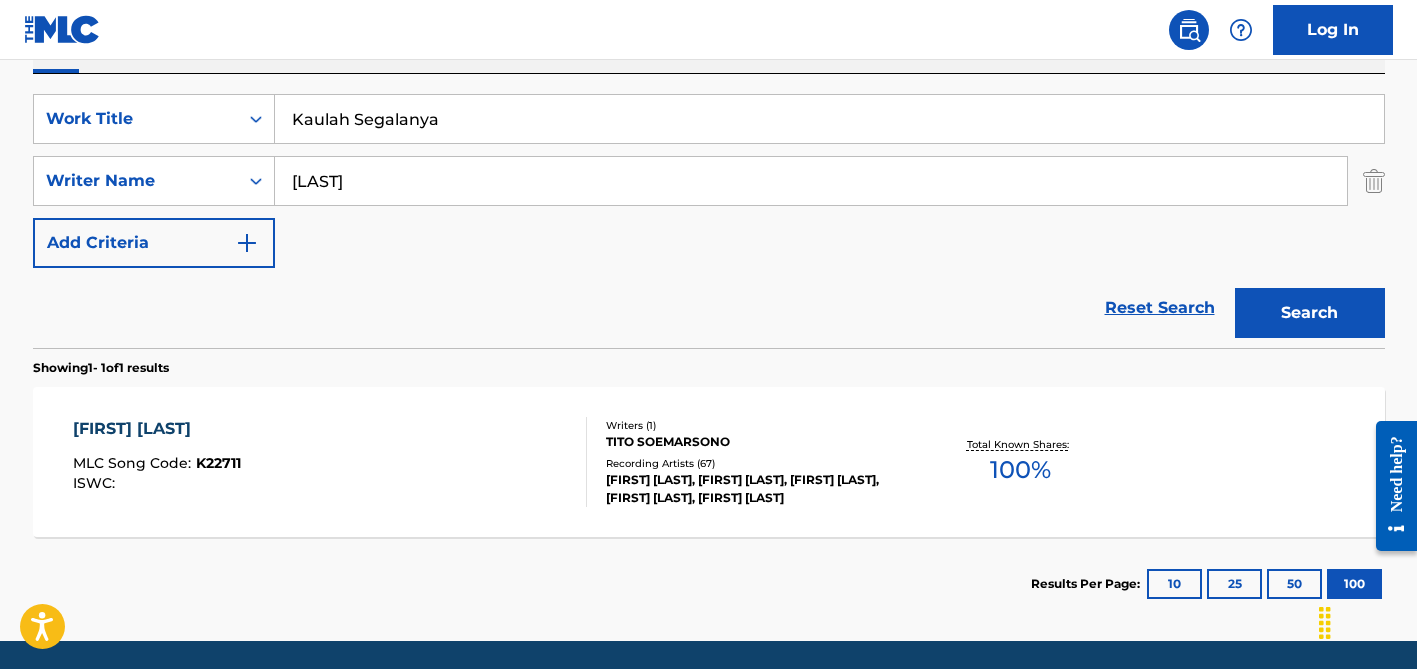 click on "Recording Artists ( 67 )" at bounding box center (757, 463) 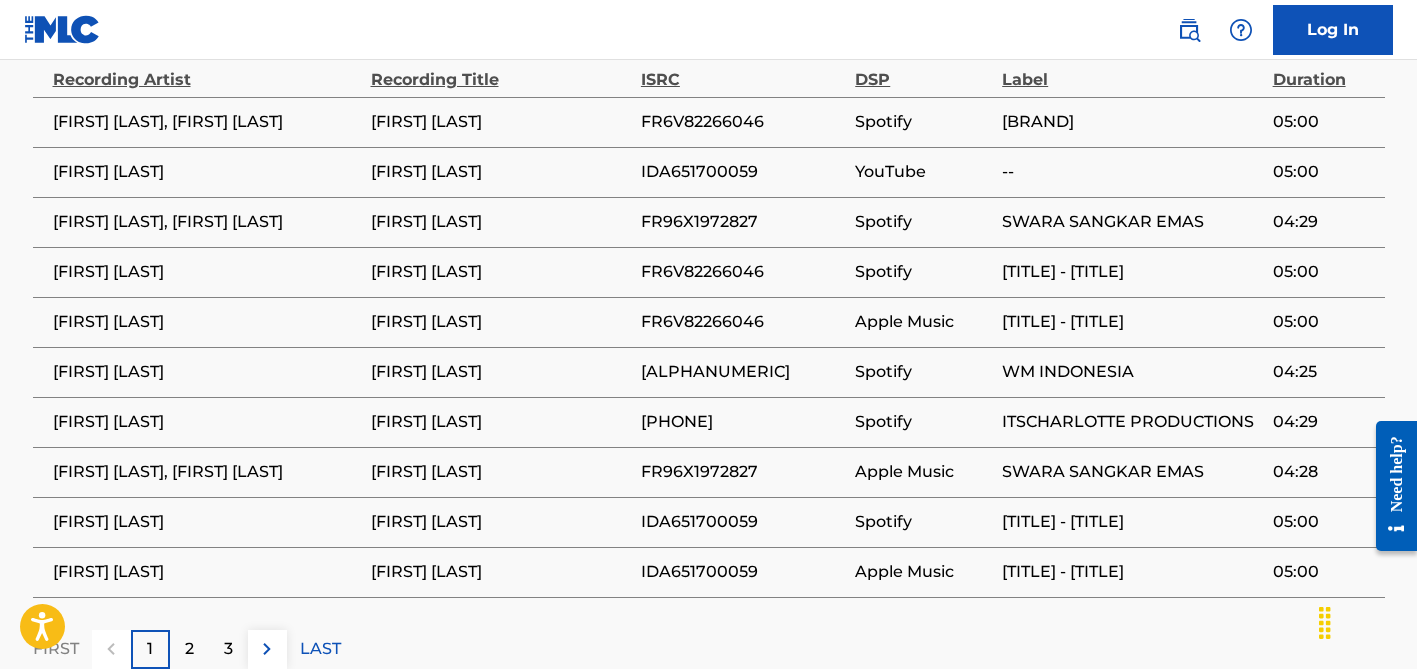 scroll, scrollTop: 1409, scrollLeft: 0, axis: vertical 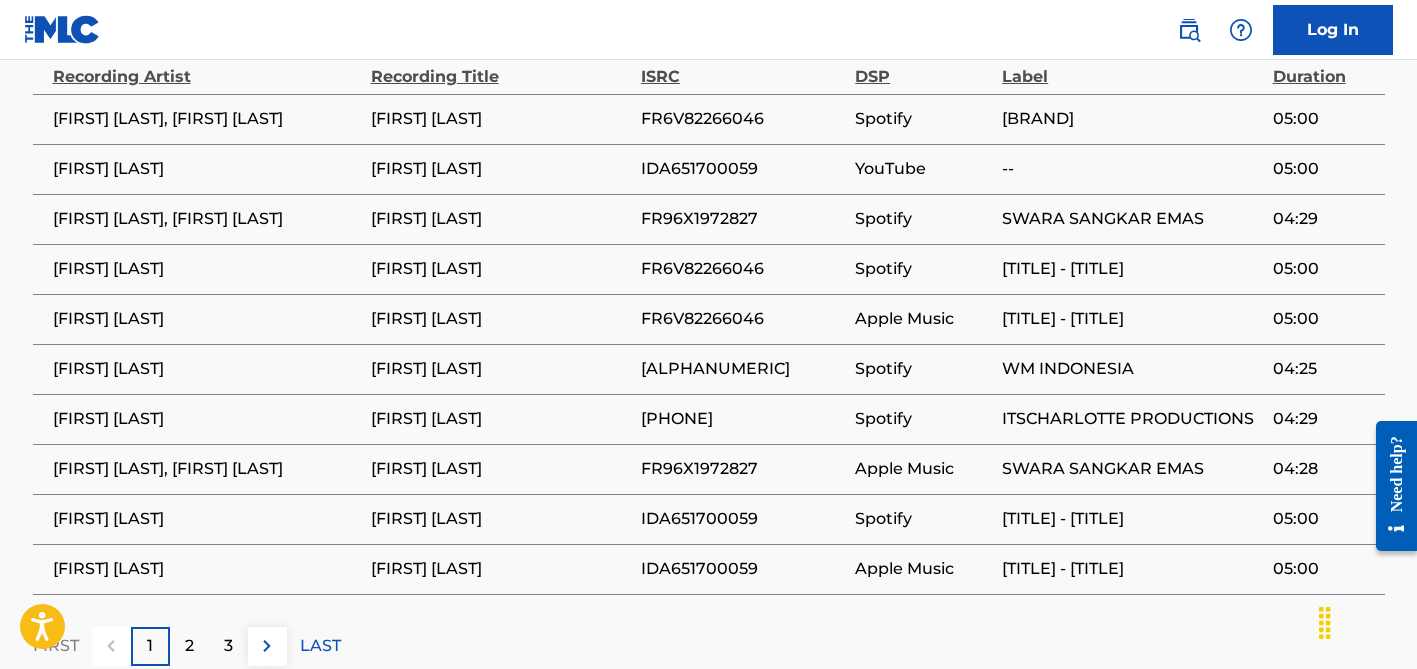 drag, startPoint x: 252, startPoint y: 103, endPoint x: 274, endPoint y: 141, distance: 43.908997 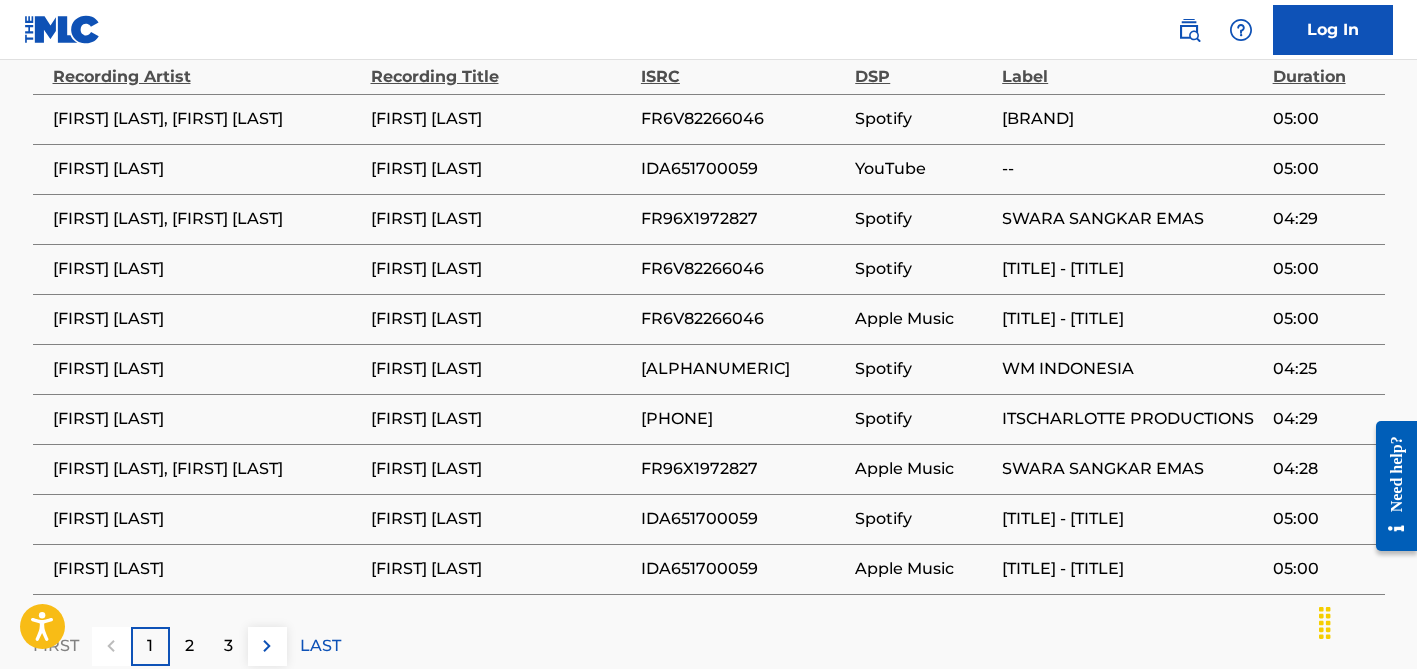 drag, startPoint x: 246, startPoint y: 102, endPoint x: 259, endPoint y: 136, distance: 36.40055 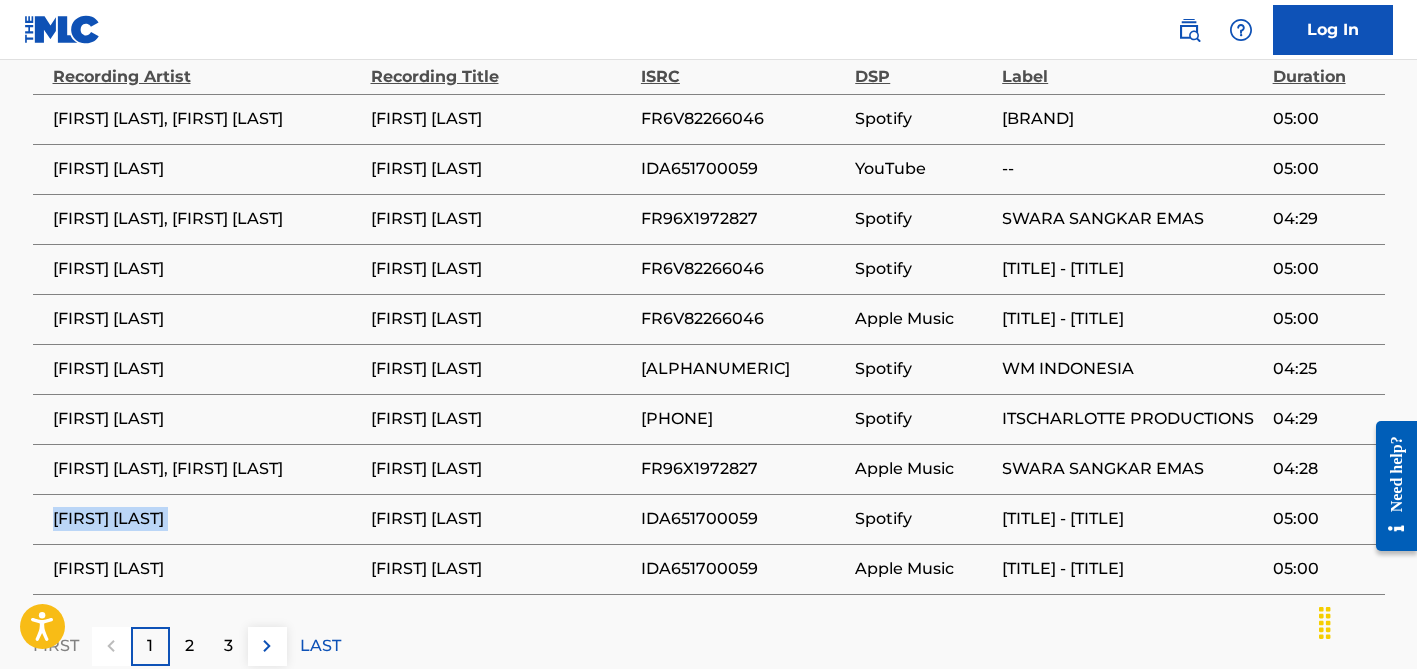 click on "[FIRST] [LAST]" at bounding box center (207, 519) 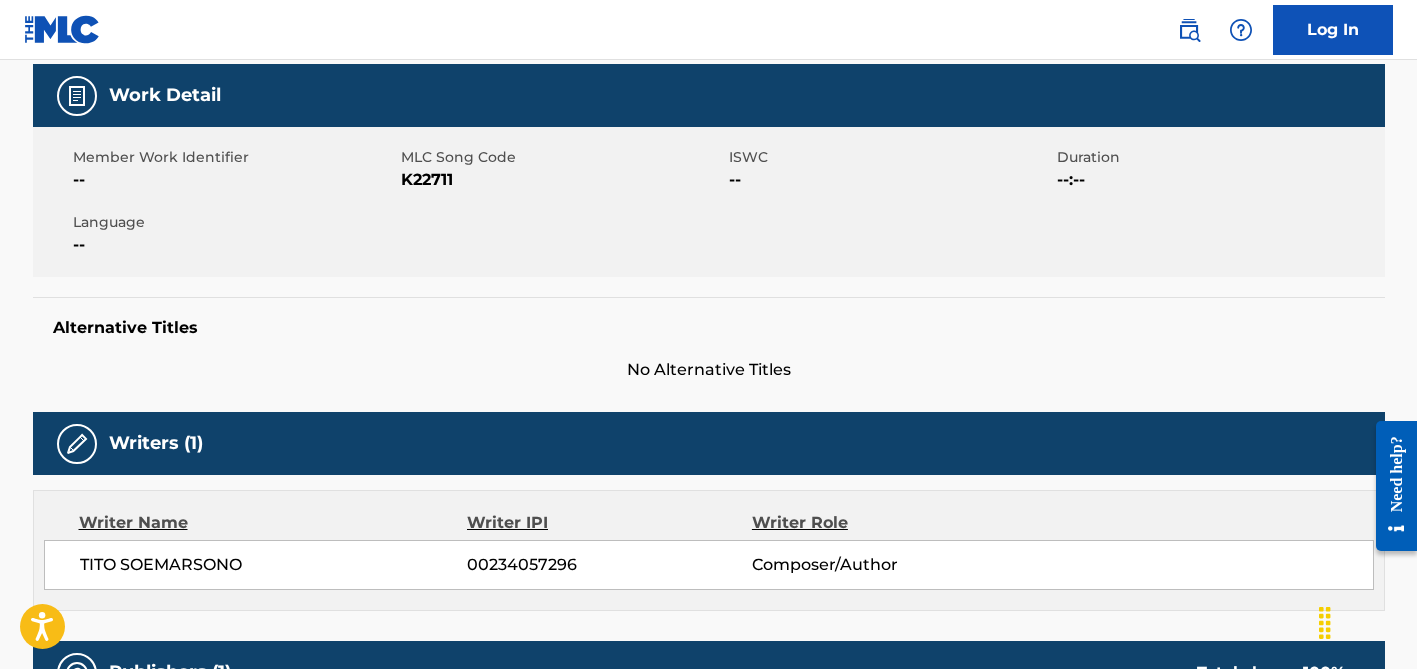 scroll, scrollTop: 0, scrollLeft: 0, axis: both 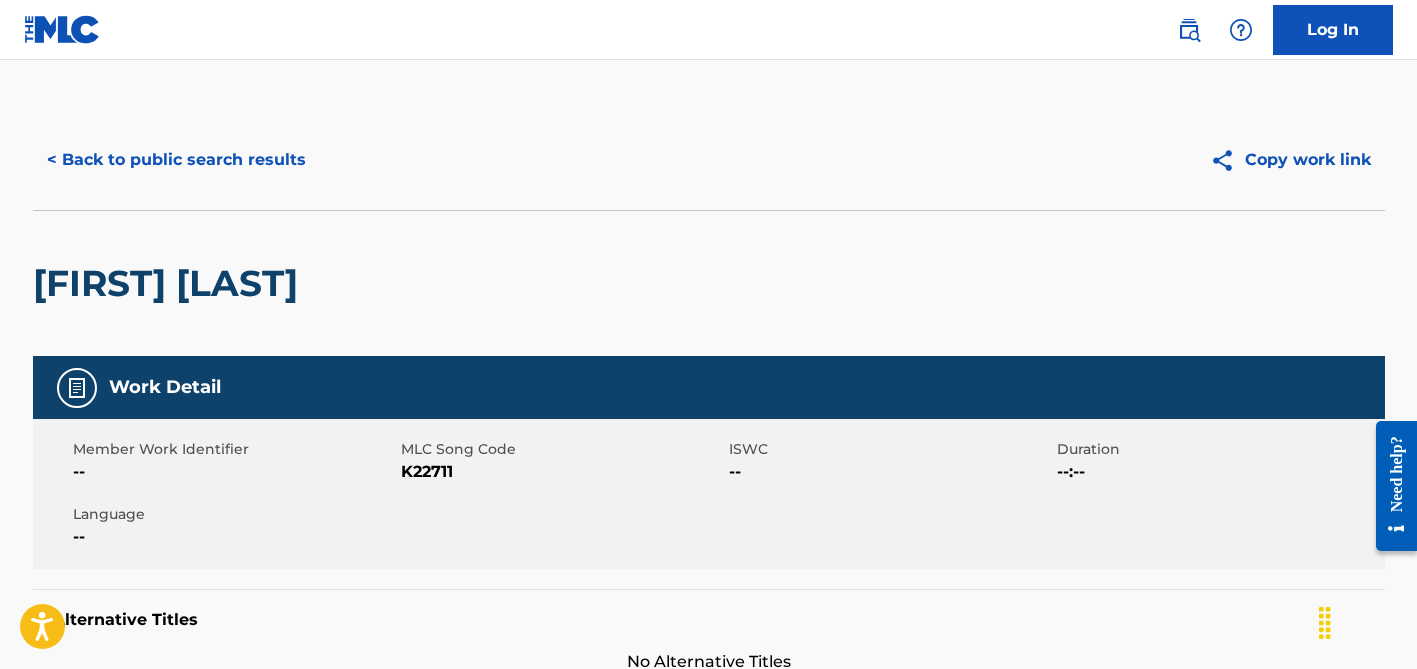click on "< Back to public search results" at bounding box center [176, 160] 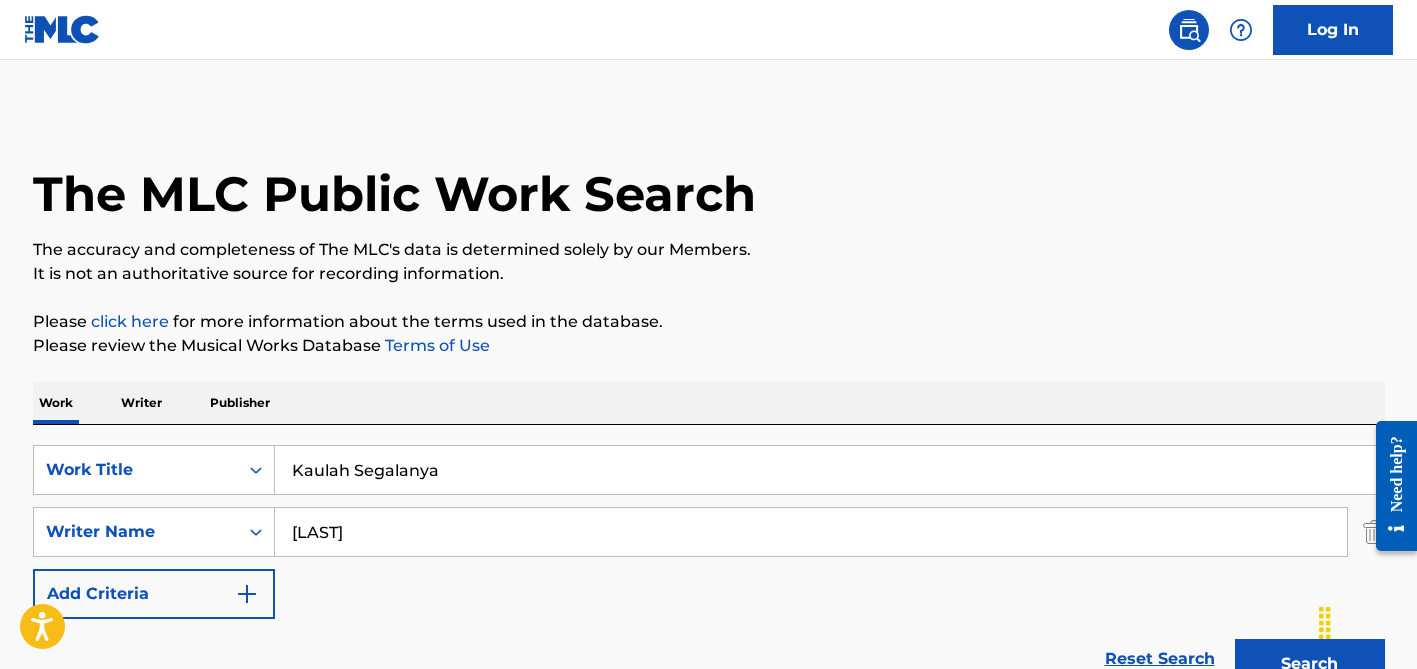 scroll, scrollTop: 304, scrollLeft: 0, axis: vertical 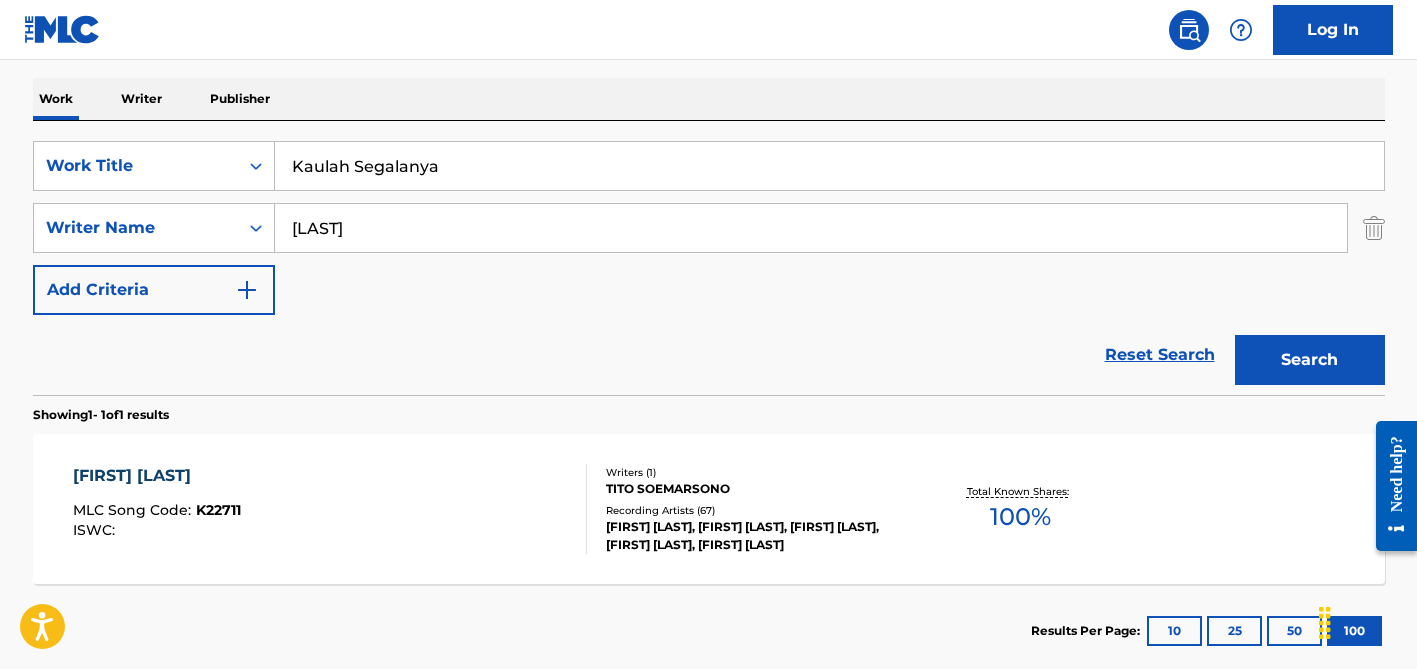 click on "[LAST]" at bounding box center (811, 228) 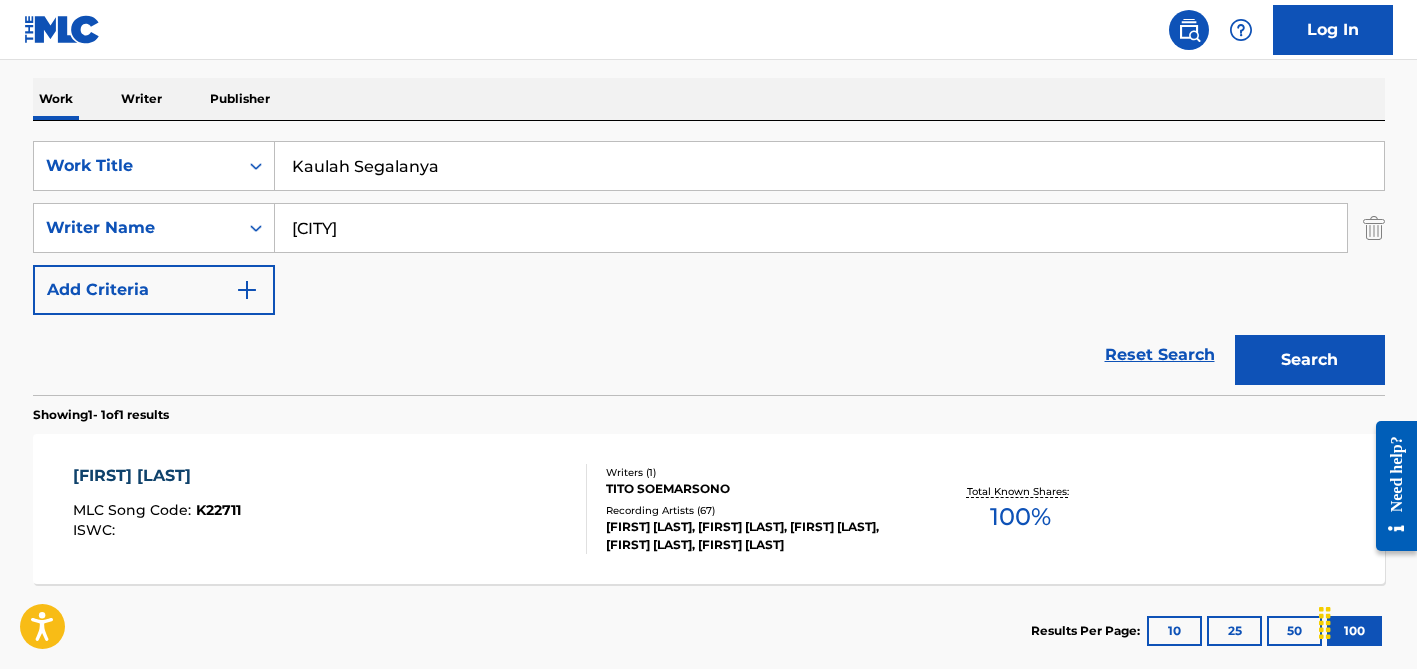 type on "[CITY]" 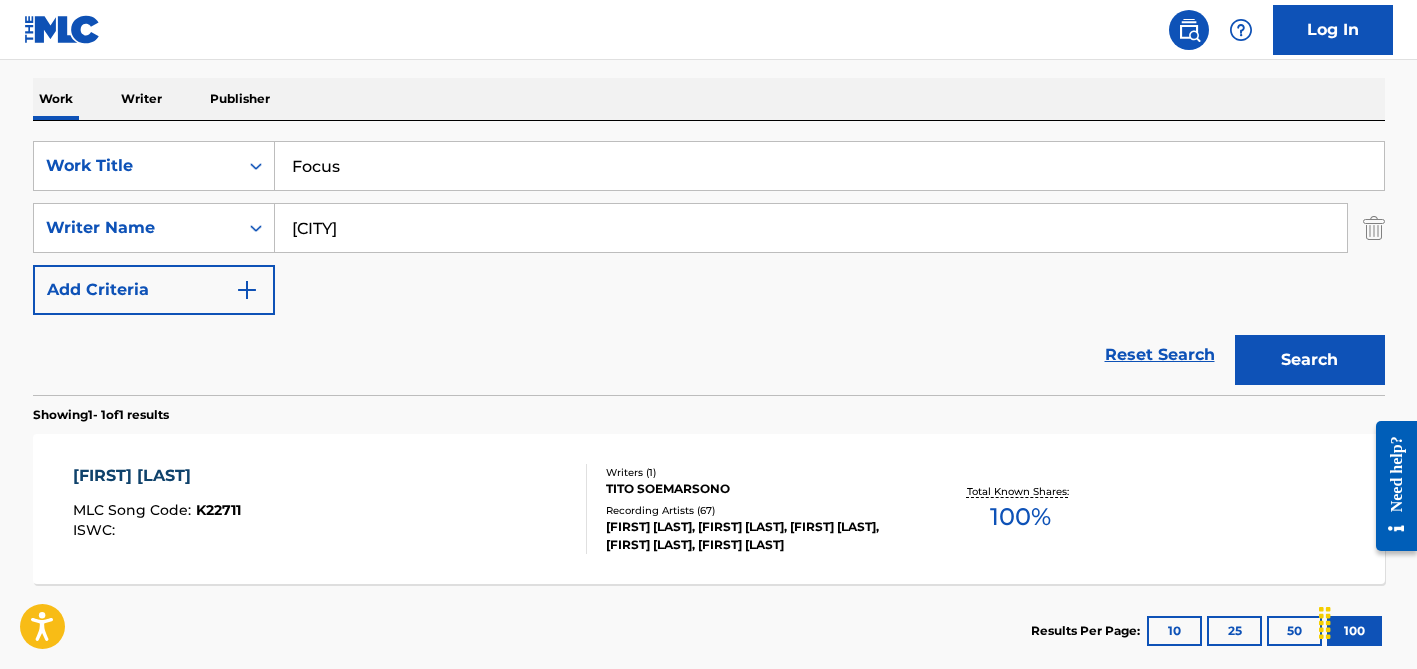 type on "Focus" 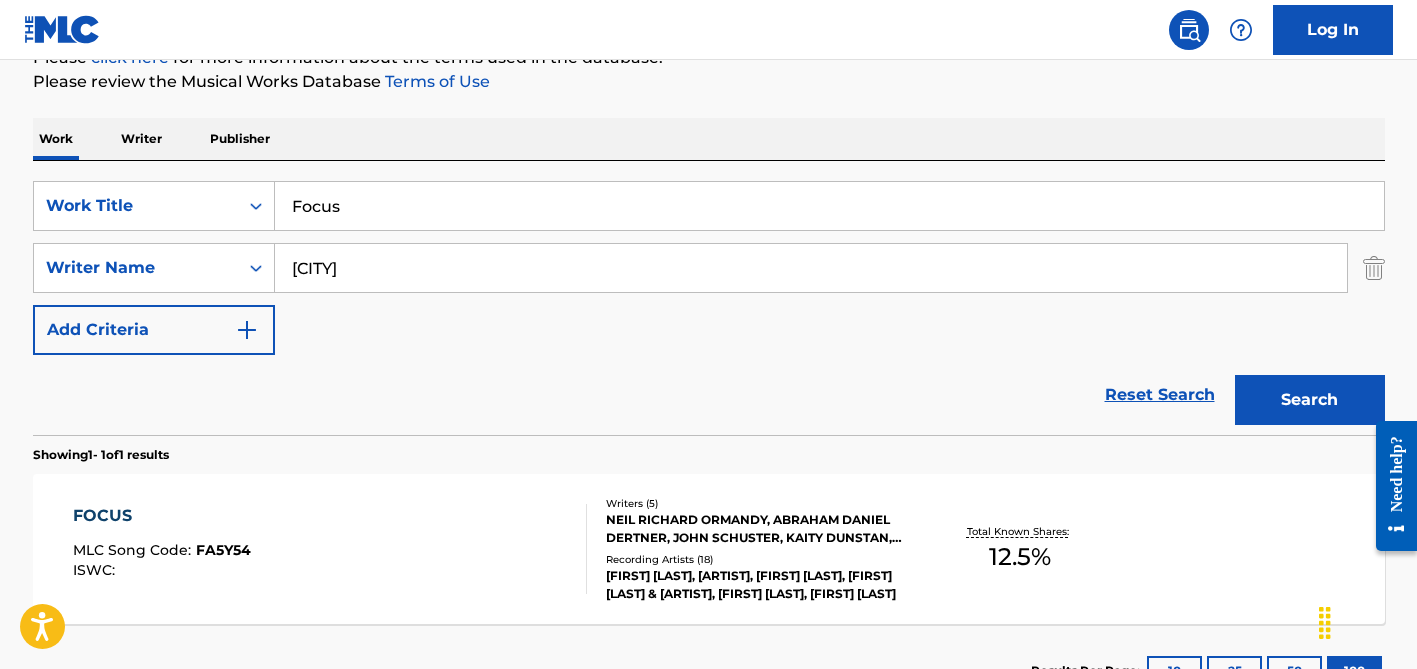 scroll, scrollTop: 304, scrollLeft: 0, axis: vertical 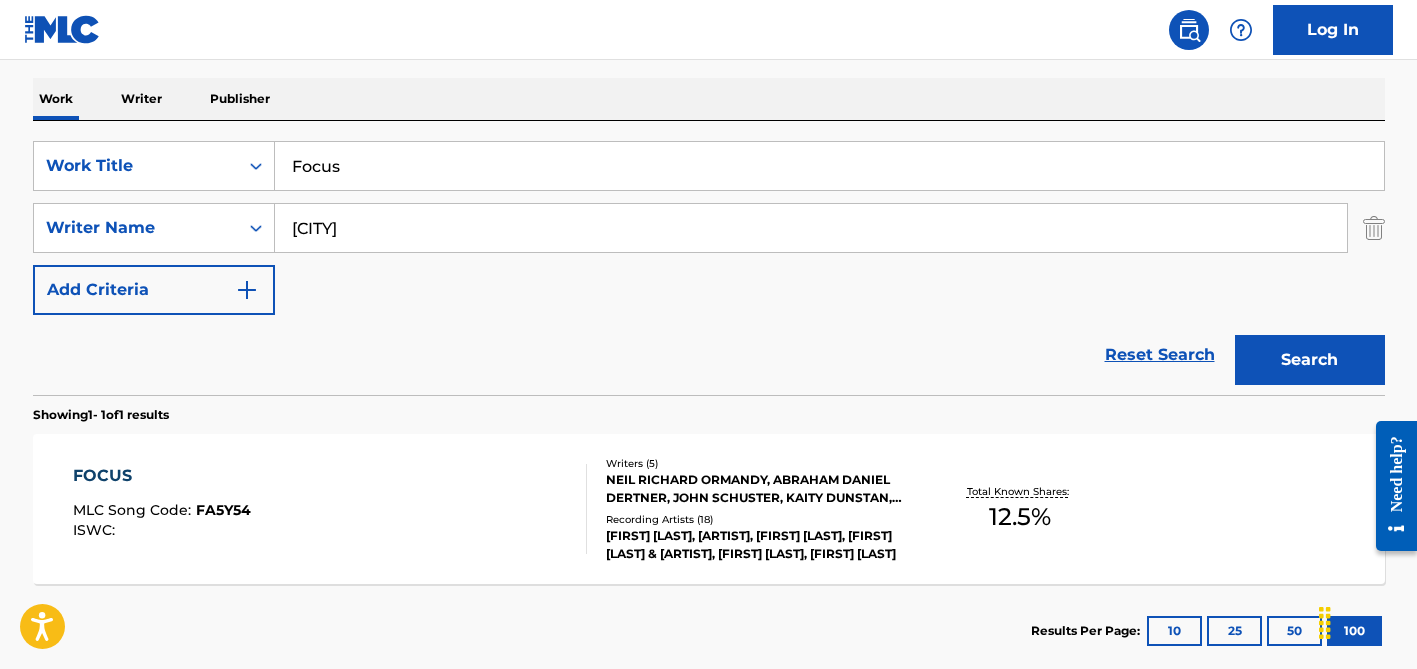 click on "NEIL RICHARD ORMANDY, ABRAHAM DANIEL DERTNER, JOHN SCHUSTER, KAITY DUNSTAN, FREDERIK FREEK GEUZE" at bounding box center [757, 489] 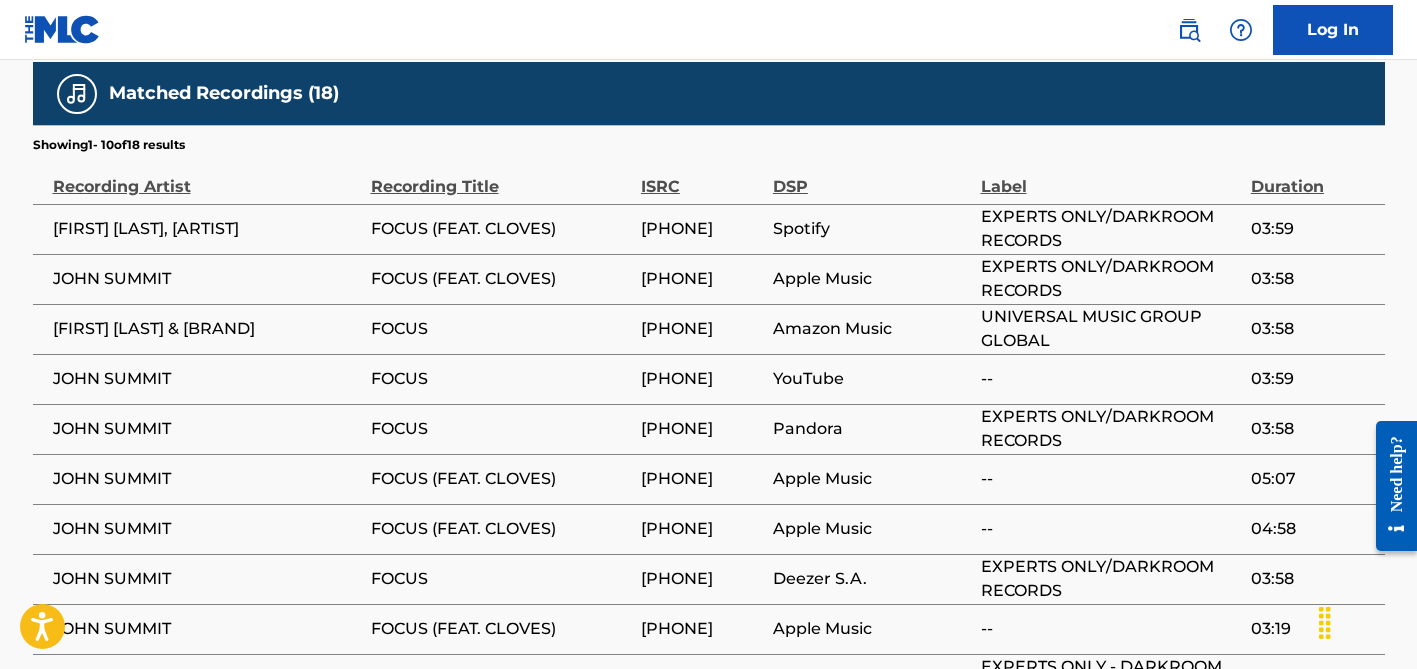 scroll, scrollTop: 1695, scrollLeft: 0, axis: vertical 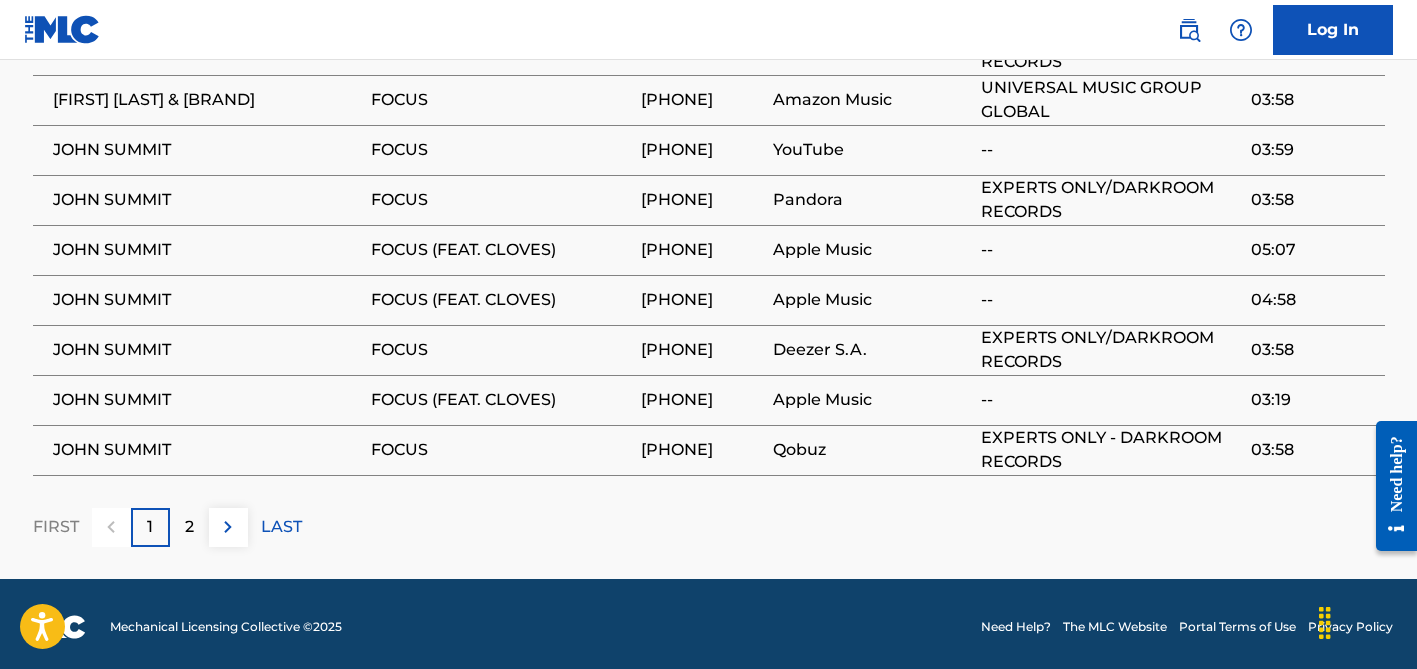 click on "2" at bounding box center (189, 527) 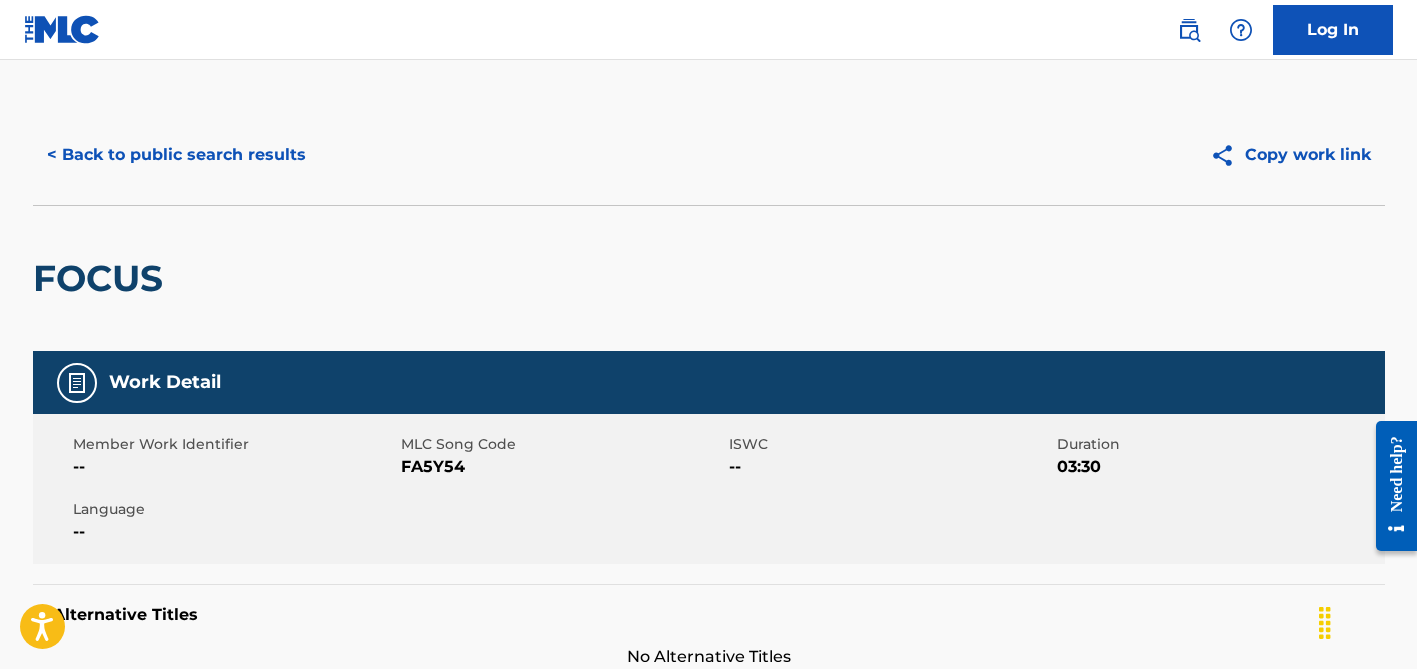 scroll, scrollTop: 0, scrollLeft: 0, axis: both 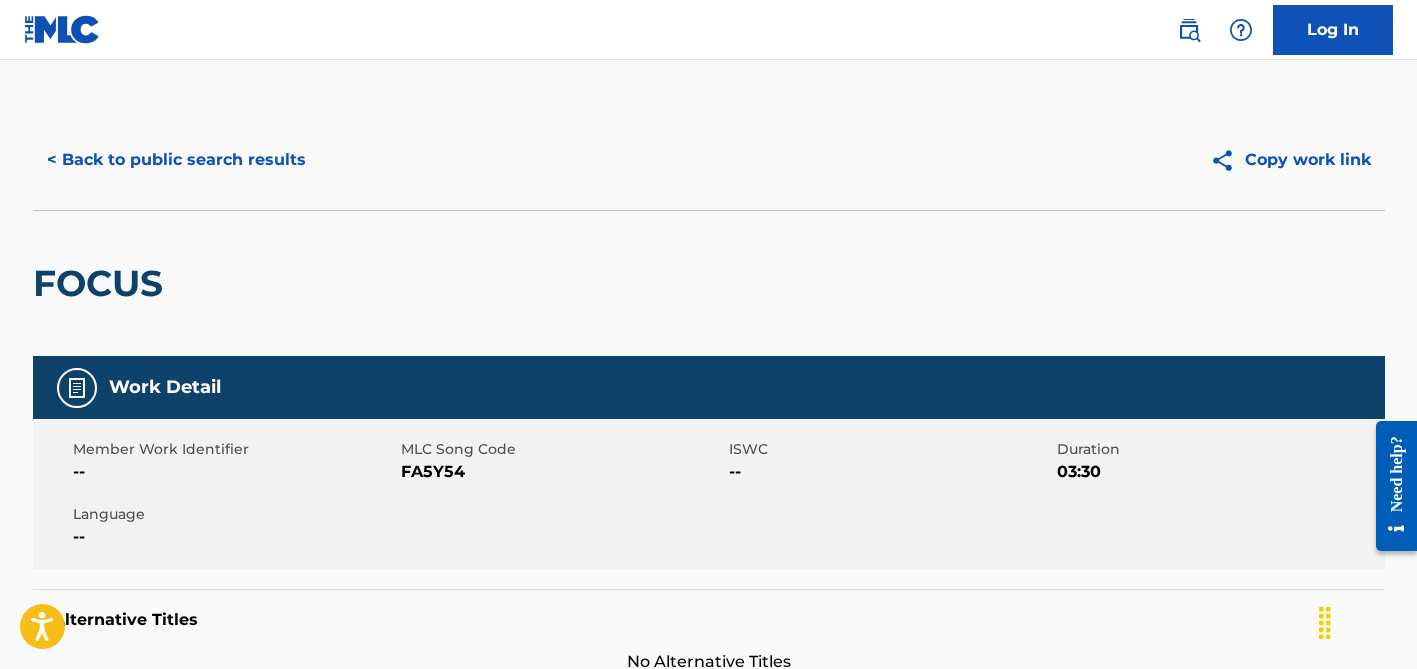 click on "< Back to public search results" at bounding box center [176, 160] 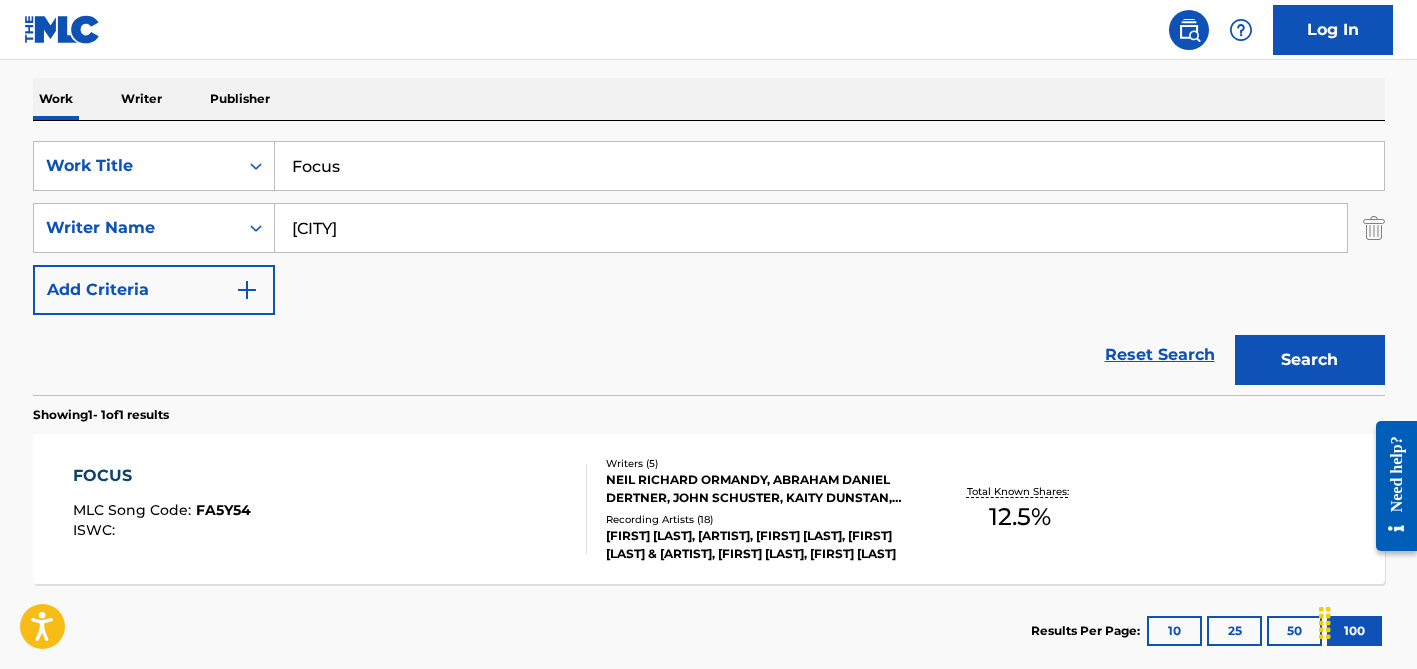 scroll, scrollTop: 296, scrollLeft: 0, axis: vertical 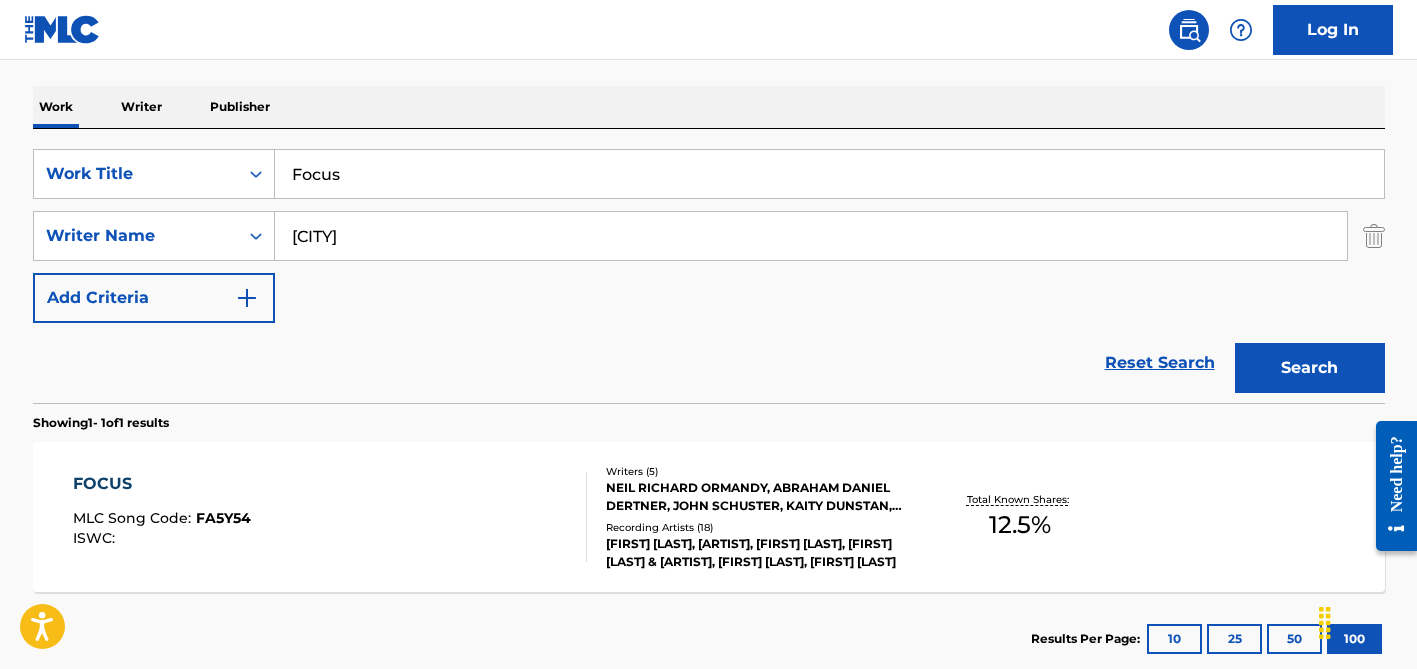 click on "[CITY]" at bounding box center [811, 236] 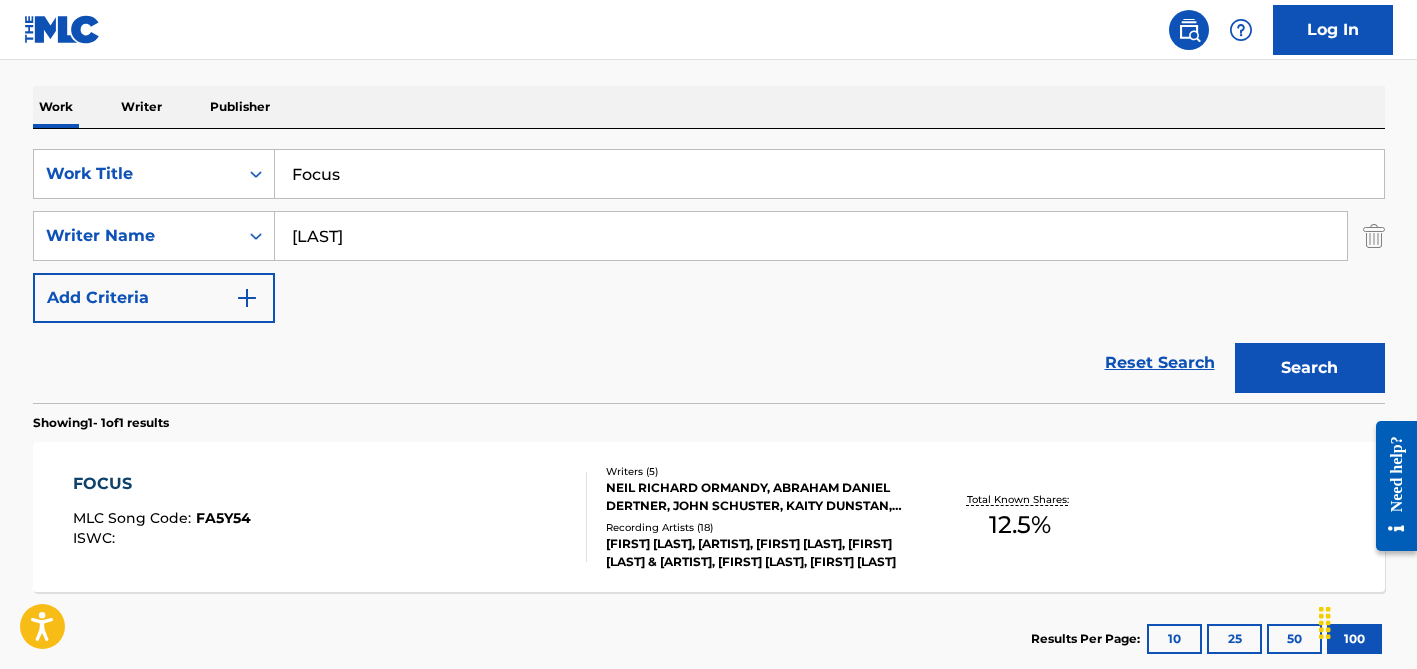 type on "[LAST]" 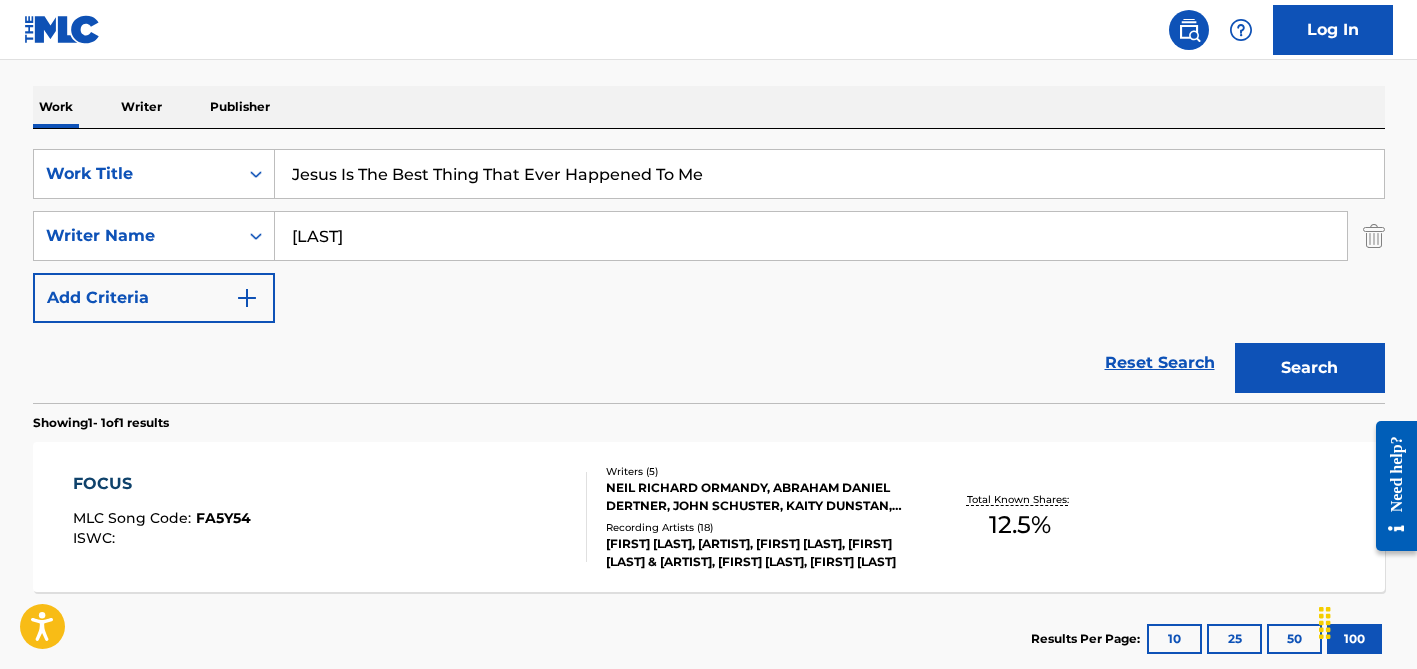 type on "Jesus Is The Best Thing That Ever Happened To Me" 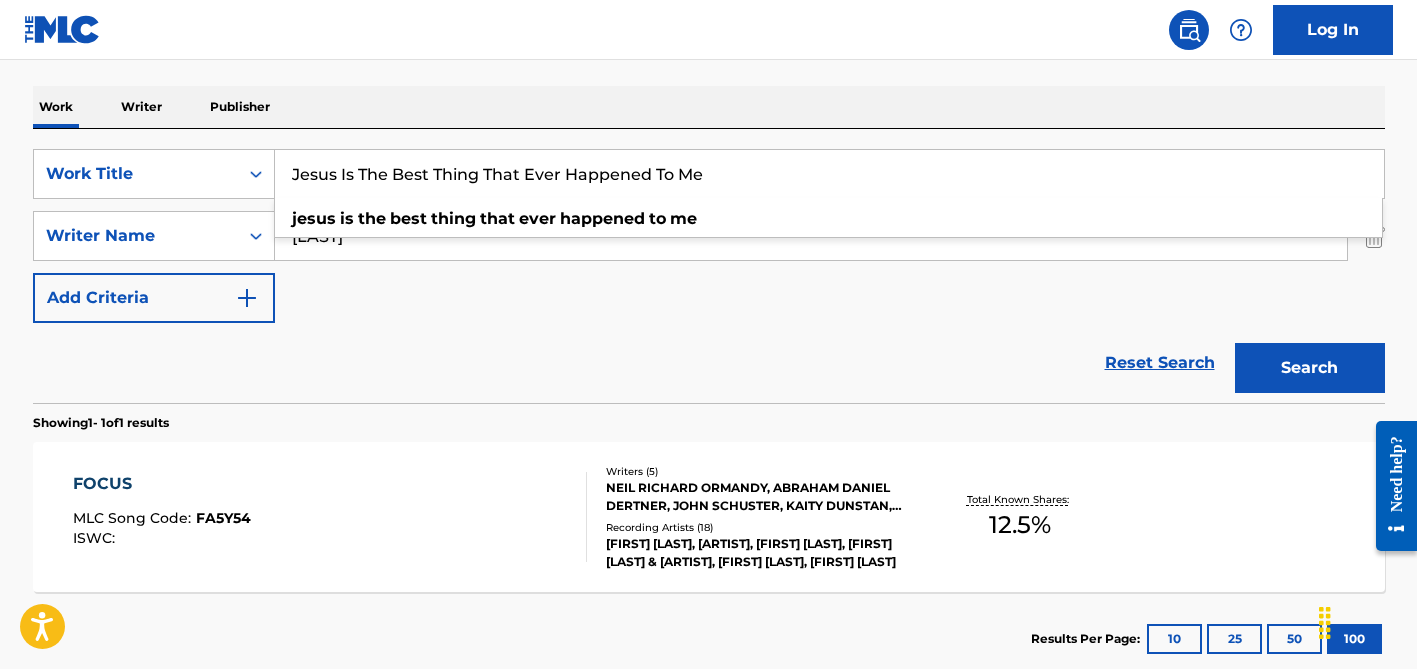 click on "SearchWithCriteriaa627c383-9a24-4013-b74b-c2bfada7103c Work Title [FIRST] Is The Best Thing That Ever Happened To Me[FIRST] Is The Best Thing That Ever Happened To Me SearchWithCriteriad4a31804-51f9-40d5-af1a-87e4183dbe69 Writer Name [LAST] Add Criteria" at bounding box center [709, 236] 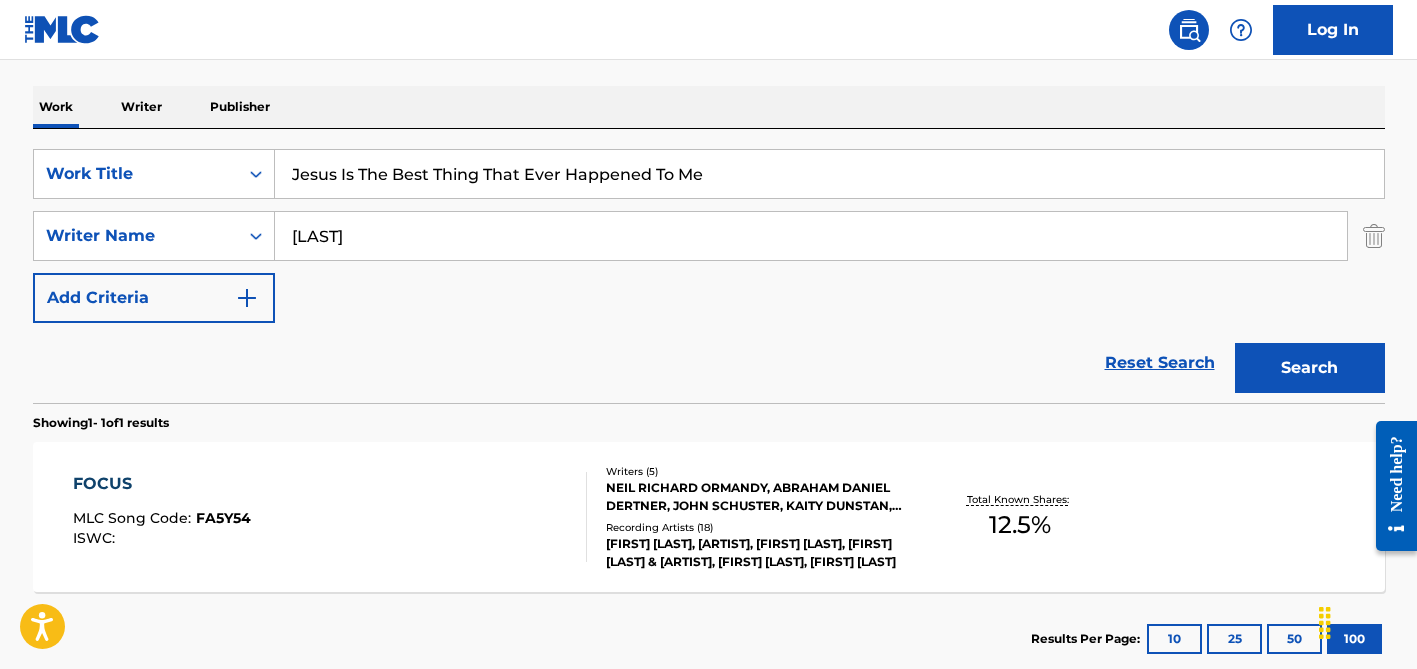 click on "[LAST]" at bounding box center (811, 236) 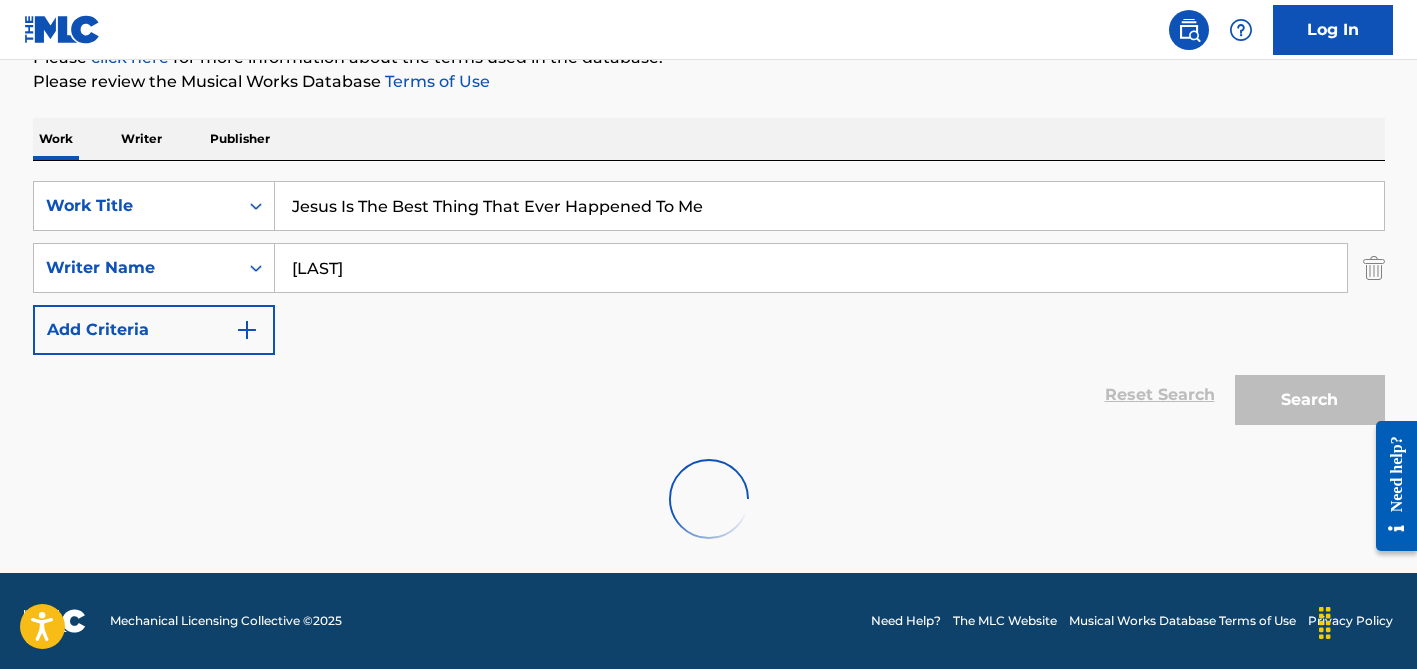 scroll, scrollTop: 264, scrollLeft: 0, axis: vertical 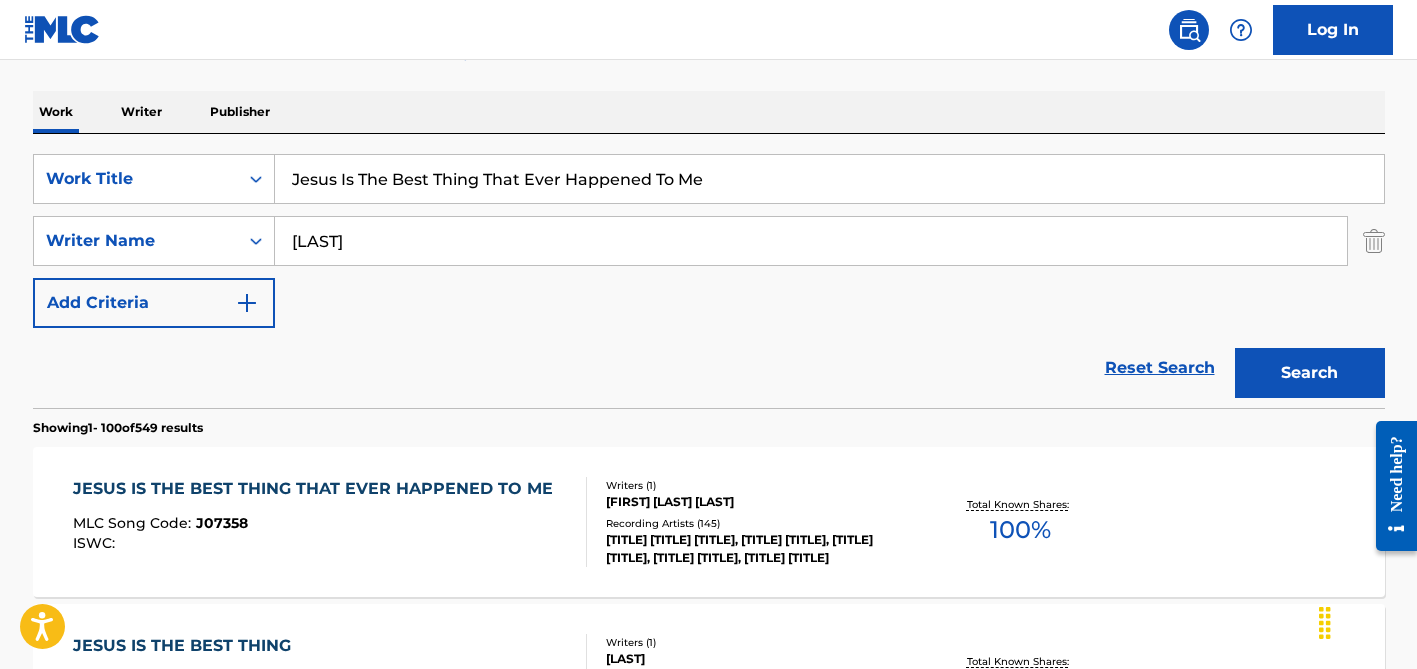 click on "[LAST]" at bounding box center [811, 241] 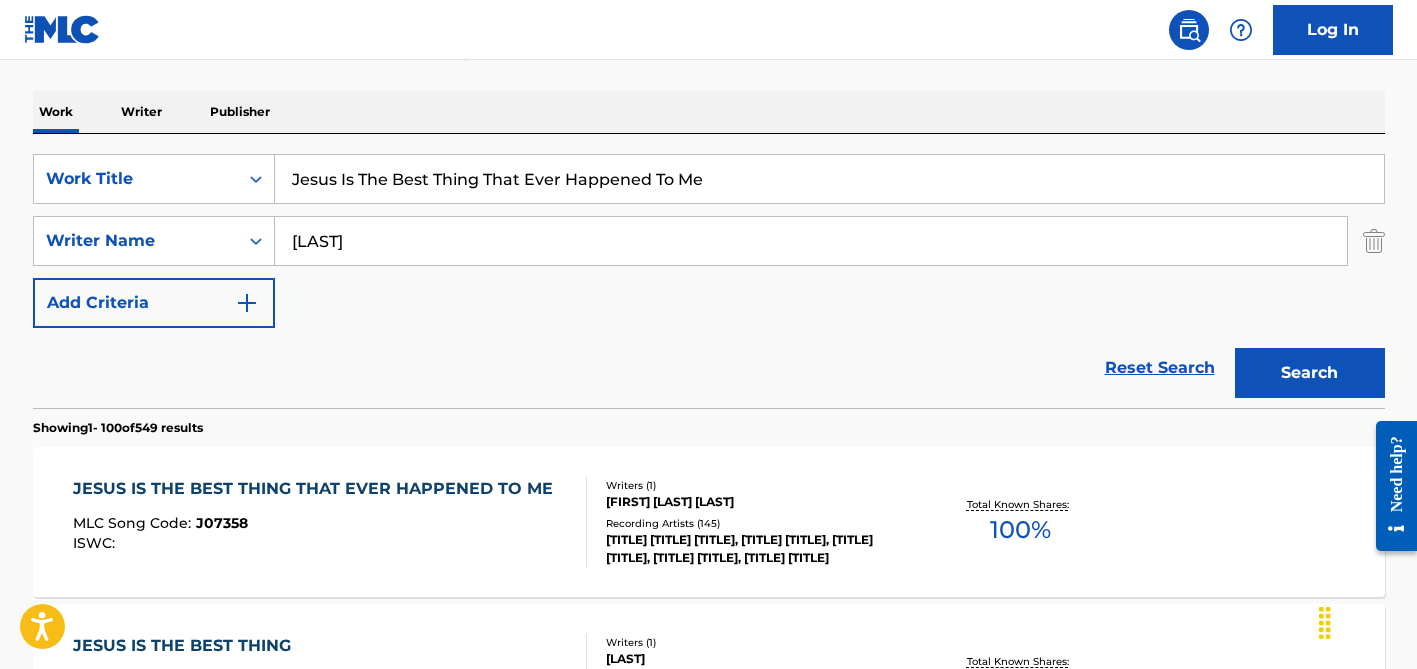 type on "[LAST]" 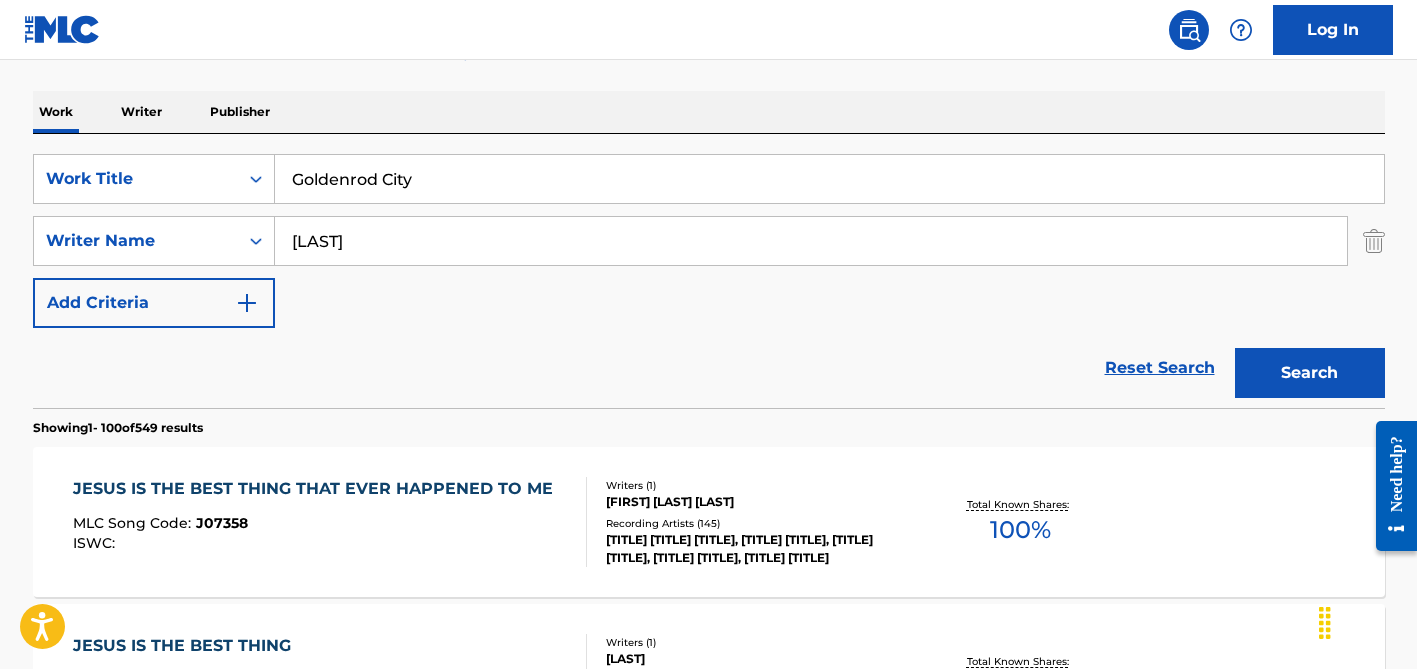type on "Goldenrod City" 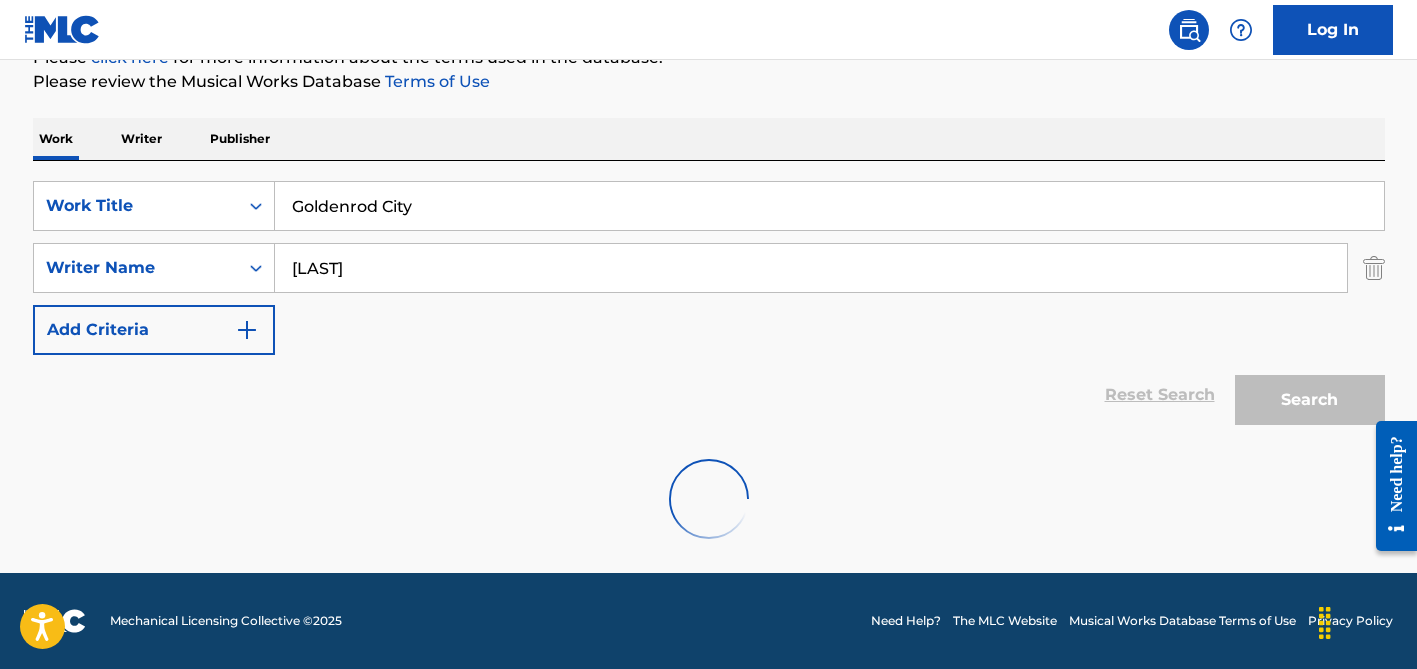 scroll, scrollTop: 264, scrollLeft: 0, axis: vertical 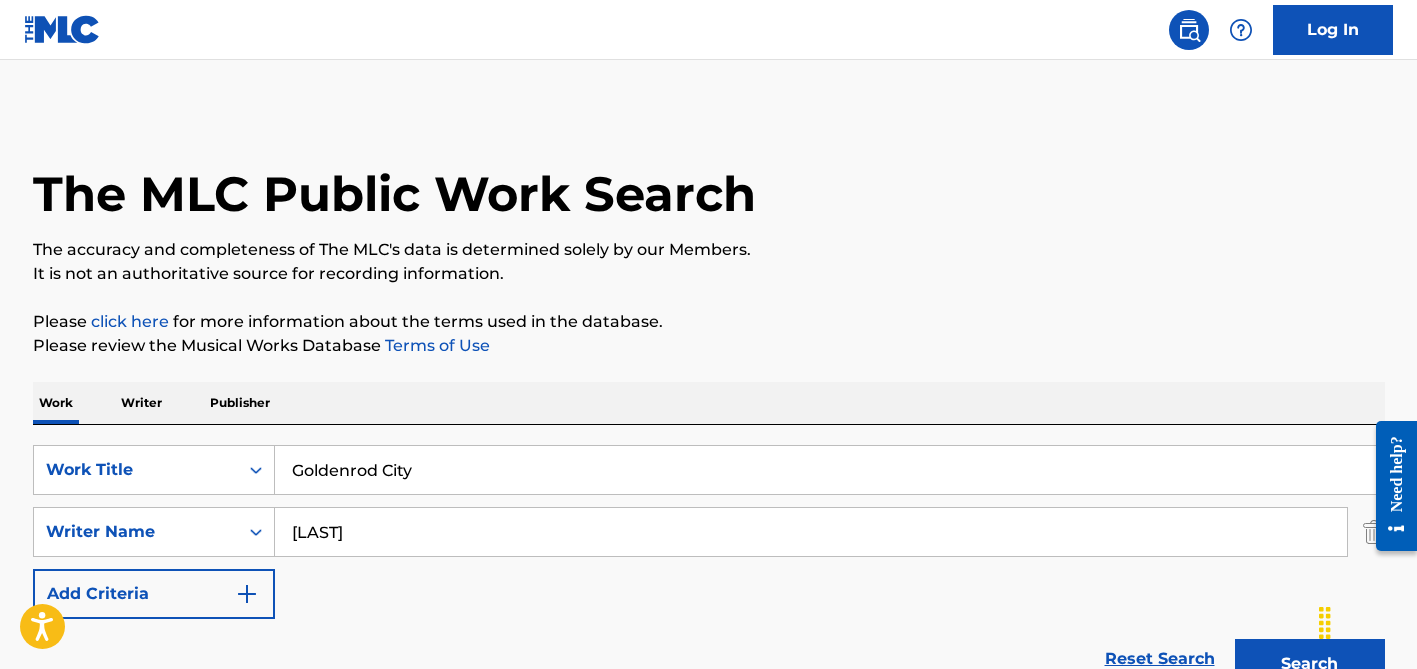 click on "[LAST]" at bounding box center (811, 532) 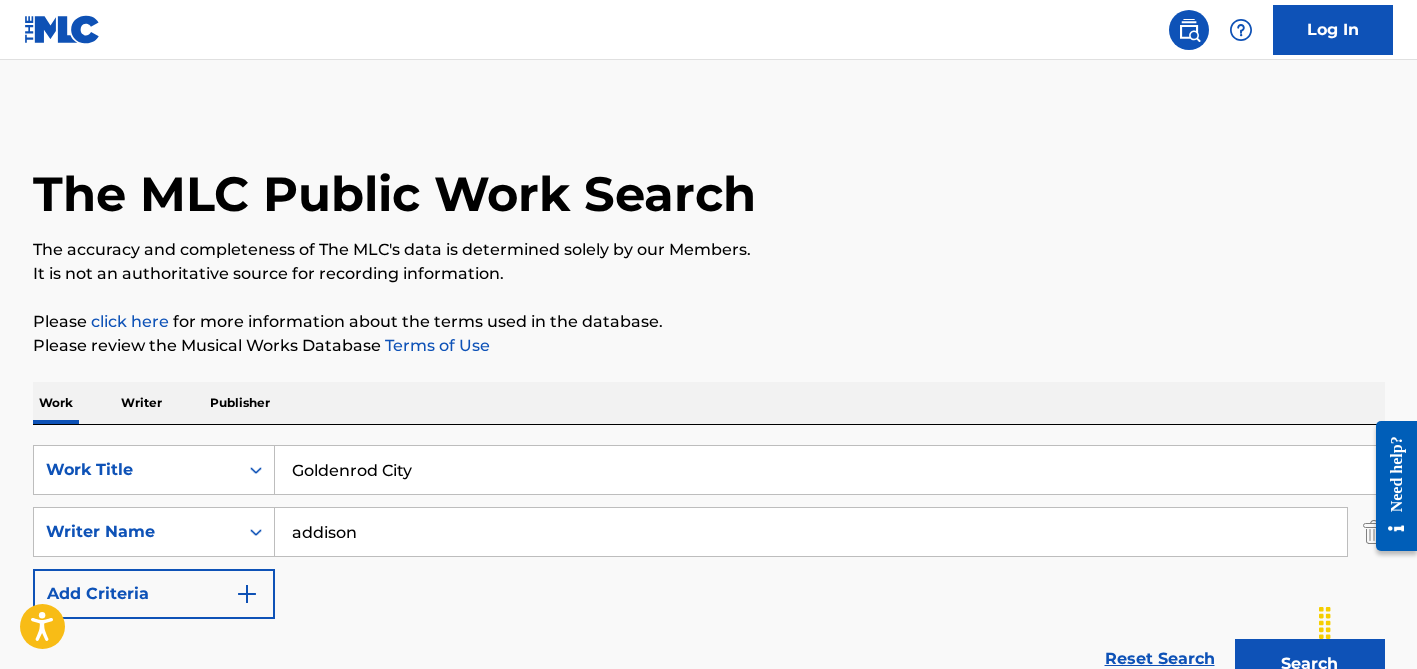 type on "addison" 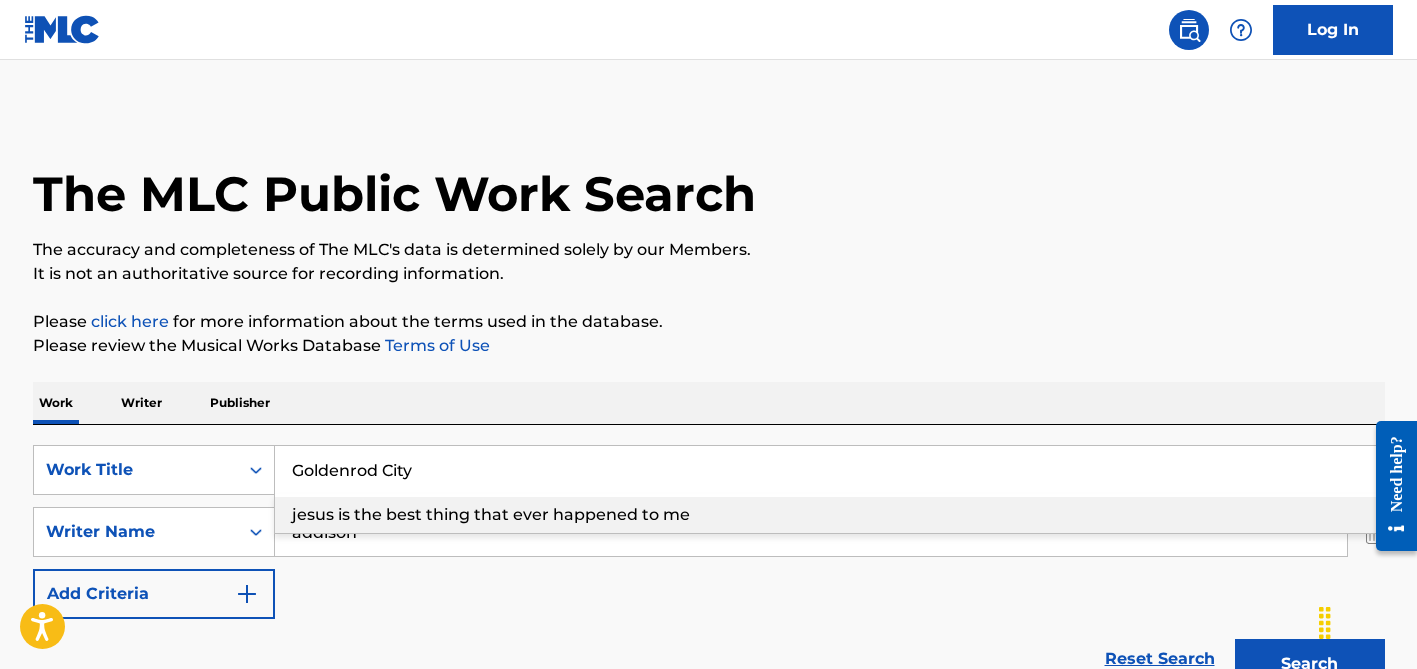 click on "Goldenrod City" at bounding box center (829, 470) 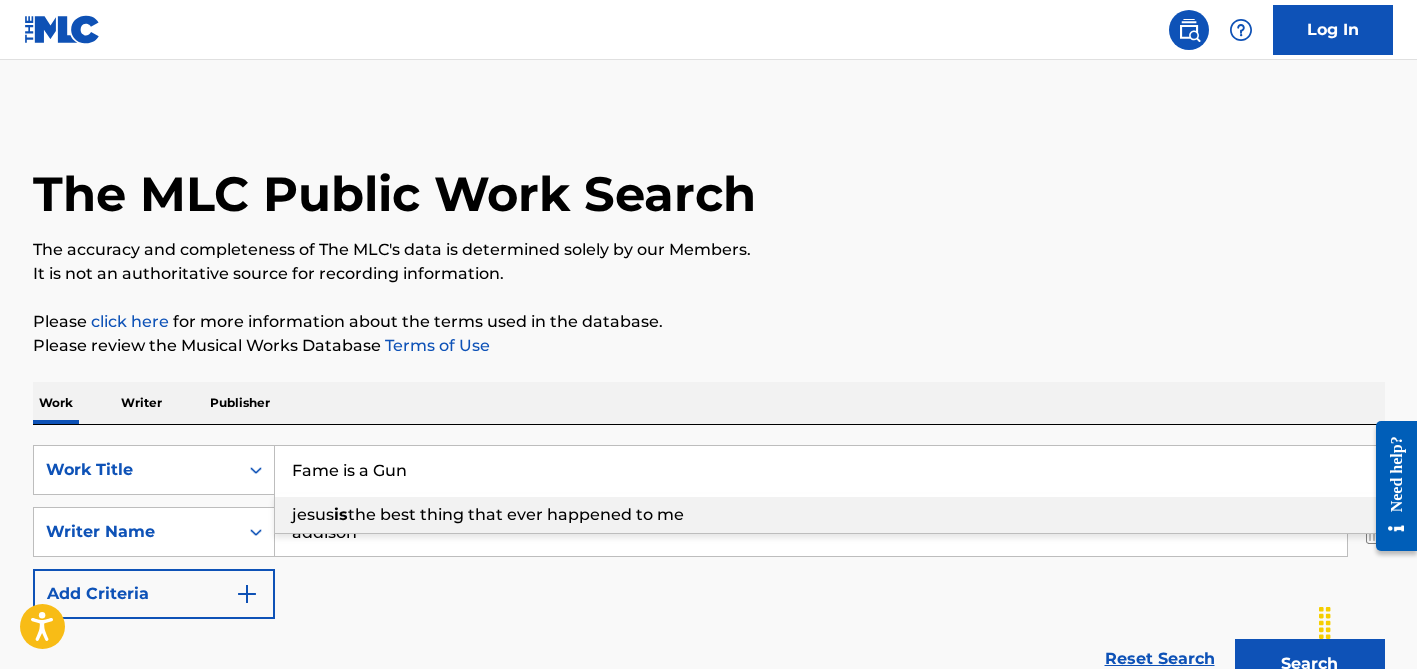 type on "Fame is a Gun" 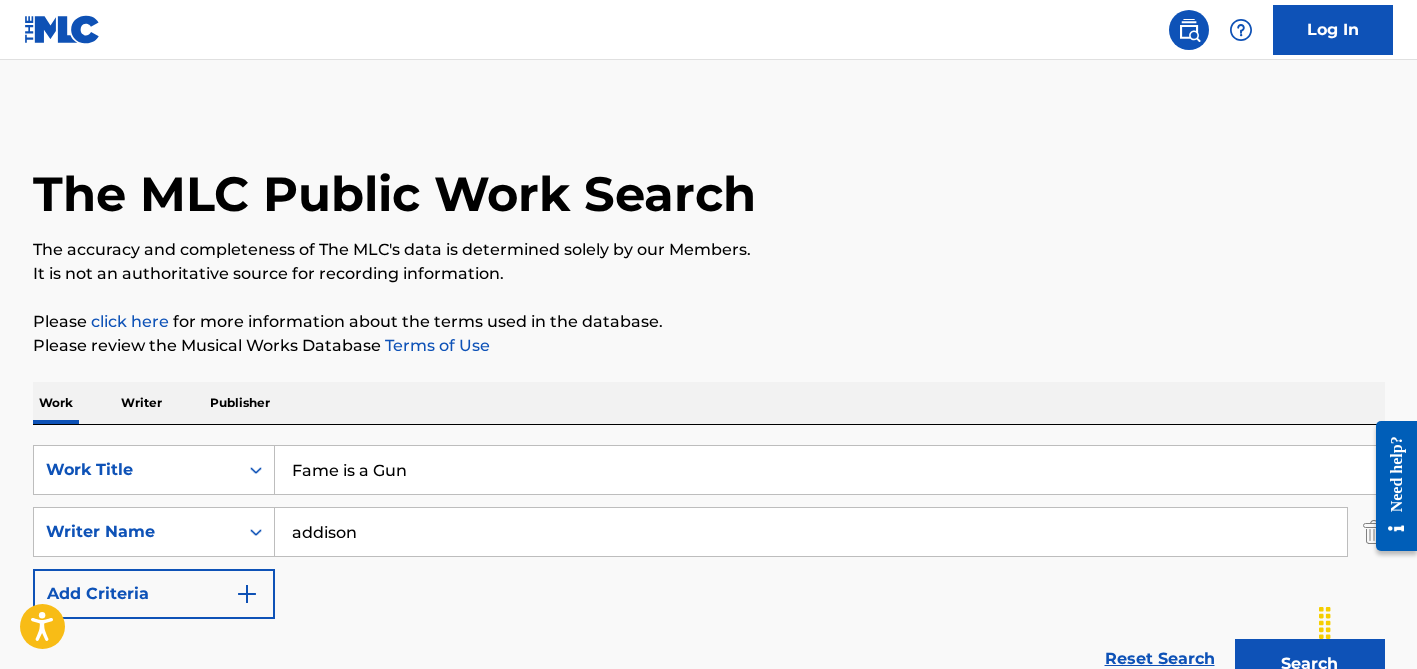 click on "SearchWithCriteriaa627c383-9a24-4013-b74b-c2bfada7103c Work Title Fame is a Gun SearchWithCriteriad4a31804-51f9-40d5-af1a-87e4183dbe69 Writer Name [FIRST] Add Criteria" at bounding box center [709, 532] 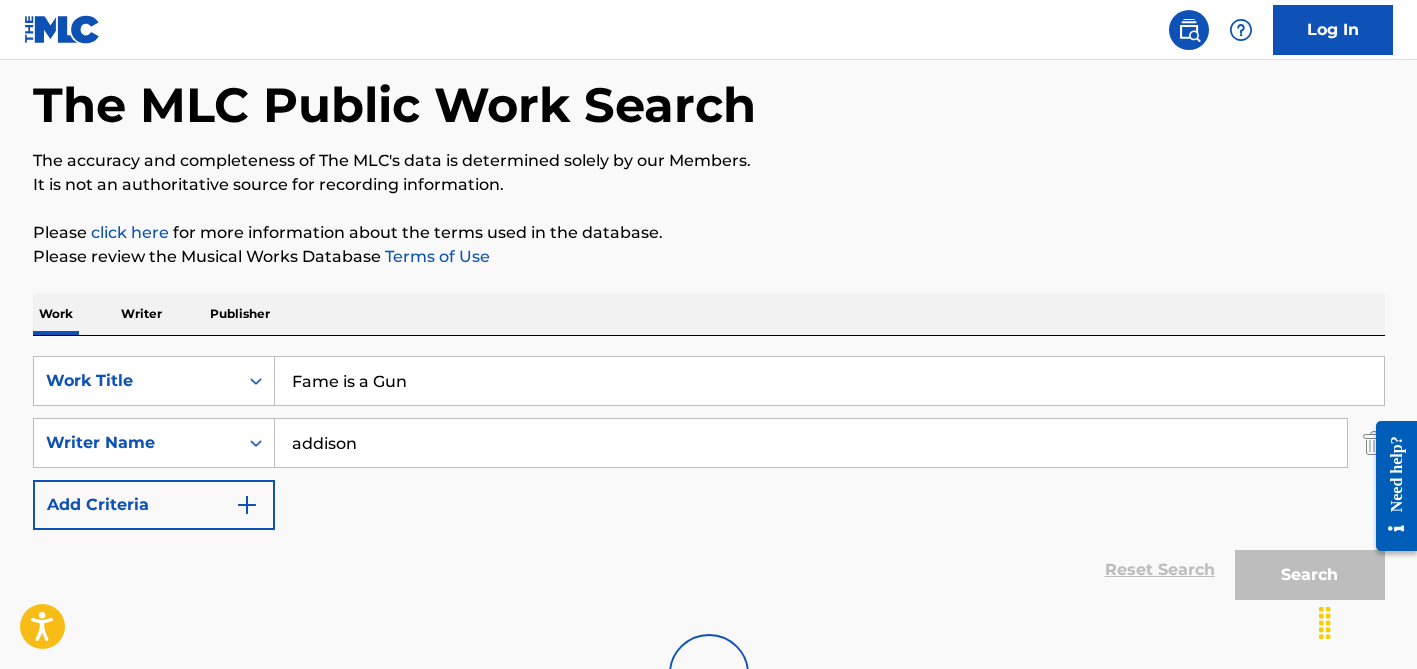 scroll, scrollTop: 264, scrollLeft: 0, axis: vertical 